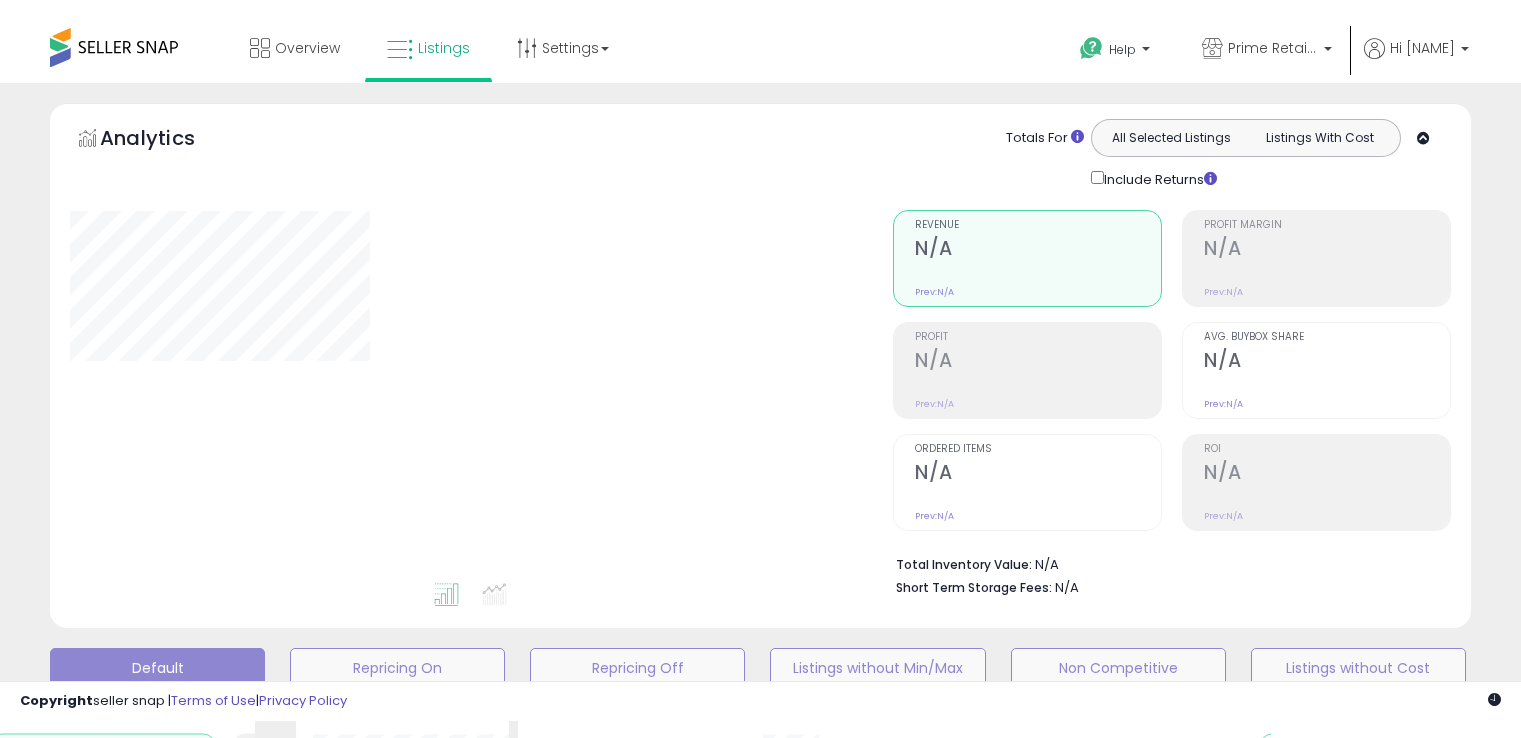 scroll, scrollTop: 0, scrollLeft: 0, axis: both 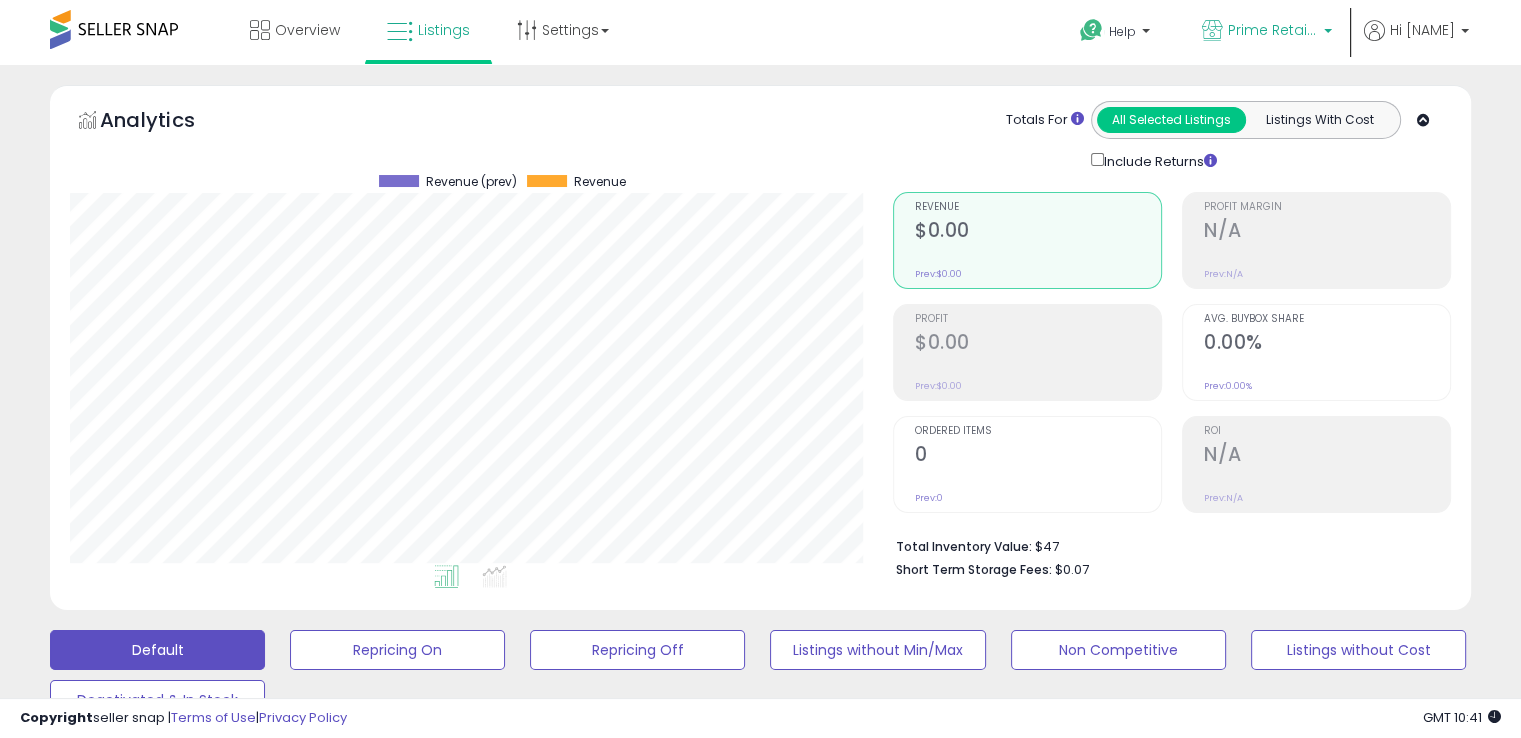 click on "Prime Retail Solution" at bounding box center [1267, 32] 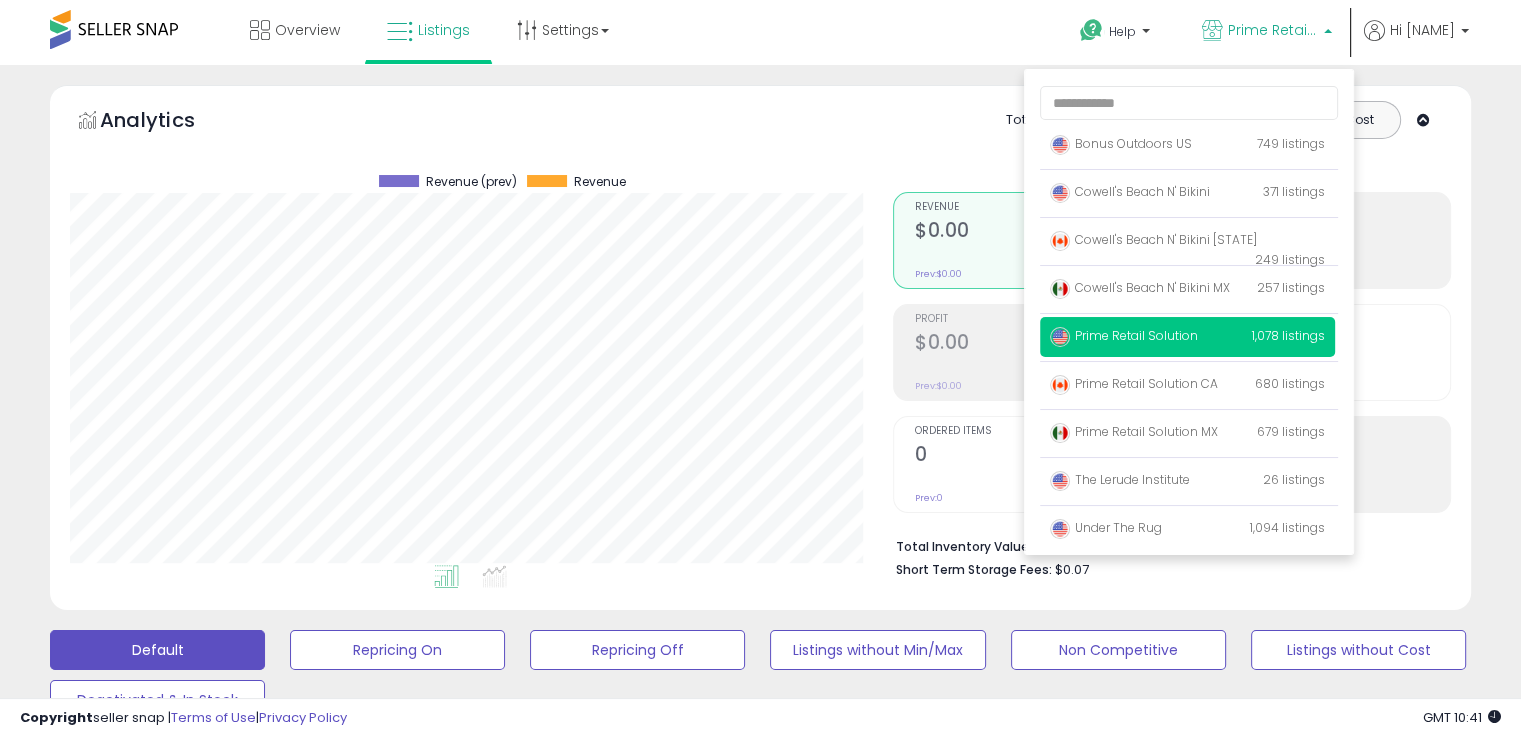click on "Prime Retail Solution" at bounding box center (1267, 32) 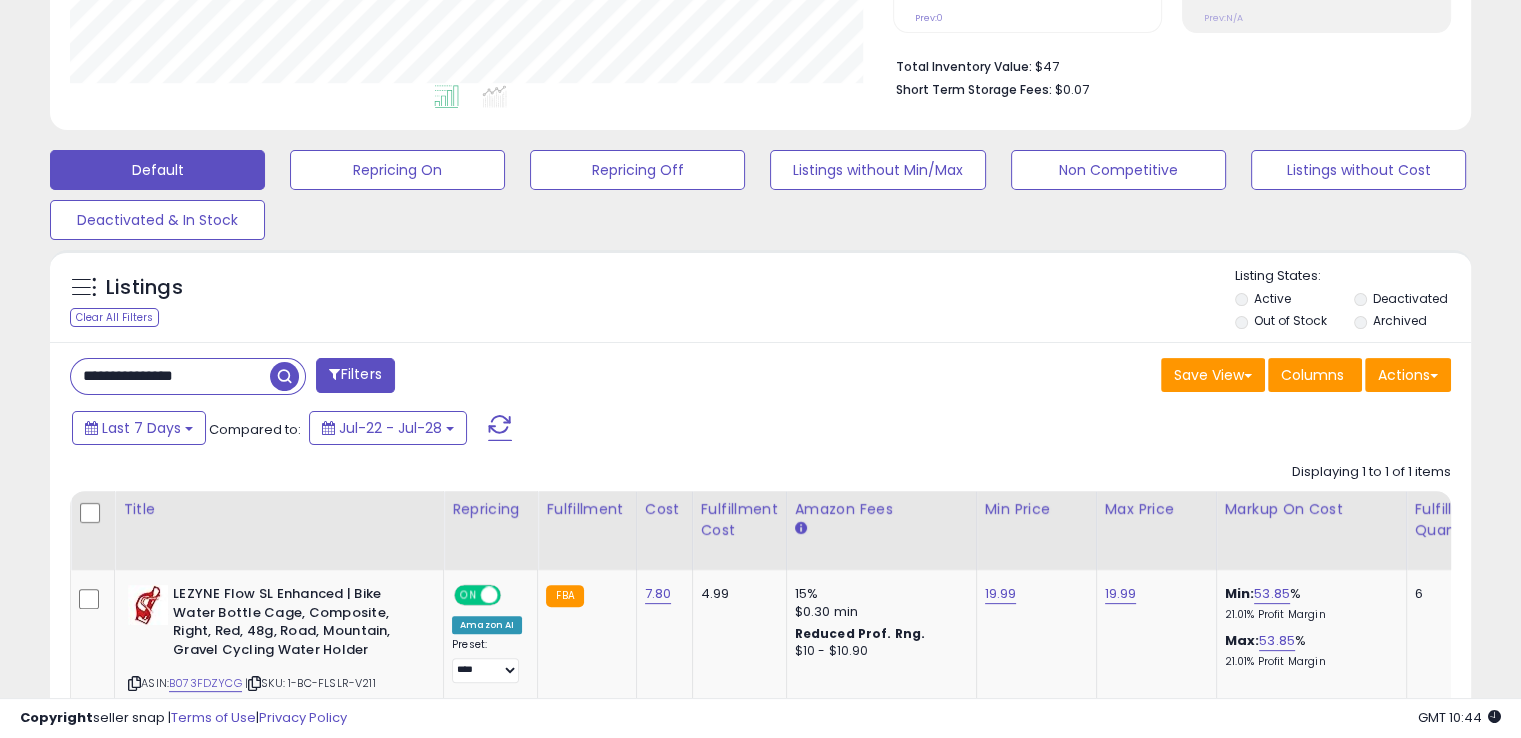 scroll, scrollTop: 505, scrollLeft: 0, axis: vertical 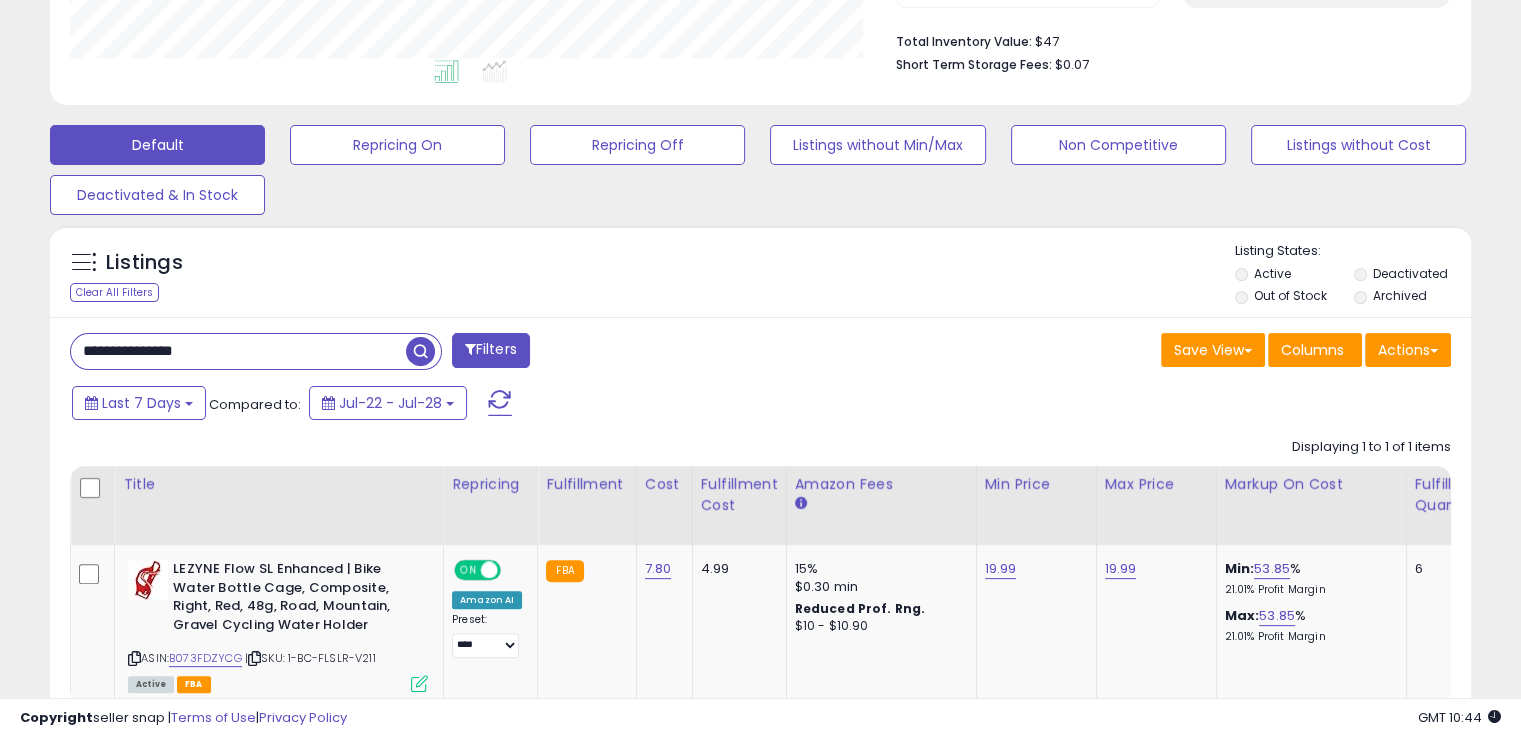 click on "**********" at bounding box center [238, 351] 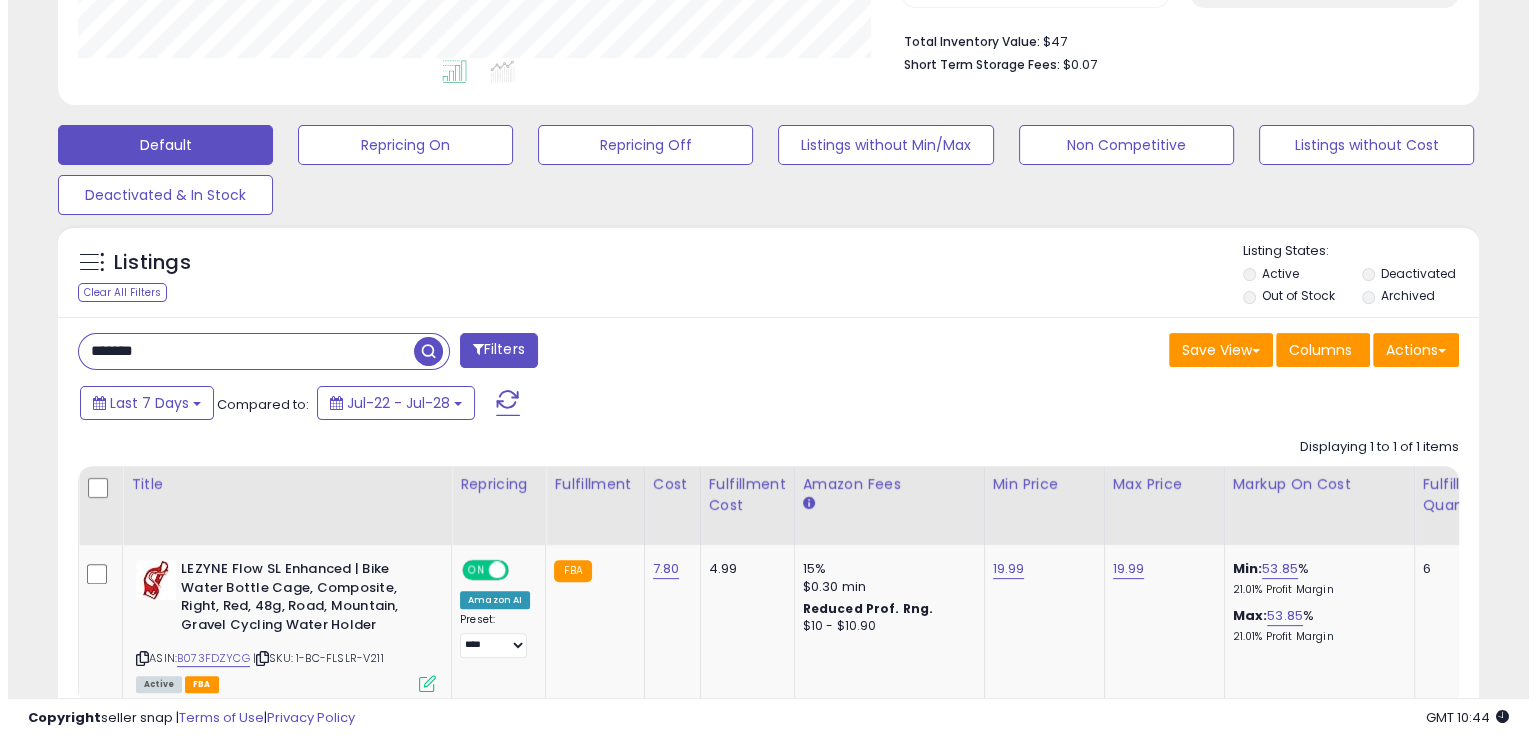 scroll, scrollTop: 481, scrollLeft: 0, axis: vertical 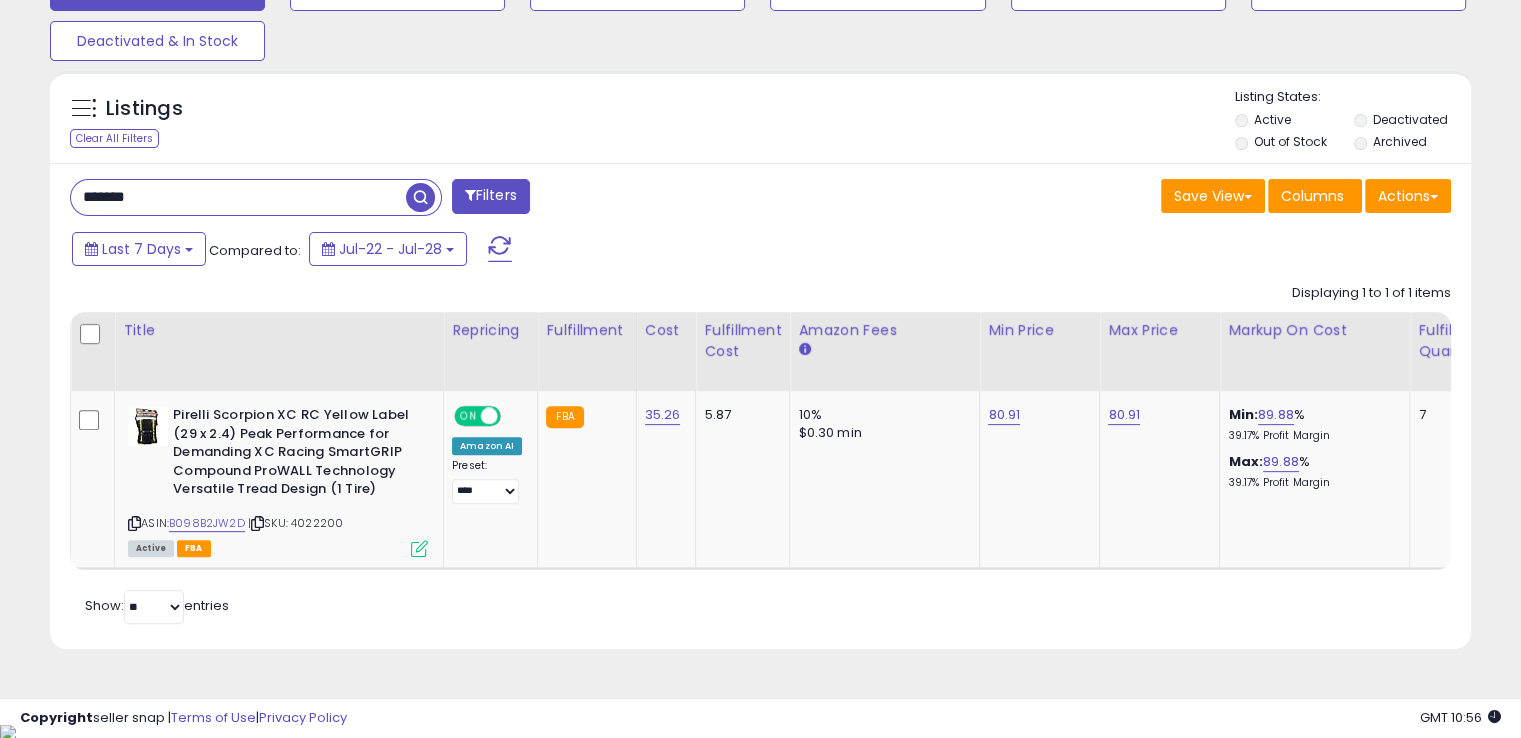 click on "*******" at bounding box center (238, 197) 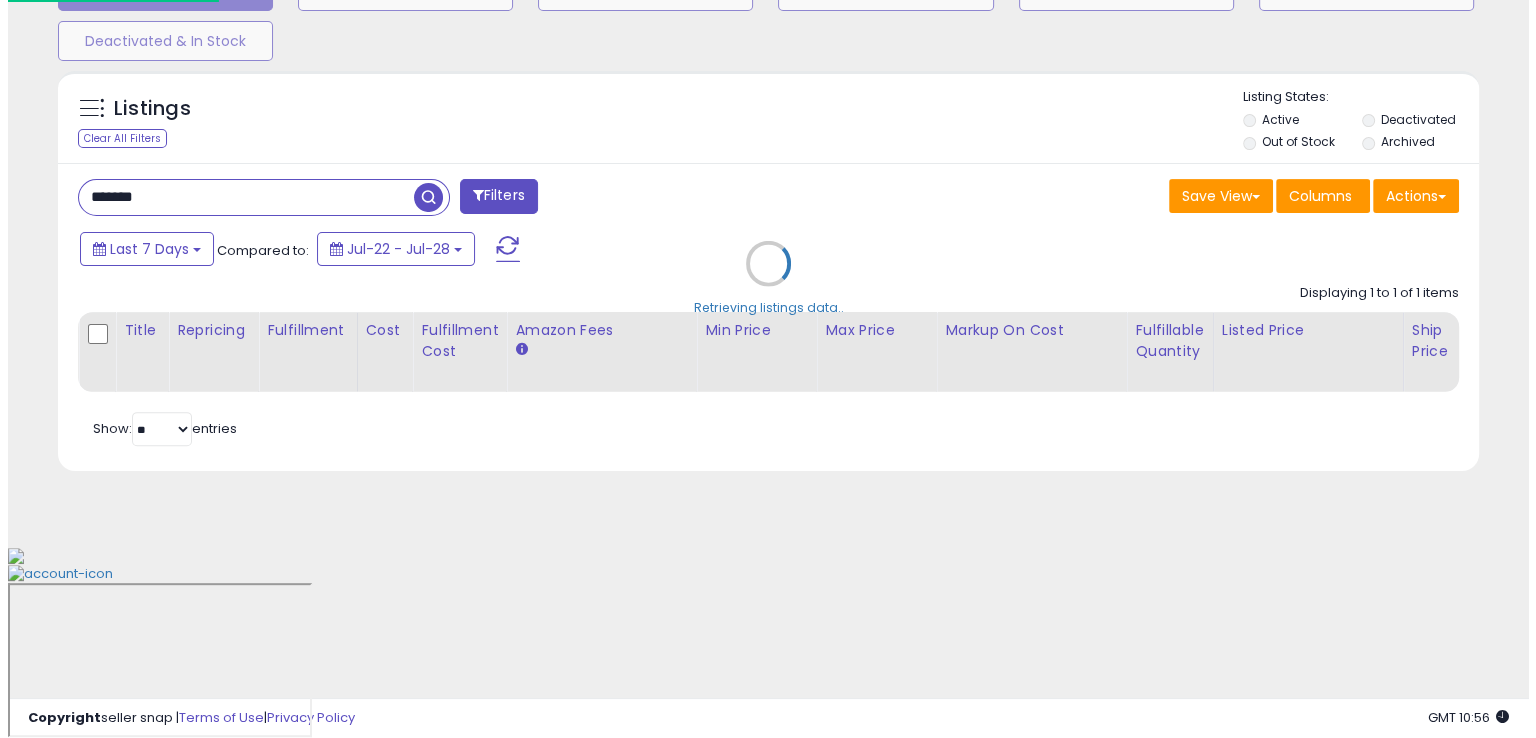 scroll, scrollTop: 481, scrollLeft: 0, axis: vertical 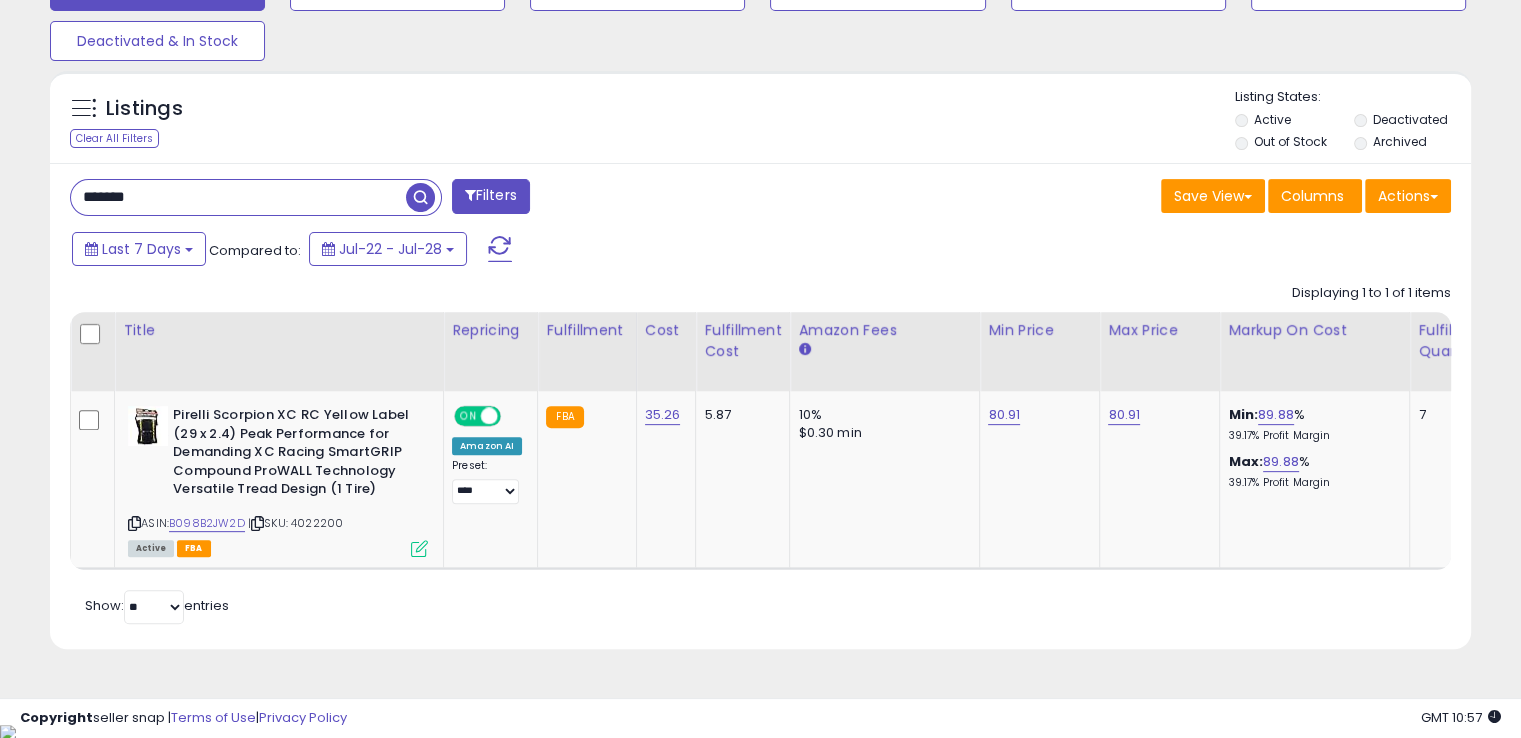 click on "*******" at bounding box center (238, 197) 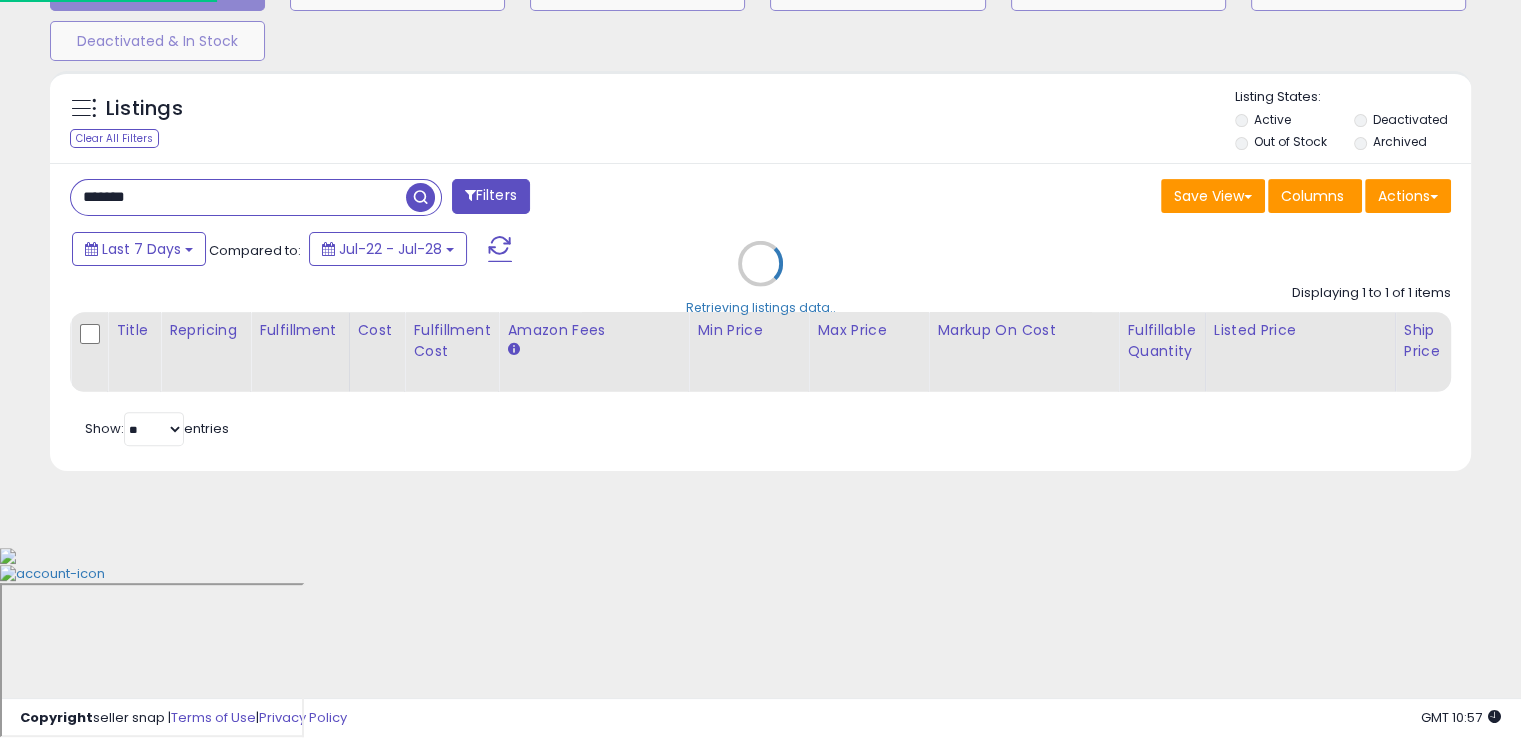 scroll, scrollTop: 999589, scrollLeft: 999168, axis: both 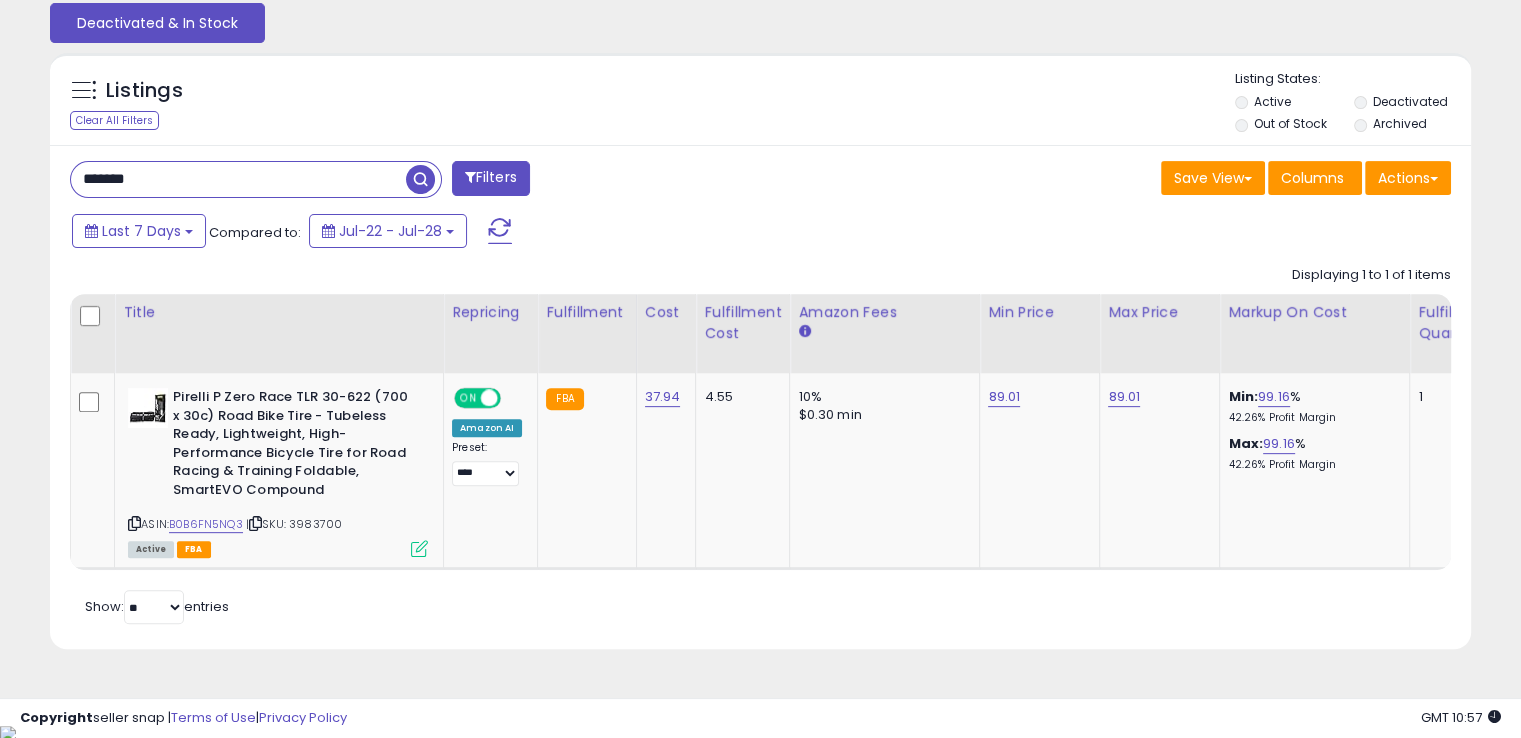 click on "Deactivated & In Stock" at bounding box center [397, -27] 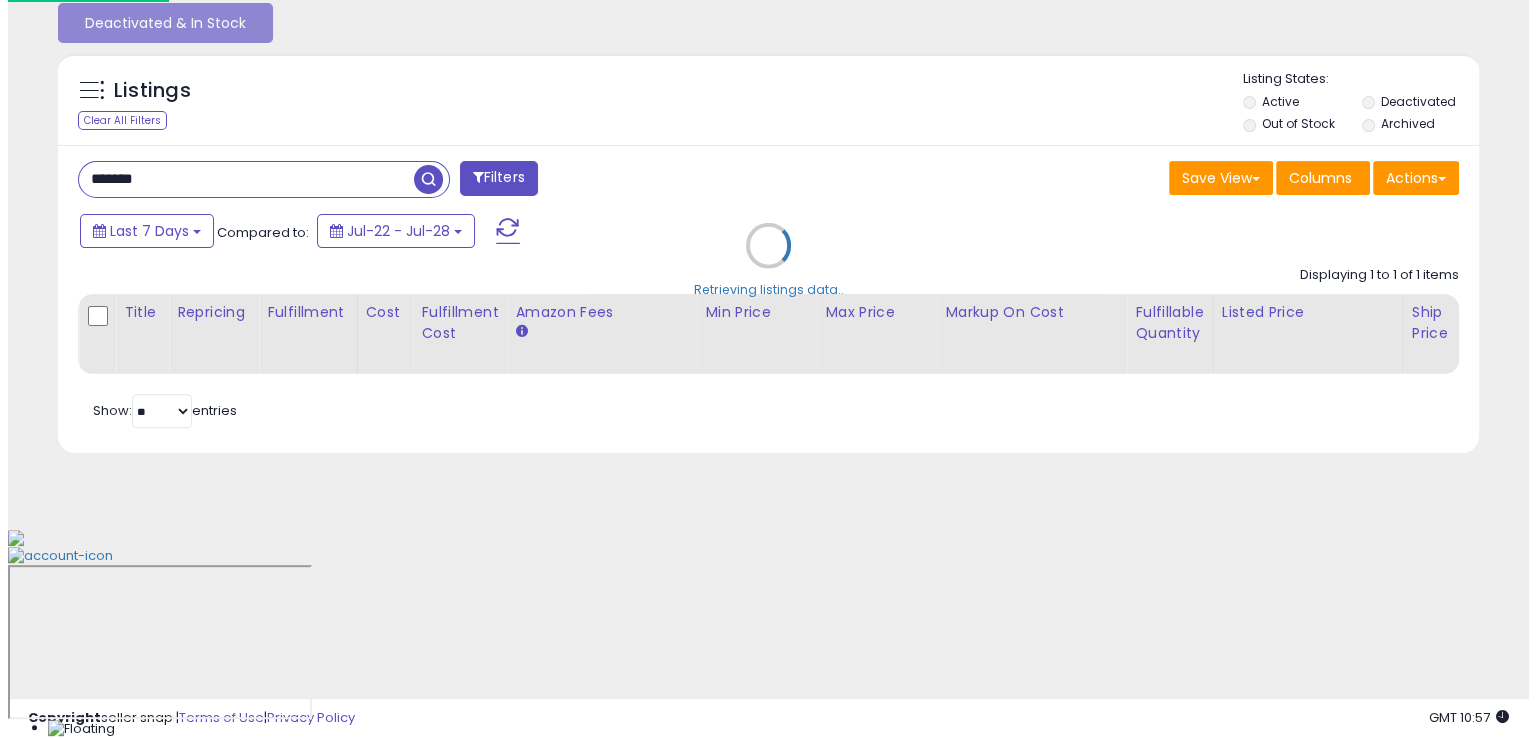 scroll, scrollTop: 481, scrollLeft: 0, axis: vertical 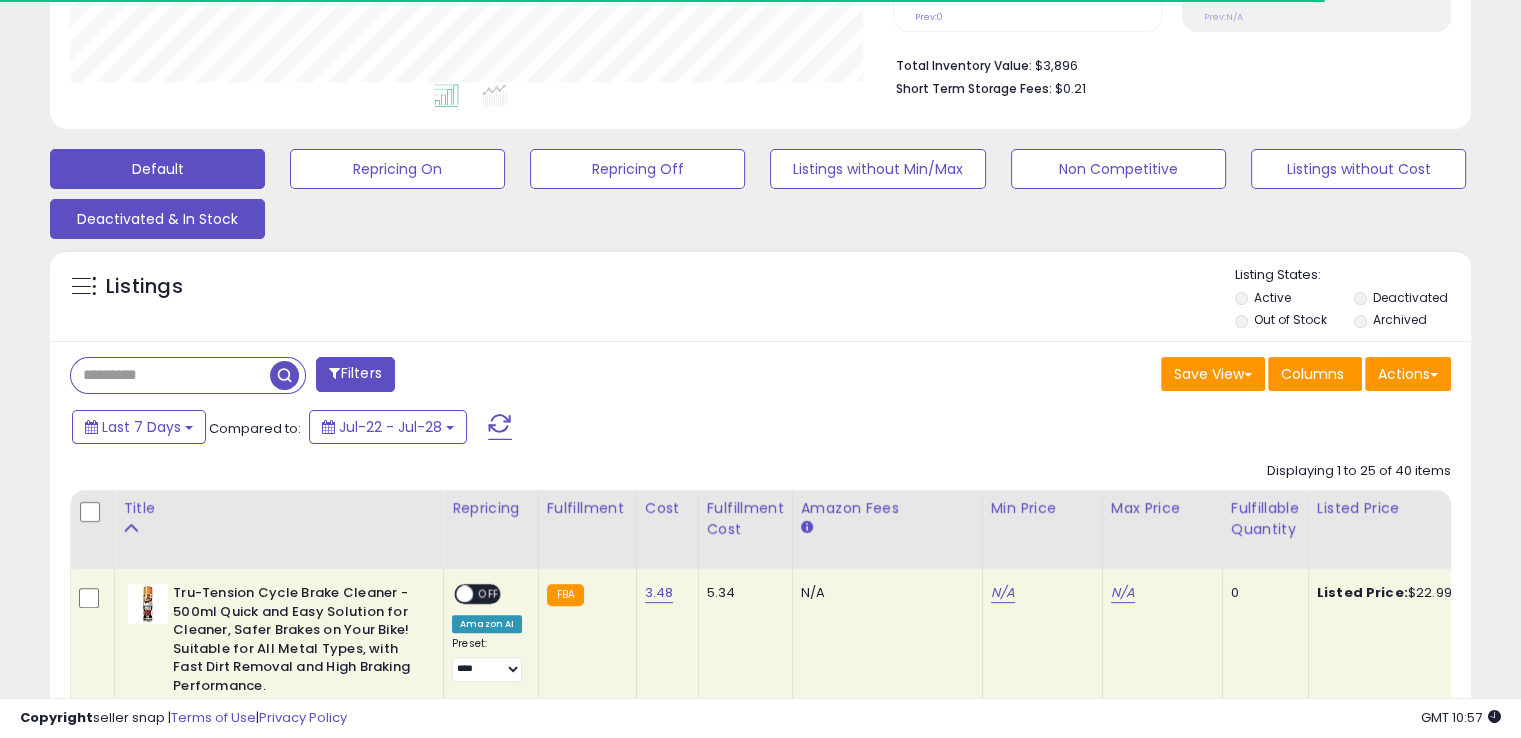 click on "Default" at bounding box center (157, 169) 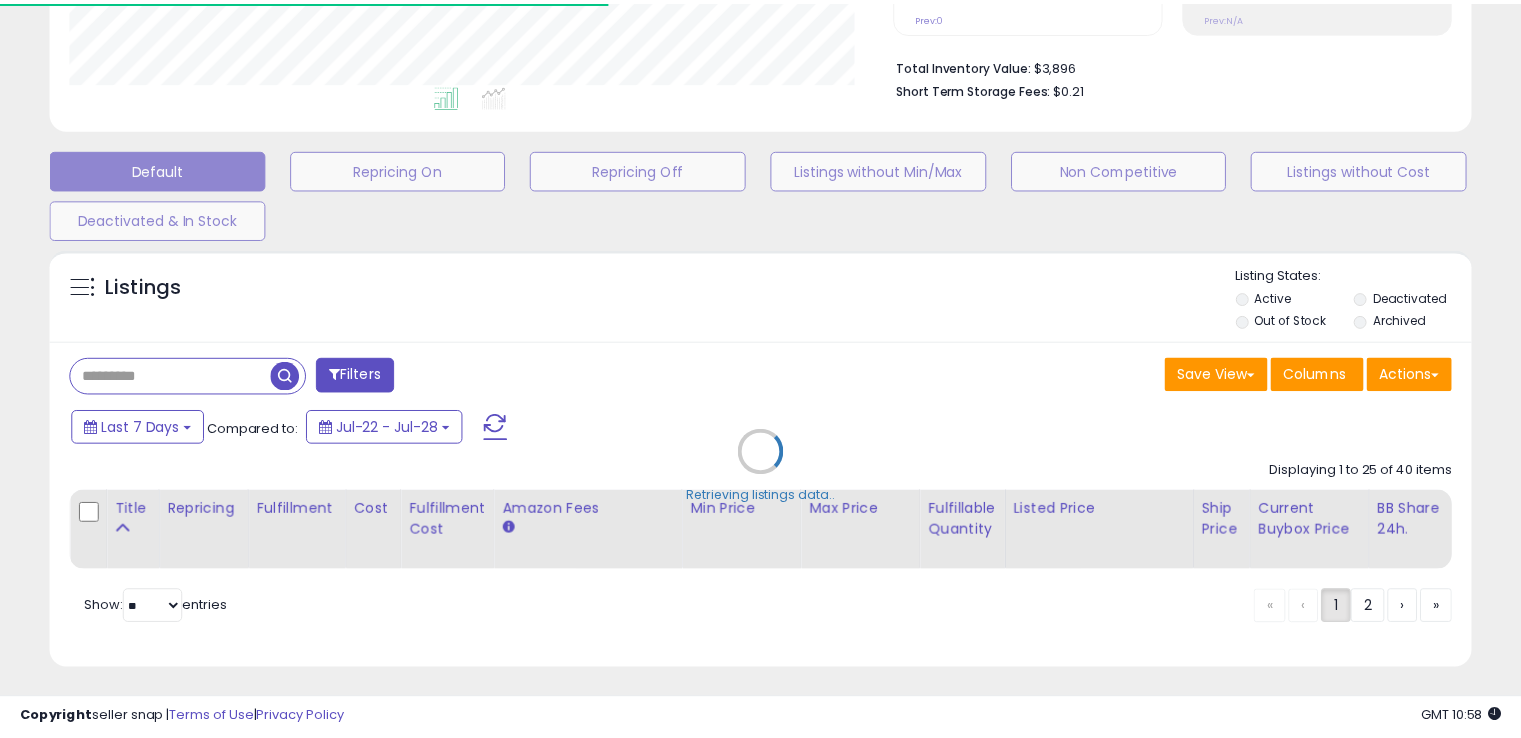 scroll, scrollTop: 0, scrollLeft: 0, axis: both 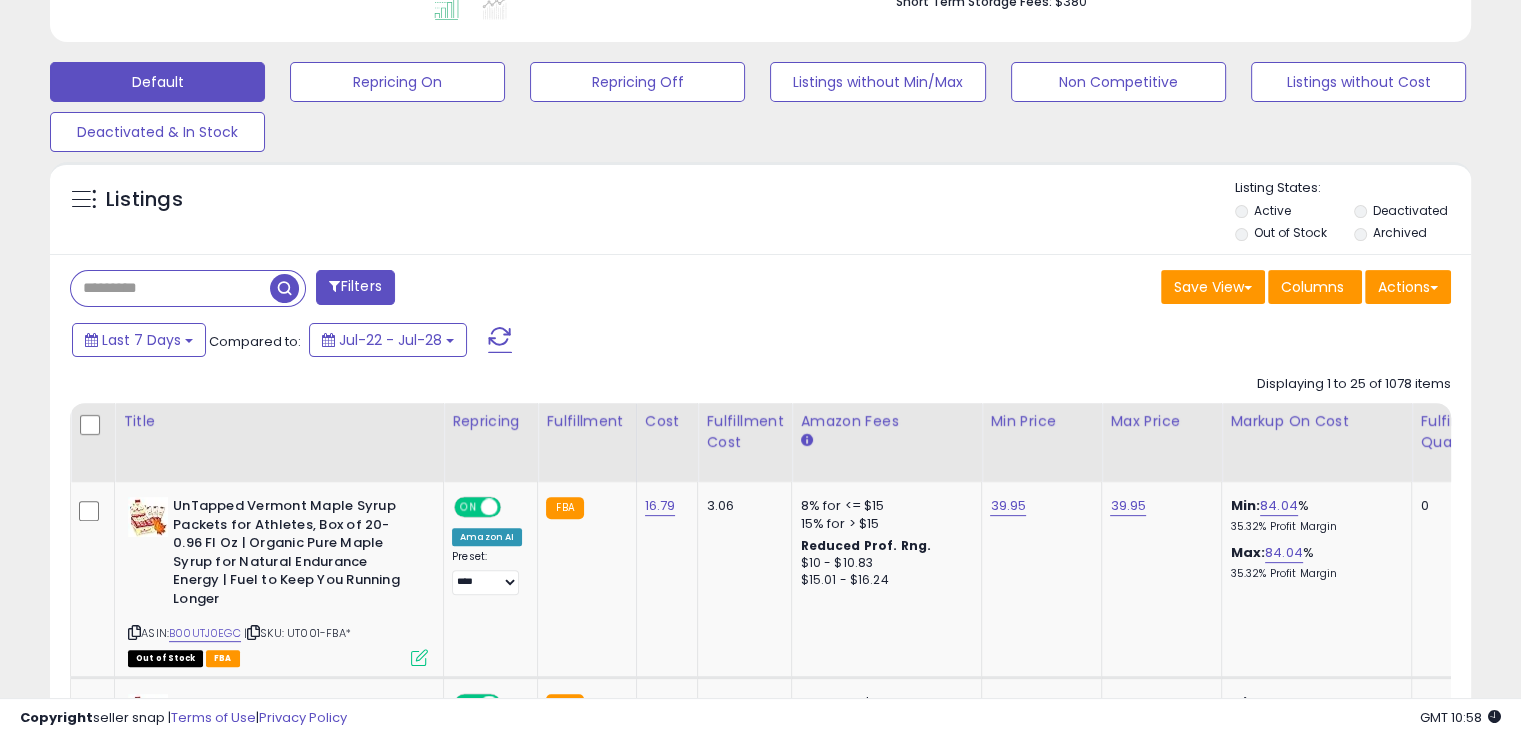 click at bounding box center [170, 288] 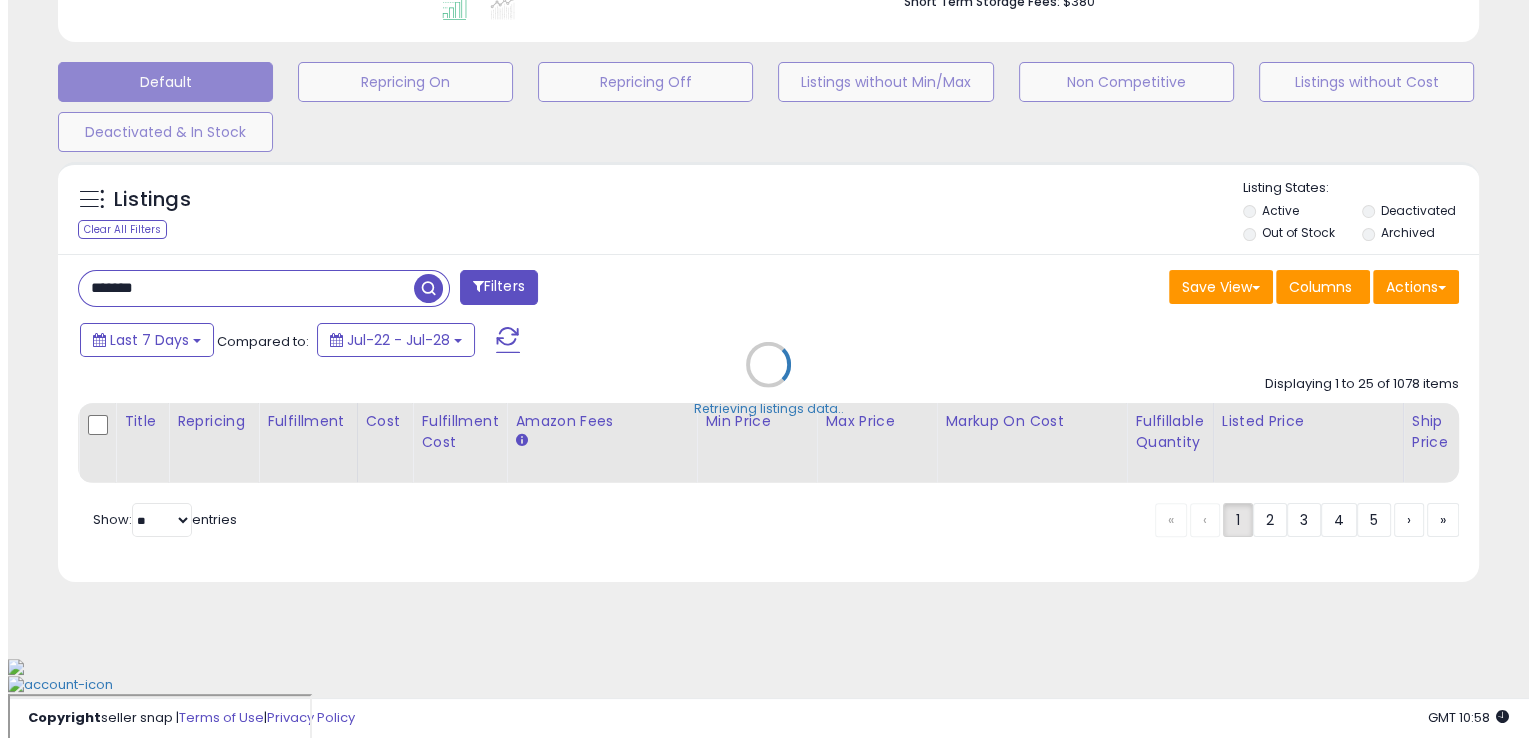 scroll, scrollTop: 501, scrollLeft: 0, axis: vertical 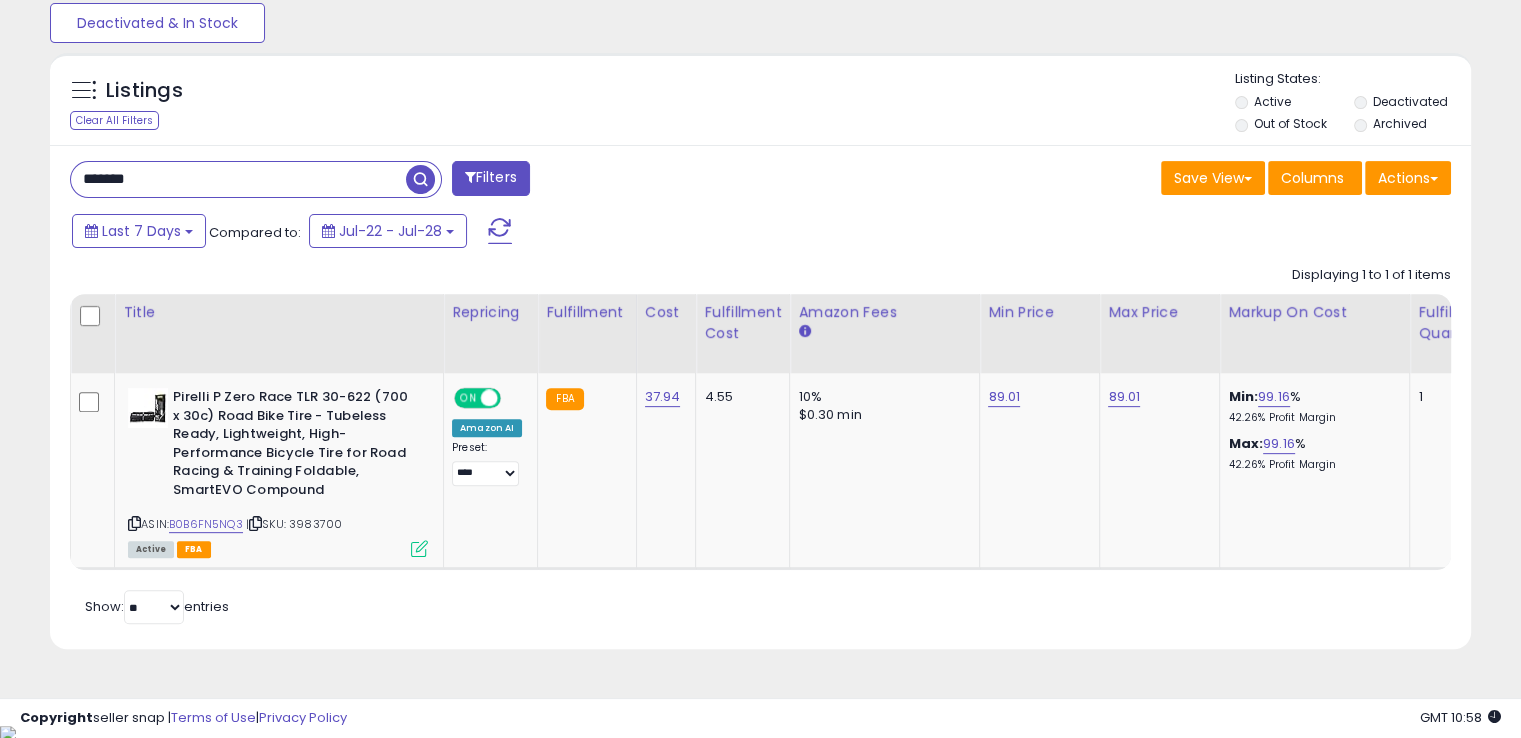 click on "*******" at bounding box center (238, 179) 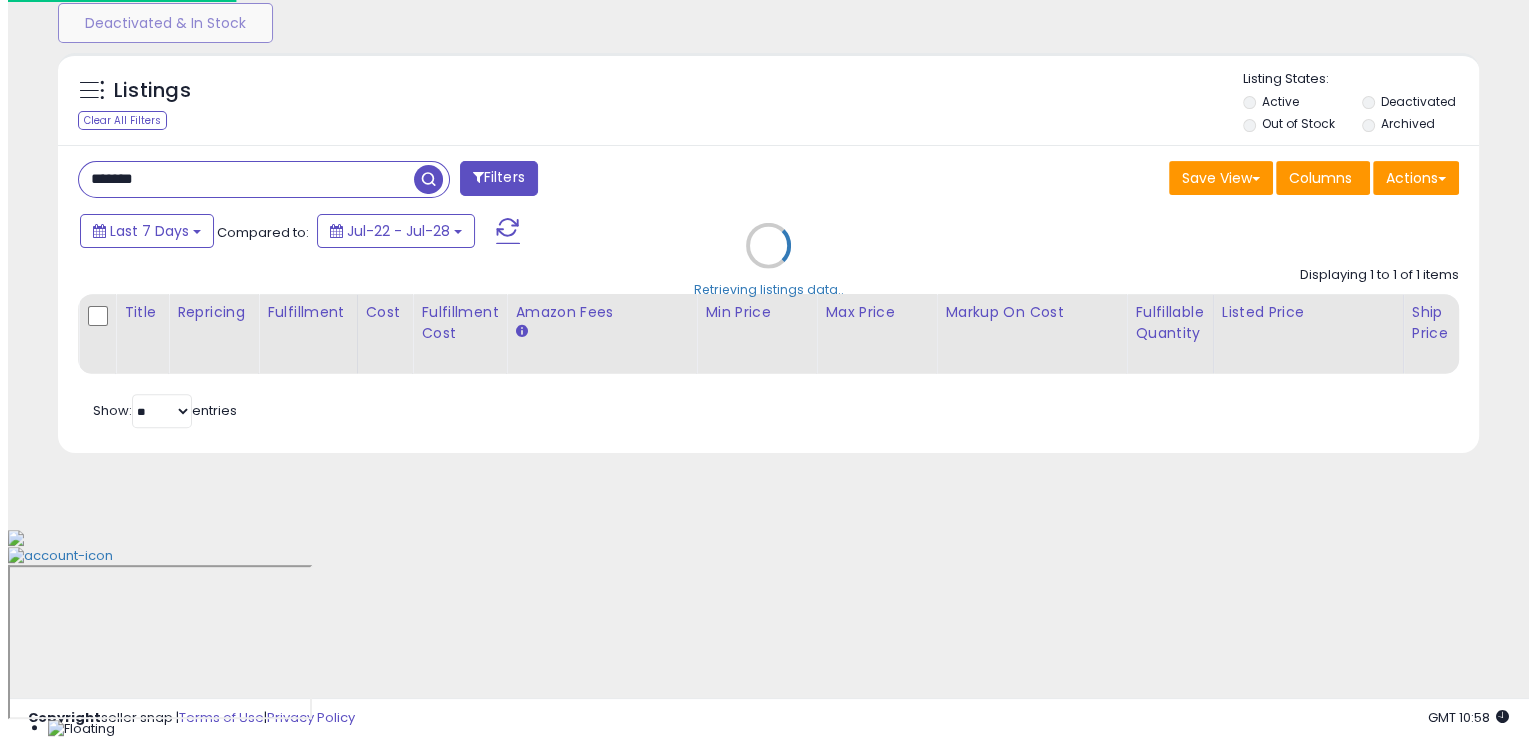 scroll, scrollTop: 481, scrollLeft: 0, axis: vertical 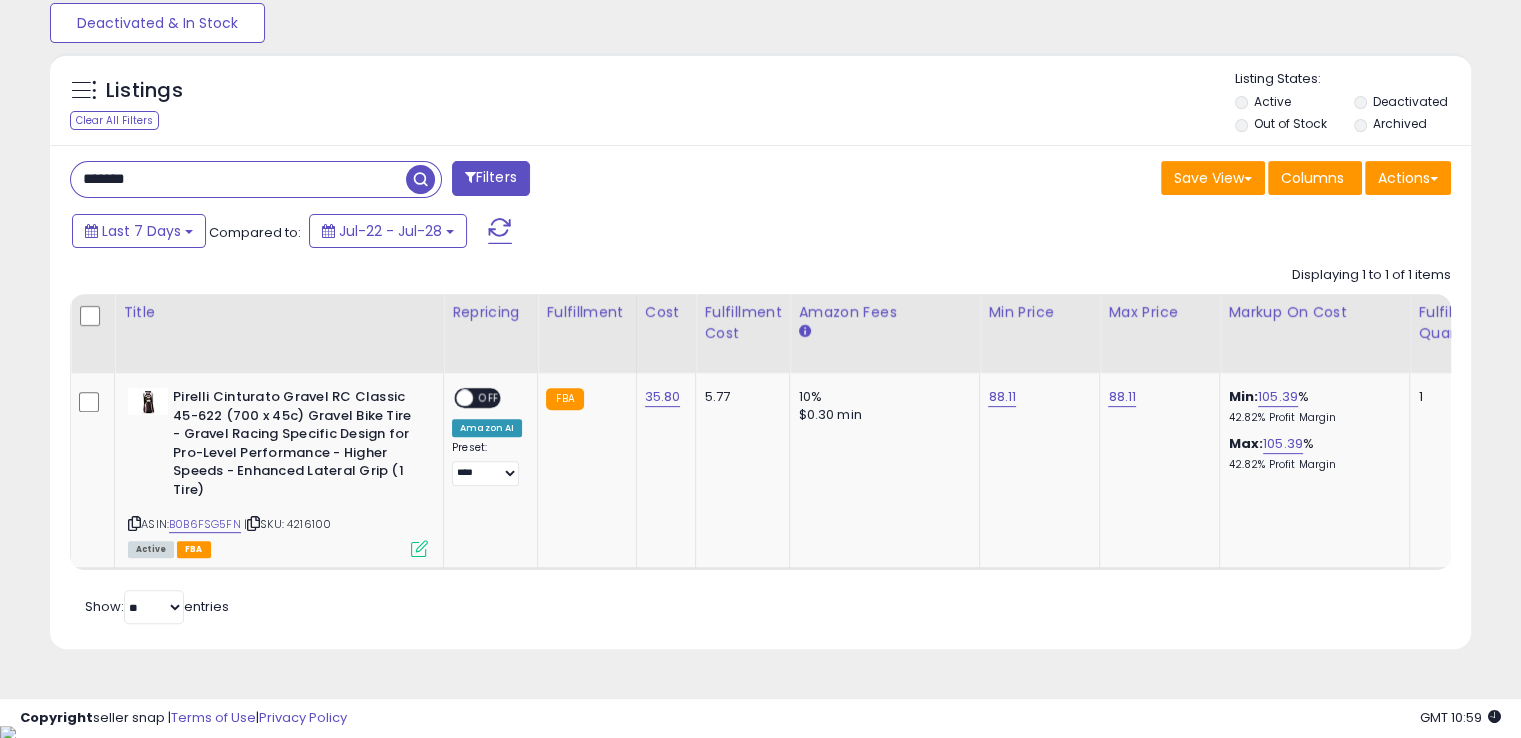 click on "*******" at bounding box center [238, 179] 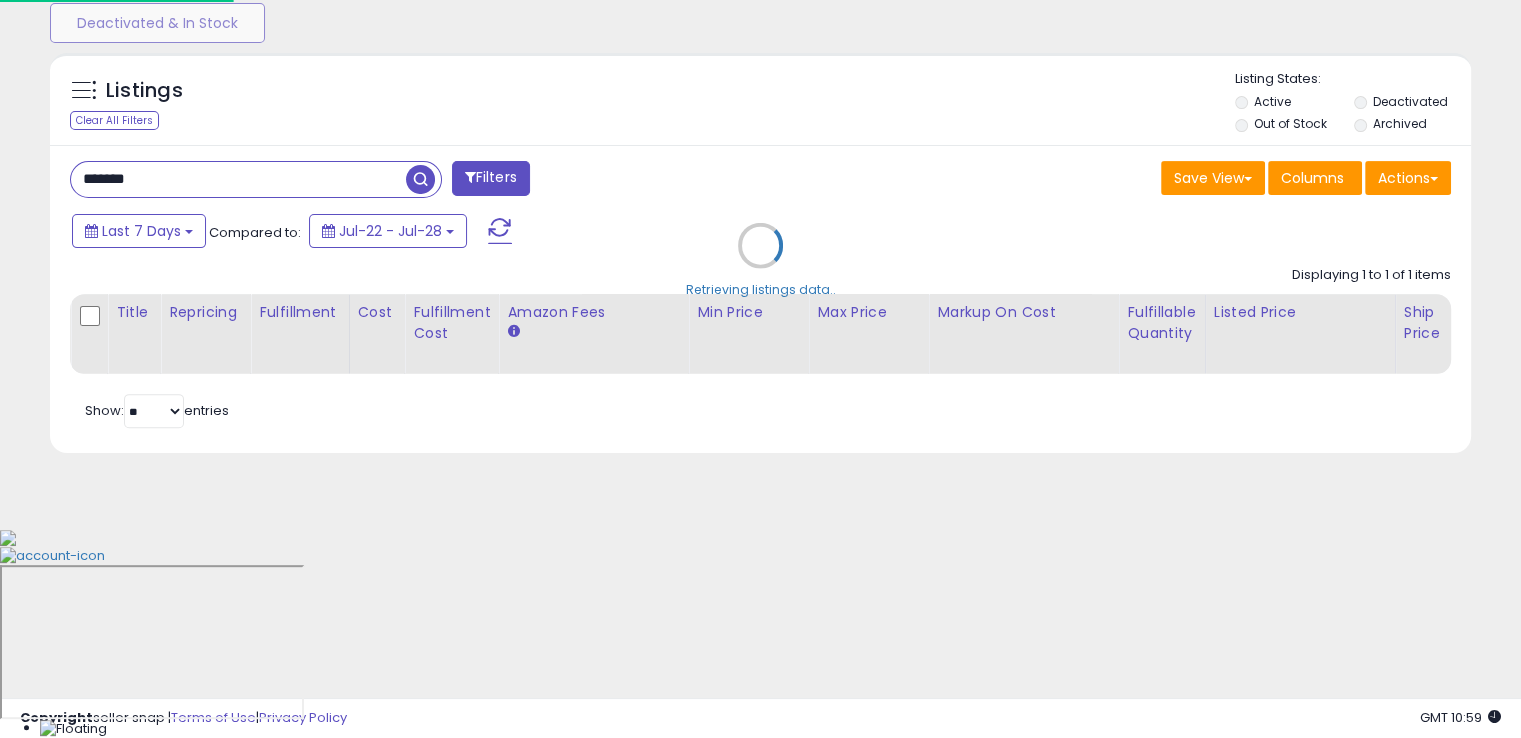 scroll, scrollTop: 999589, scrollLeft: 999168, axis: both 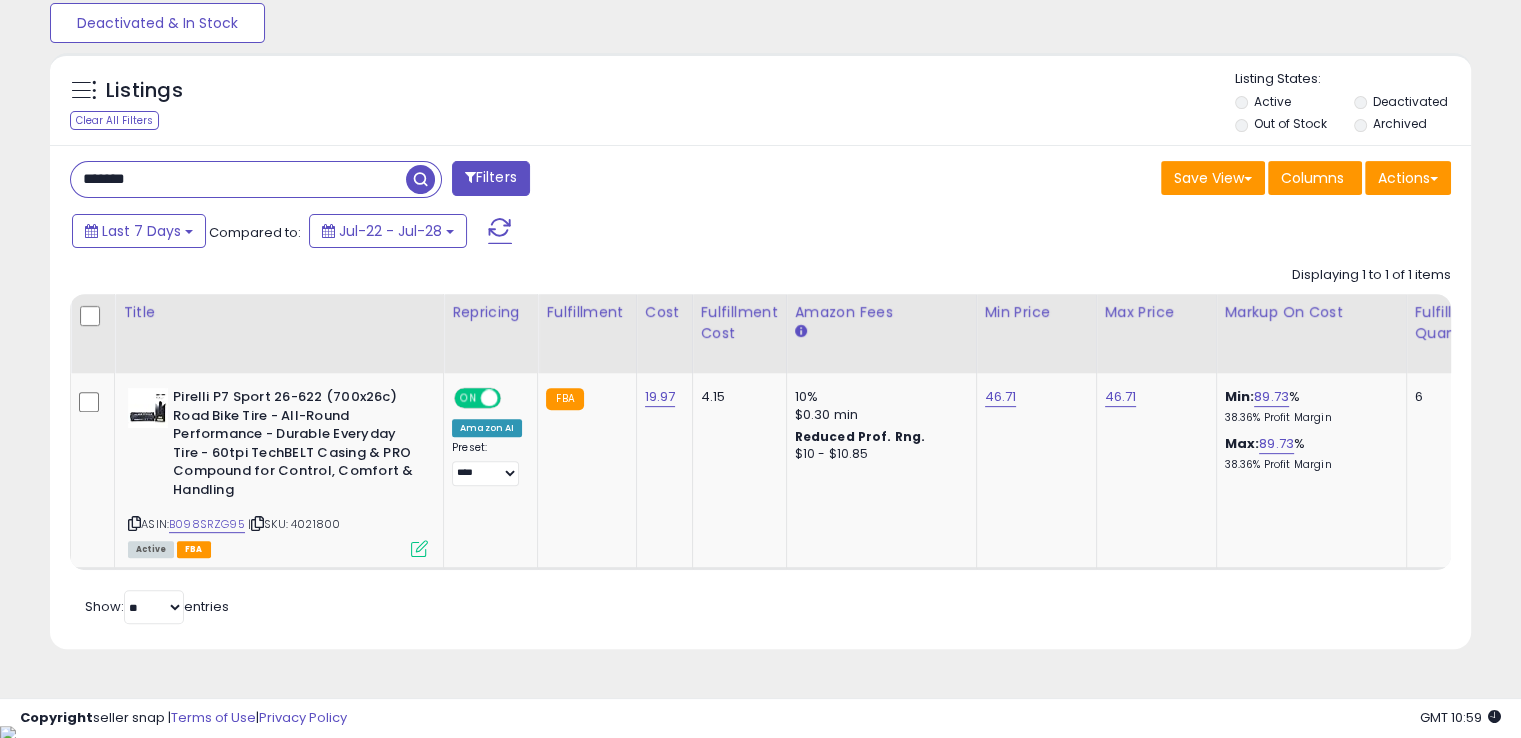 click on "*******" at bounding box center (238, 179) 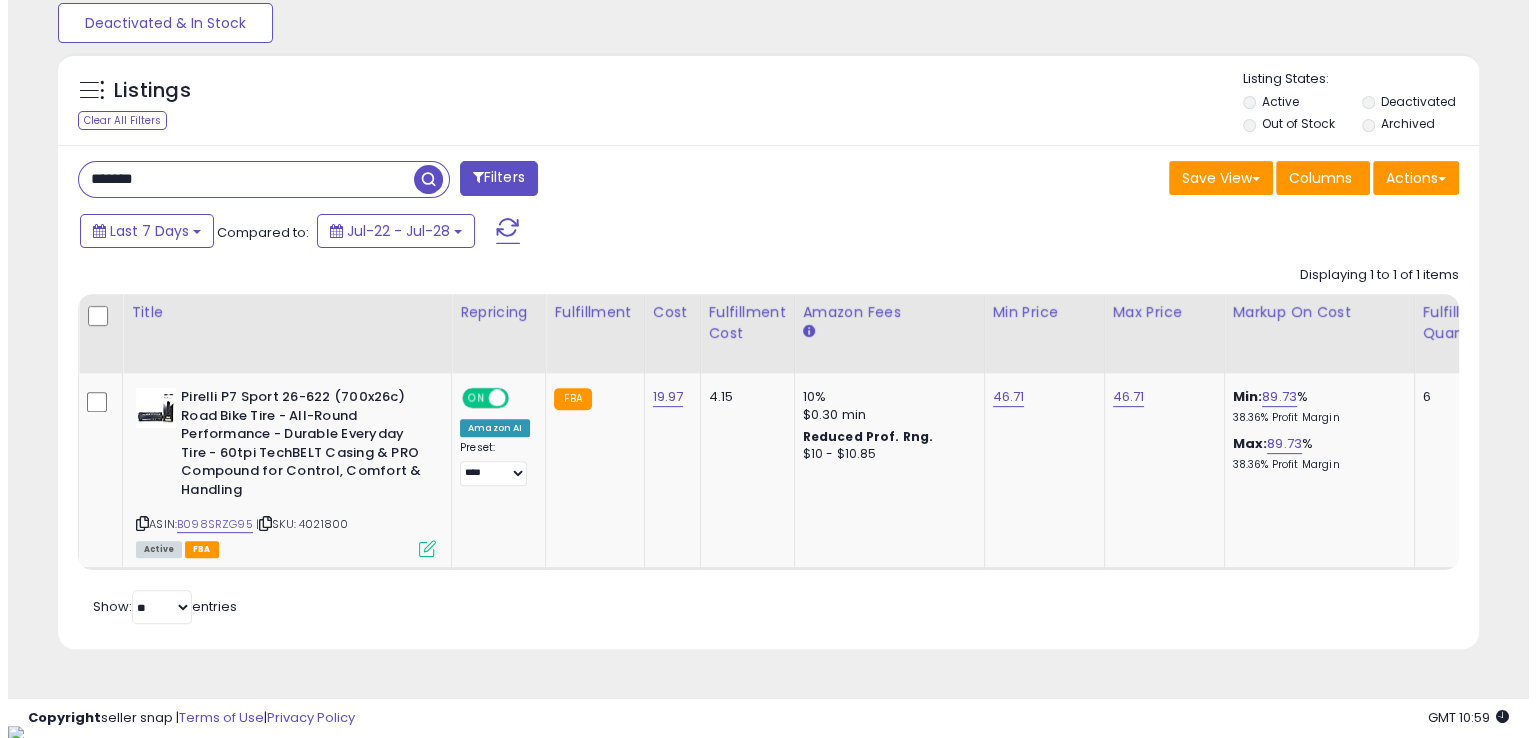 scroll, scrollTop: 481, scrollLeft: 0, axis: vertical 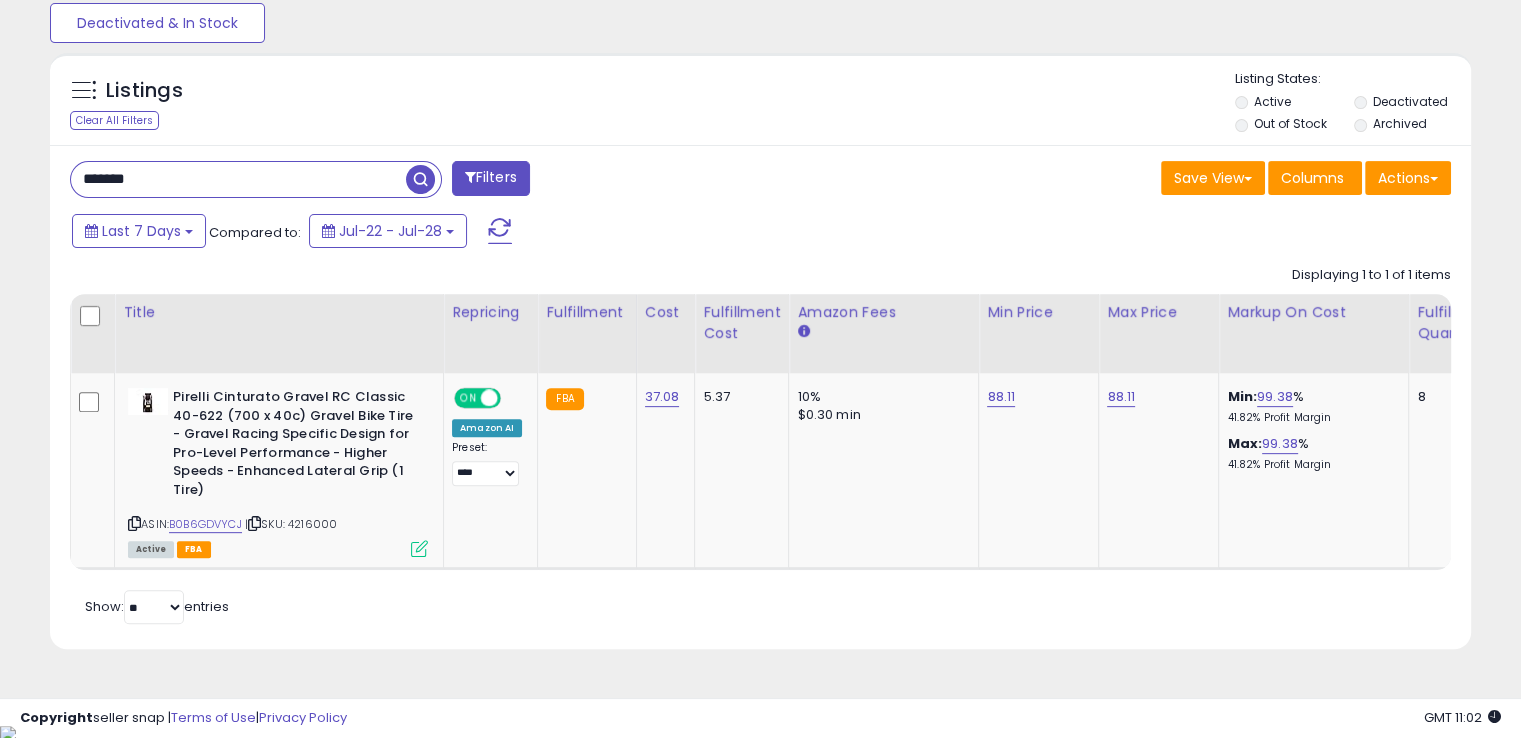 click on "*******" at bounding box center (238, 179) 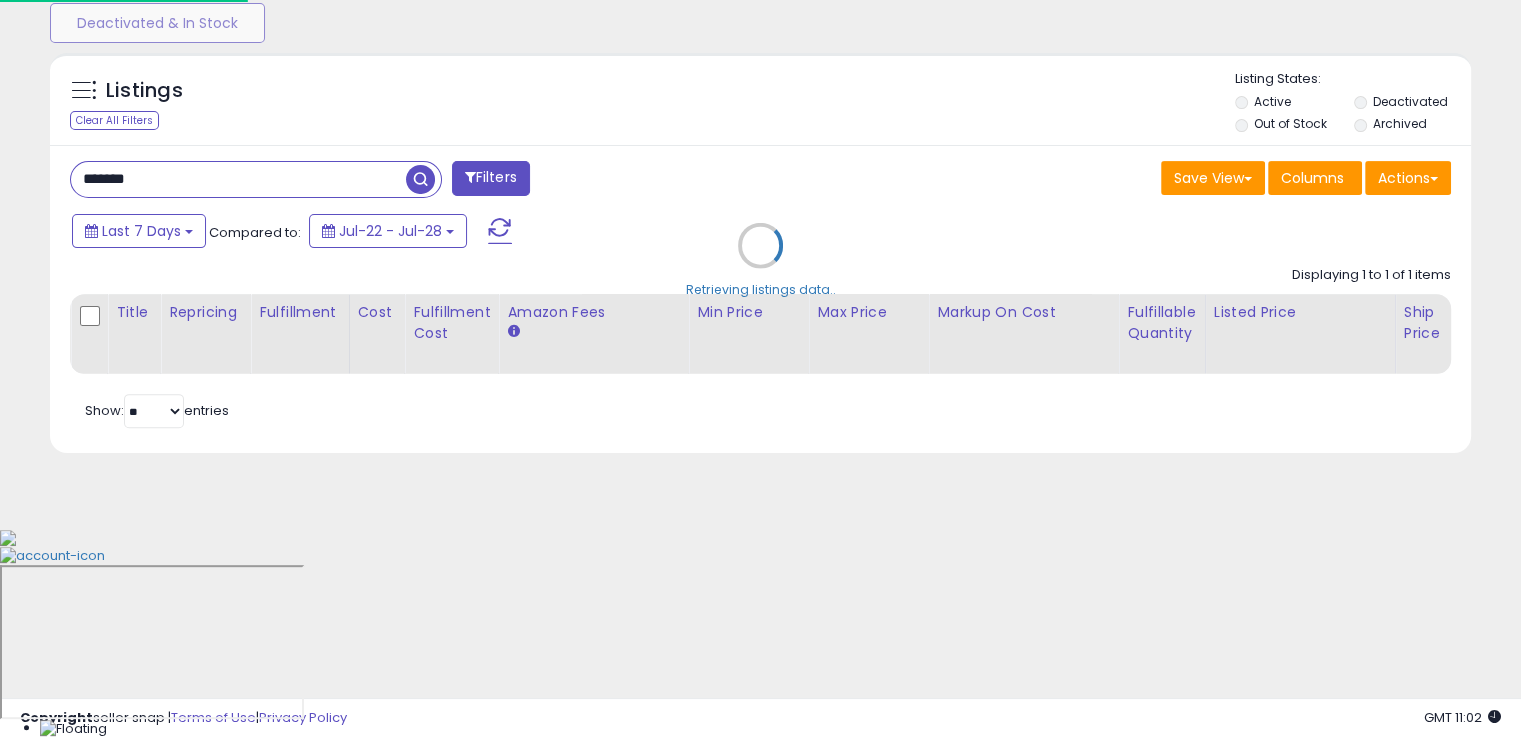 scroll, scrollTop: 999589, scrollLeft: 999168, axis: both 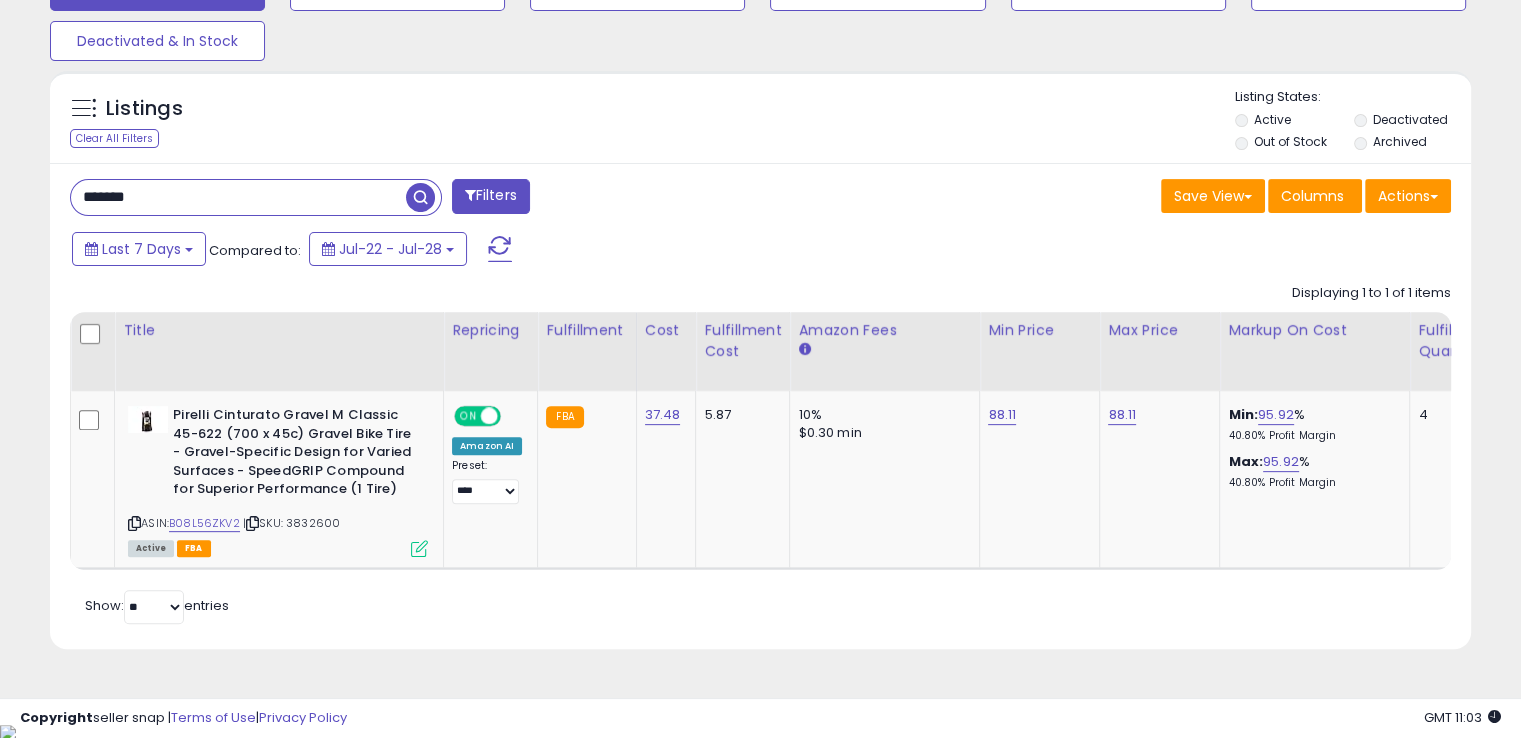 click on "*******" at bounding box center (238, 197) 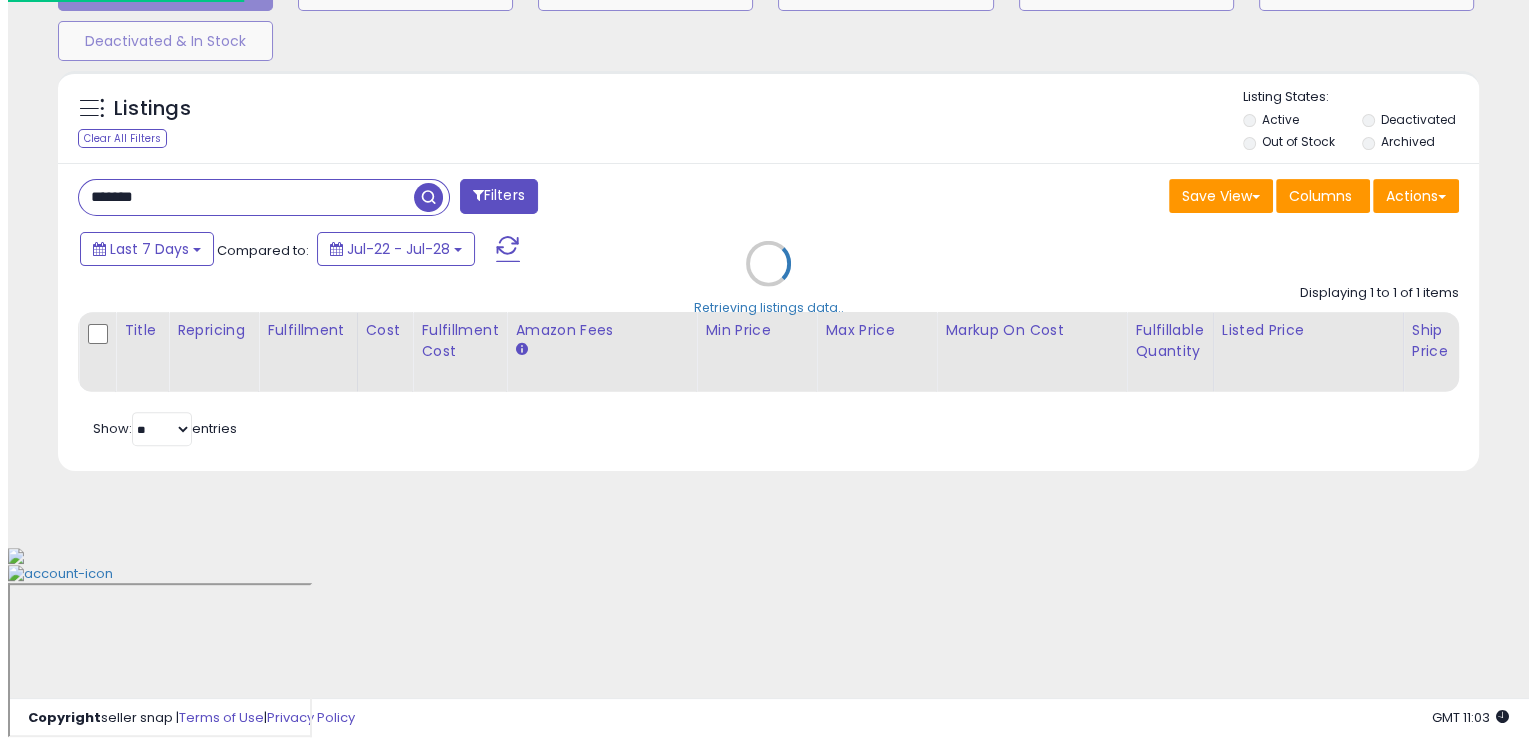 scroll, scrollTop: 481, scrollLeft: 0, axis: vertical 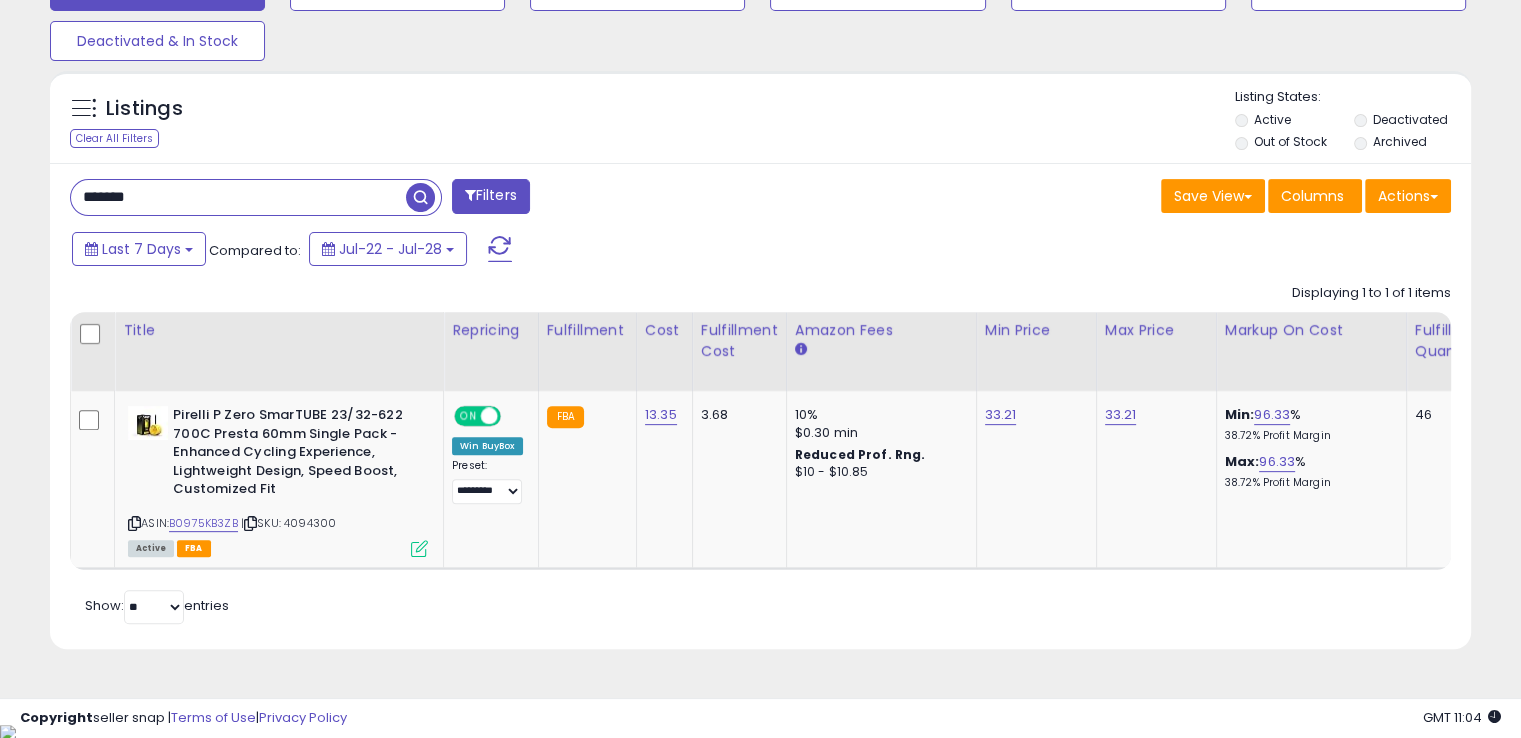 click on "*******" at bounding box center (238, 197) 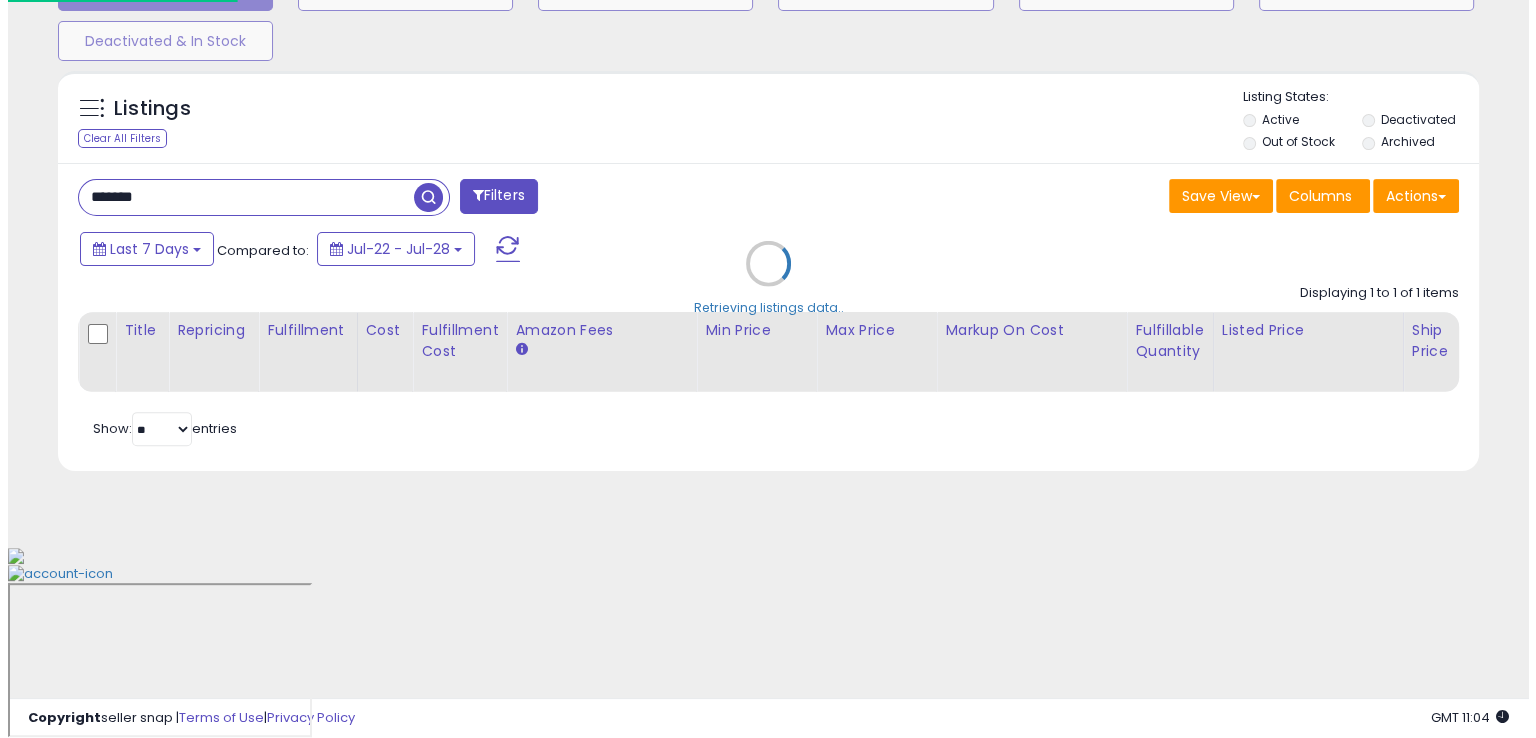 scroll, scrollTop: 481, scrollLeft: 0, axis: vertical 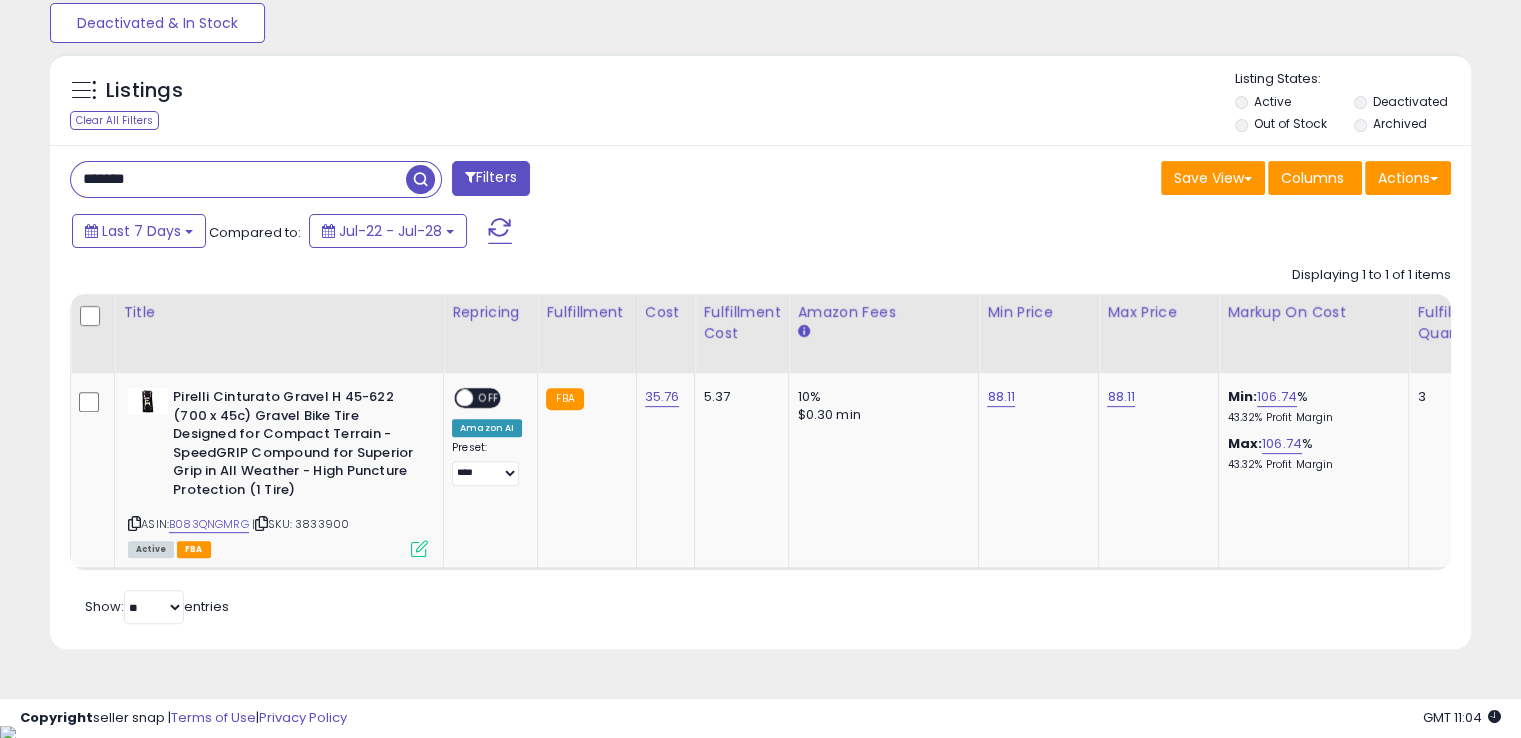 click on "*******" at bounding box center (238, 179) 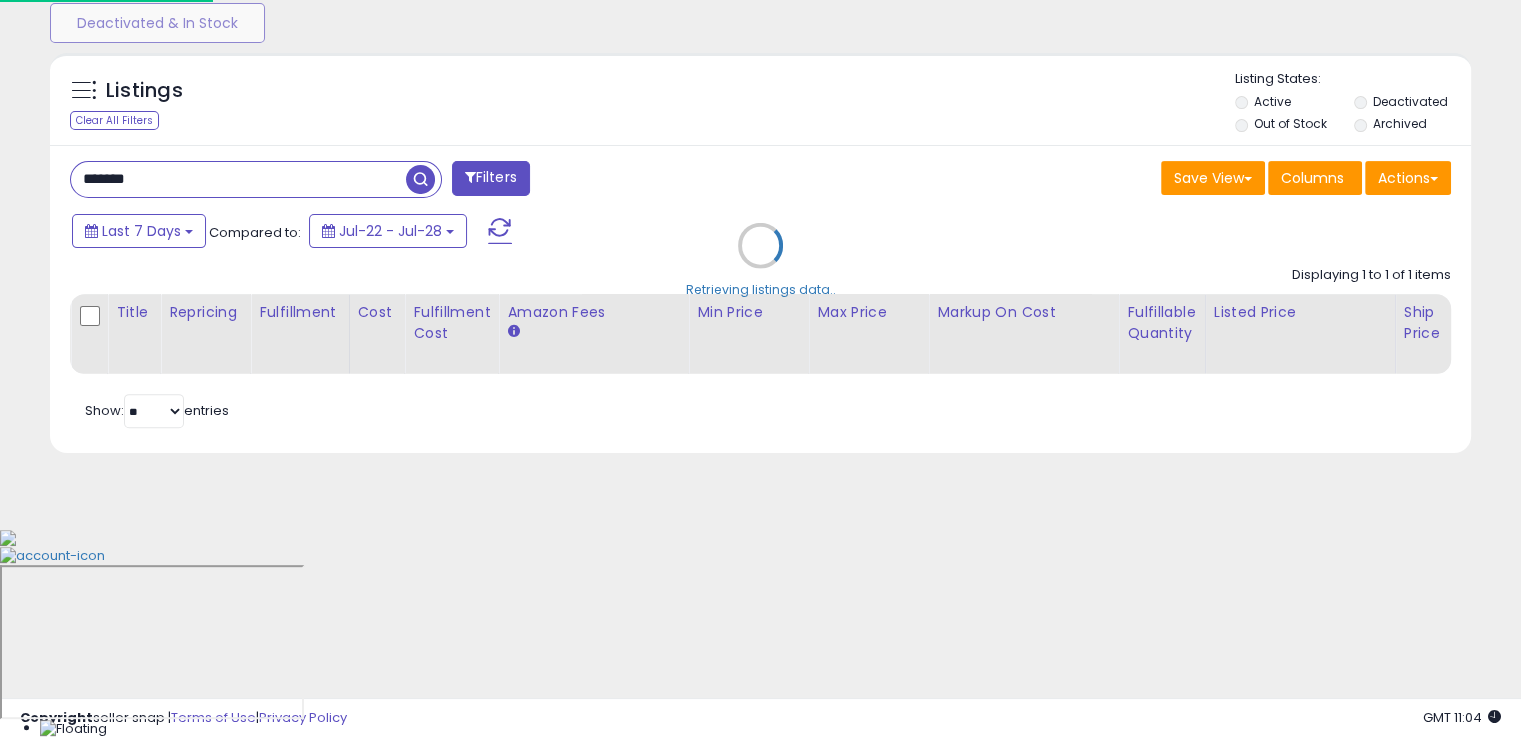 scroll, scrollTop: 999589, scrollLeft: 999168, axis: both 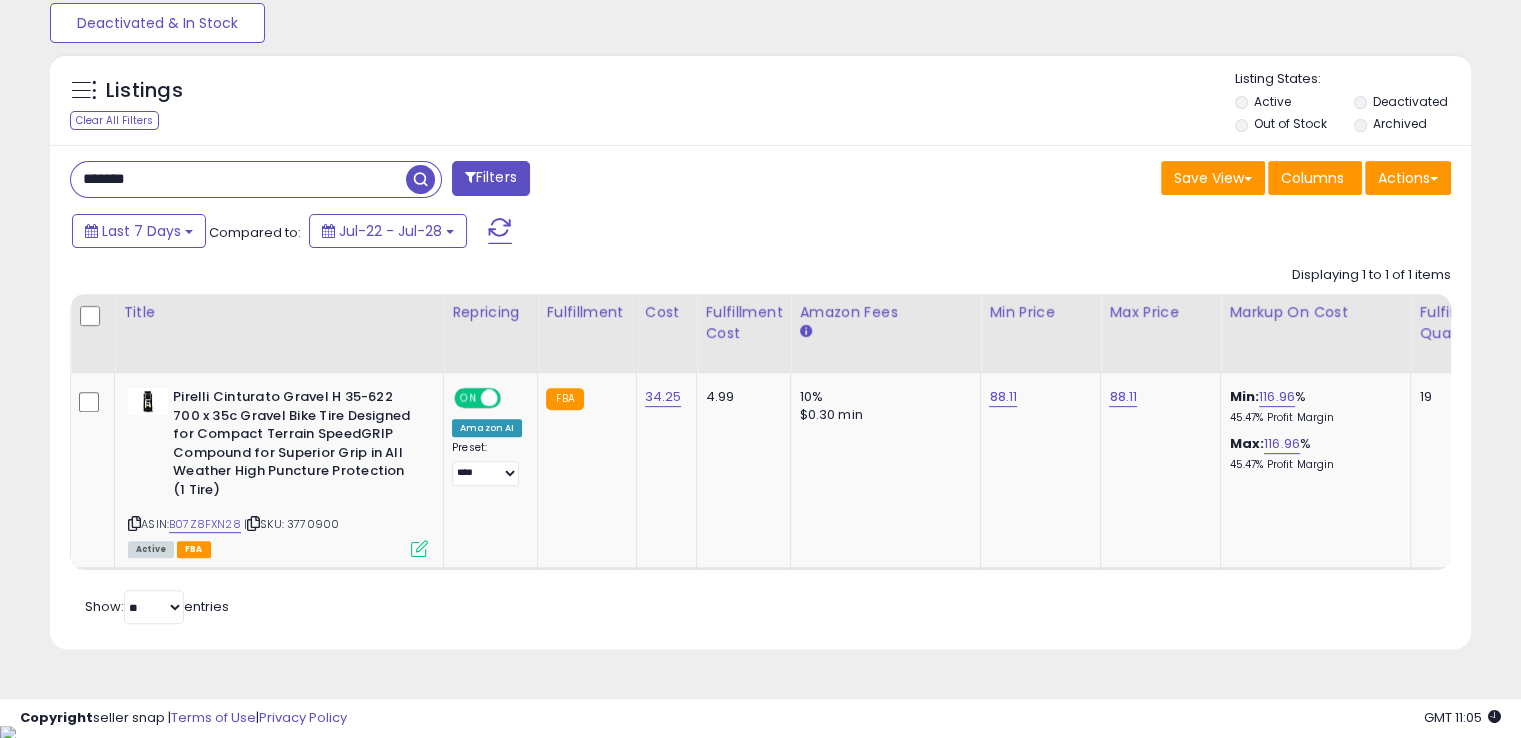 click on "*******" at bounding box center [238, 179] 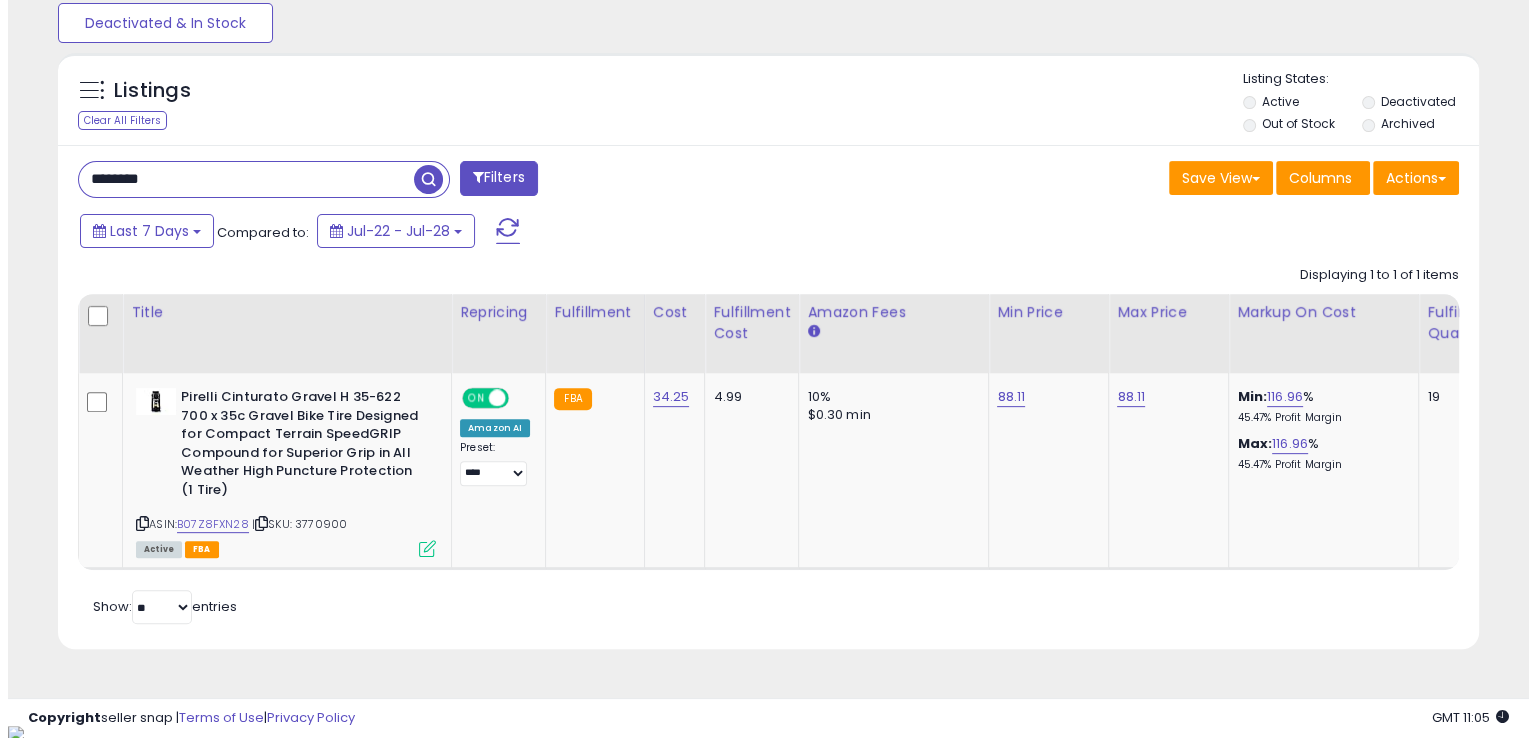 scroll, scrollTop: 481, scrollLeft: 0, axis: vertical 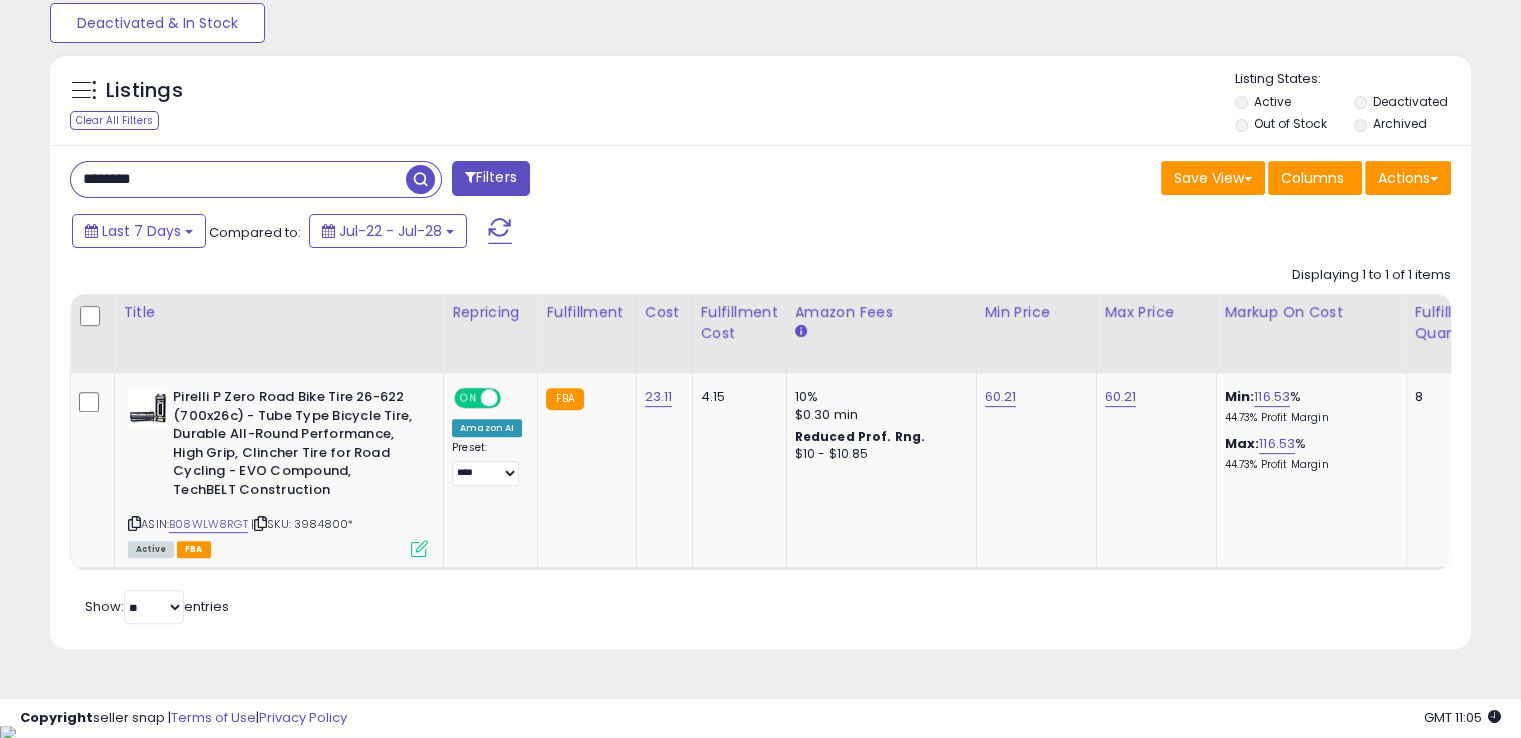 click on "********" at bounding box center [238, 179] 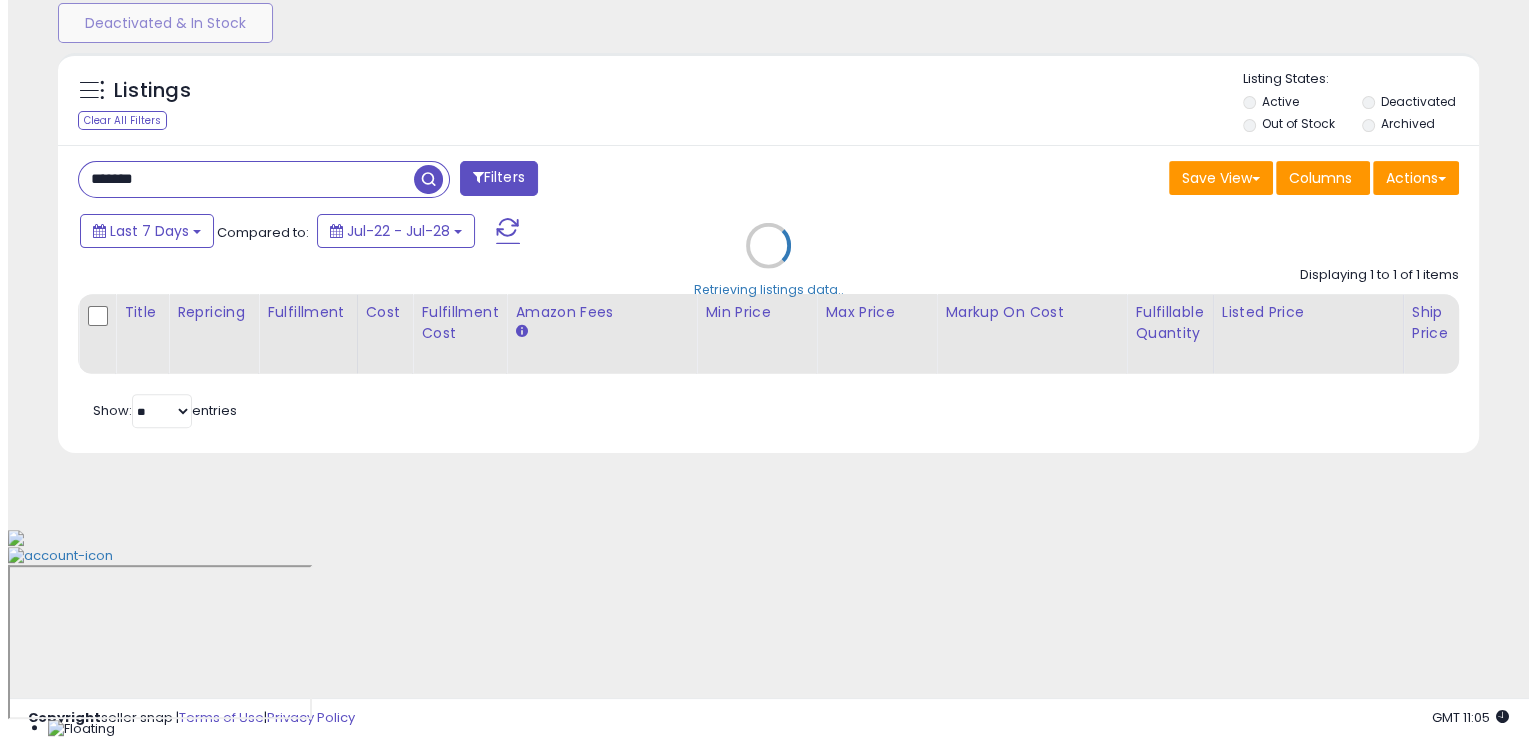 scroll, scrollTop: 481, scrollLeft: 0, axis: vertical 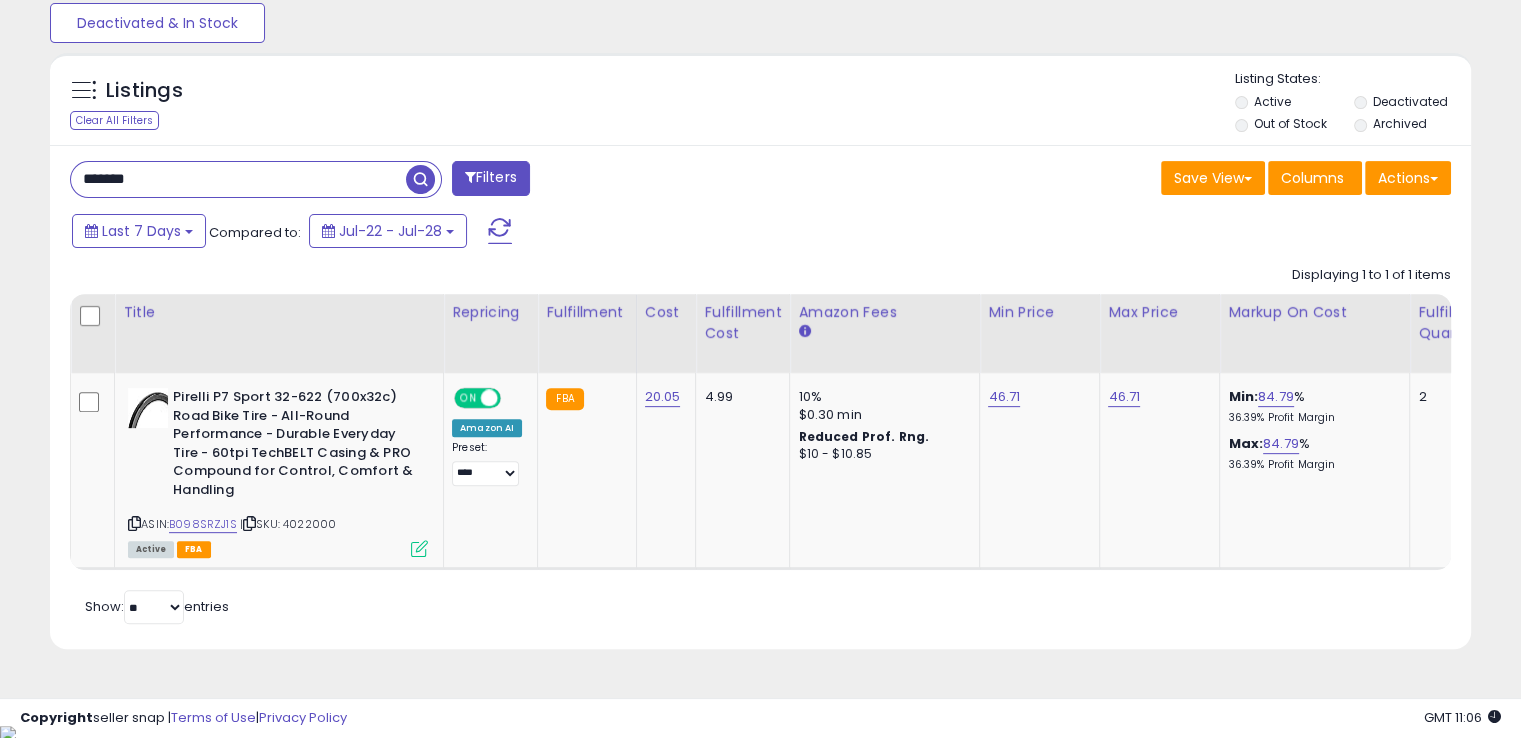 click on "*******" at bounding box center (238, 179) 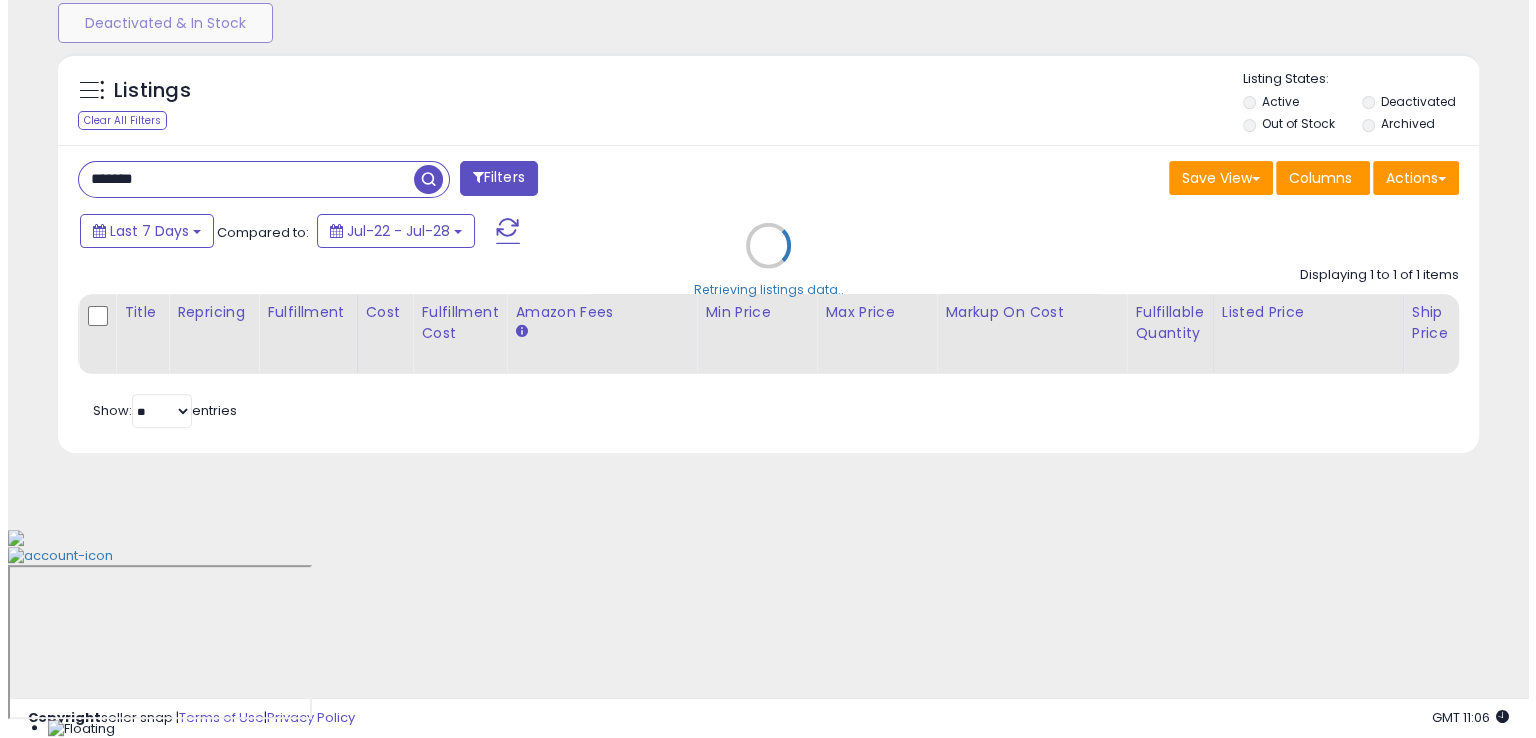 scroll, scrollTop: 481, scrollLeft: 0, axis: vertical 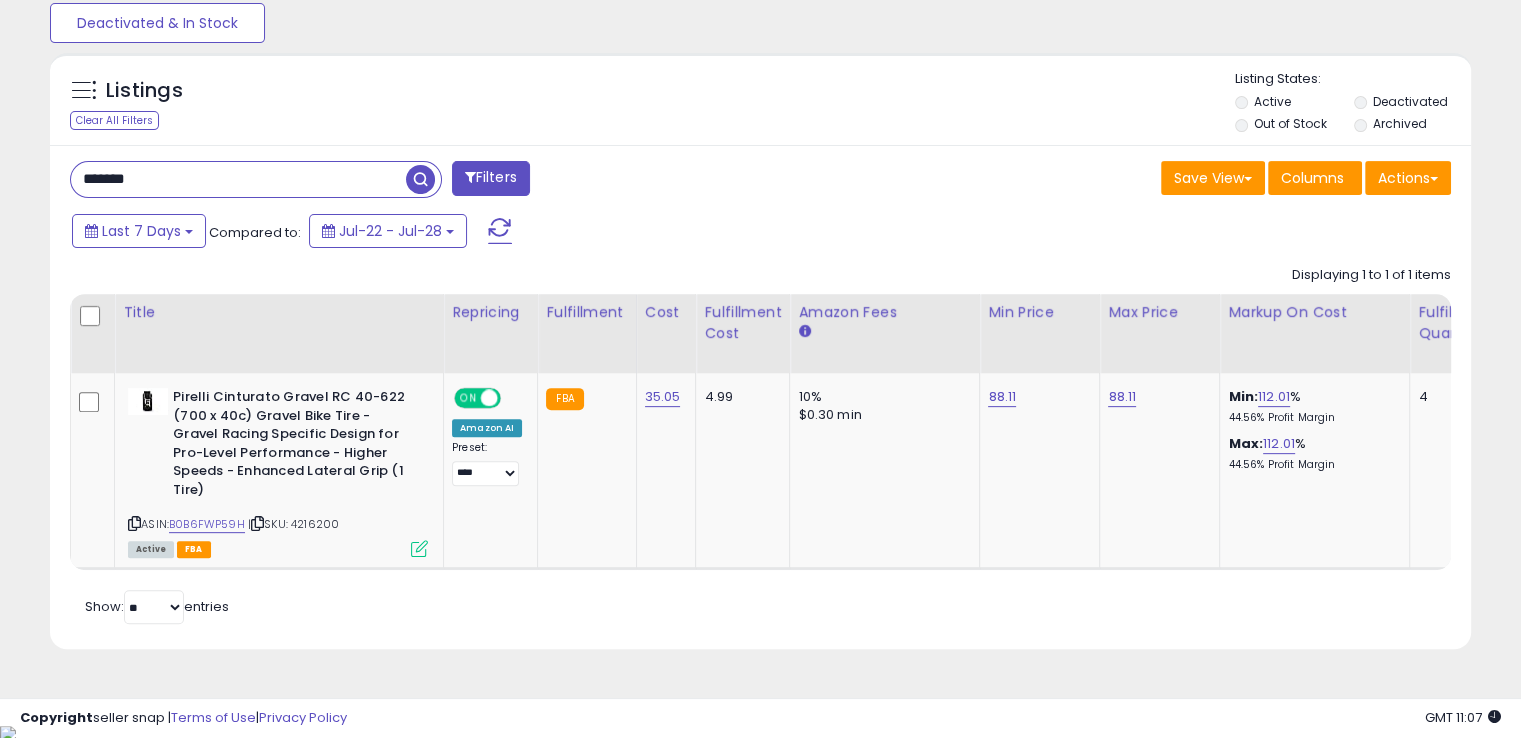 click on "*******" at bounding box center (238, 179) 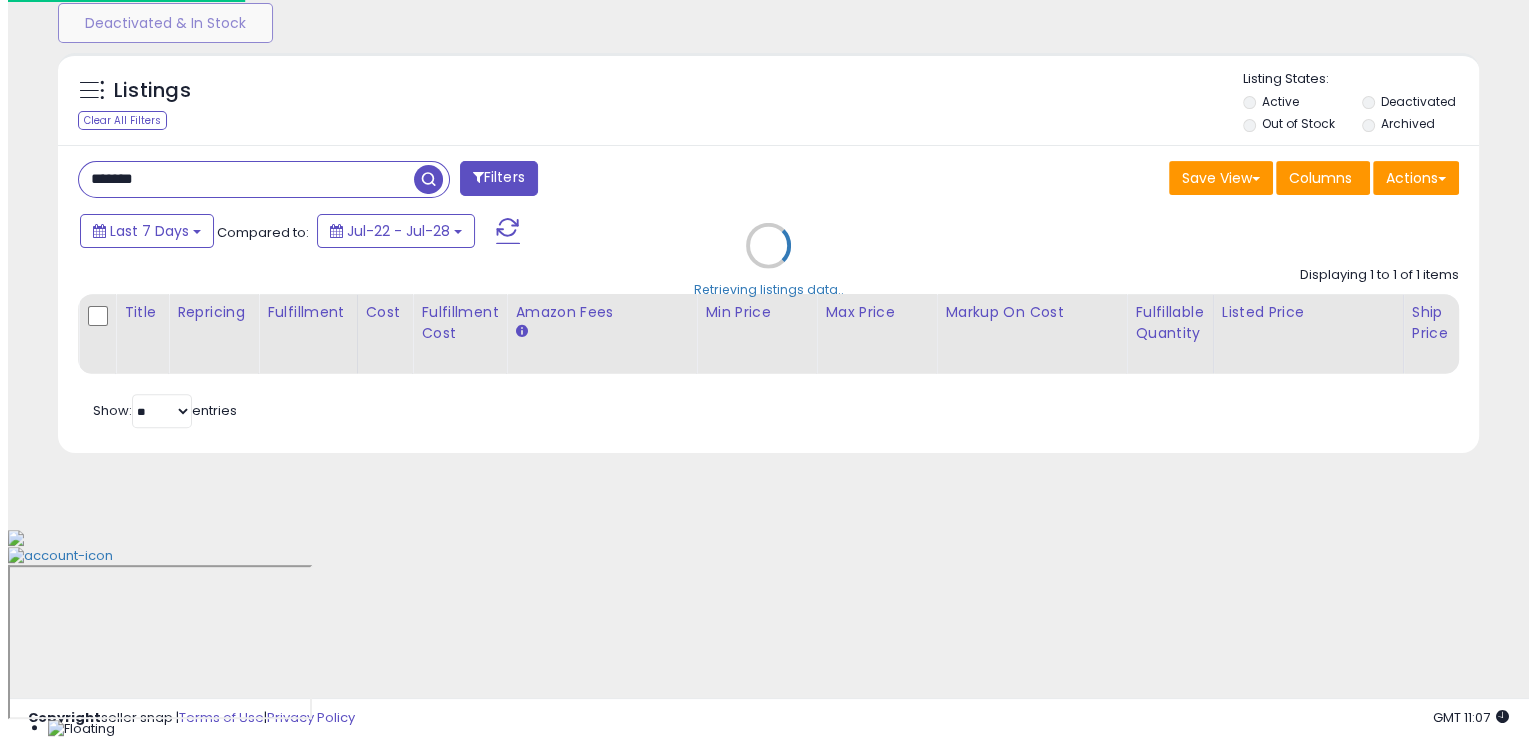scroll, scrollTop: 481, scrollLeft: 0, axis: vertical 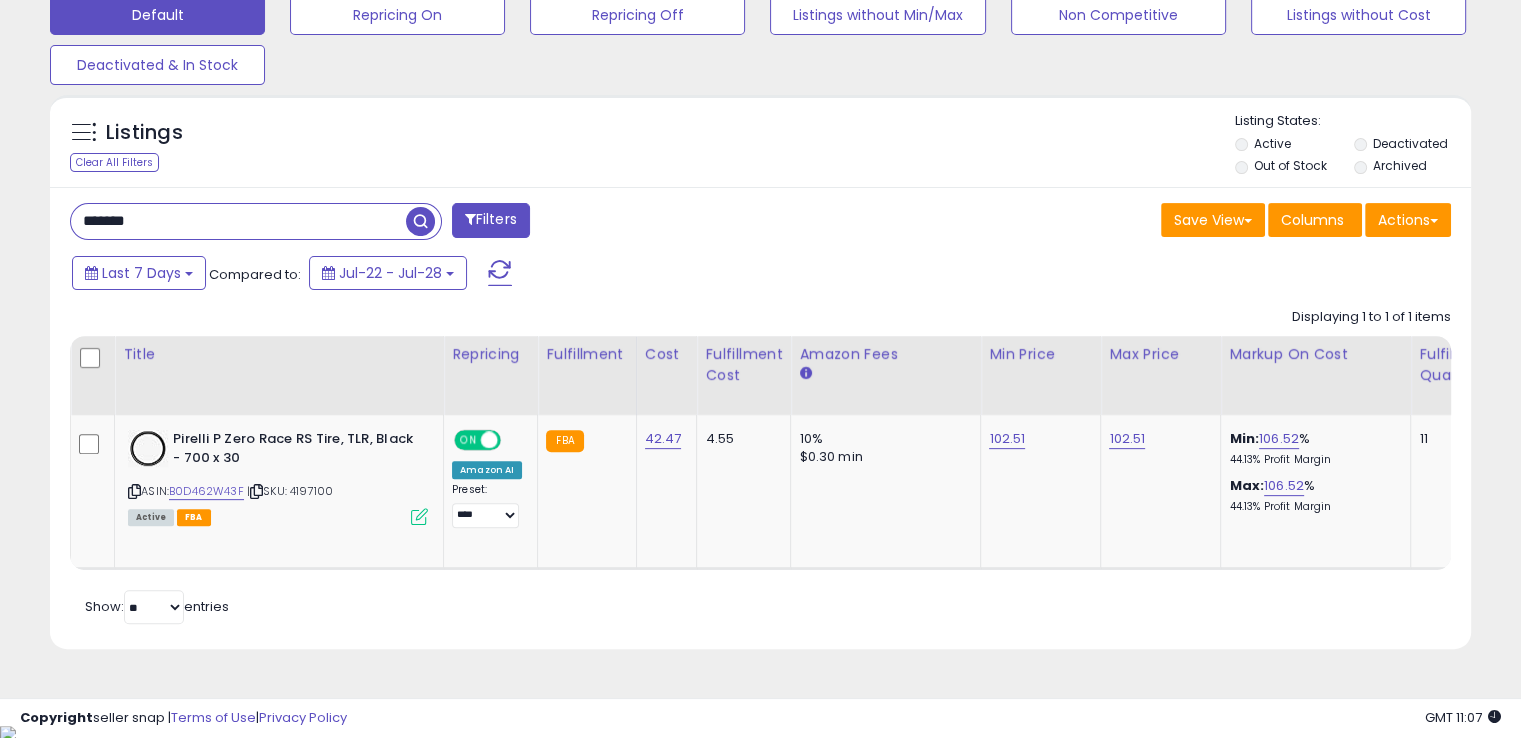 click on "*******" at bounding box center [238, 221] 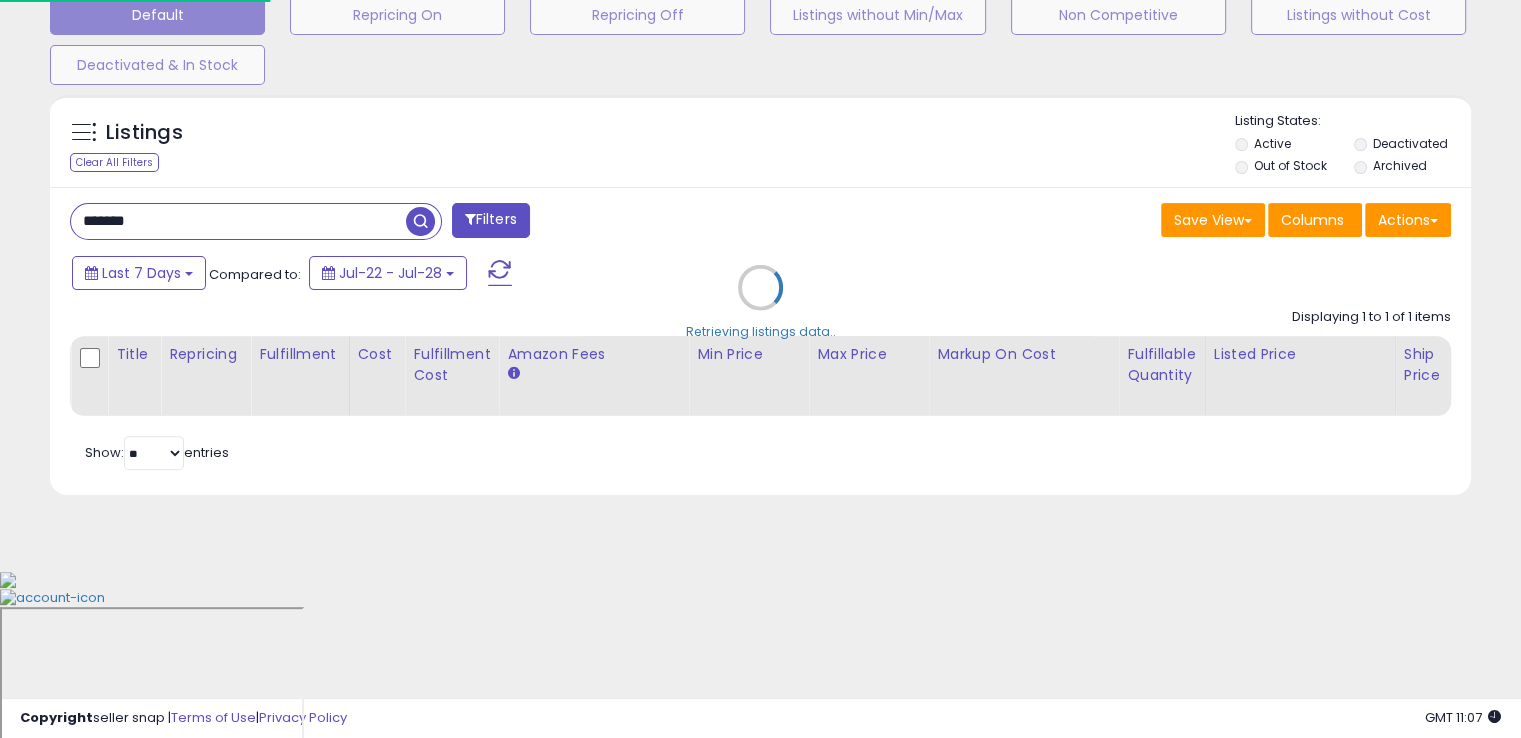 scroll, scrollTop: 999589, scrollLeft: 999168, axis: both 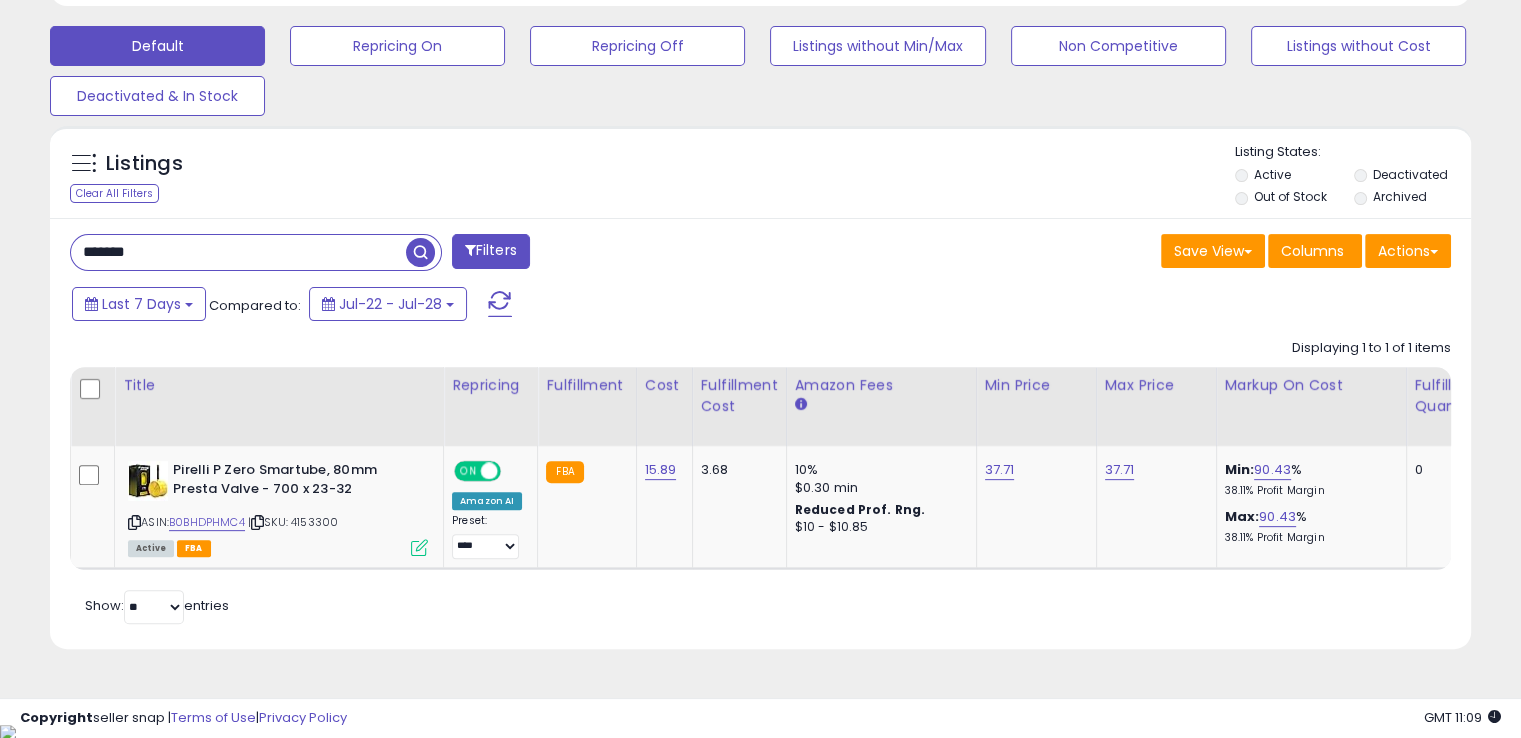 click on "*******" at bounding box center (238, 252) 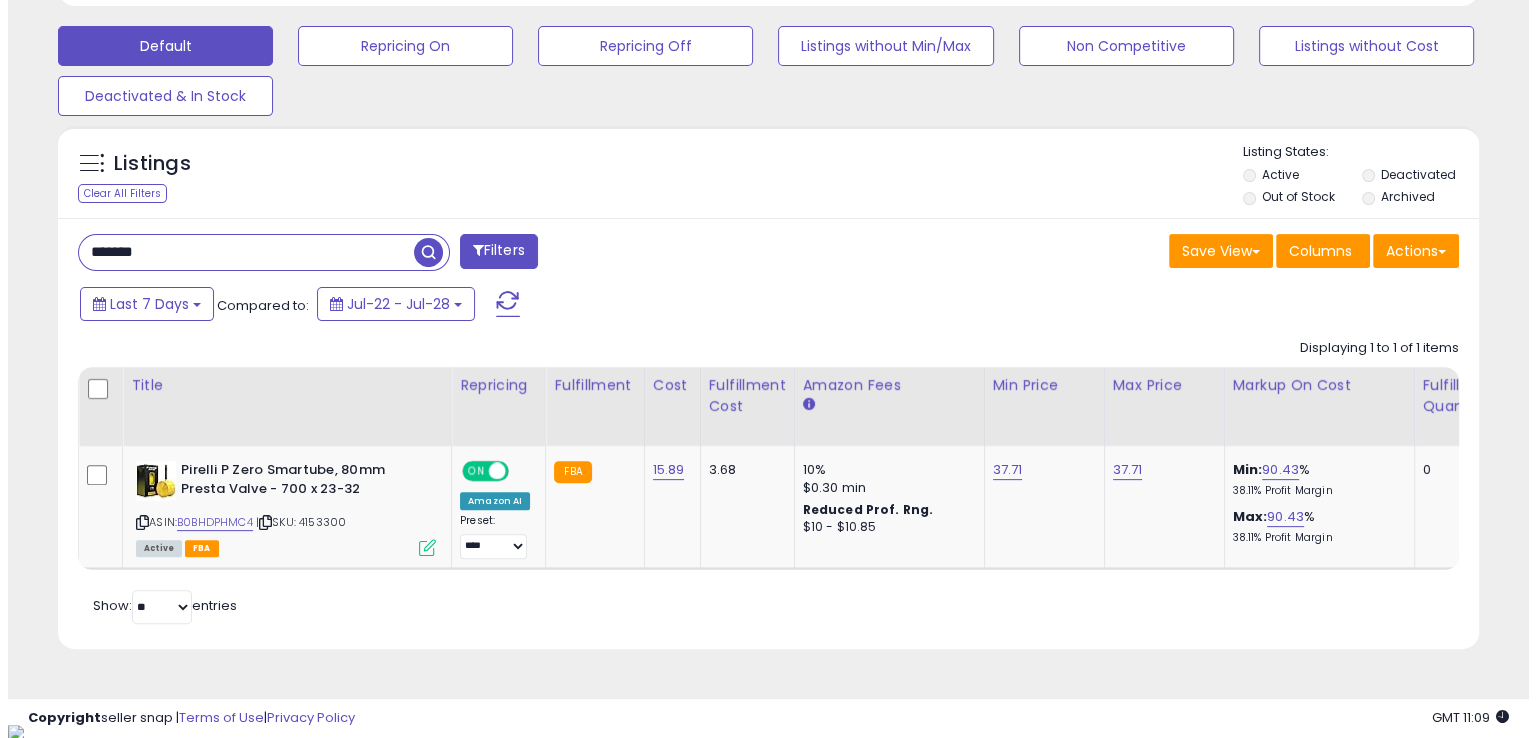 scroll, scrollTop: 481, scrollLeft: 0, axis: vertical 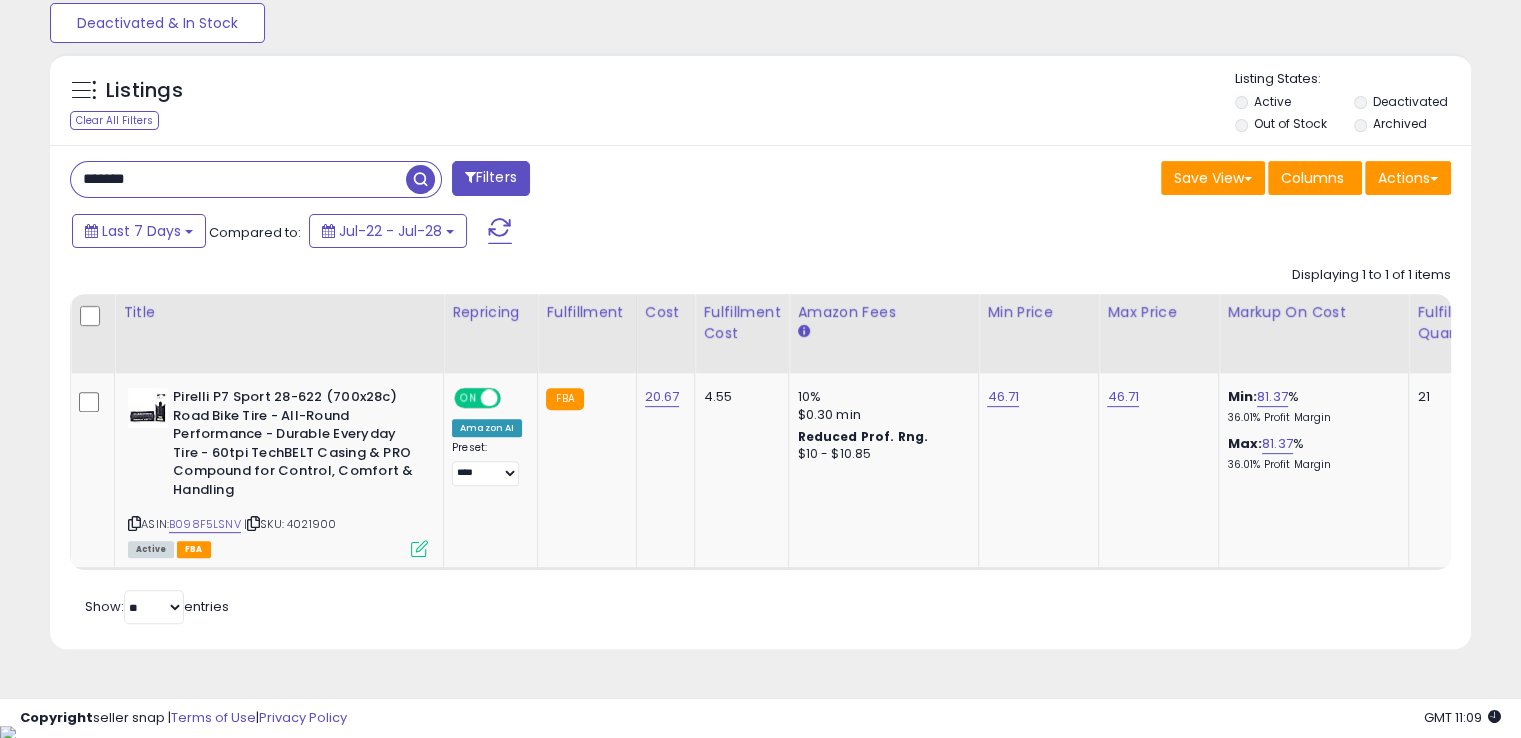 click on "*******
Filters
Save View
Save As New View
Update Current View" at bounding box center (760, 397) 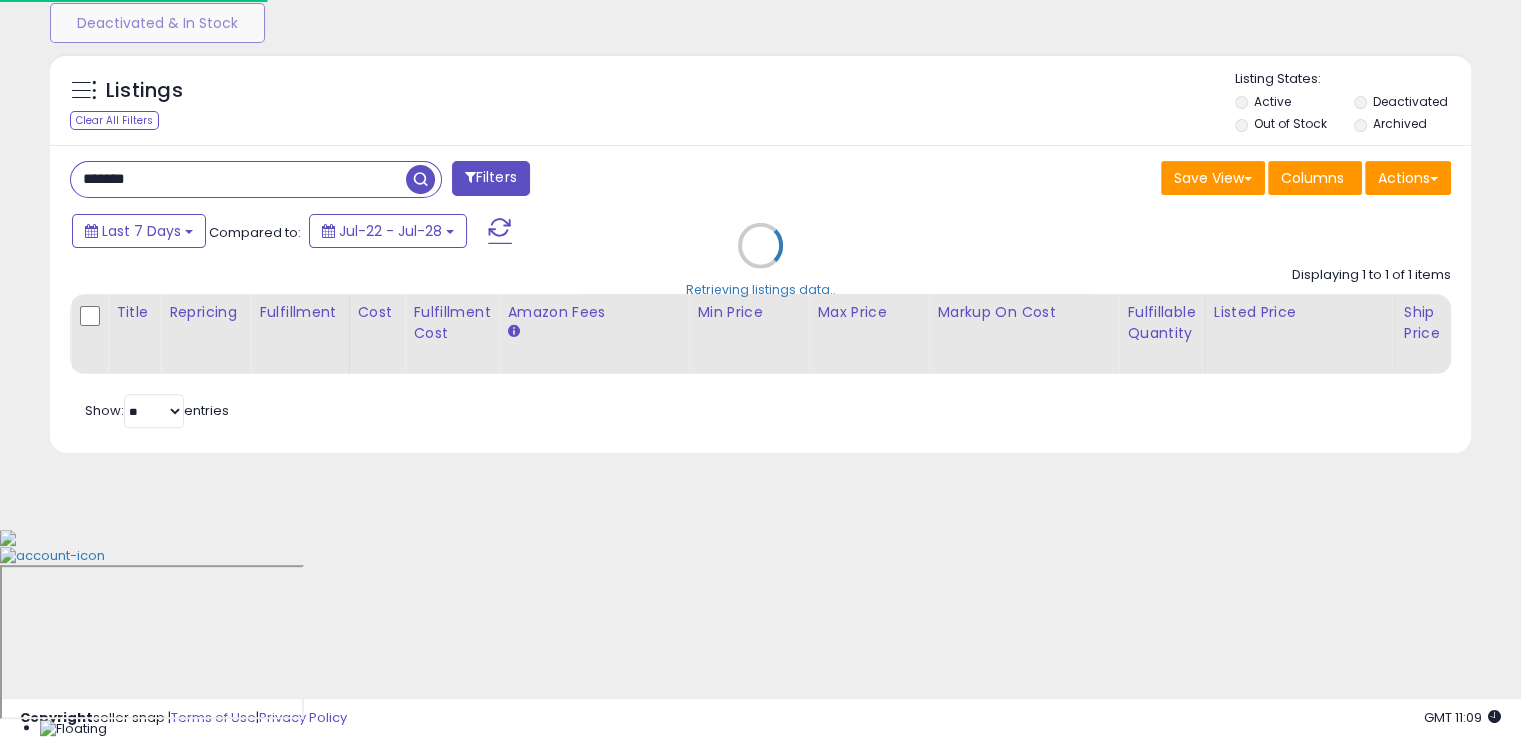 scroll, scrollTop: 999589, scrollLeft: 999168, axis: both 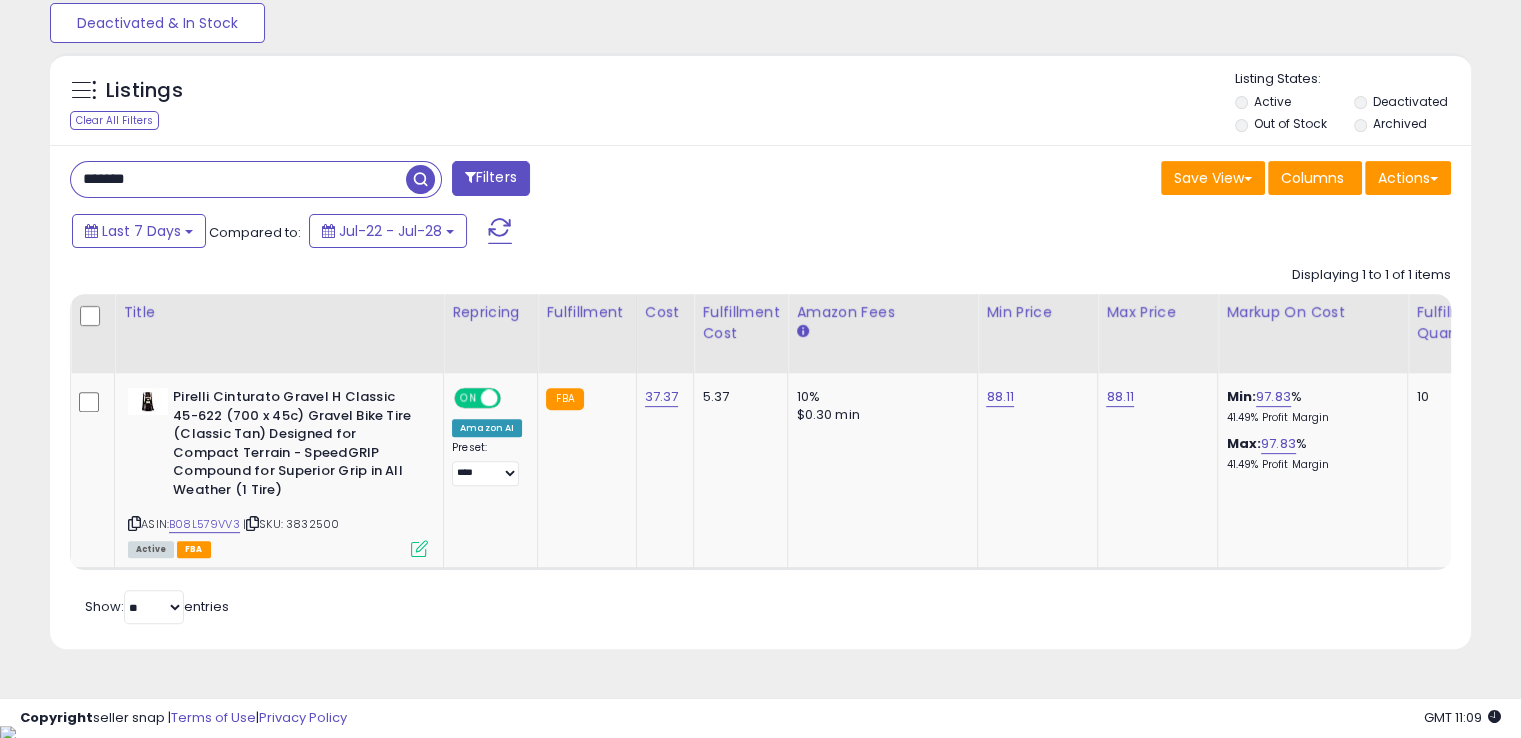 click on "*******" at bounding box center (238, 179) 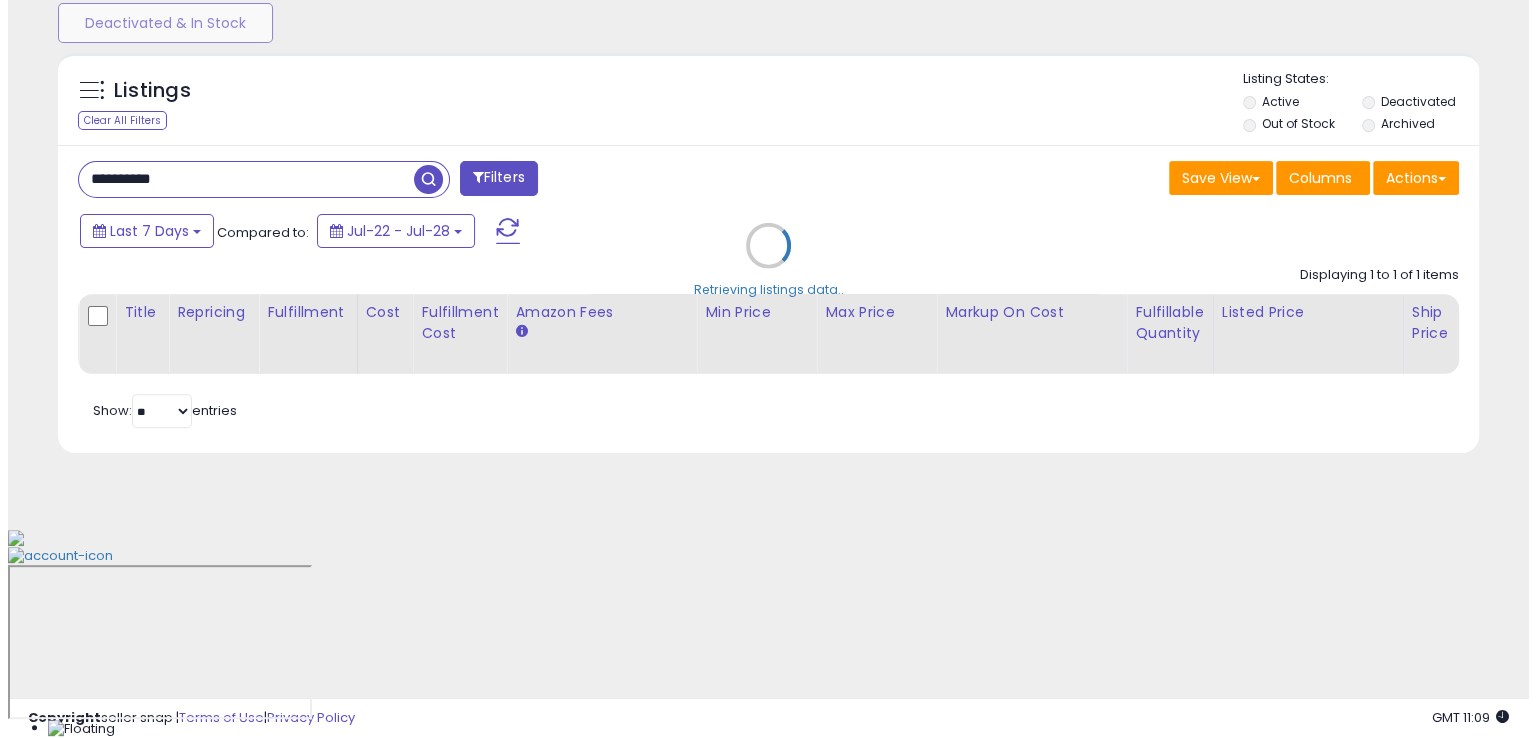 scroll, scrollTop: 481, scrollLeft: 0, axis: vertical 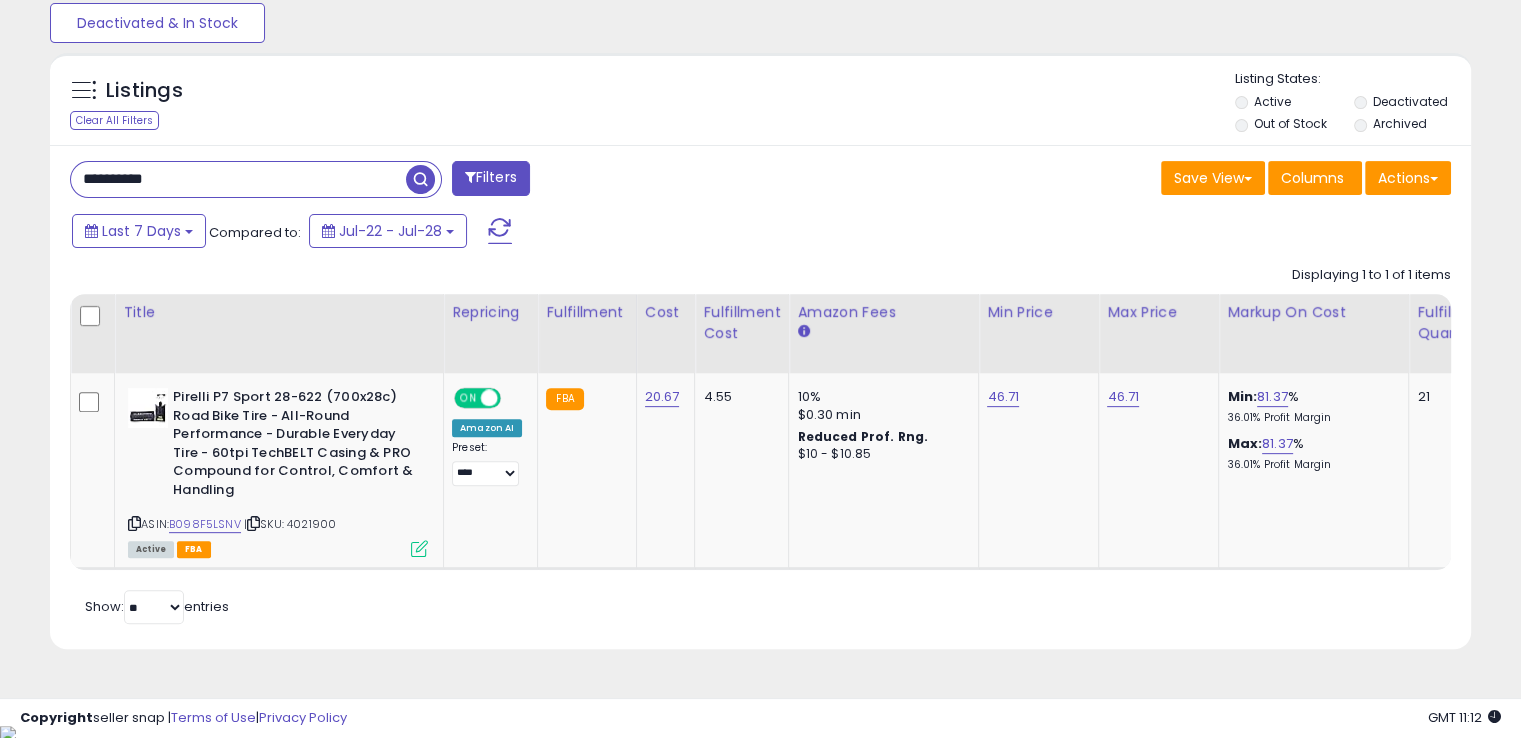 click on "**********" at bounding box center [238, 179] 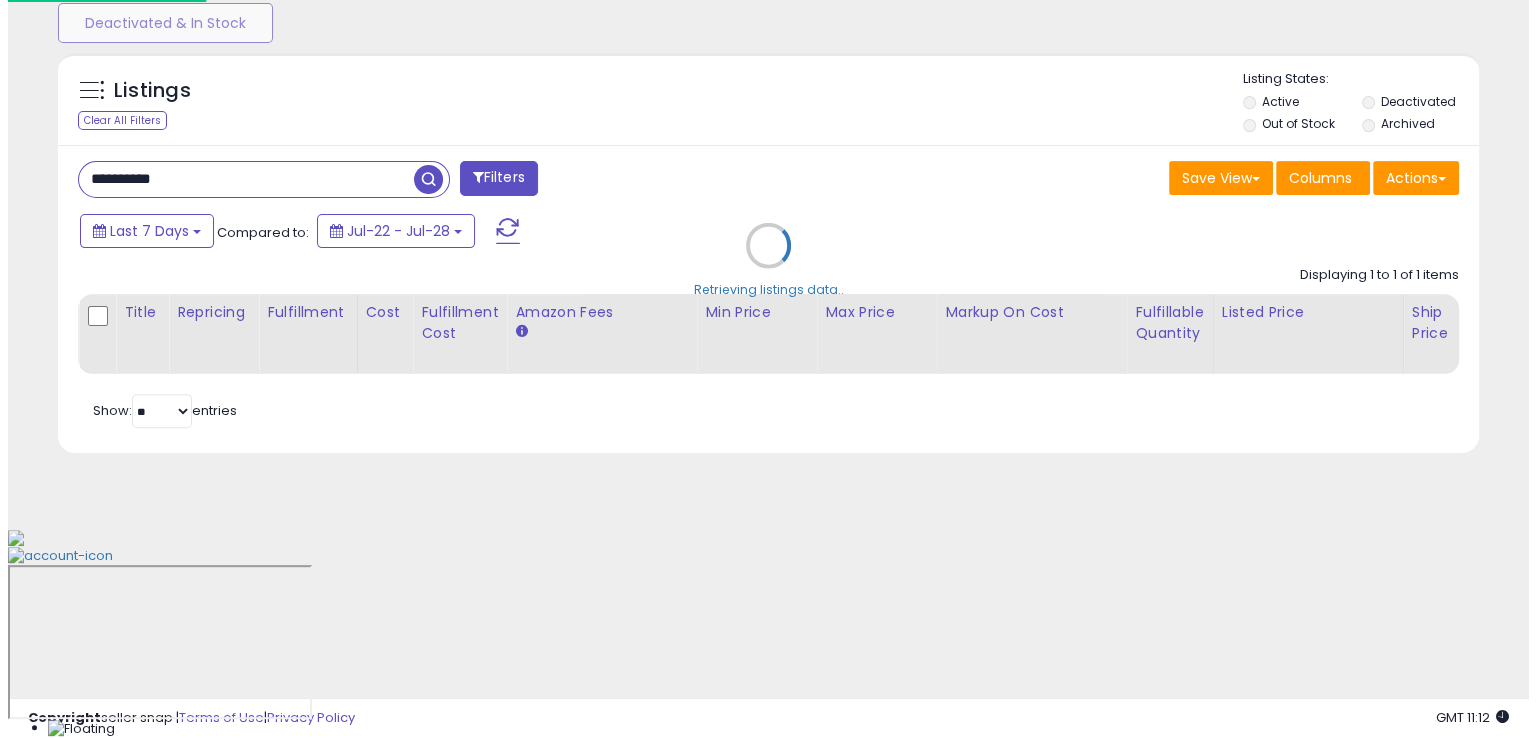 scroll, scrollTop: 481, scrollLeft: 0, axis: vertical 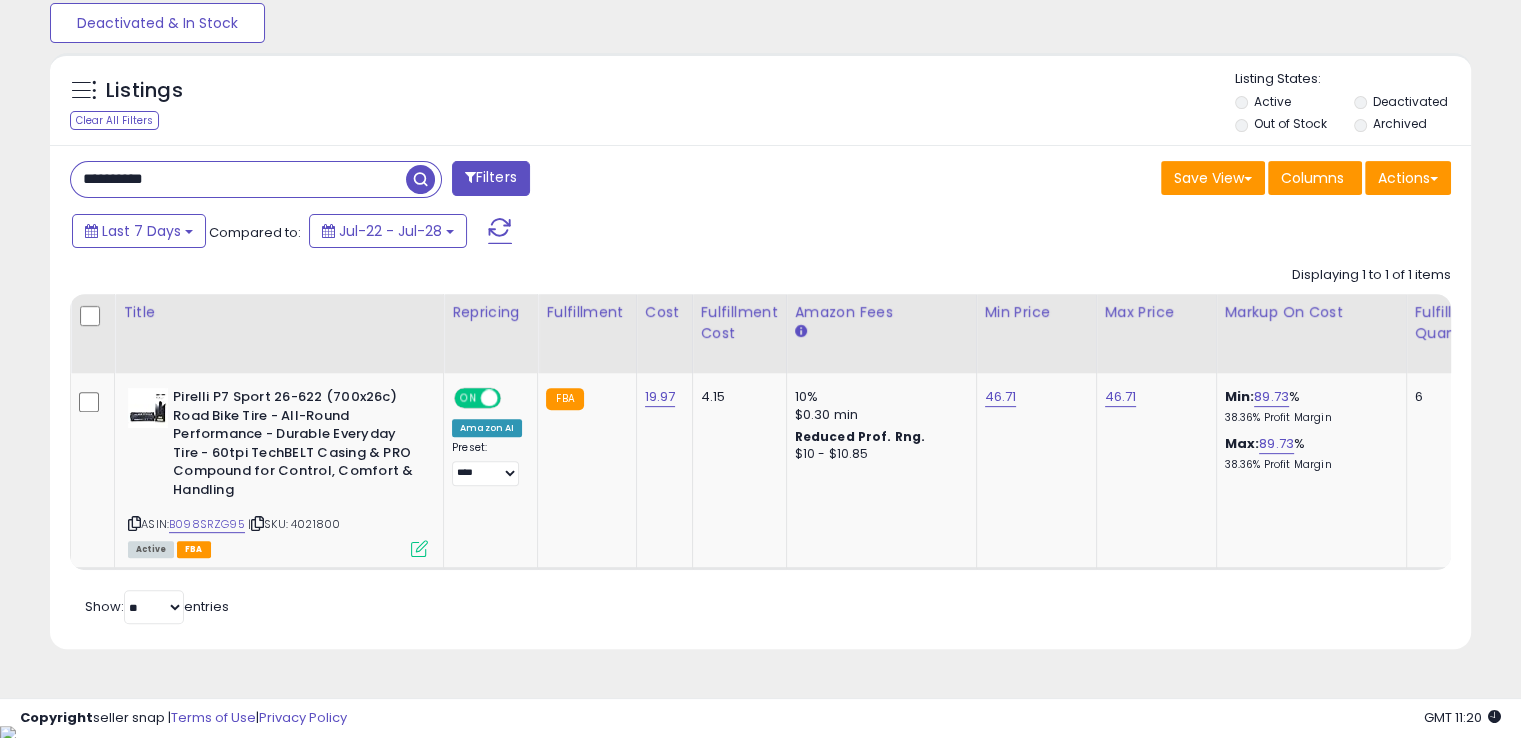 click on "**********" at bounding box center [238, 179] 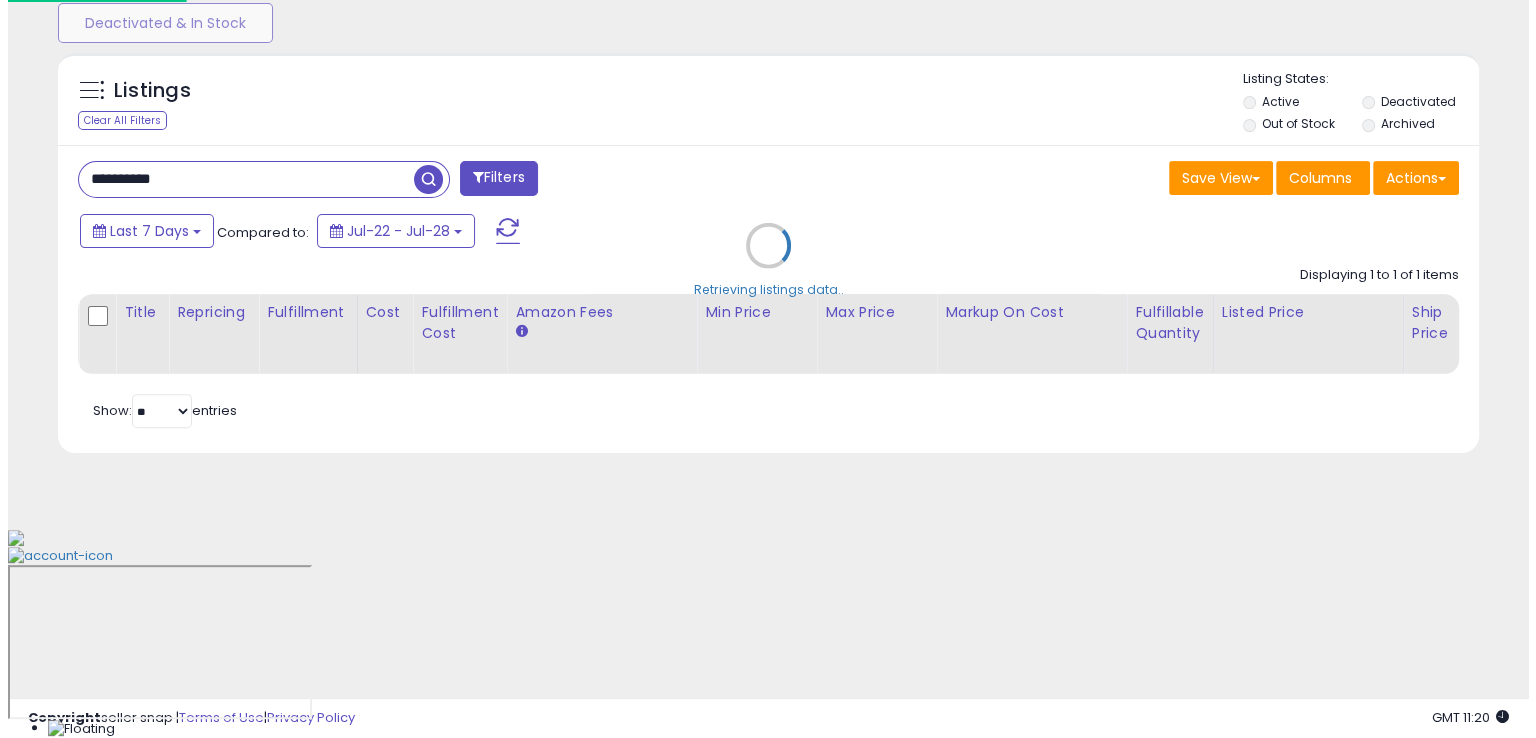 scroll, scrollTop: 481, scrollLeft: 0, axis: vertical 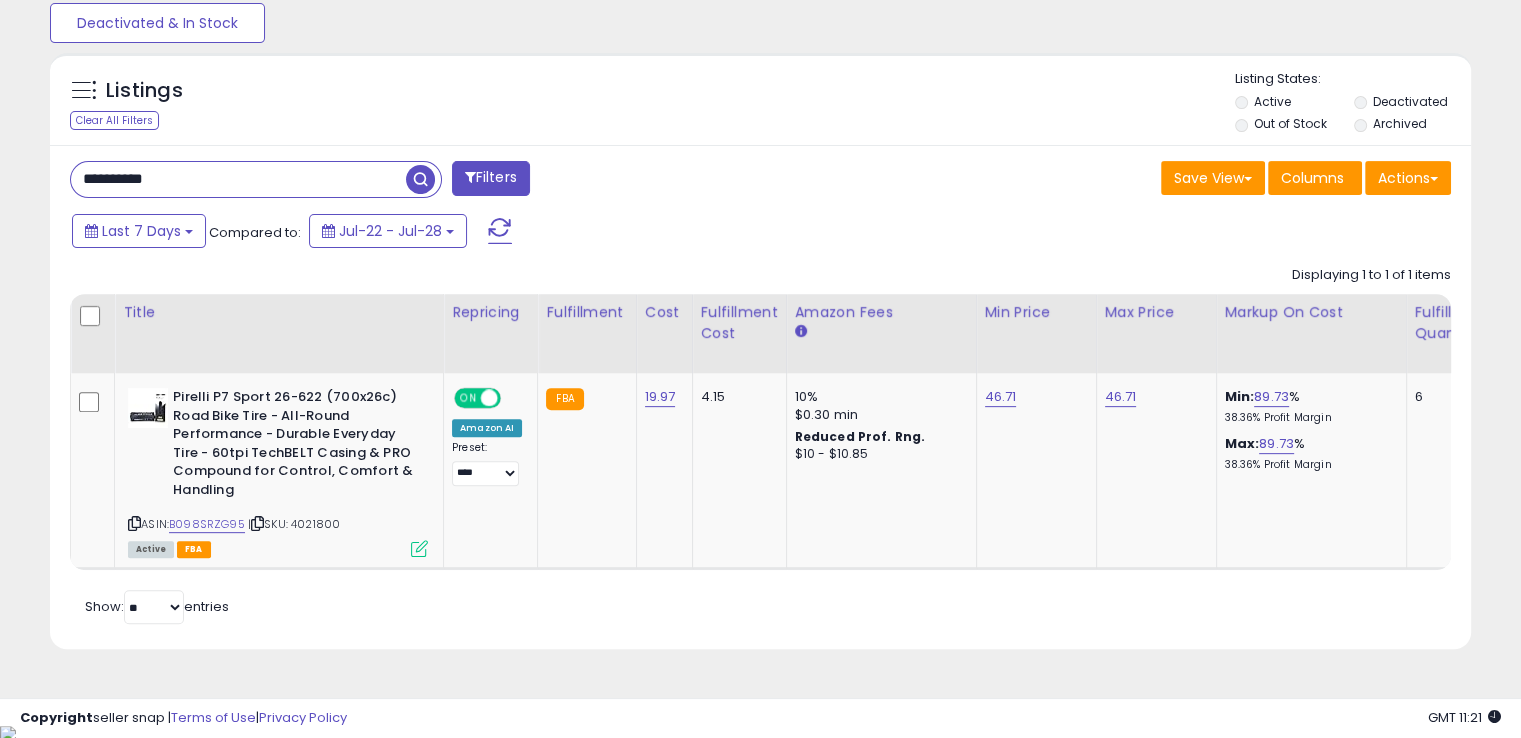 click on "**********" at bounding box center [238, 179] 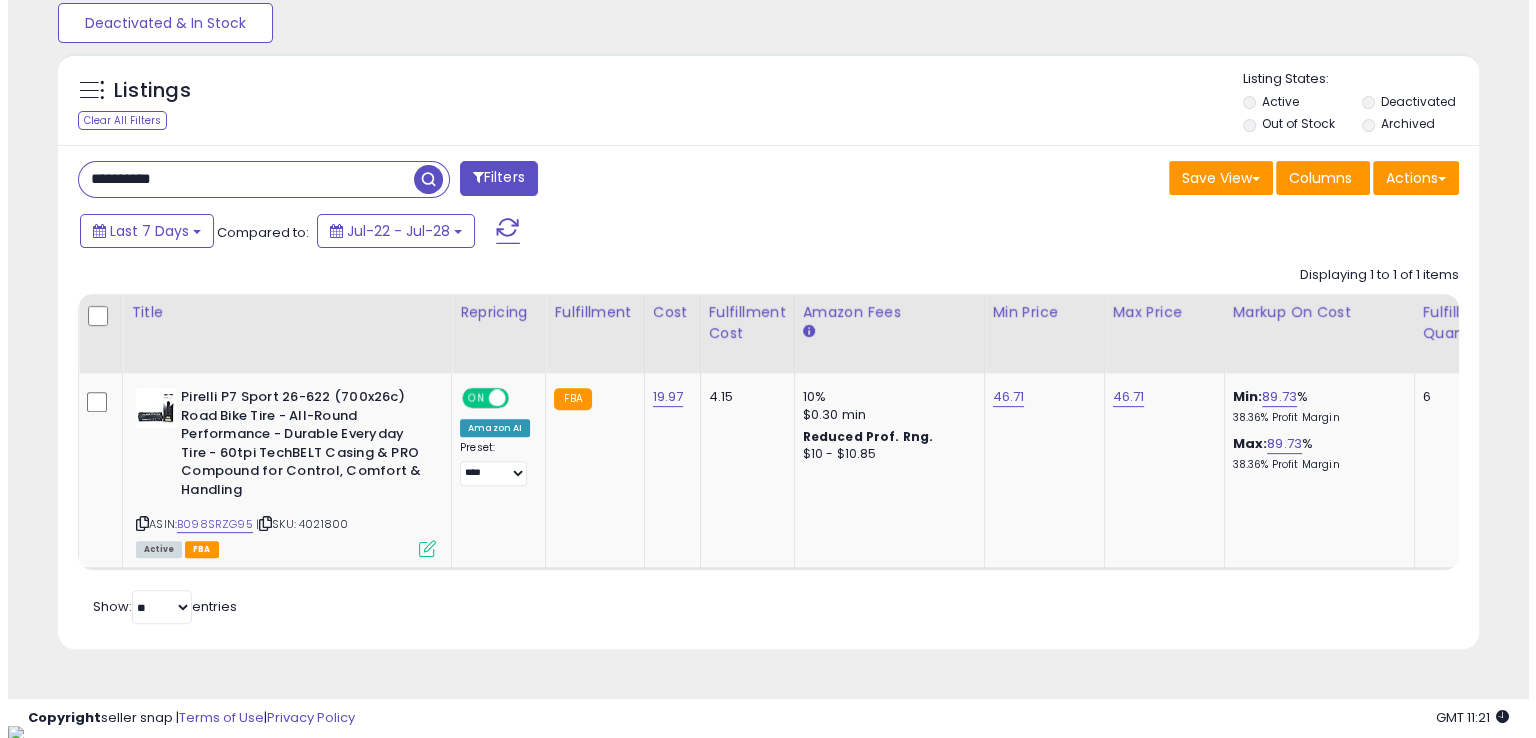 scroll, scrollTop: 481, scrollLeft: 0, axis: vertical 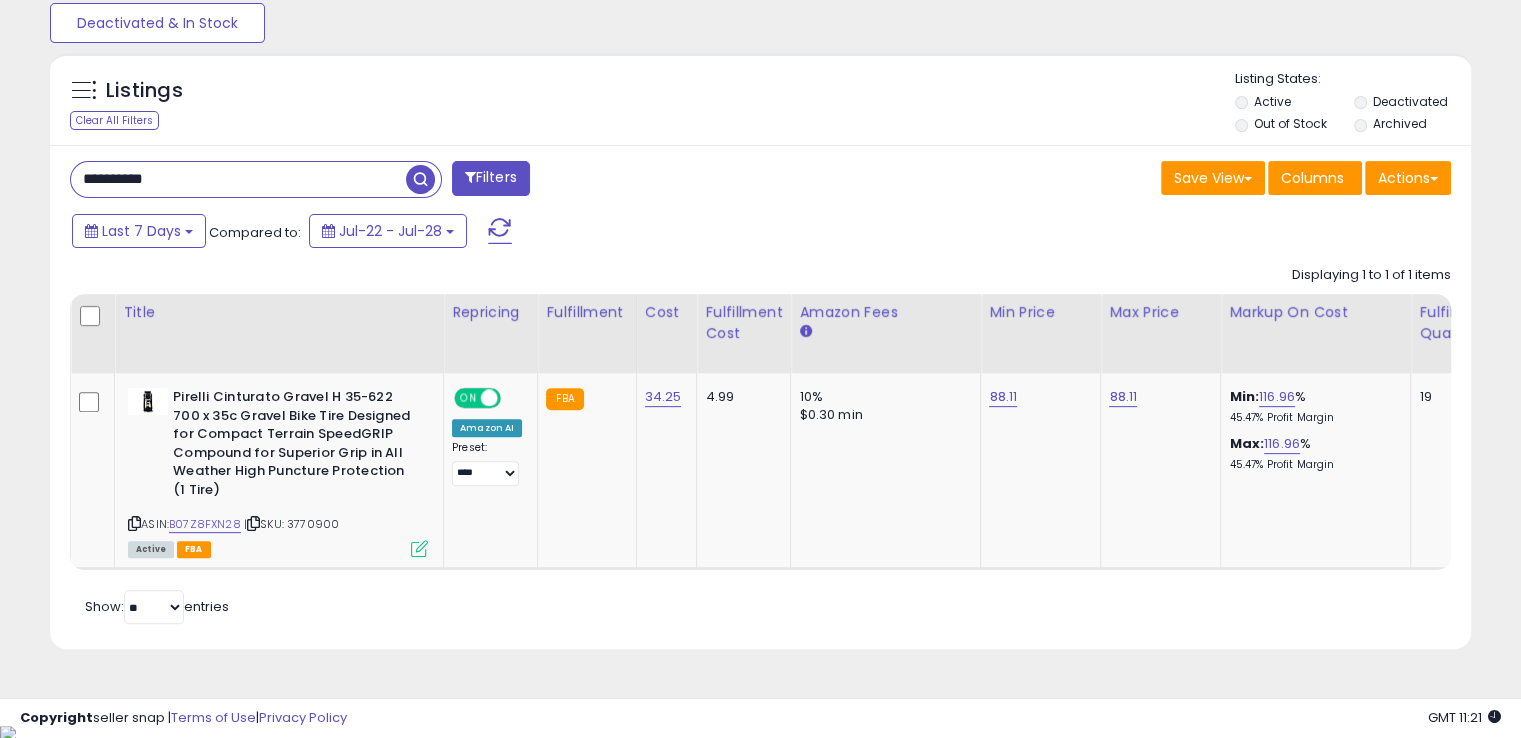 click on "**********" at bounding box center (238, 179) 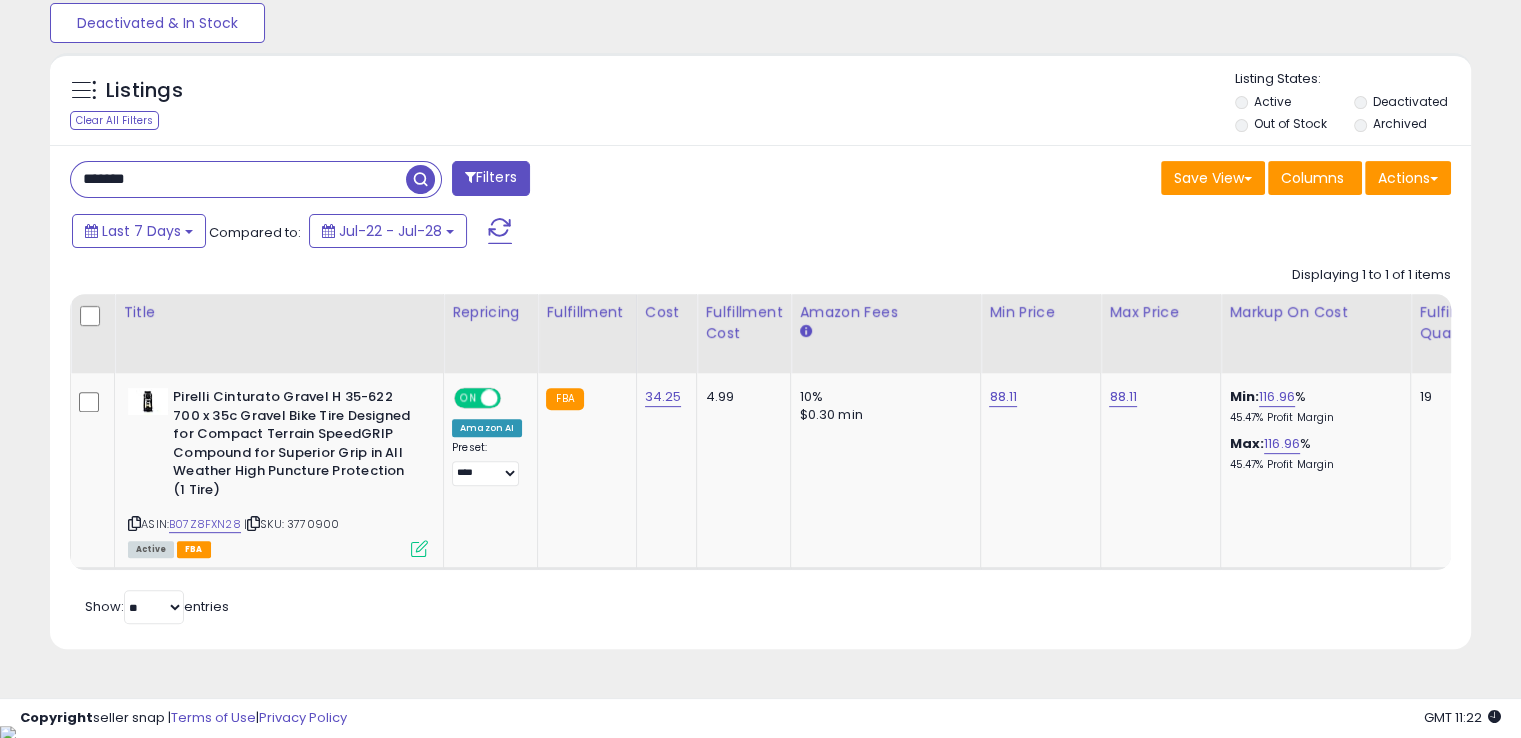 scroll, scrollTop: 999589, scrollLeft: 999168, axis: both 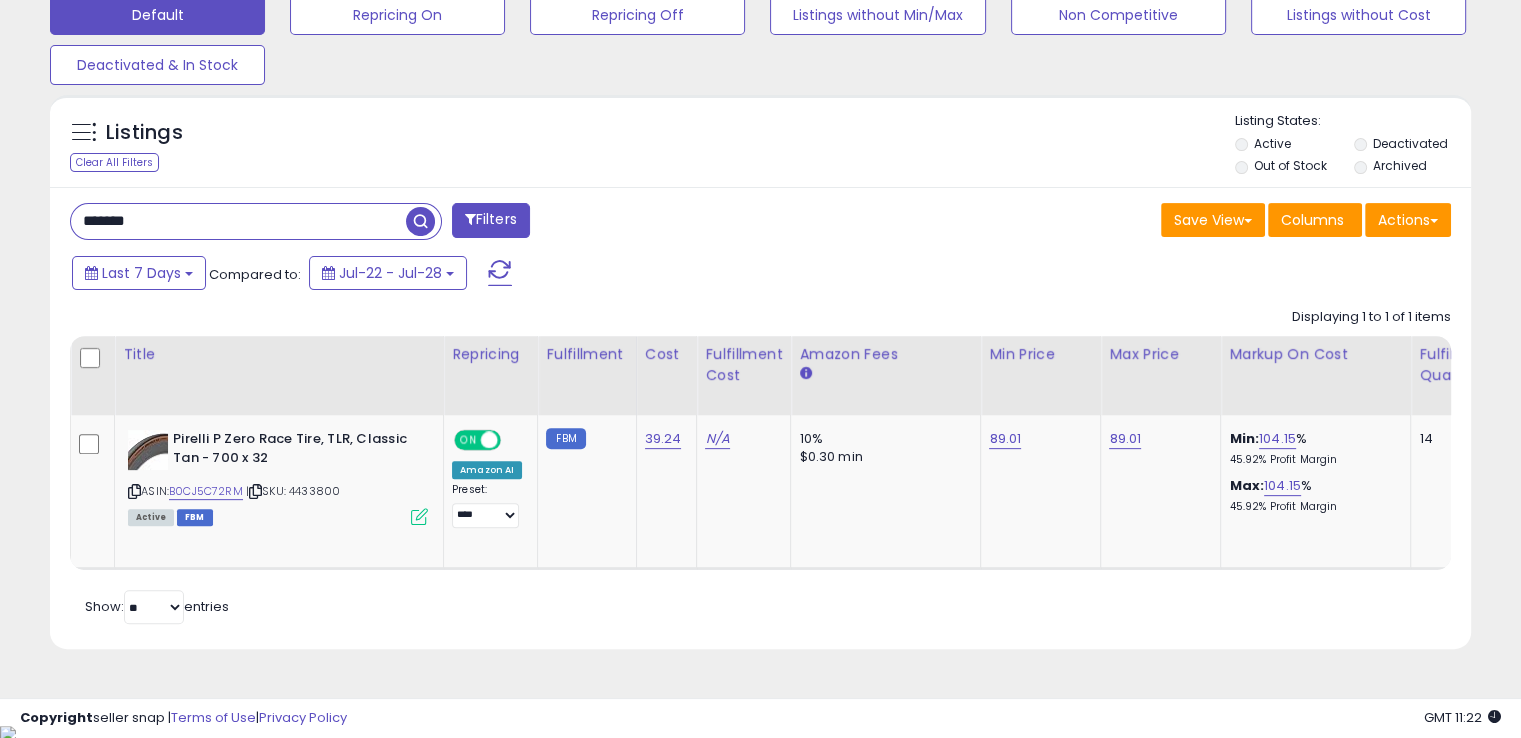 click on "*******" at bounding box center (238, 221) 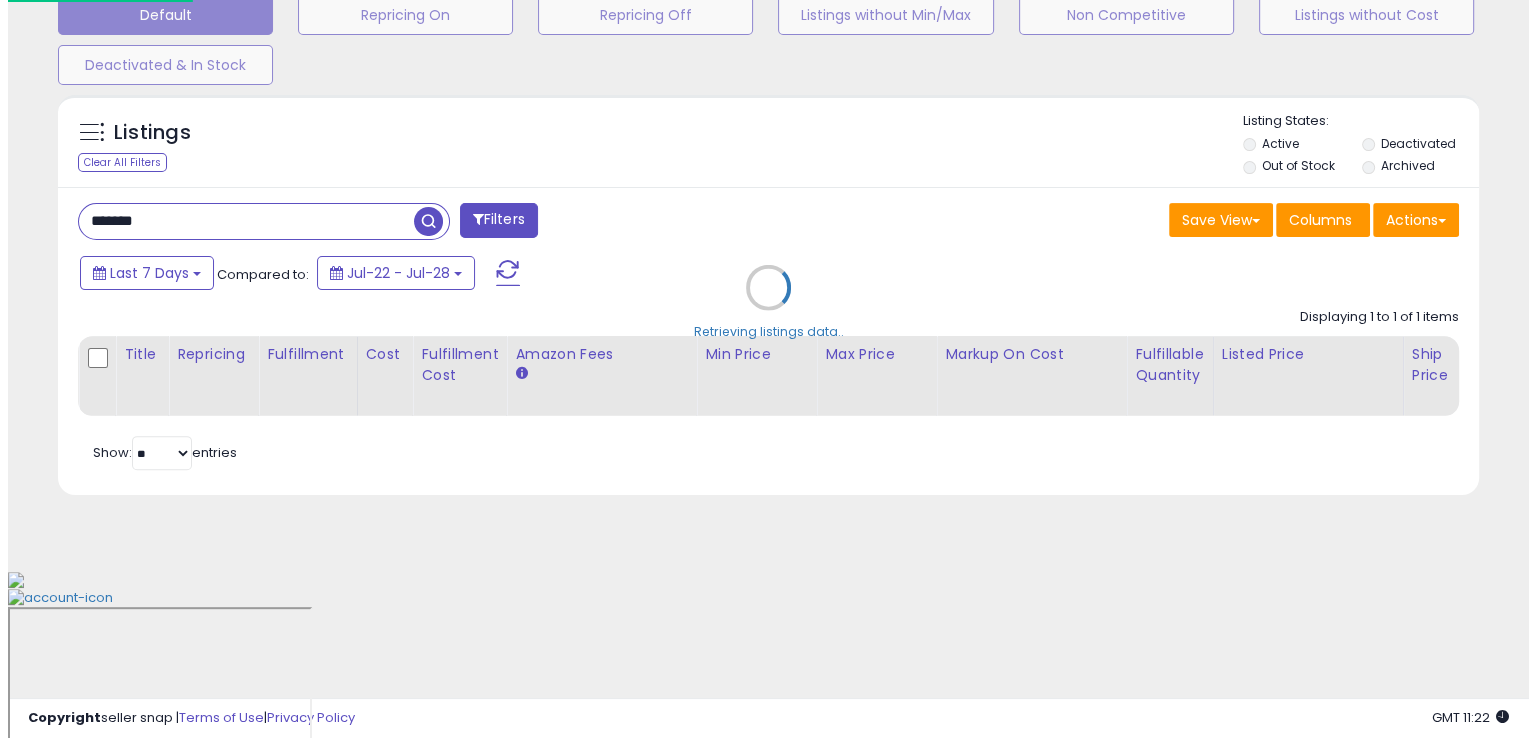scroll, scrollTop: 481, scrollLeft: 0, axis: vertical 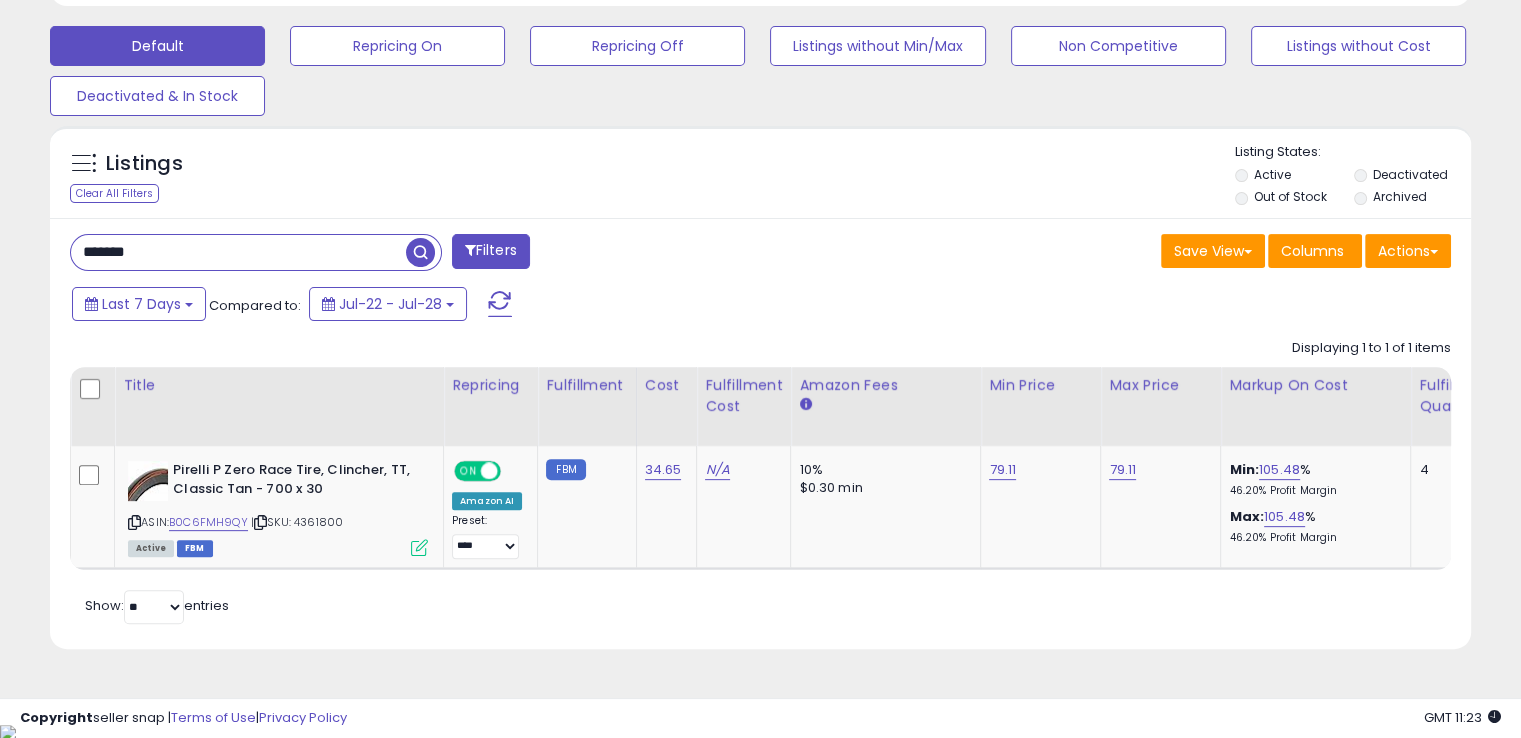 click on "*******" at bounding box center [238, 252] 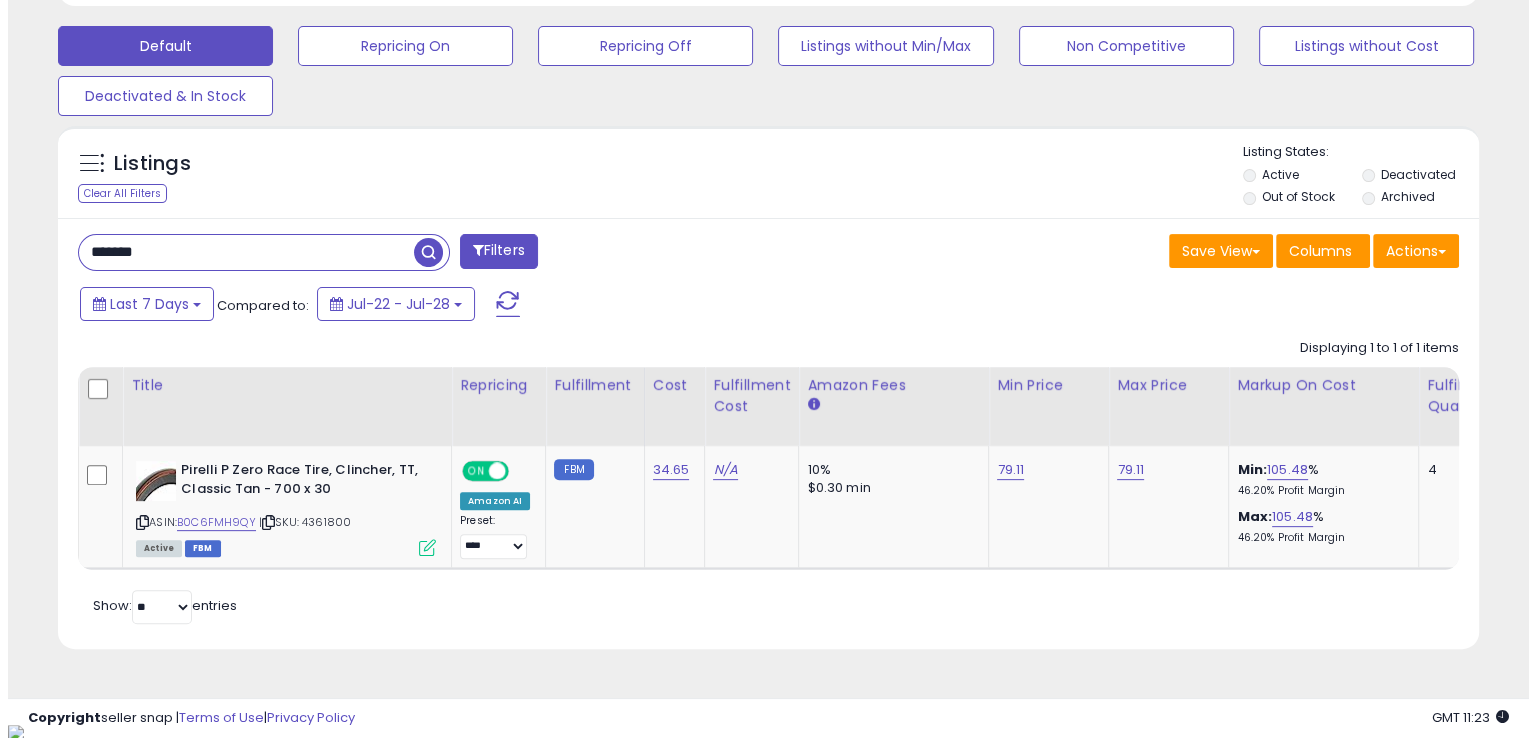 scroll, scrollTop: 481, scrollLeft: 0, axis: vertical 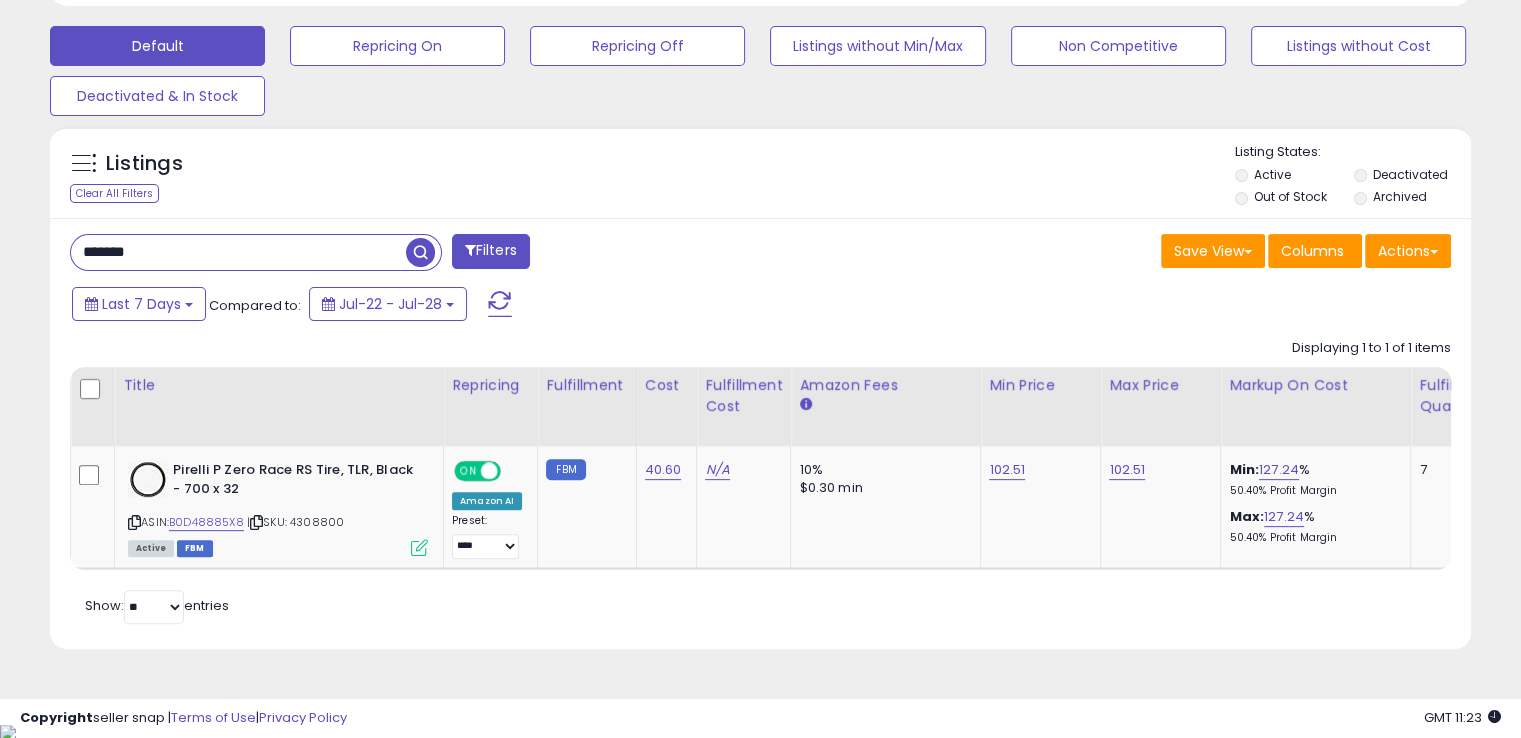 click on "*******" at bounding box center (238, 252) 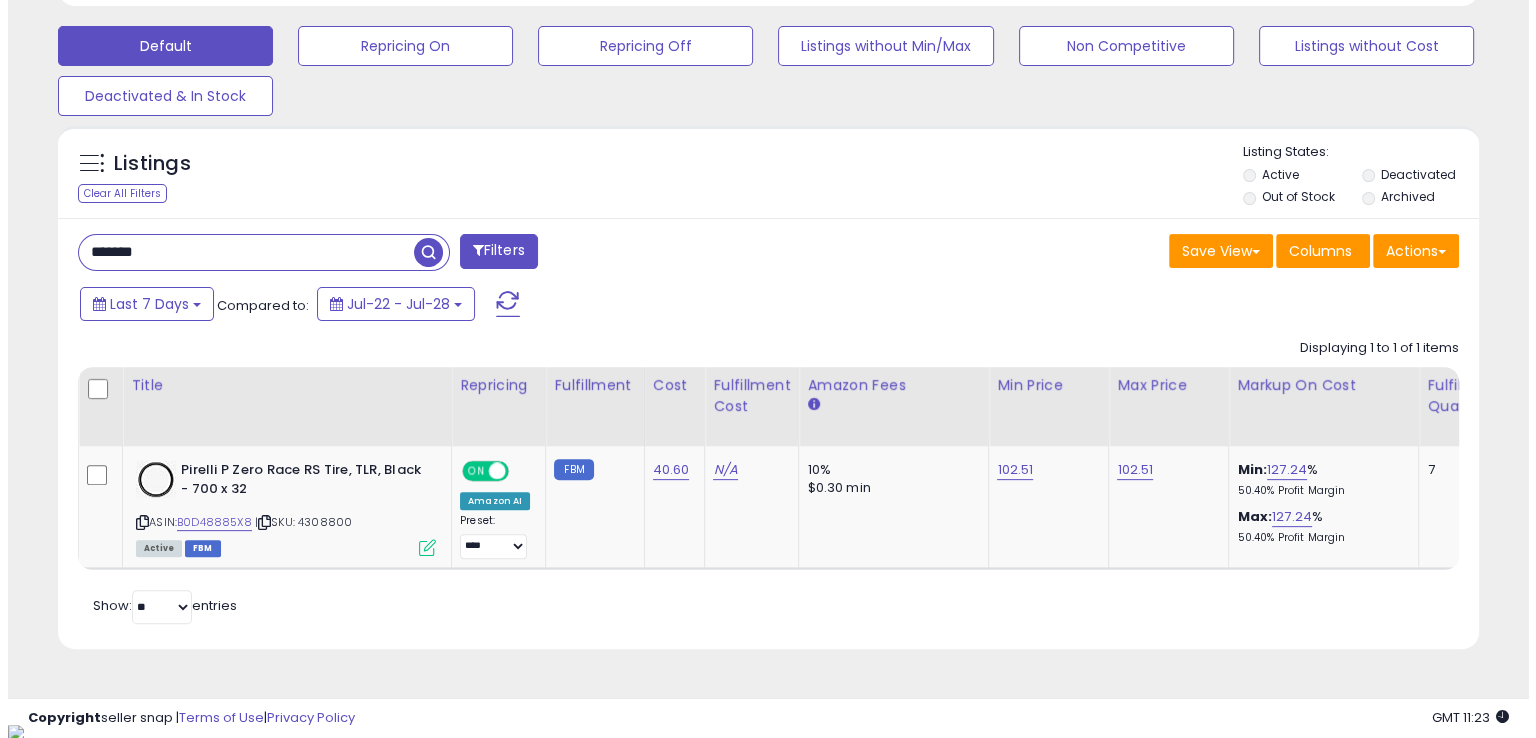 scroll, scrollTop: 481, scrollLeft: 0, axis: vertical 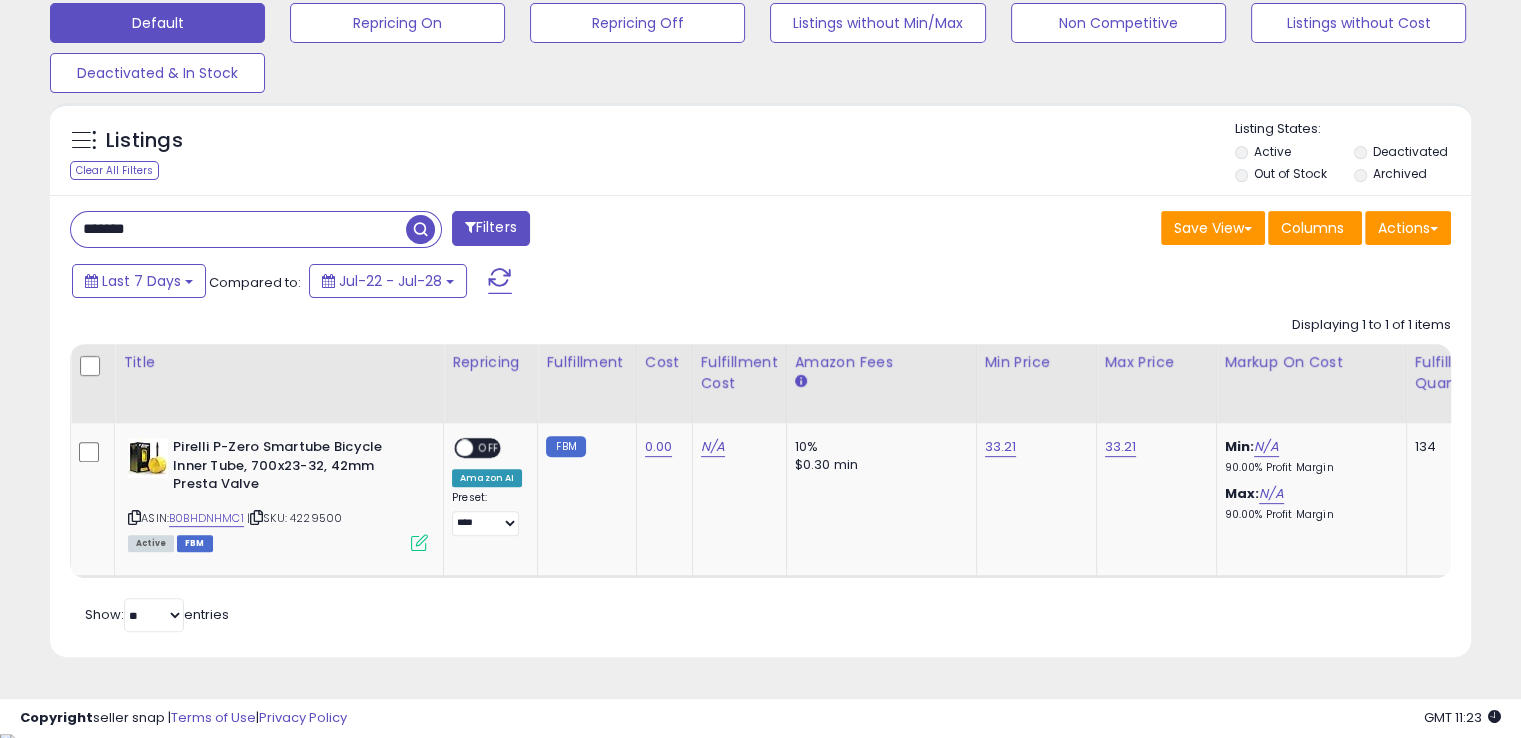 click on "*******" at bounding box center [238, 229] 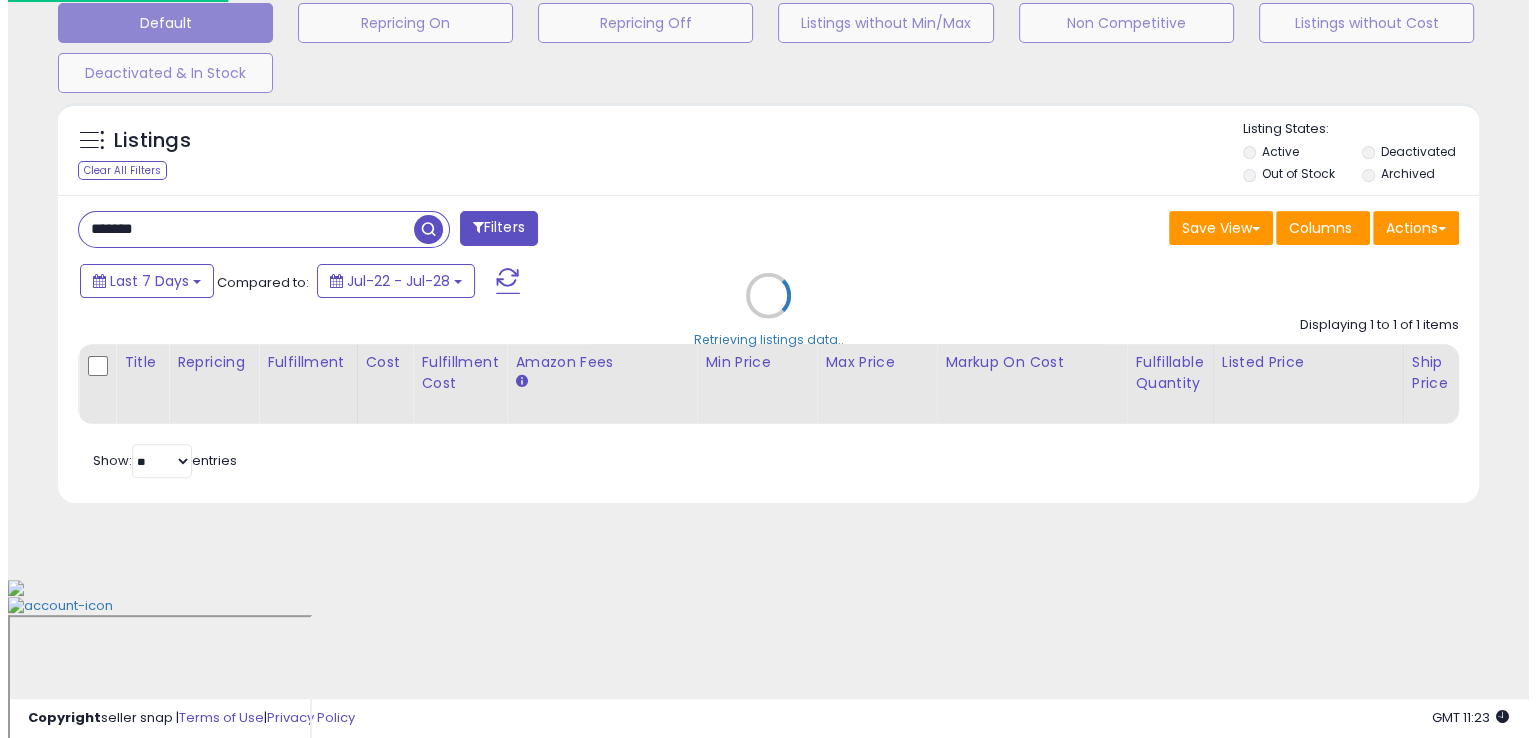 scroll, scrollTop: 481, scrollLeft: 0, axis: vertical 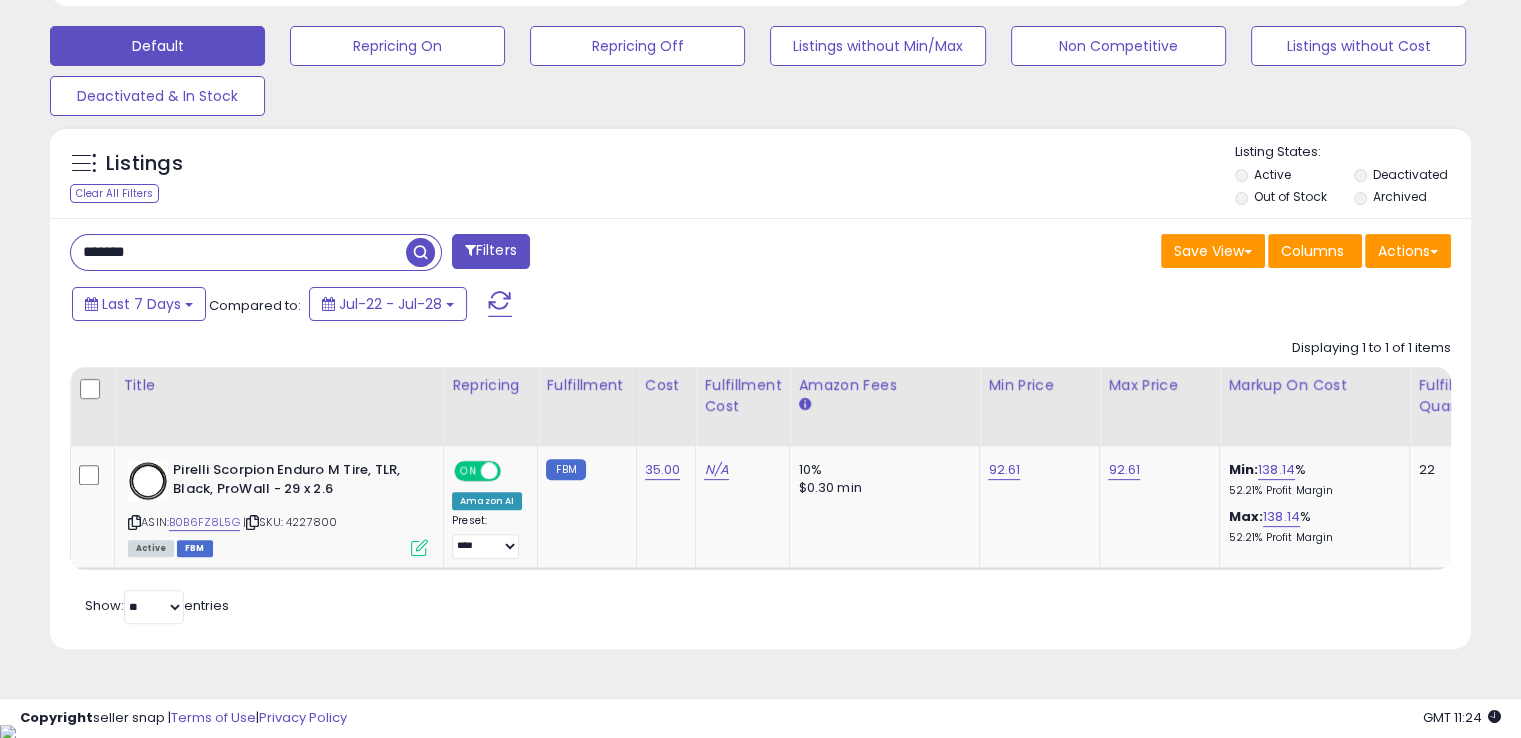 click on "*******" at bounding box center (238, 252) 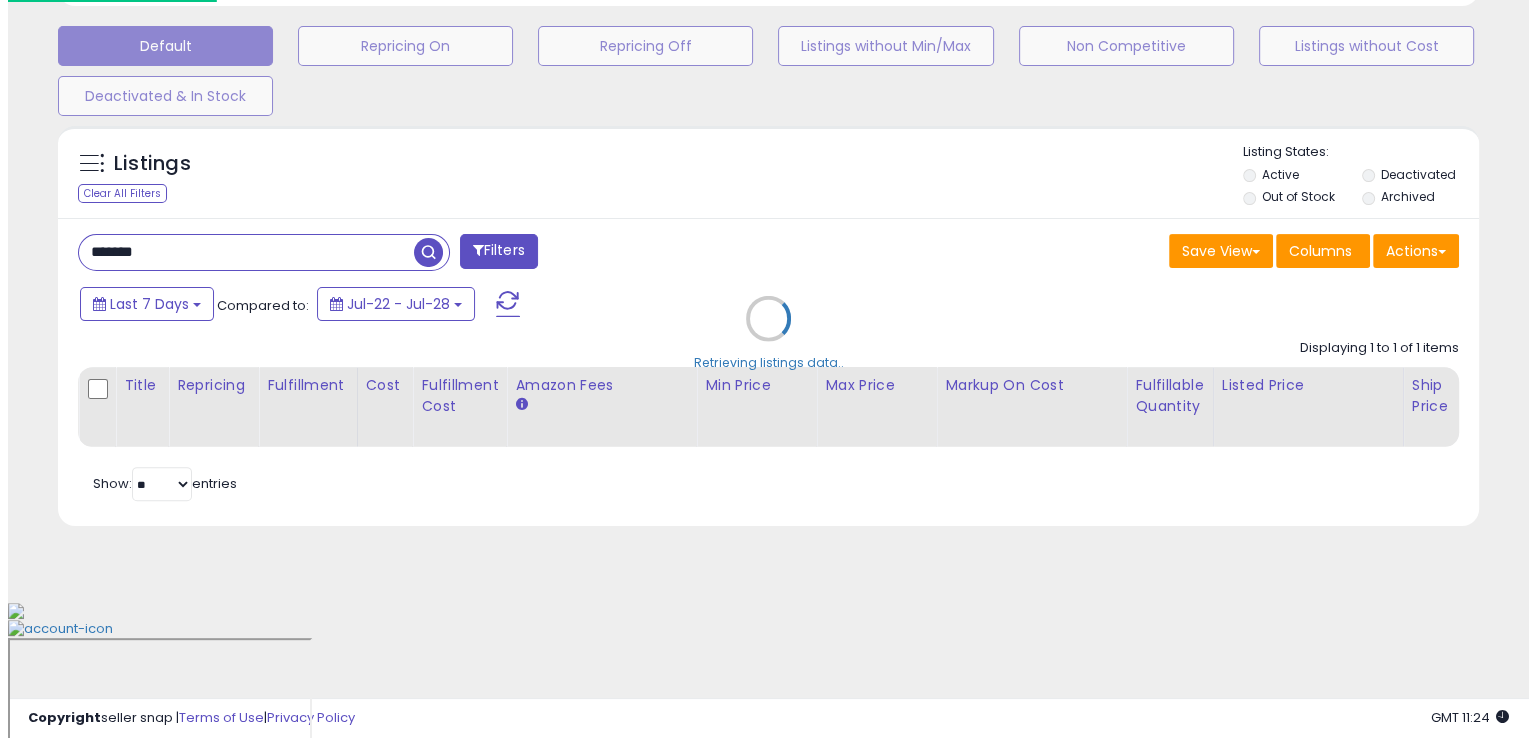 scroll, scrollTop: 481, scrollLeft: 0, axis: vertical 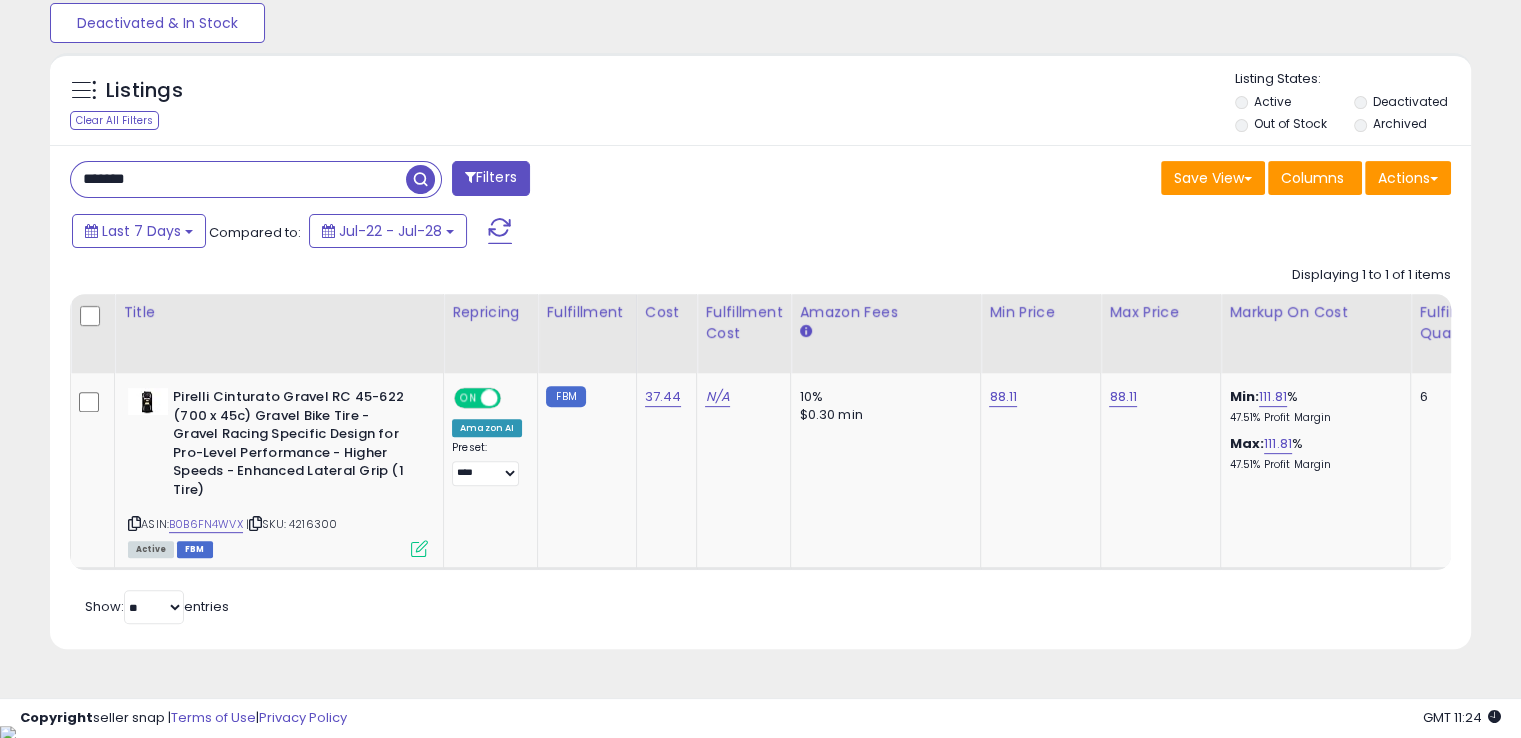 click on "*******" at bounding box center [238, 179] 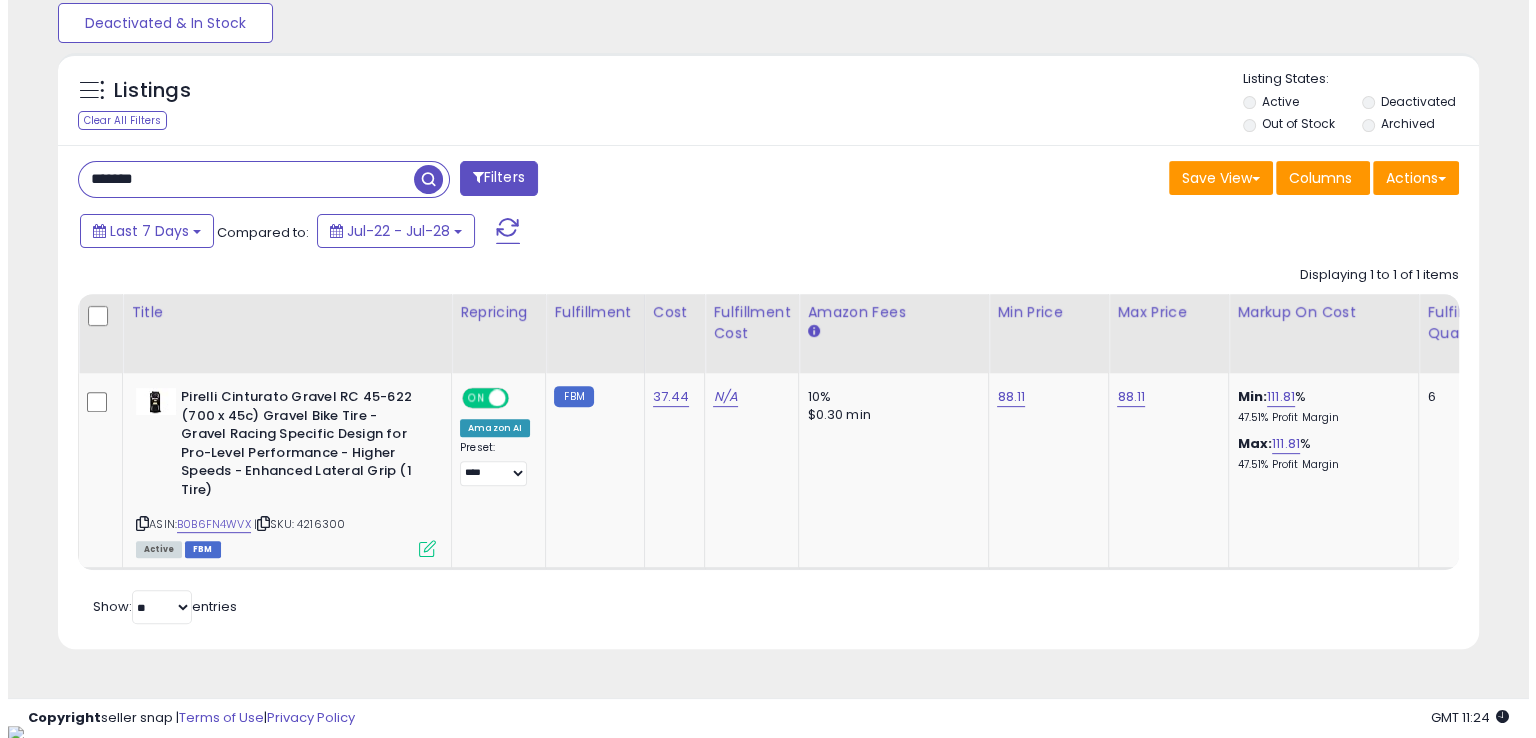 scroll, scrollTop: 481, scrollLeft: 0, axis: vertical 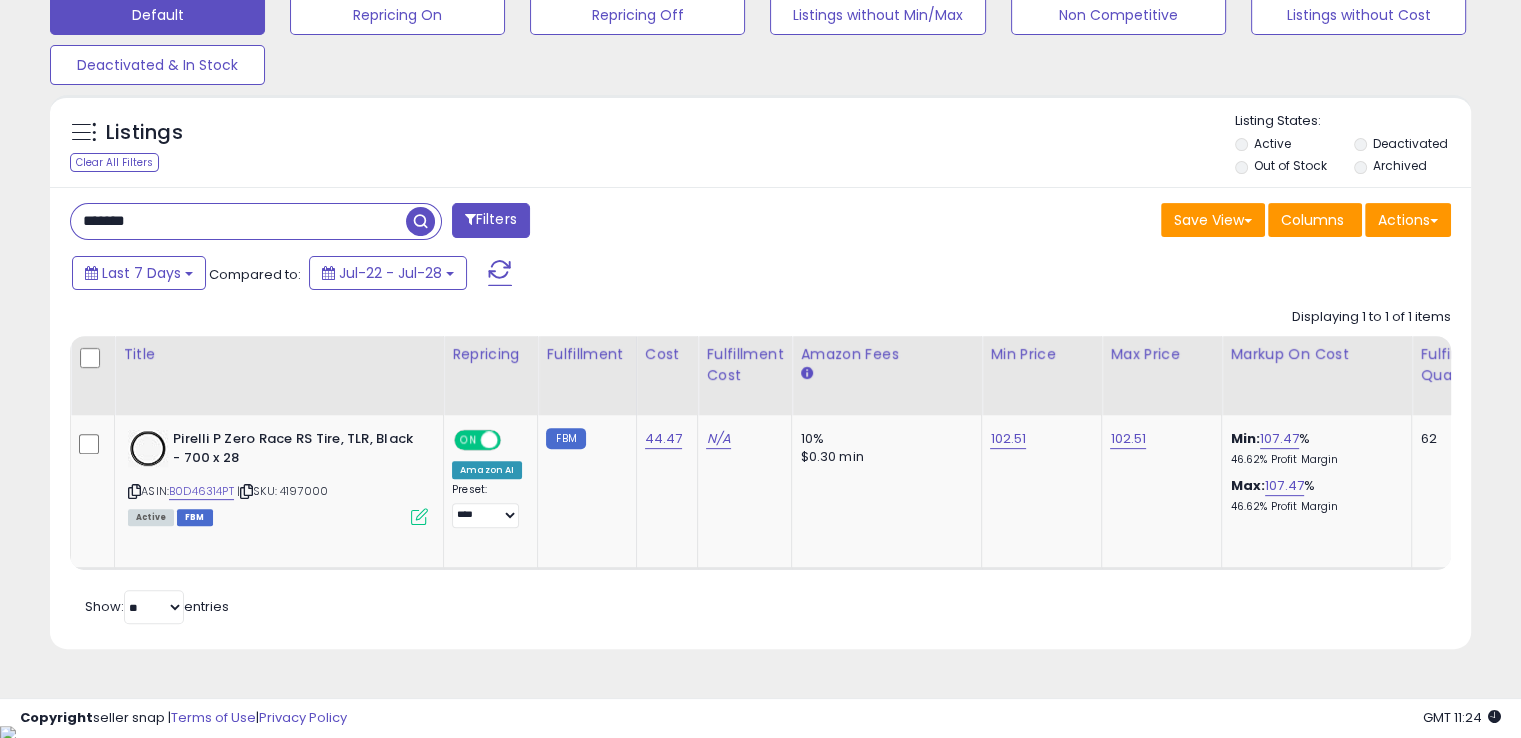 click on "*******" at bounding box center (238, 221) 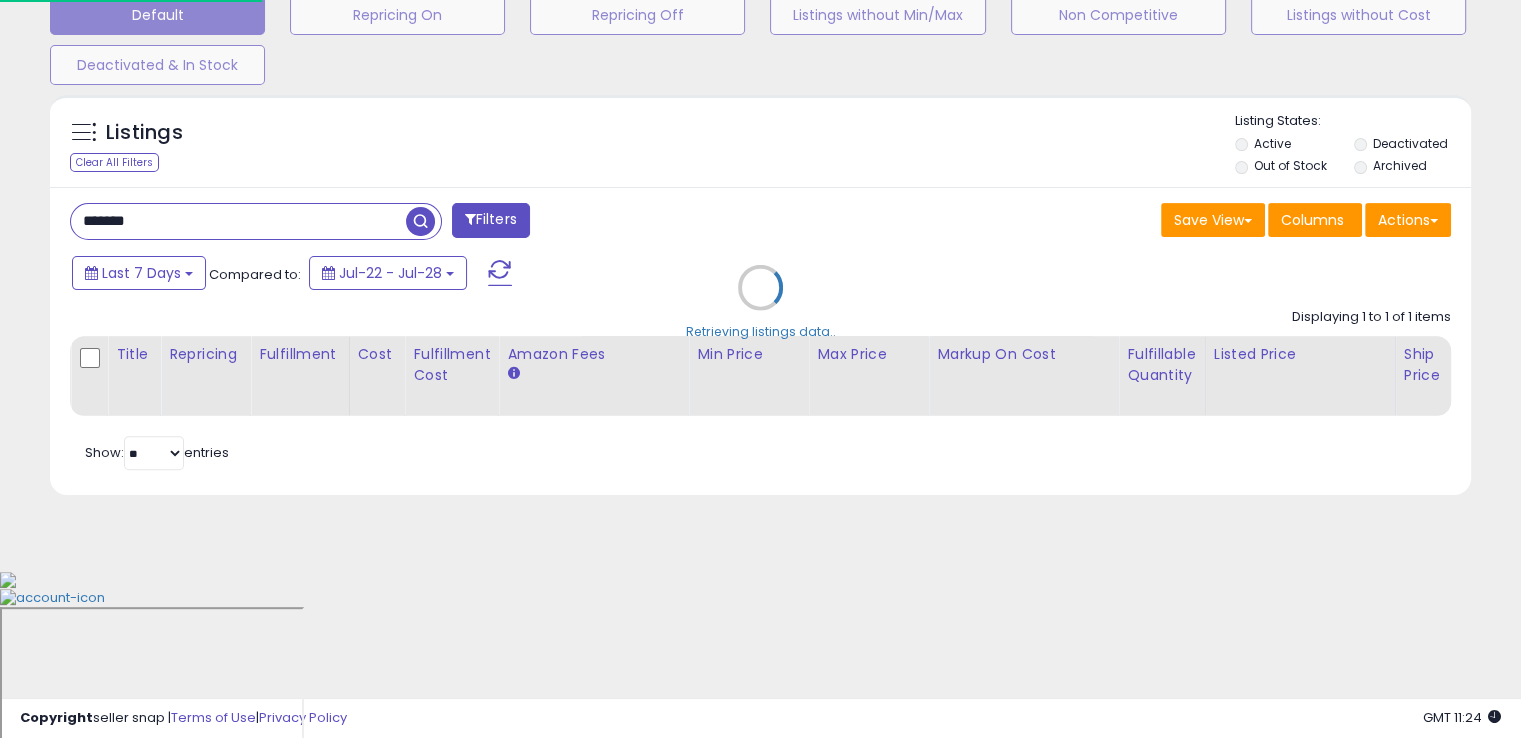 scroll, scrollTop: 999589, scrollLeft: 999168, axis: both 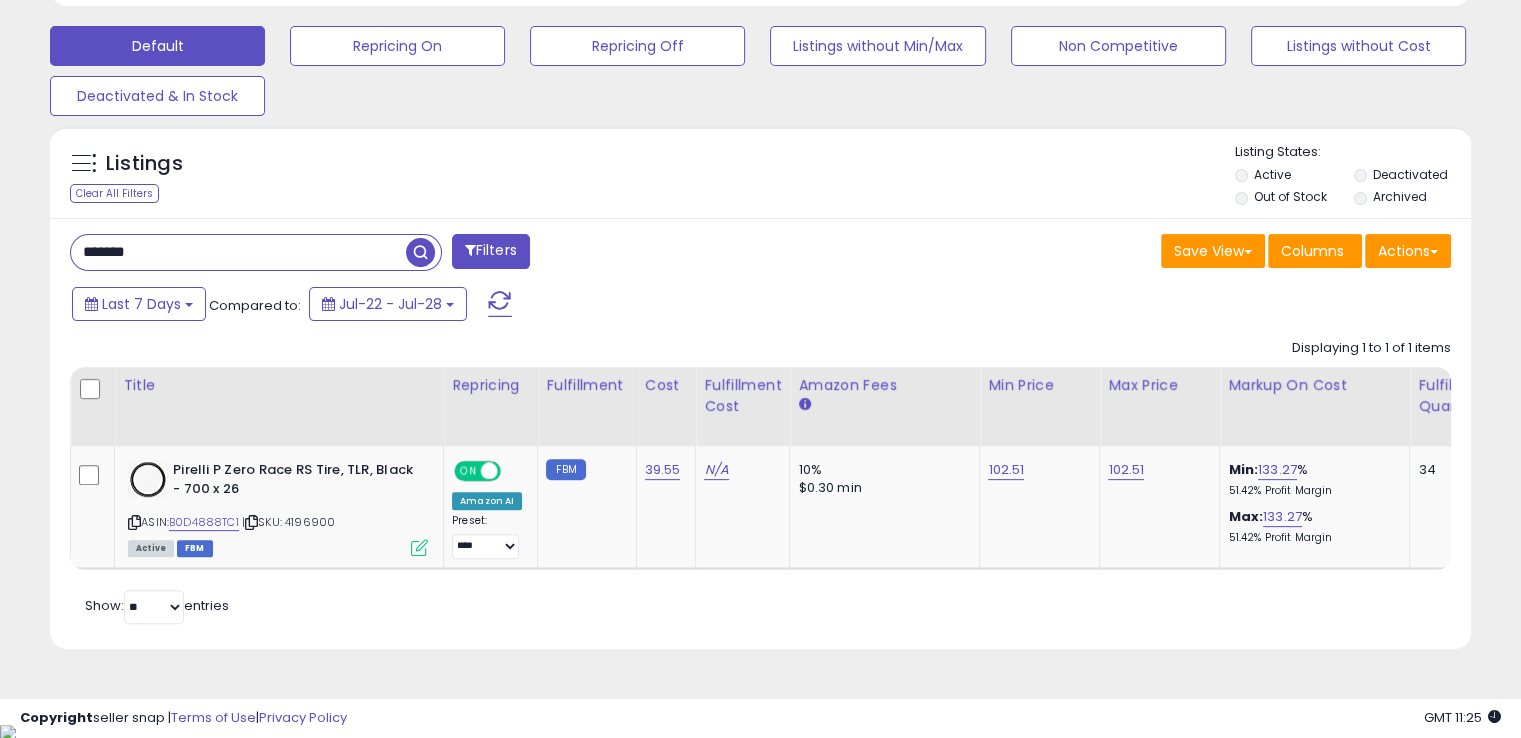click on "*******" at bounding box center (238, 252) 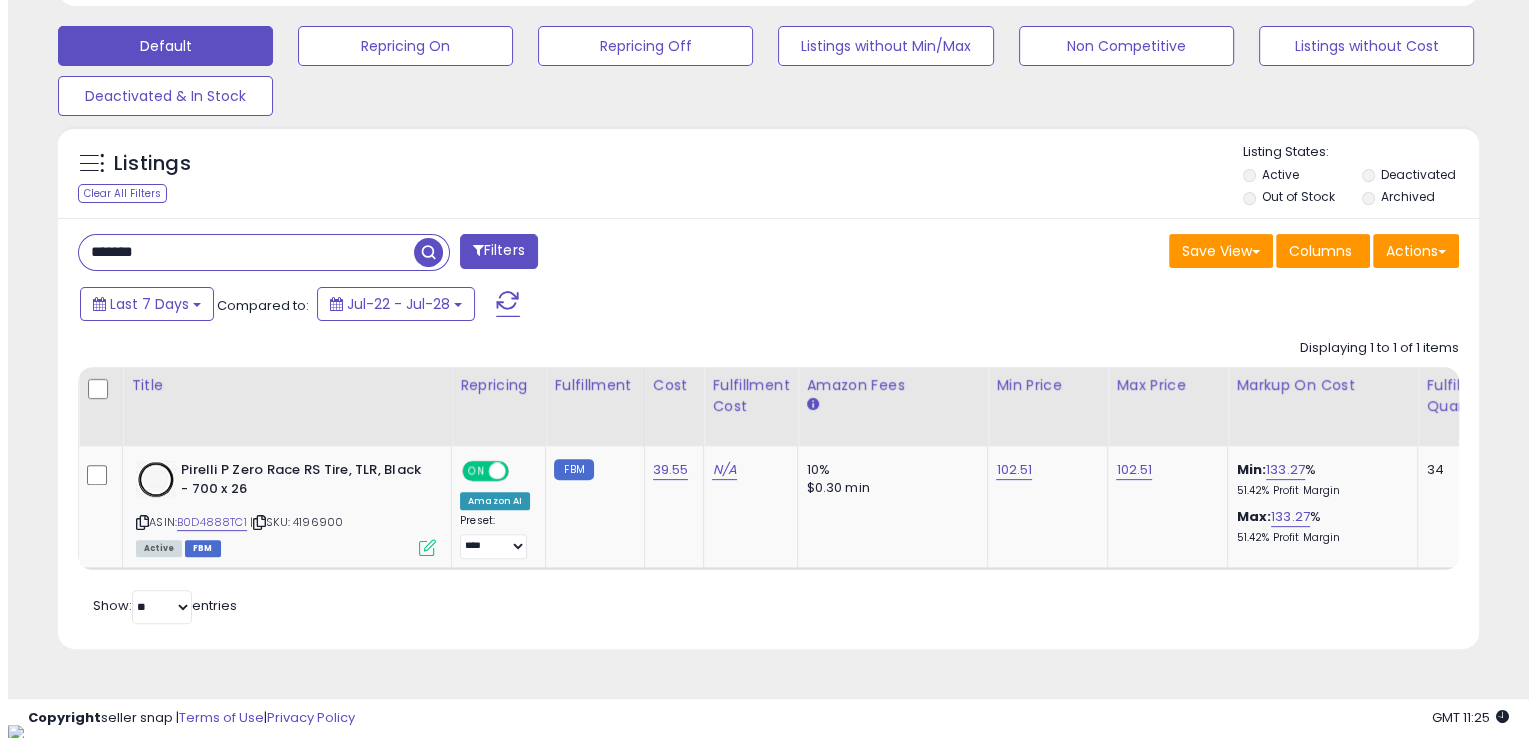 scroll, scrollTop: 481, scrollLeft: 0, axis: vertical 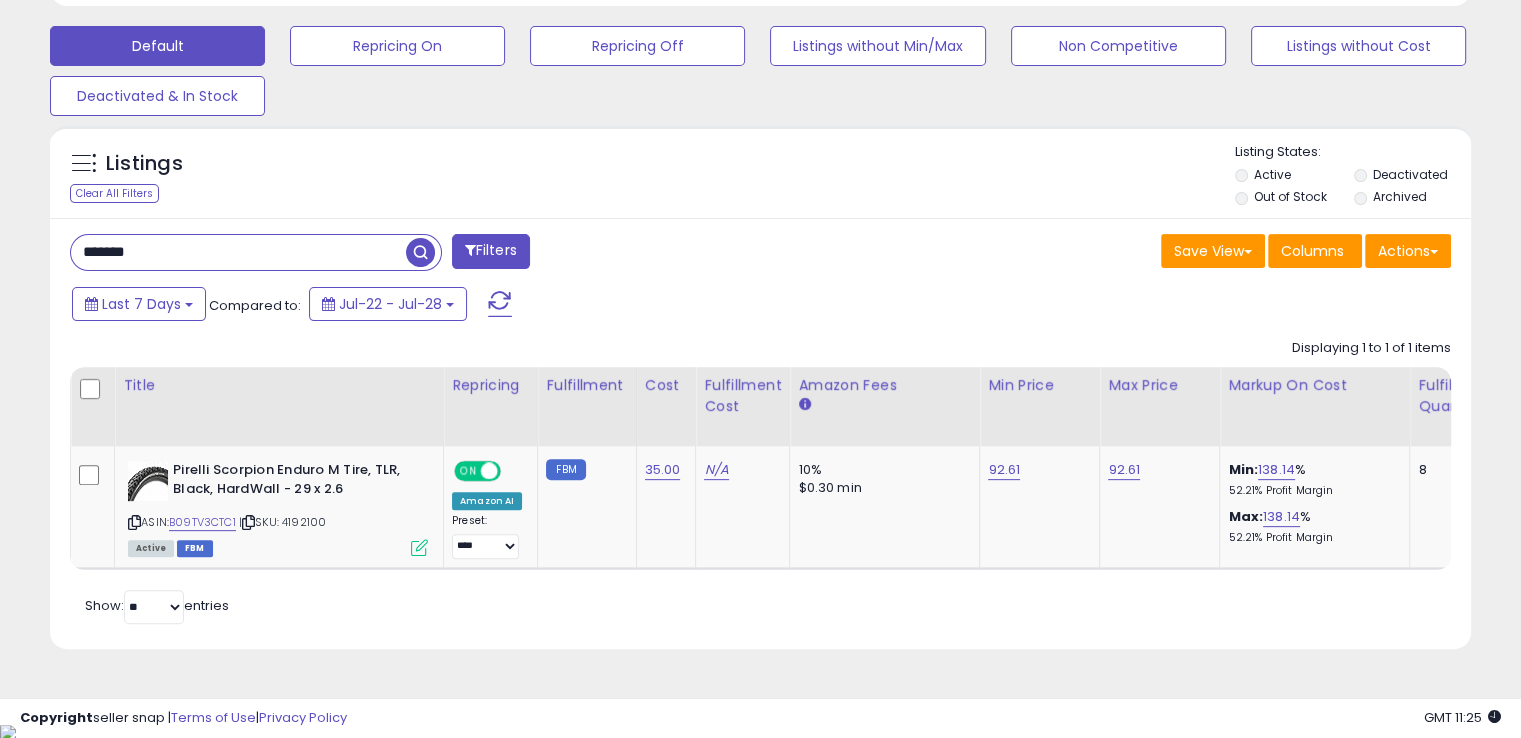 click on "*******" at bounding box center (238, 252) 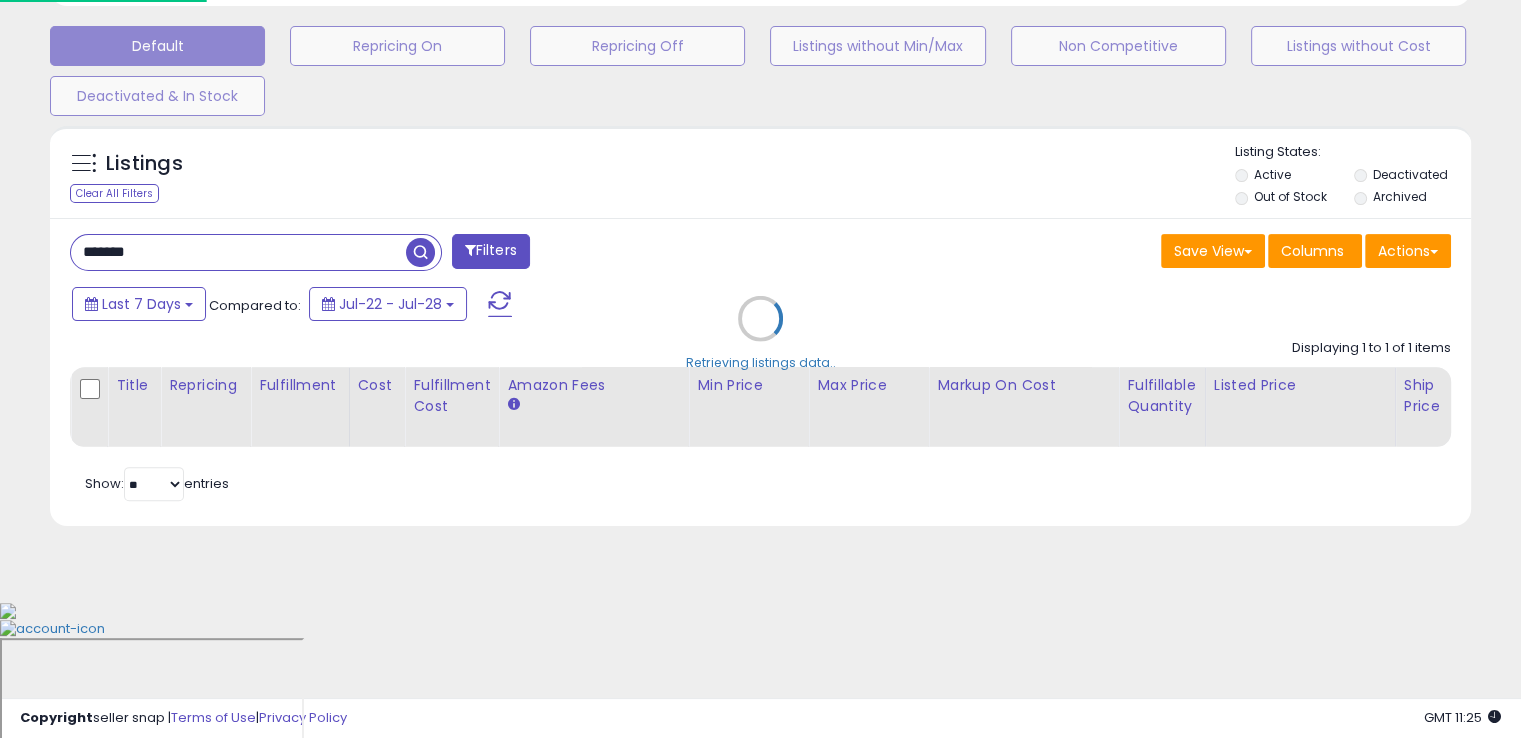 scroll, scrollTop: 999589, scrollLeft: 999168, axis: both 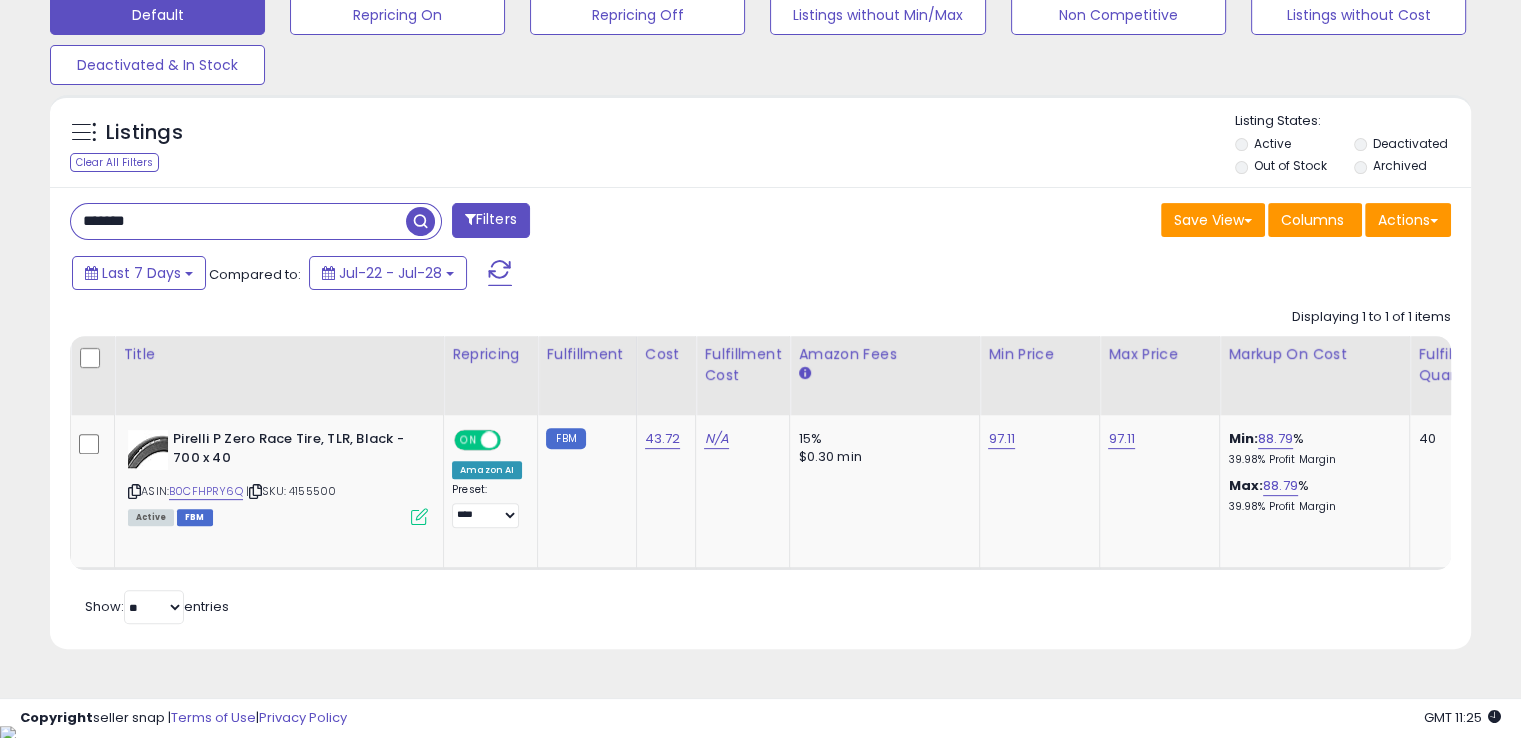 click on "*******" at bounding box center [238, 221] 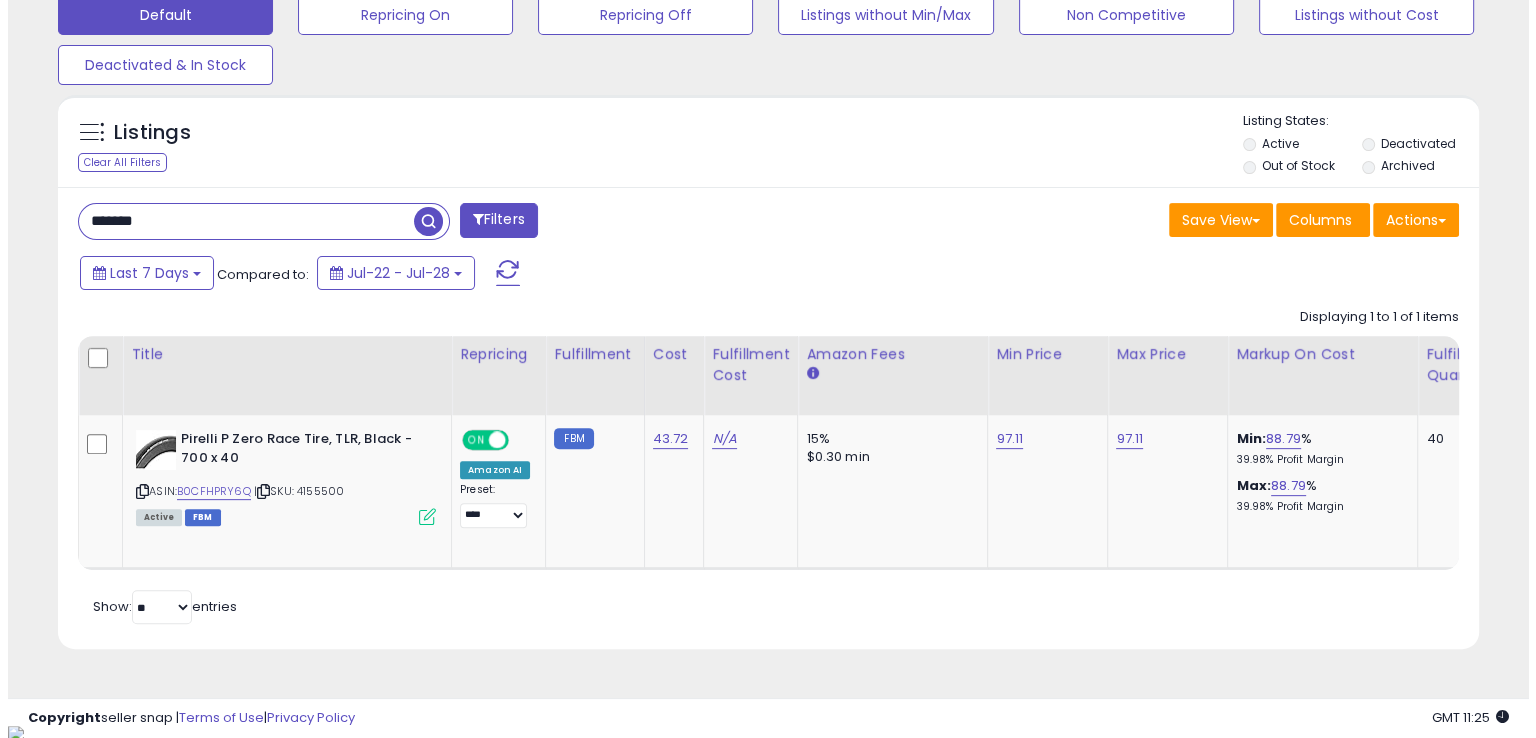 scroll, scrollTop: 481, scrollLeft: 0, axis: vertical 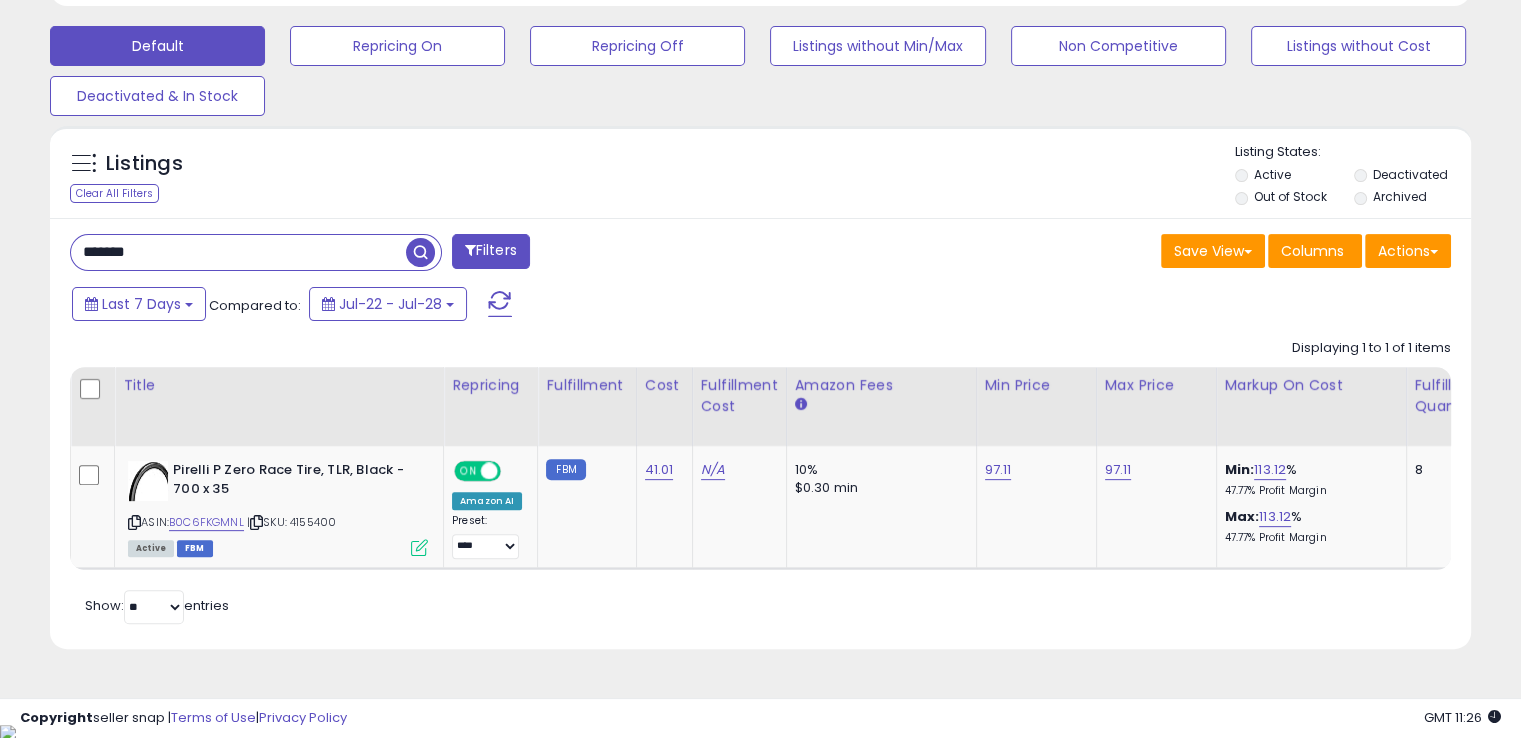 click on "*******" at bounding box center [238, 252] 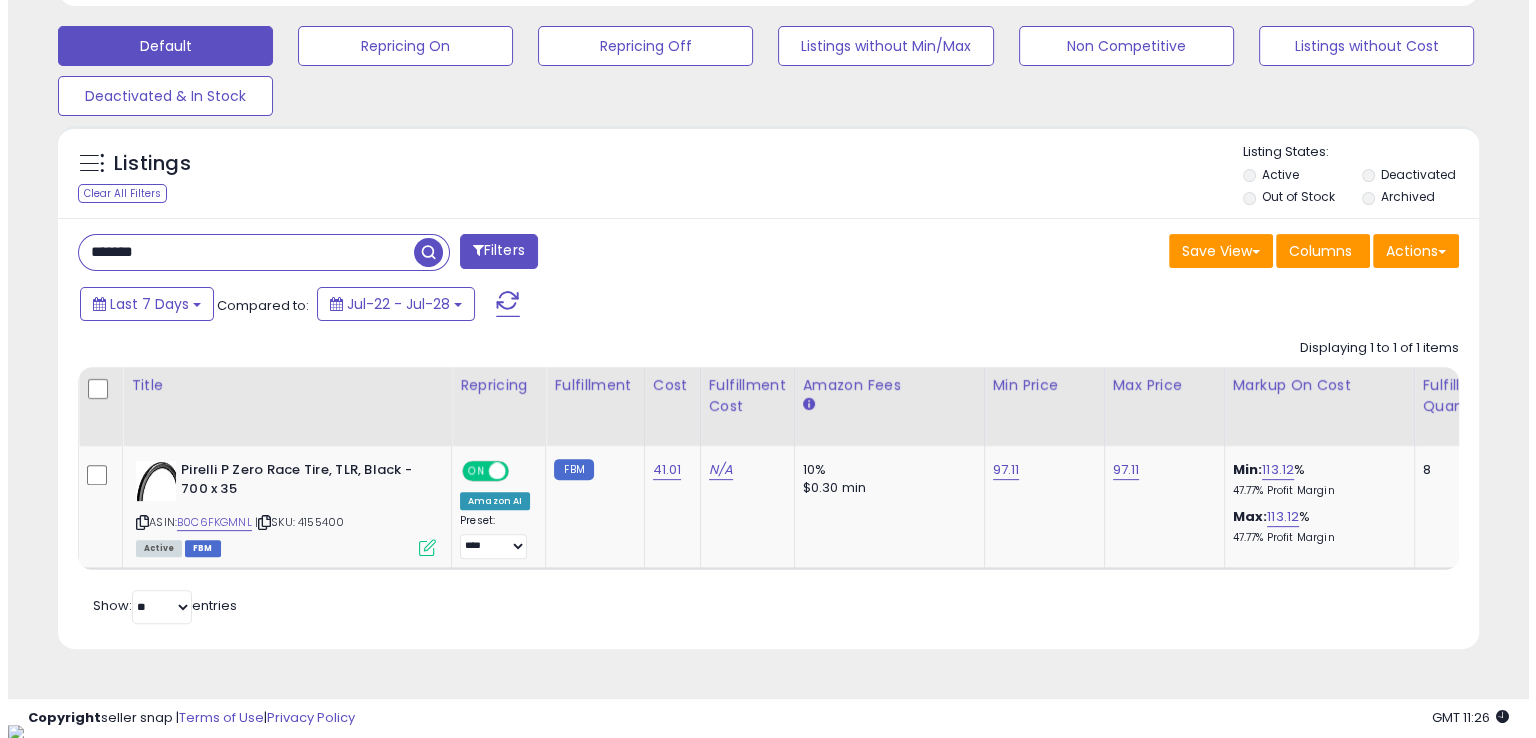 scroll, scrollTop: 481, scrollLeft: 0, axis: vertical 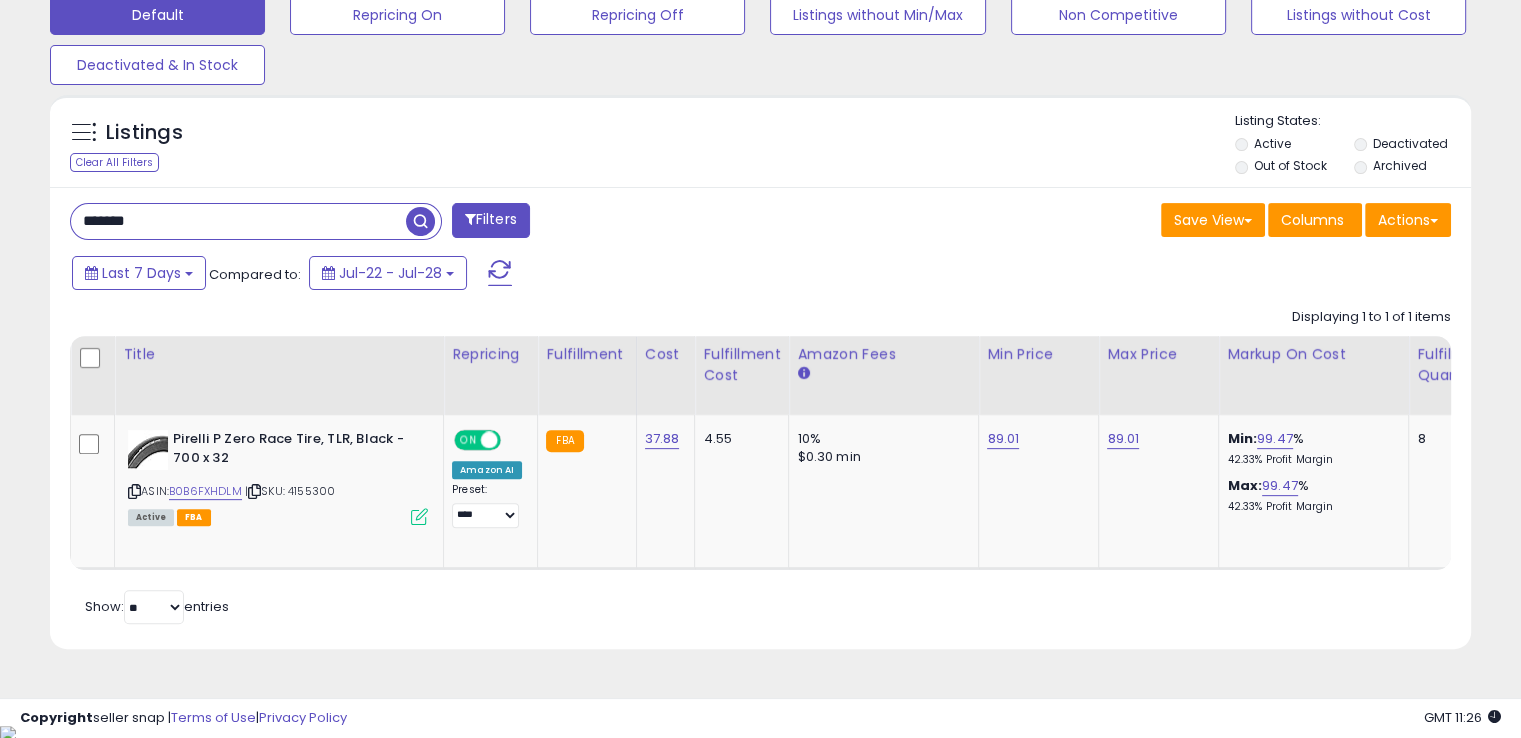 click on "*******" at bounding box center (238, 221) 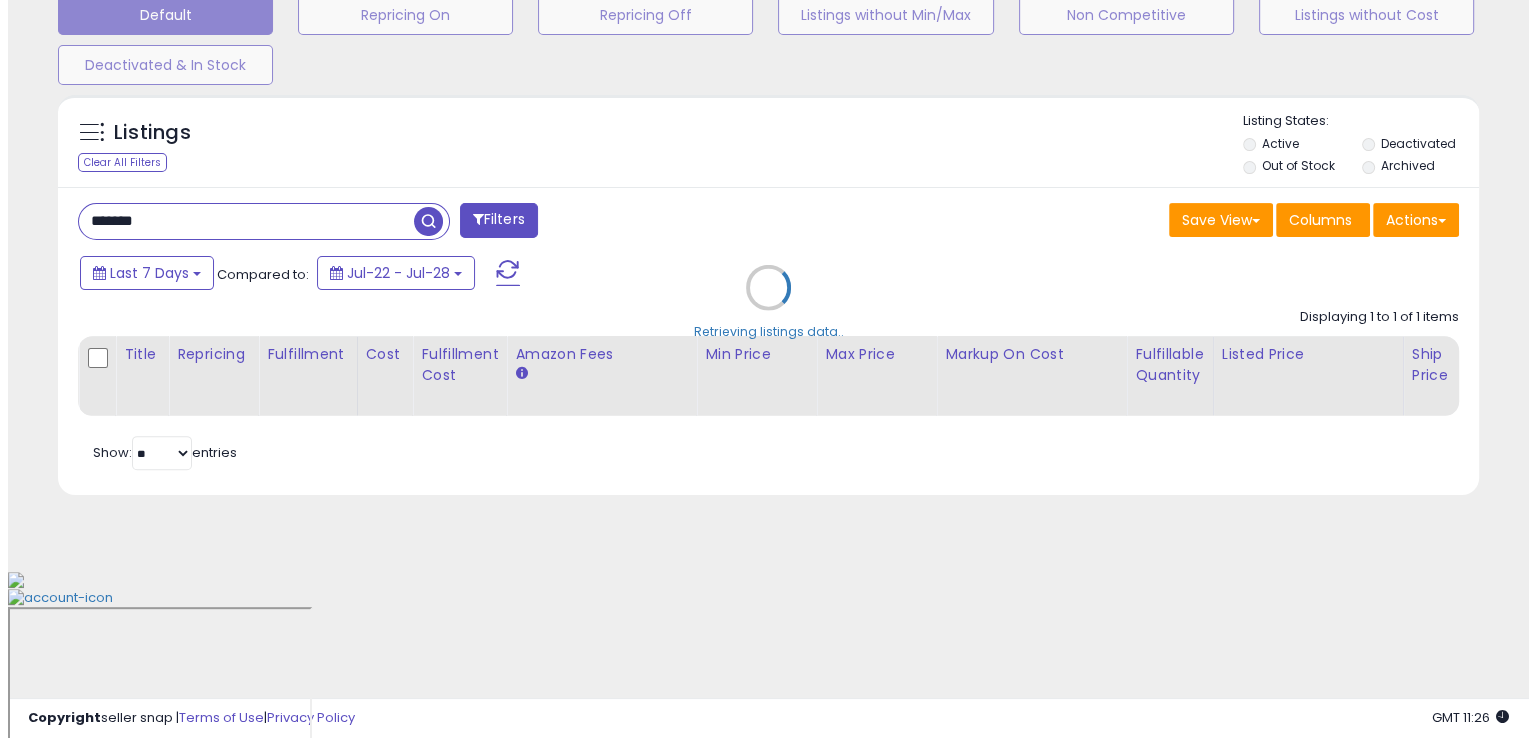 scroll, scrollTop: 481, scrollLeft: 0, axis: vertical 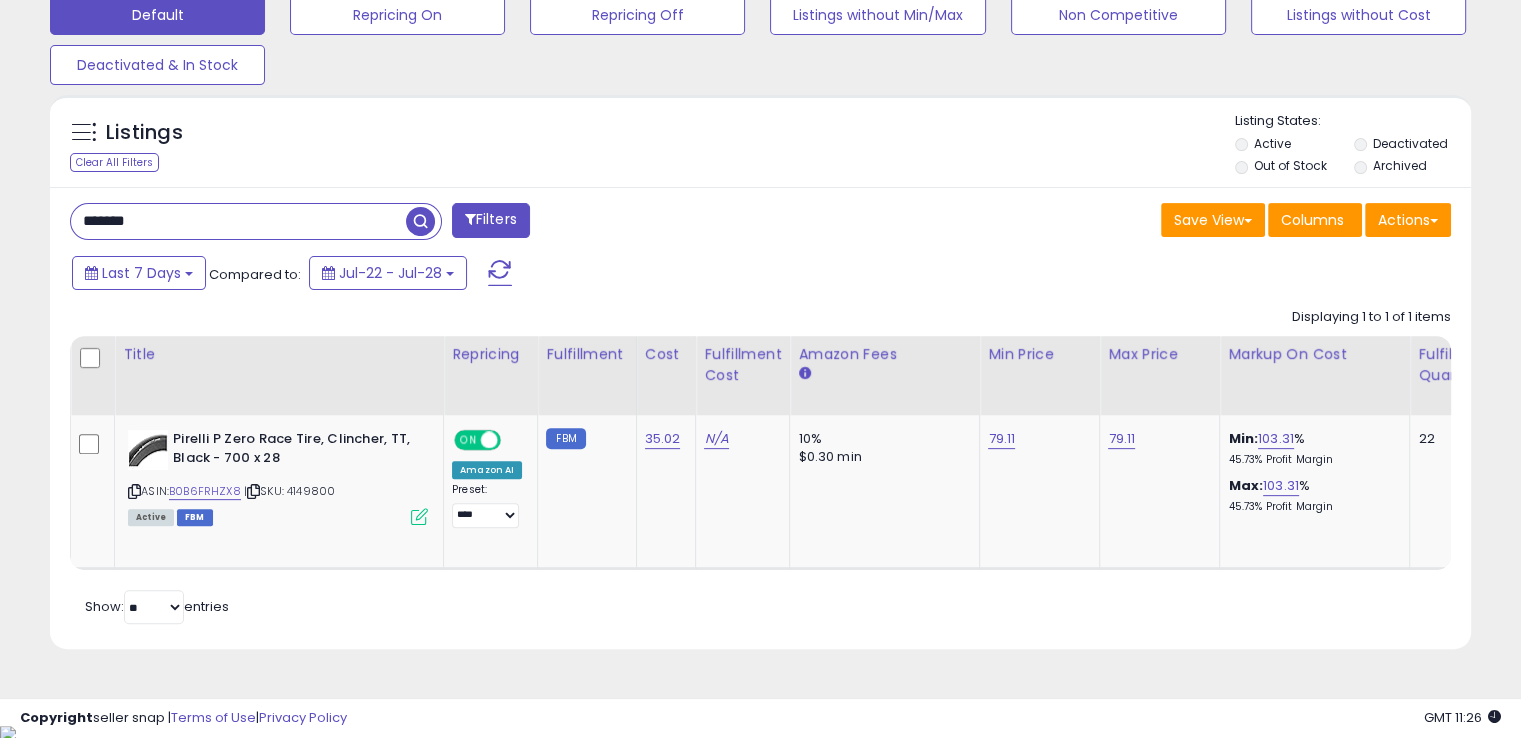 click on "*******" at bounding box center [238, 221] 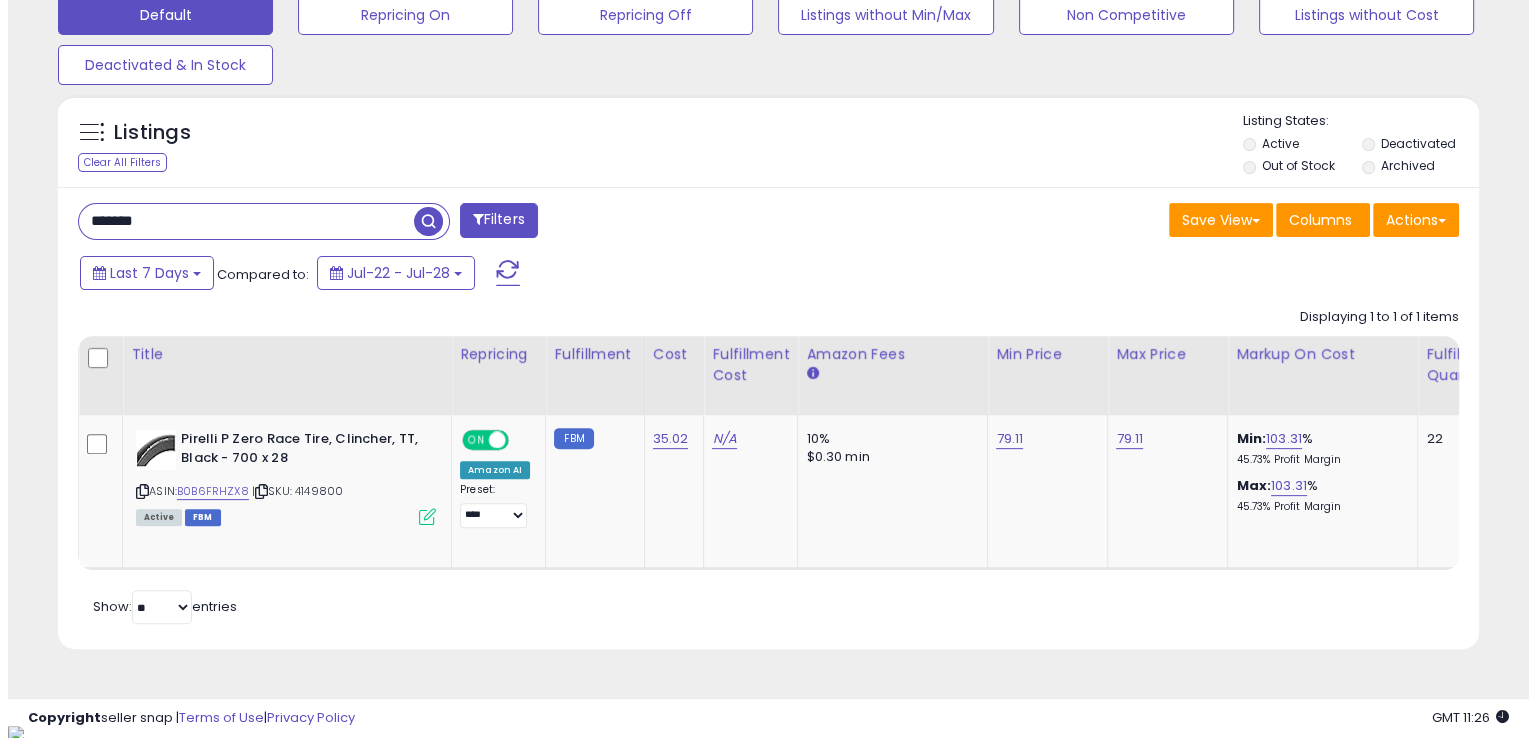 scroll, scrollTop: 481, scrollLeft: 0, axis: vertical 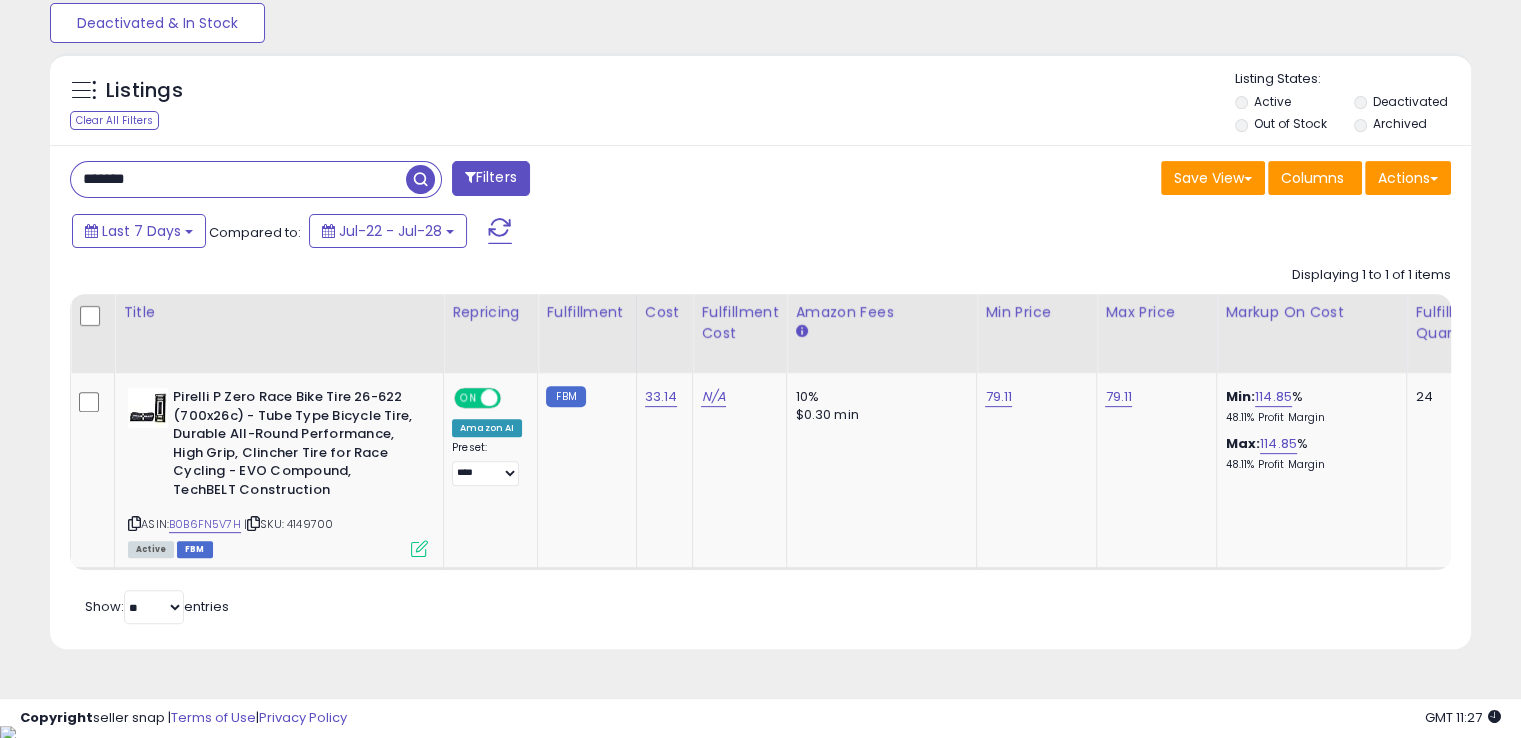 click on "*******" at bounding box center (238, 179) 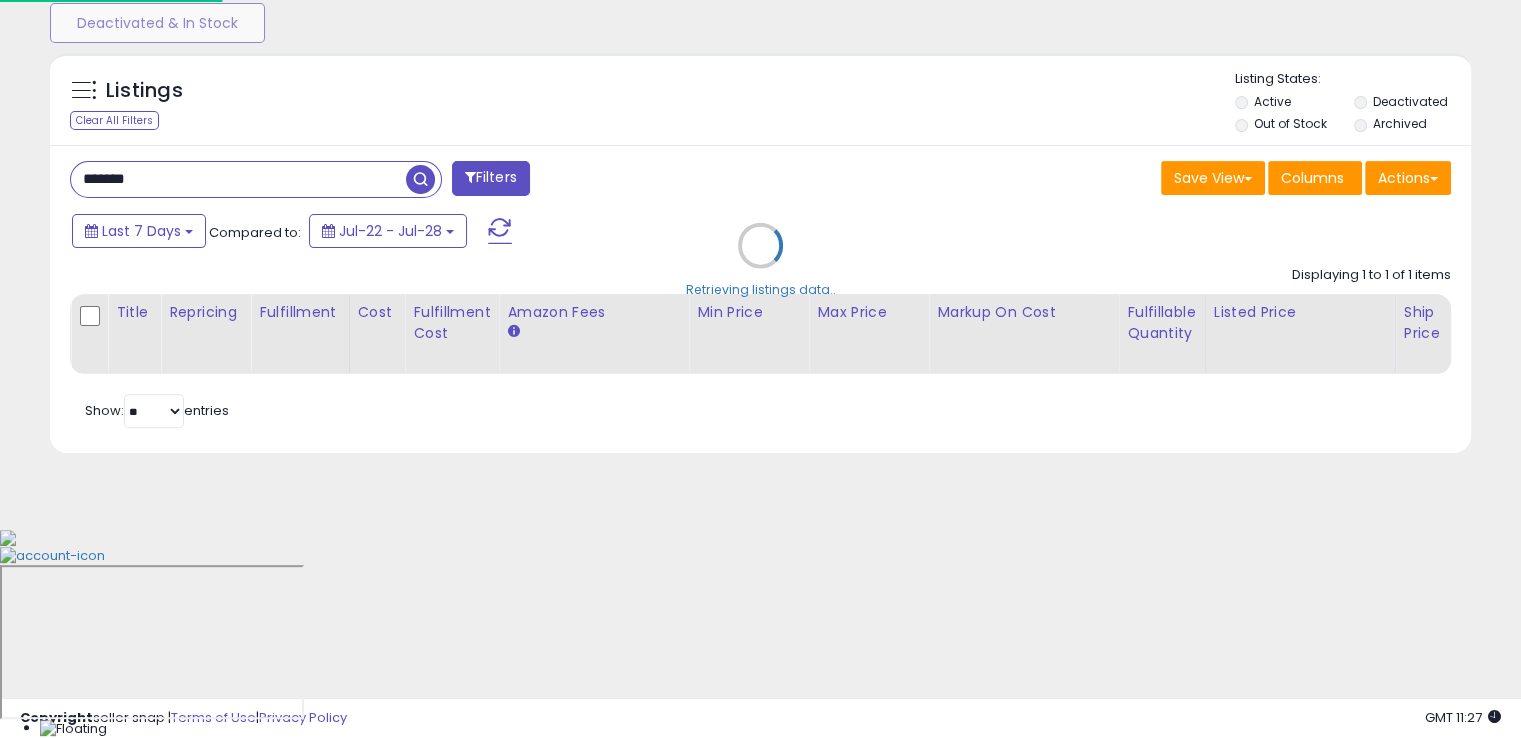 scroll, scrollTop: 999589, scrollLeft: 999168, axis: both 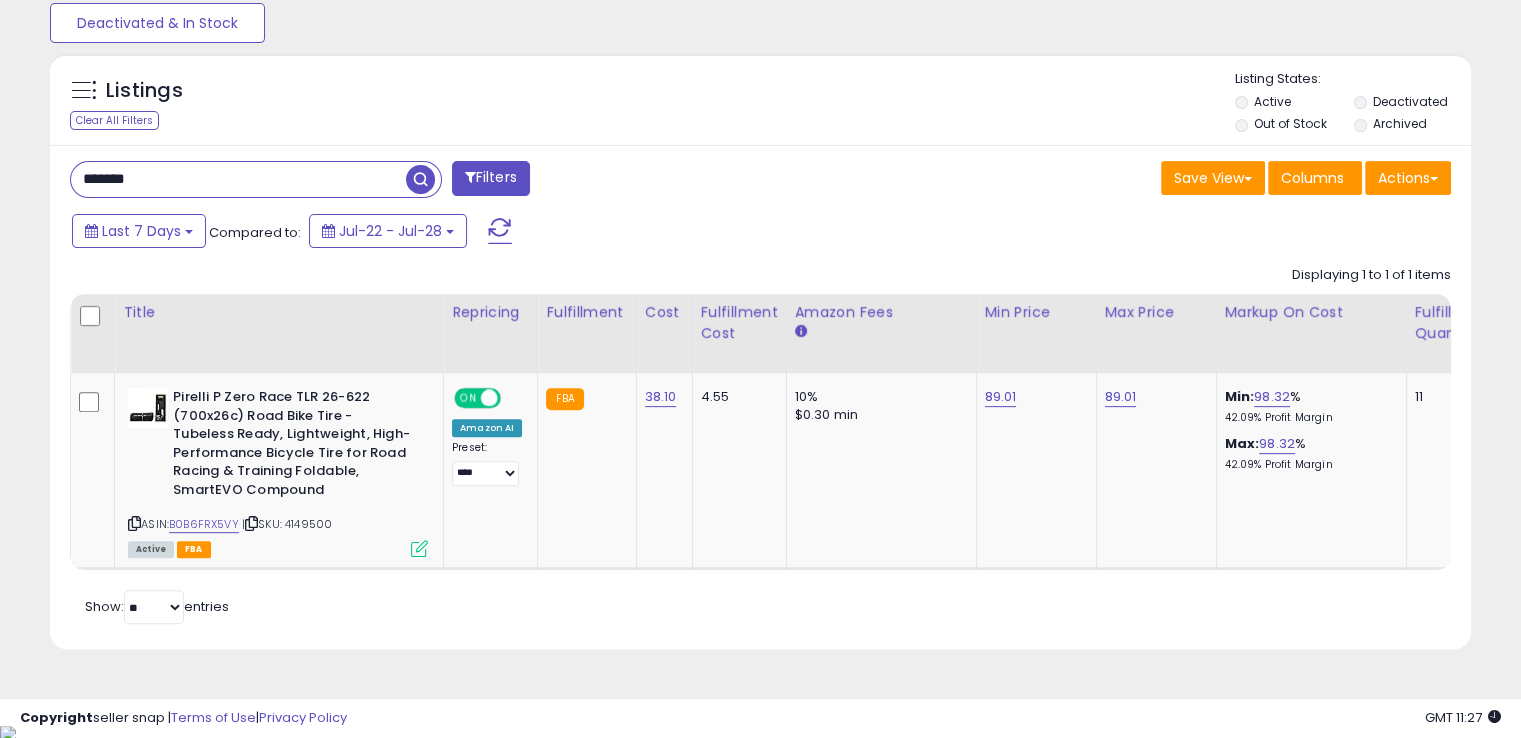 click on "*******" at bounding box center (238, 179) 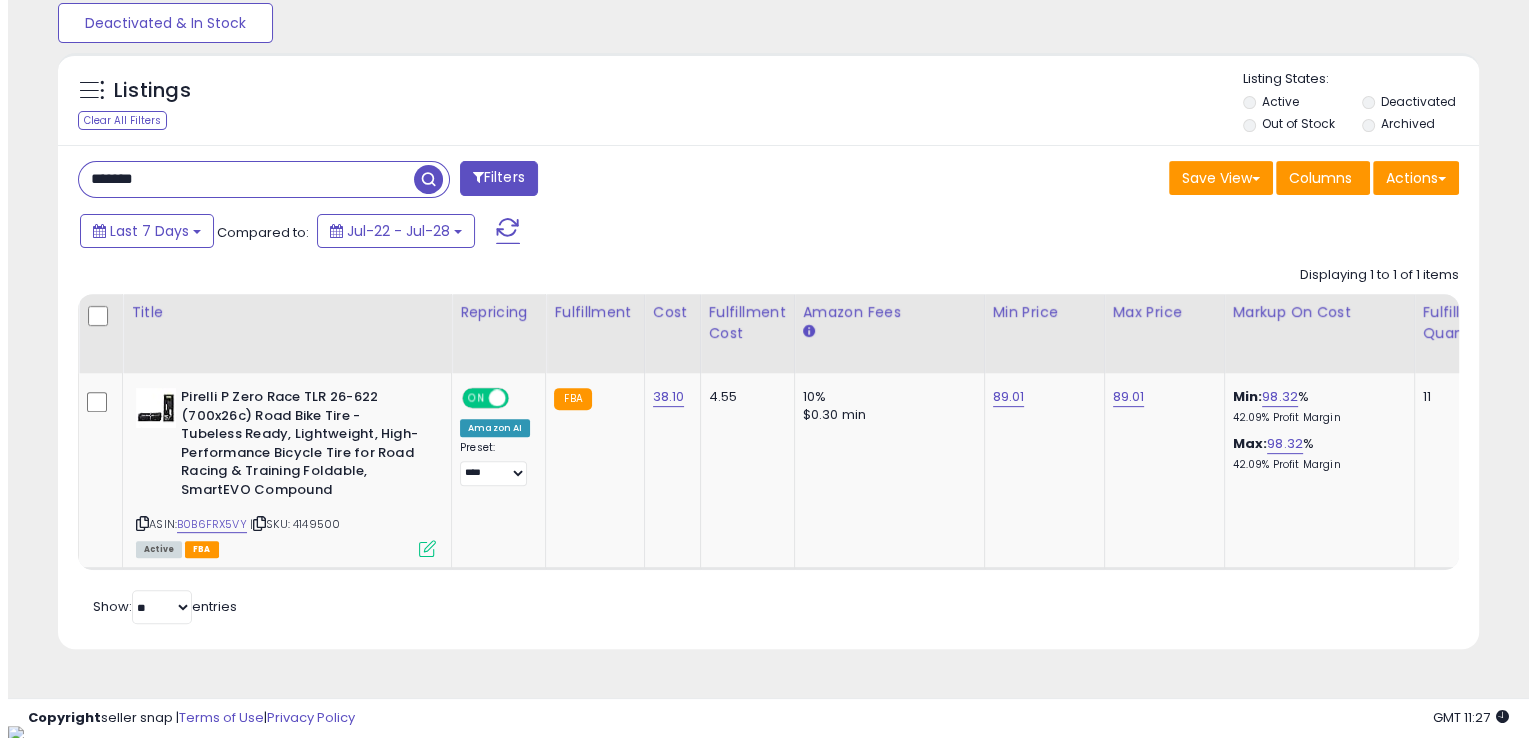scroll, scrollTop: 481, scrollLeft: 0, axis: vertical 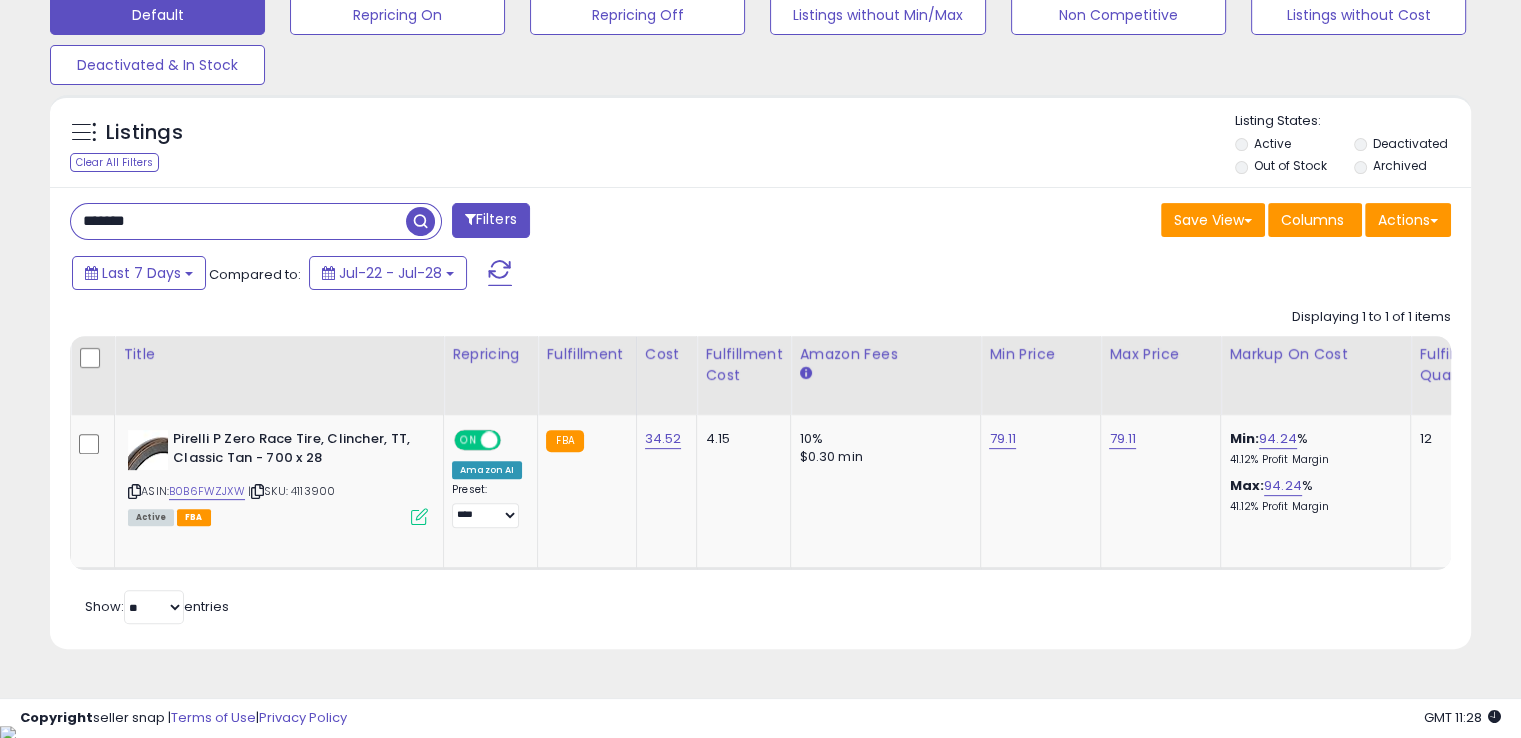 click on "*******" at bounding box center (238, 221) 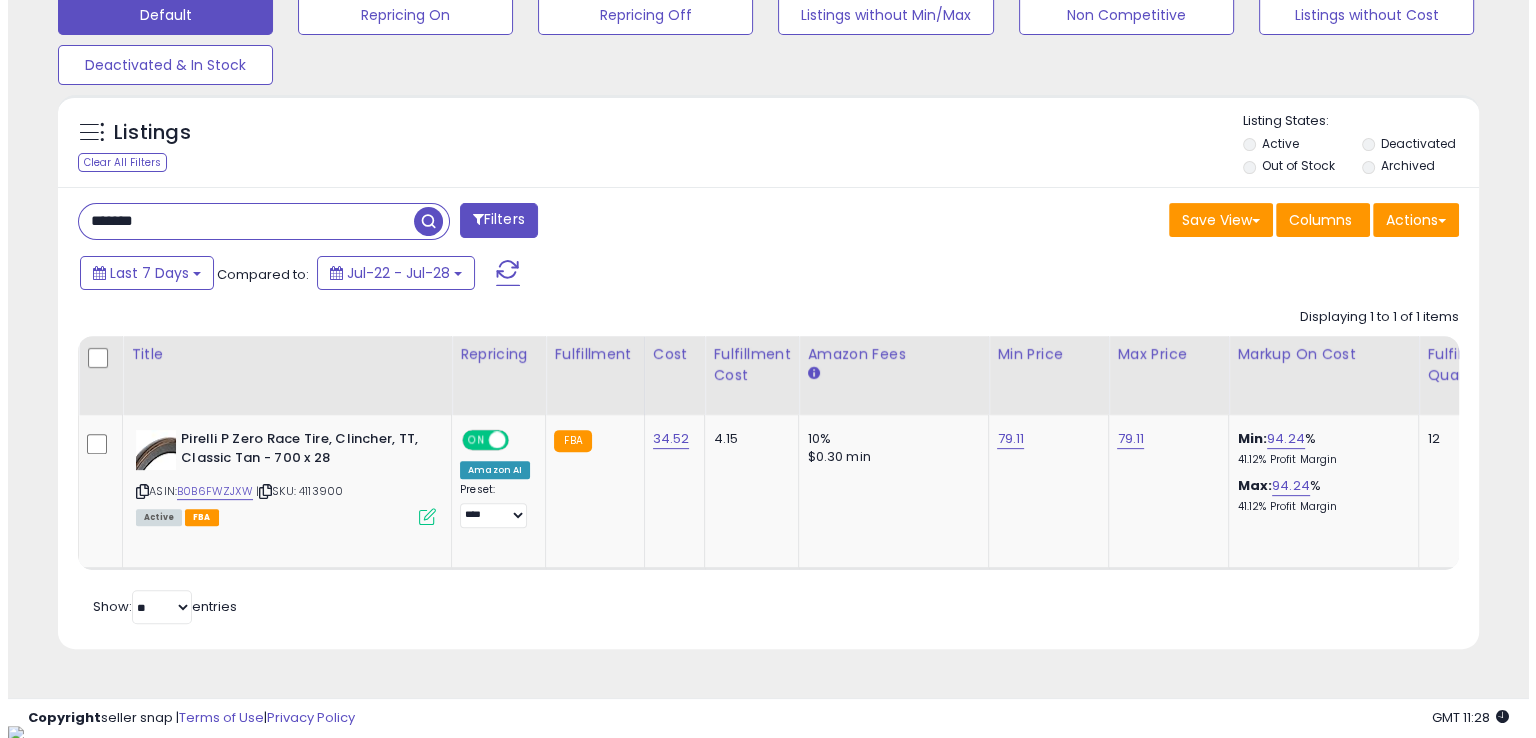 scroll, scrollTop: 481, scrollLeft: 0, axis: vertical 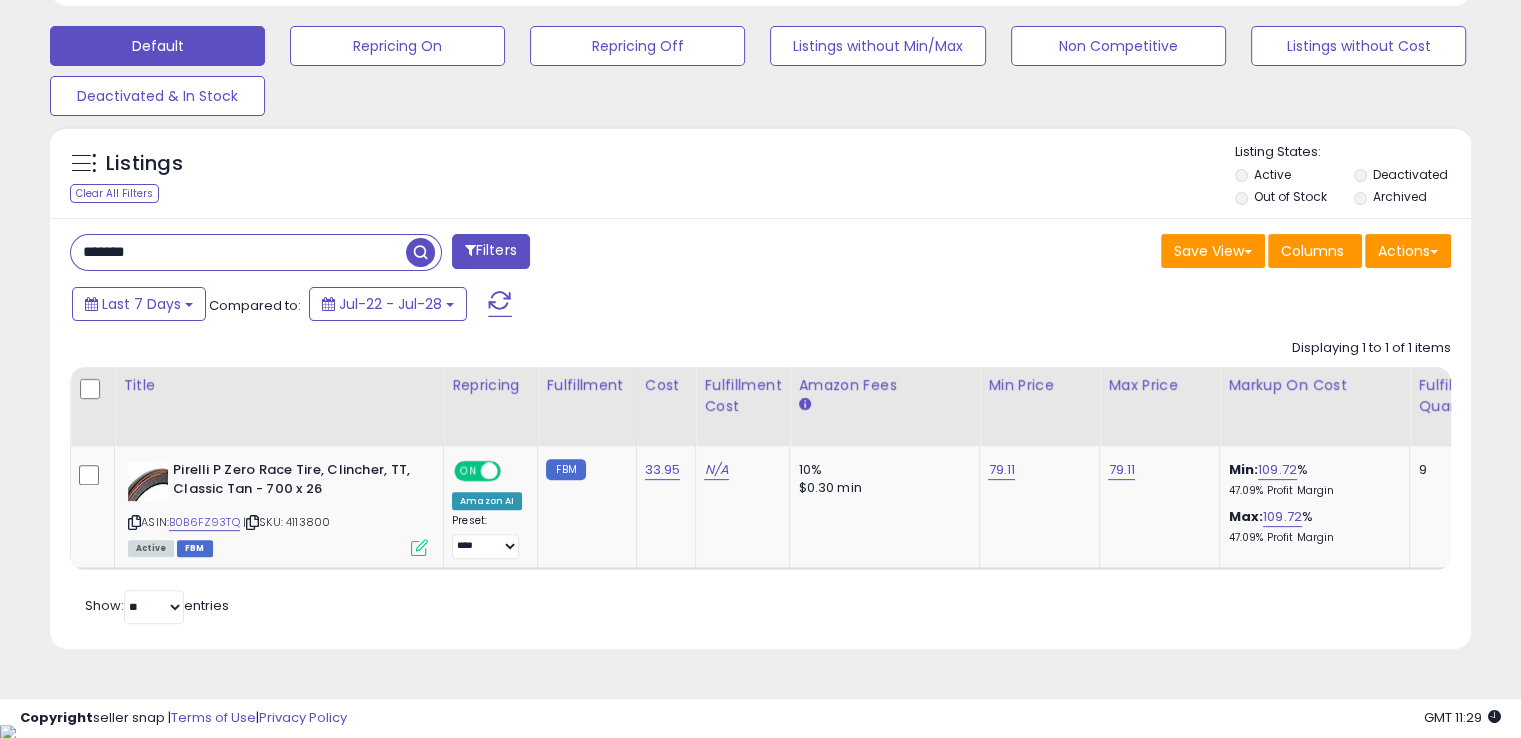 click on "*******" at bounding box center [238, 252] 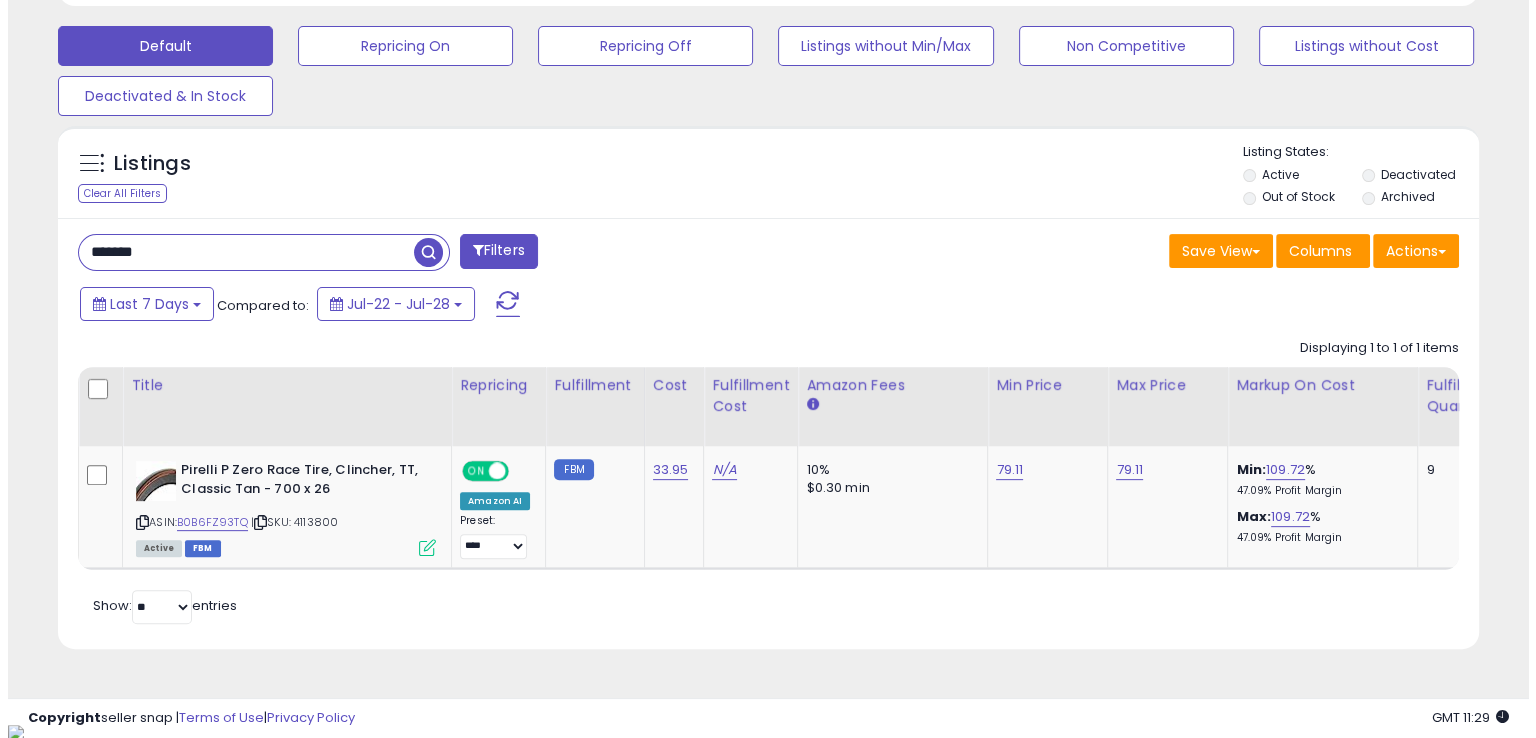 scroll, scrollTop: 481, scrollLeft: 0, axis: vertical 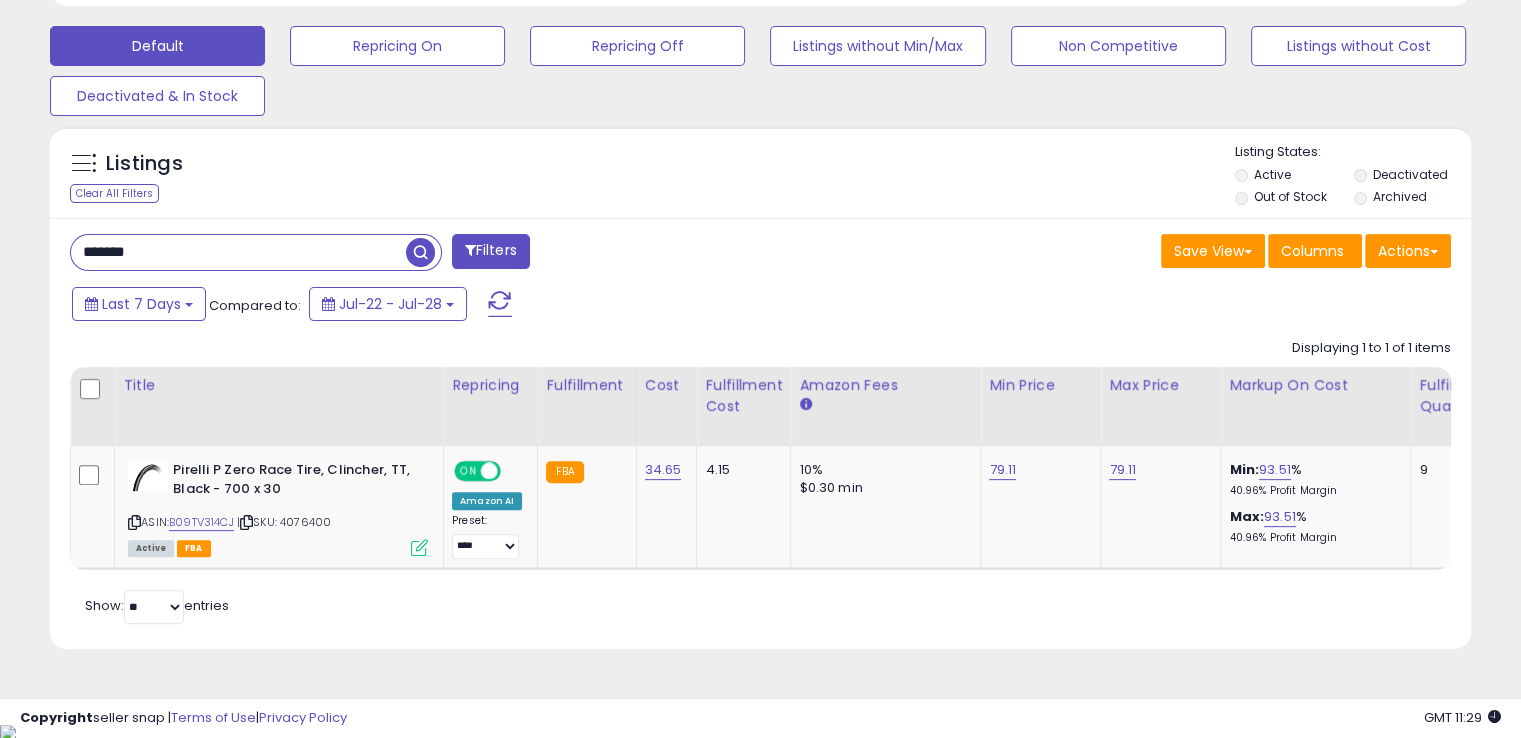 click on "*******" at bounding box center [238, 252] 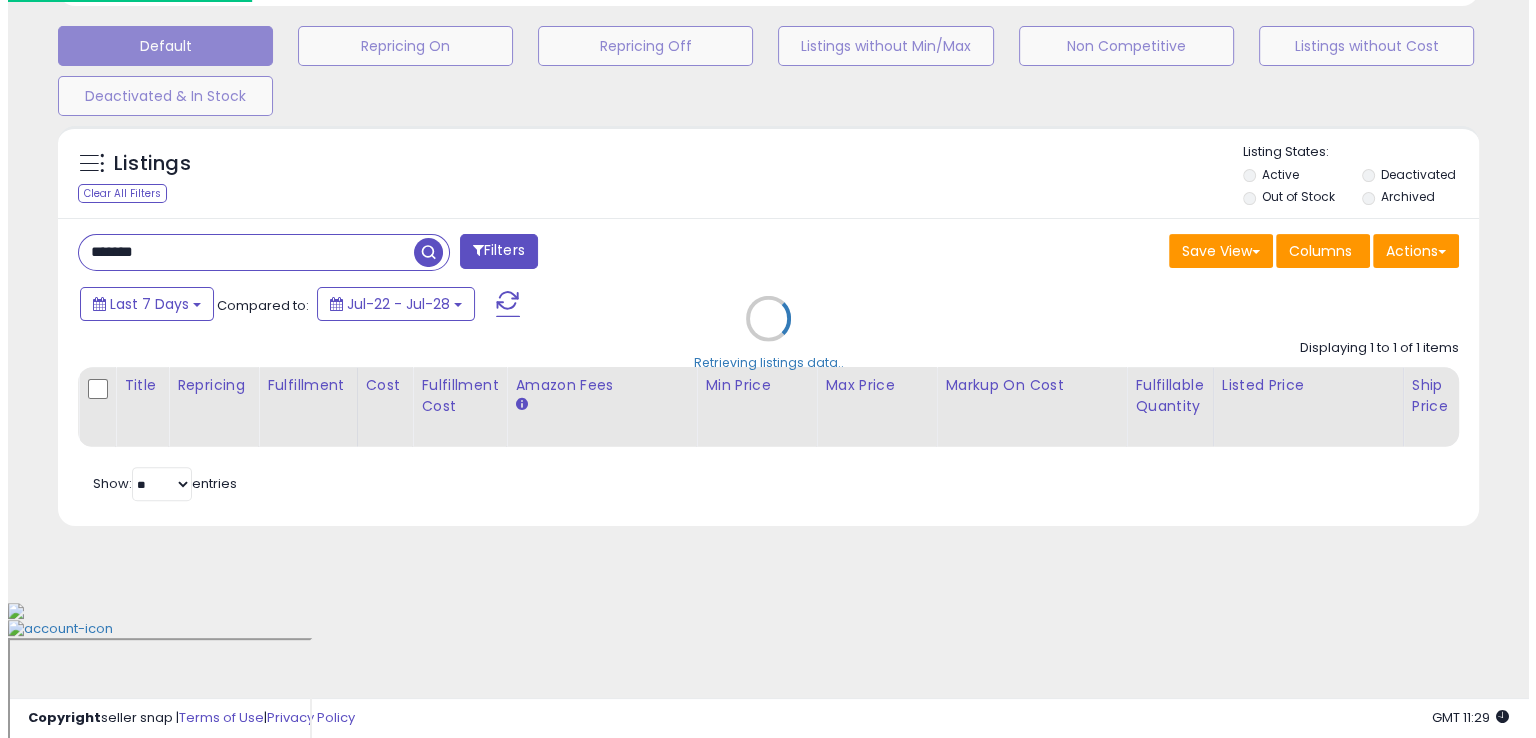 scroll, scrollTop: 481, scrollLeft: 0, axis: vertical 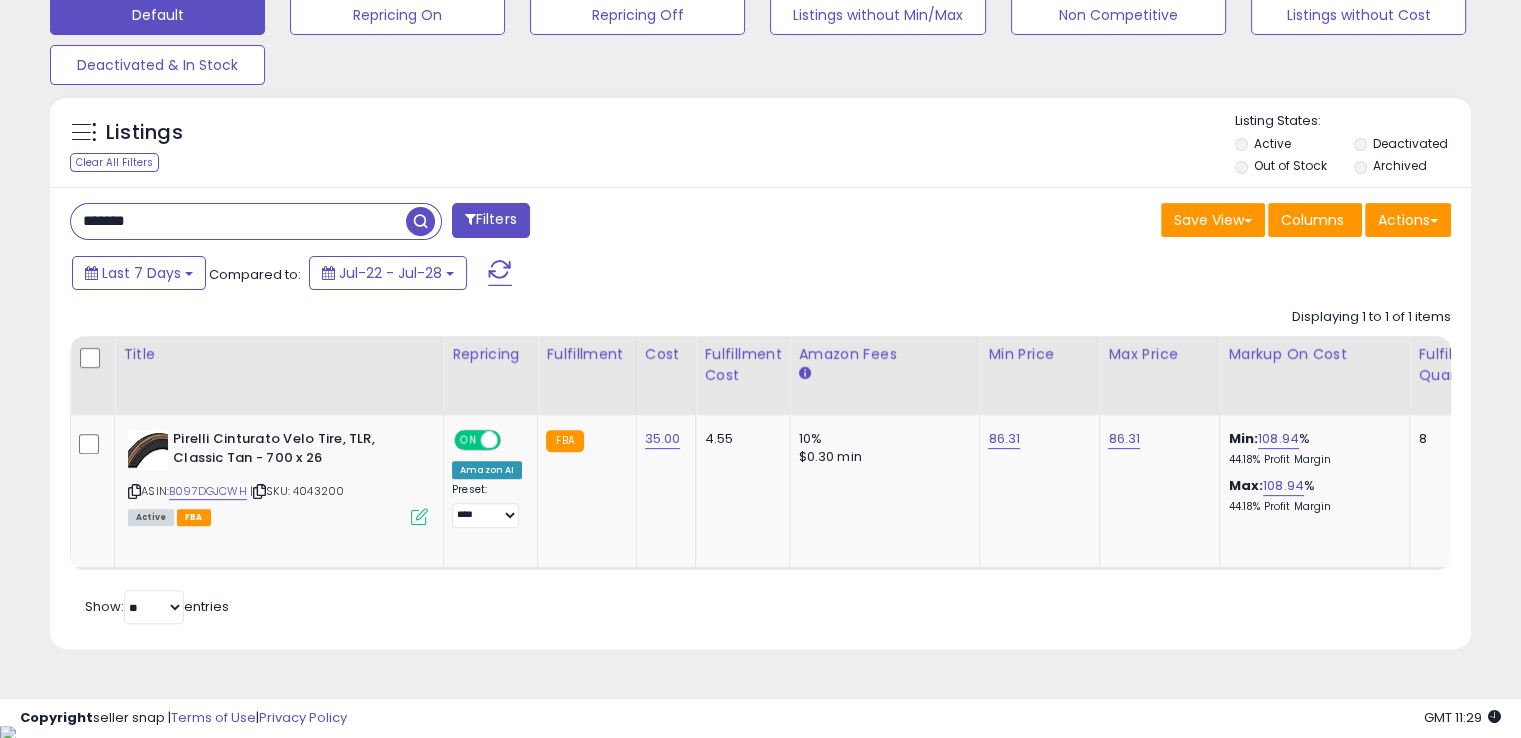 click on "*******" at bounding box center [238, 221] 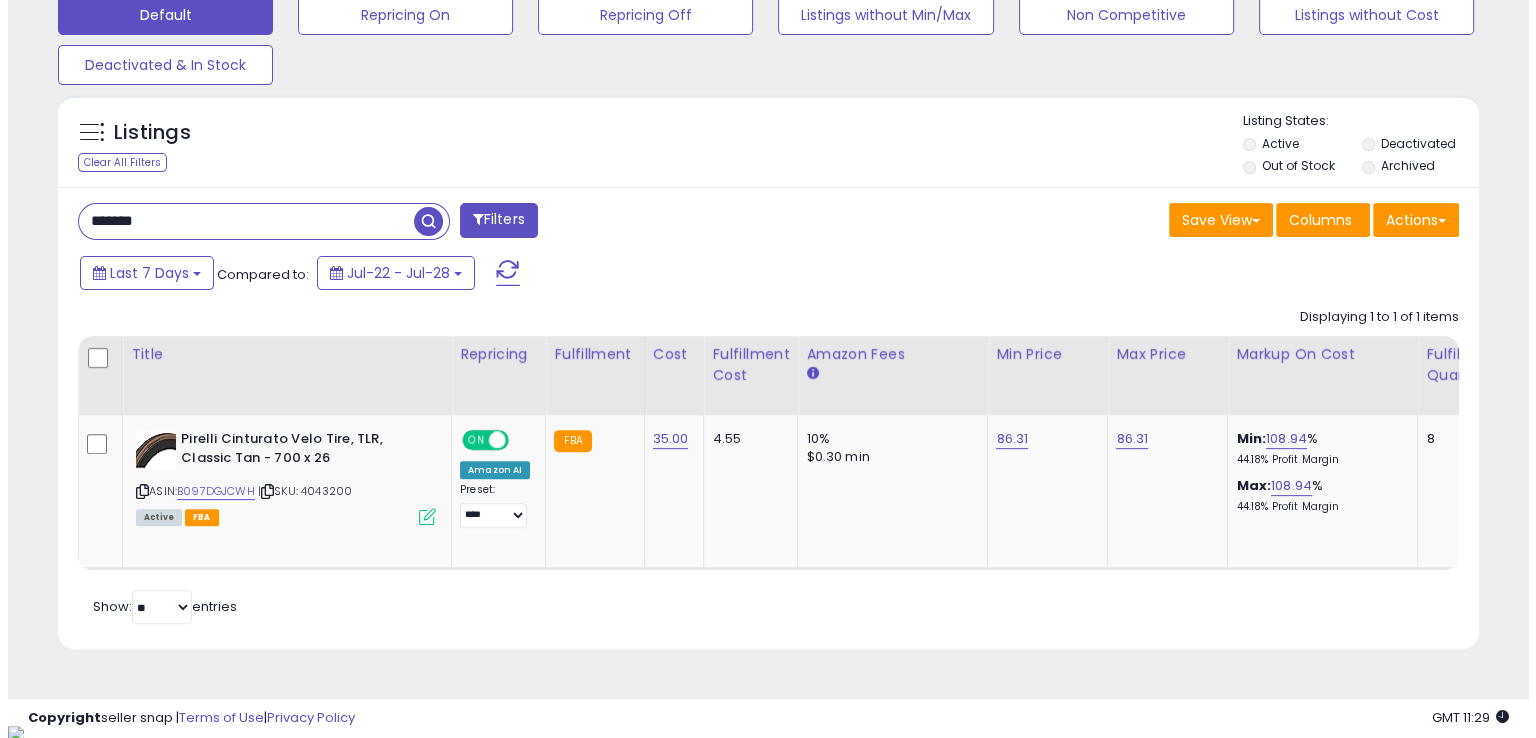 scroll, scrollTop: 481, scrollLeft: 0, axis: vertical 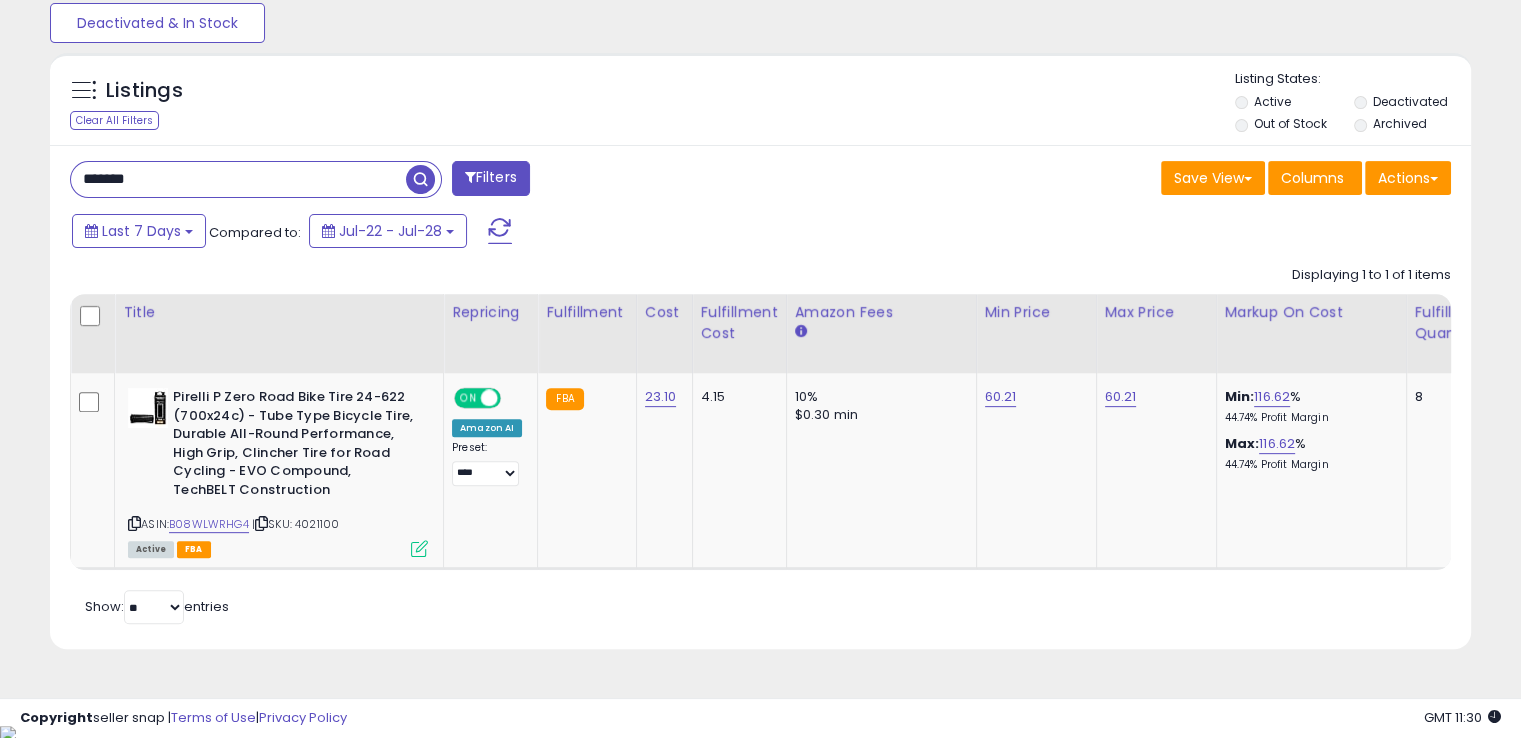click on "*******" at bounding box center (238, 179) 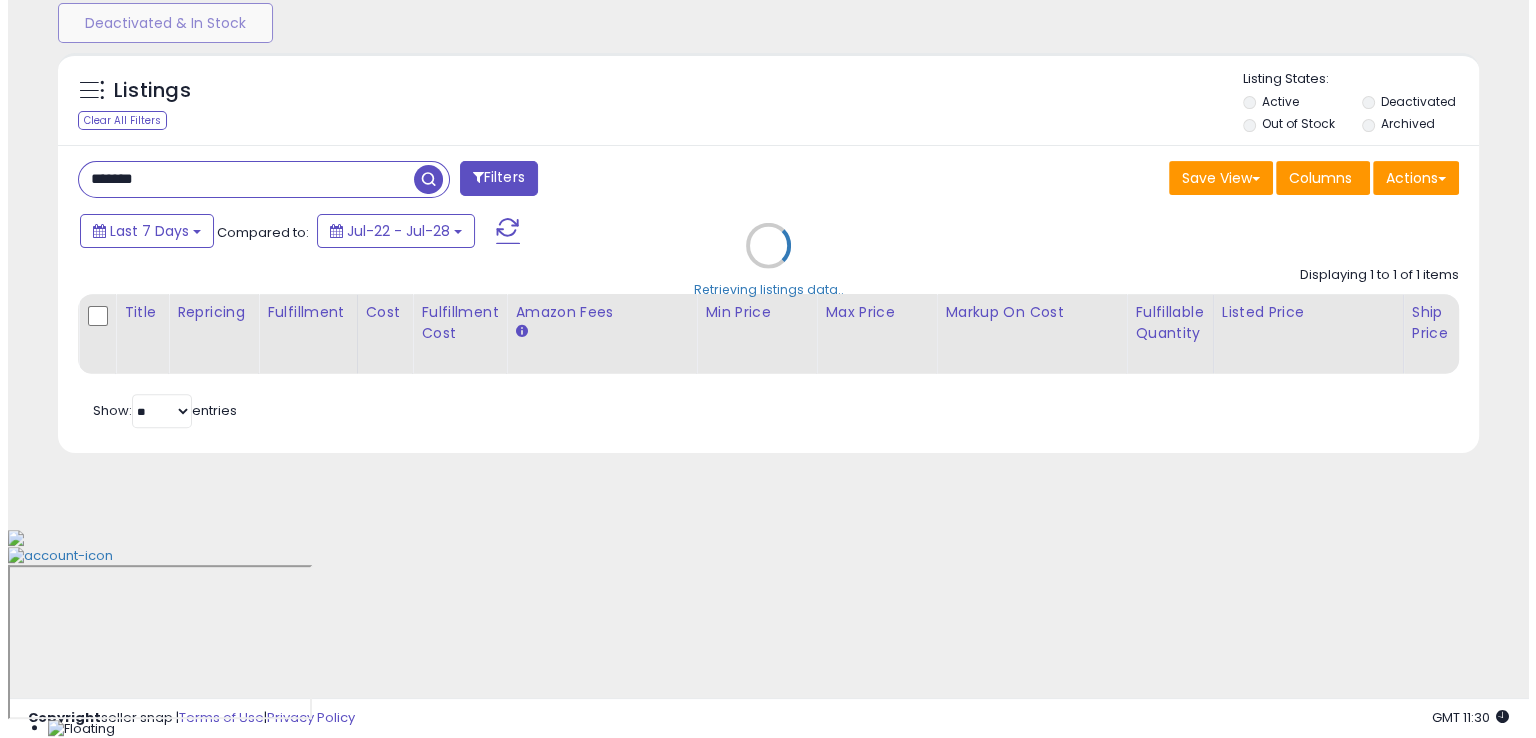 scroll, scrollTop: 481, scrollLeft: 0, axis: vertical 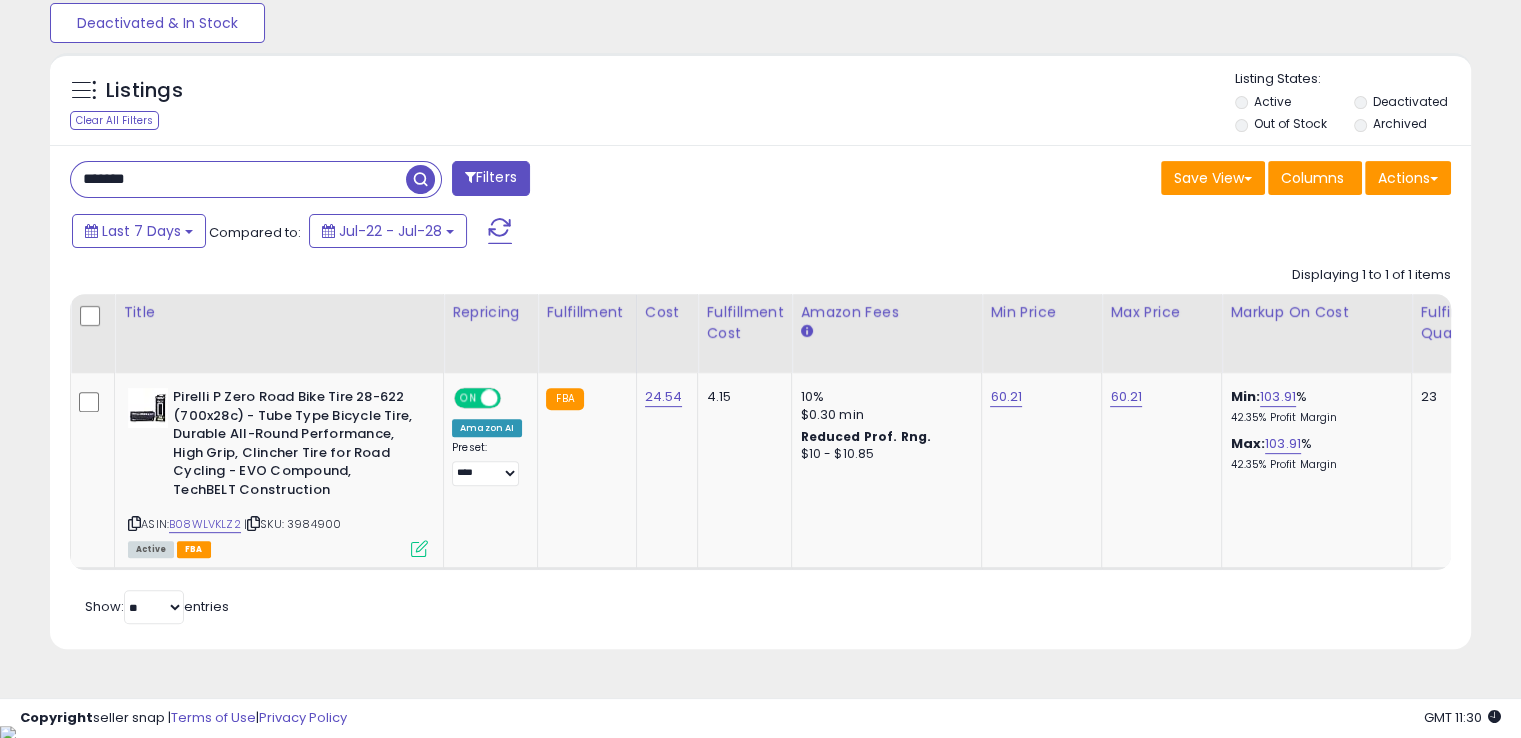 click on "*******" at bounding box center (238, 179) 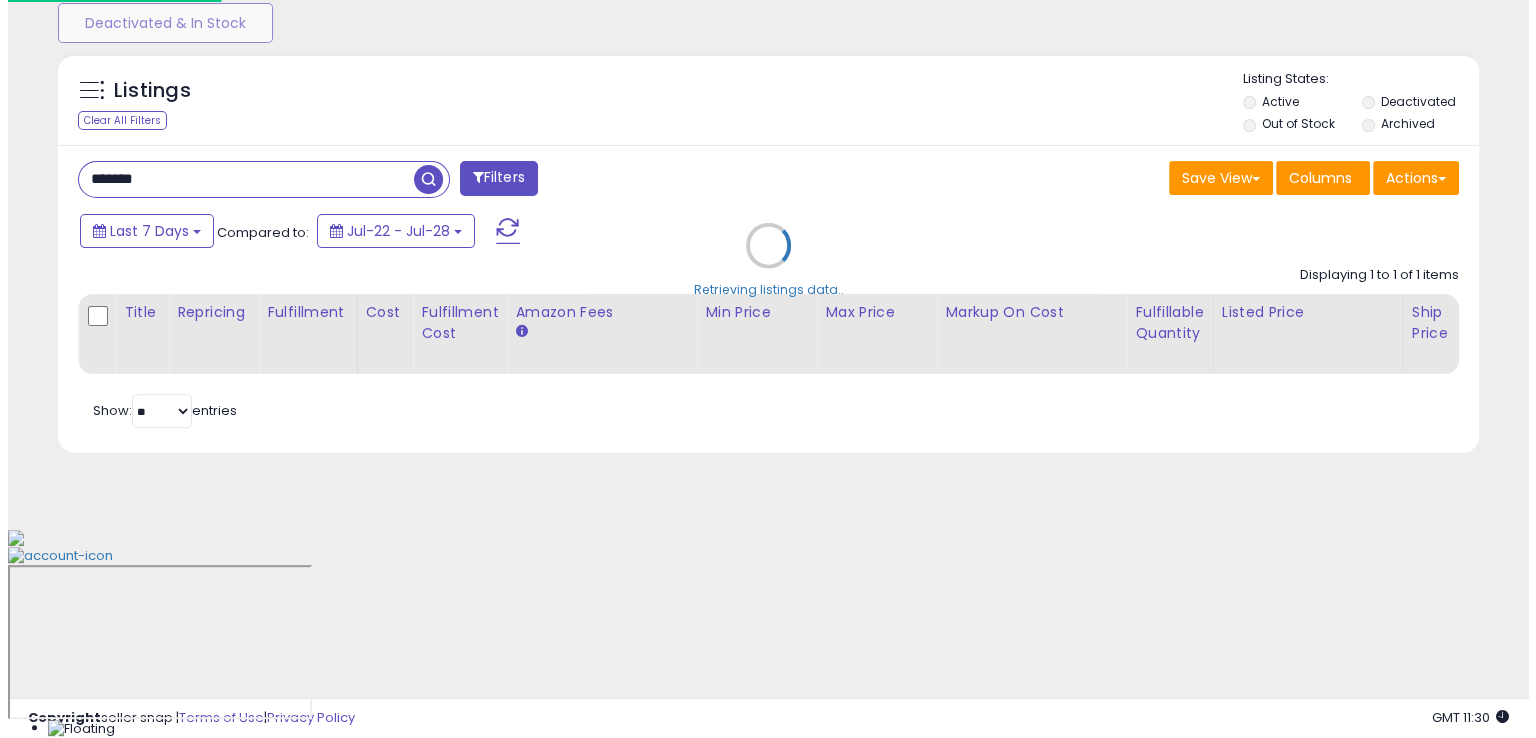 scroll, scrollTop: 481, scrollLeft: 0, axis: vertical 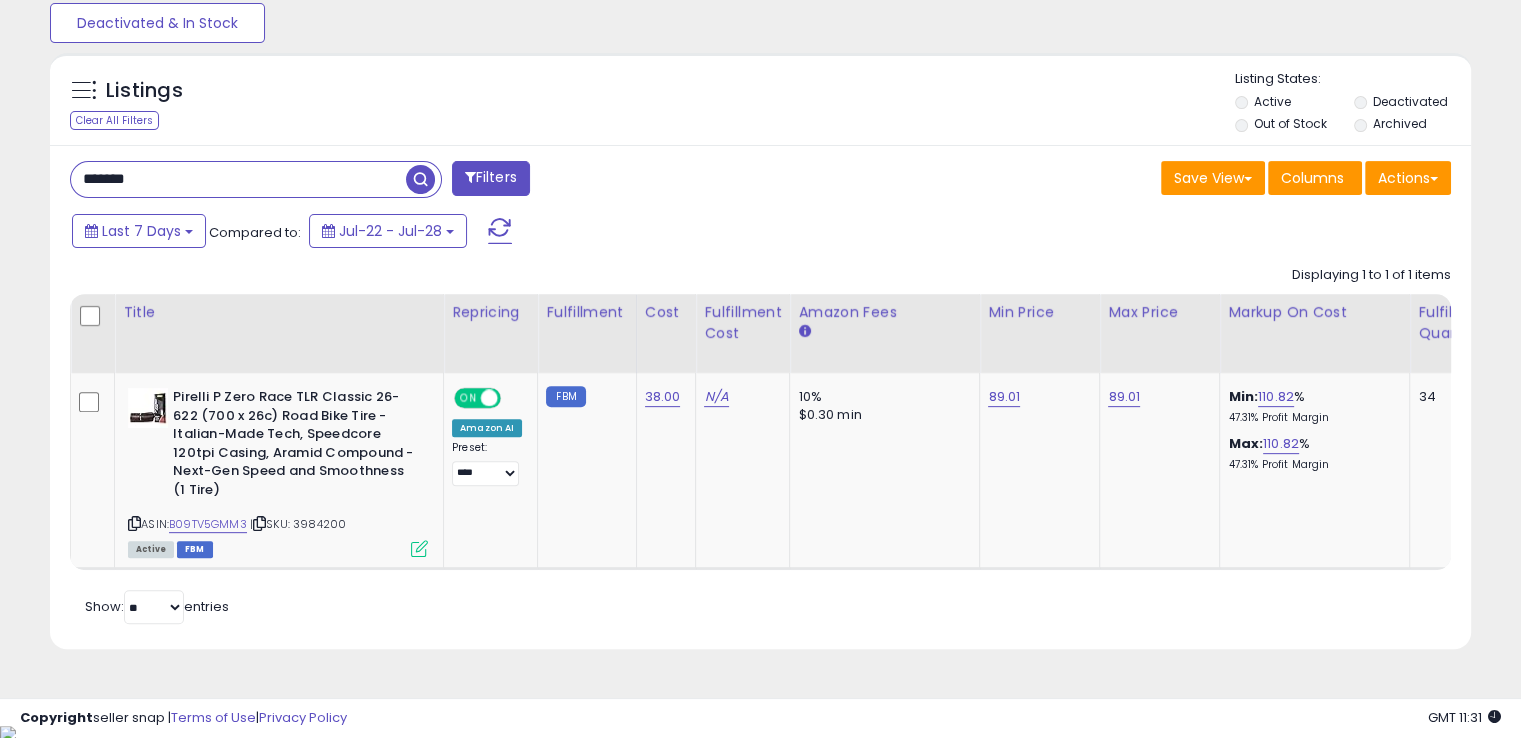 drag, startPoint x: 379, startPoint y: 156, endPoint x: 374, endPoint y: 173, distance: 17.720045 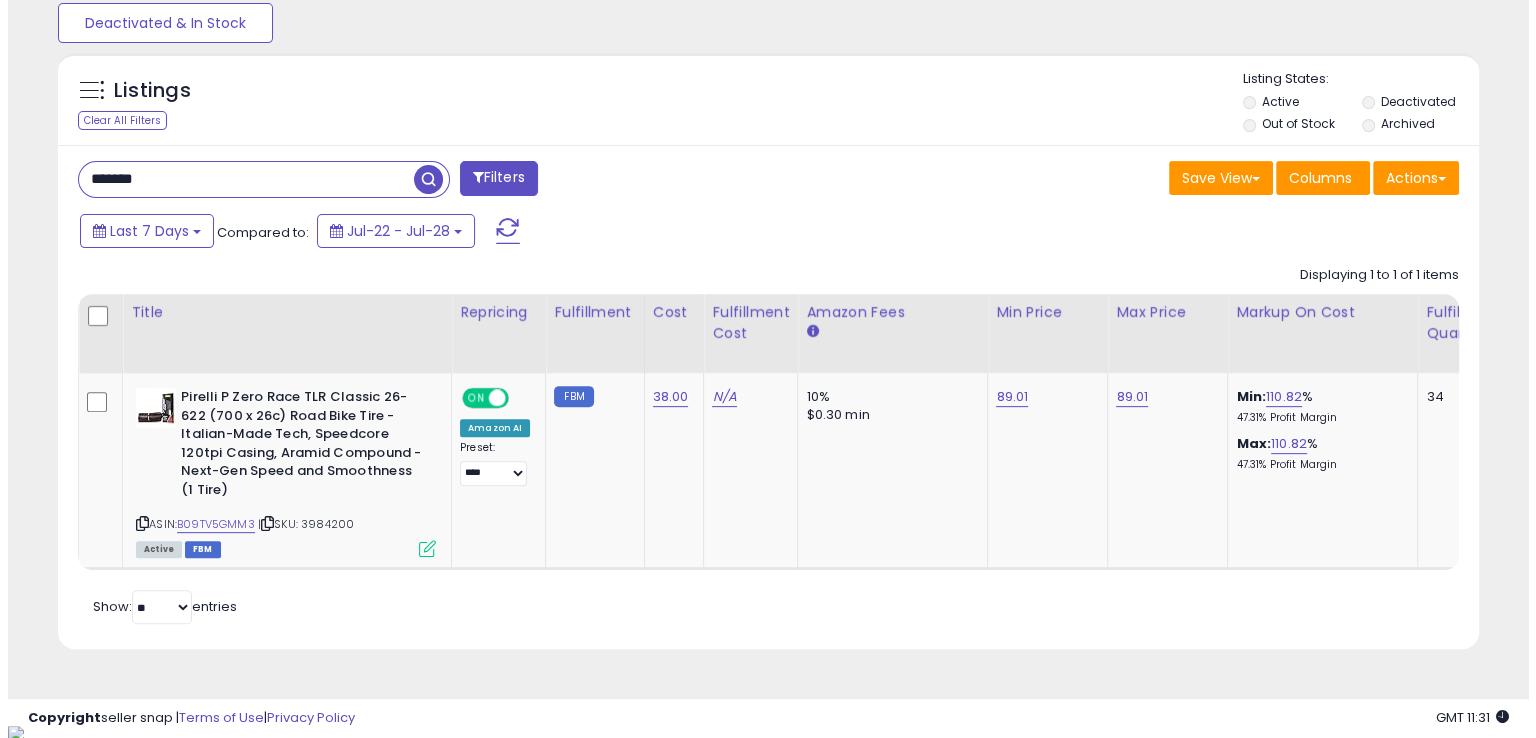 scroll, scrollTop: 481, scrollLeft: 0, axis: vertical 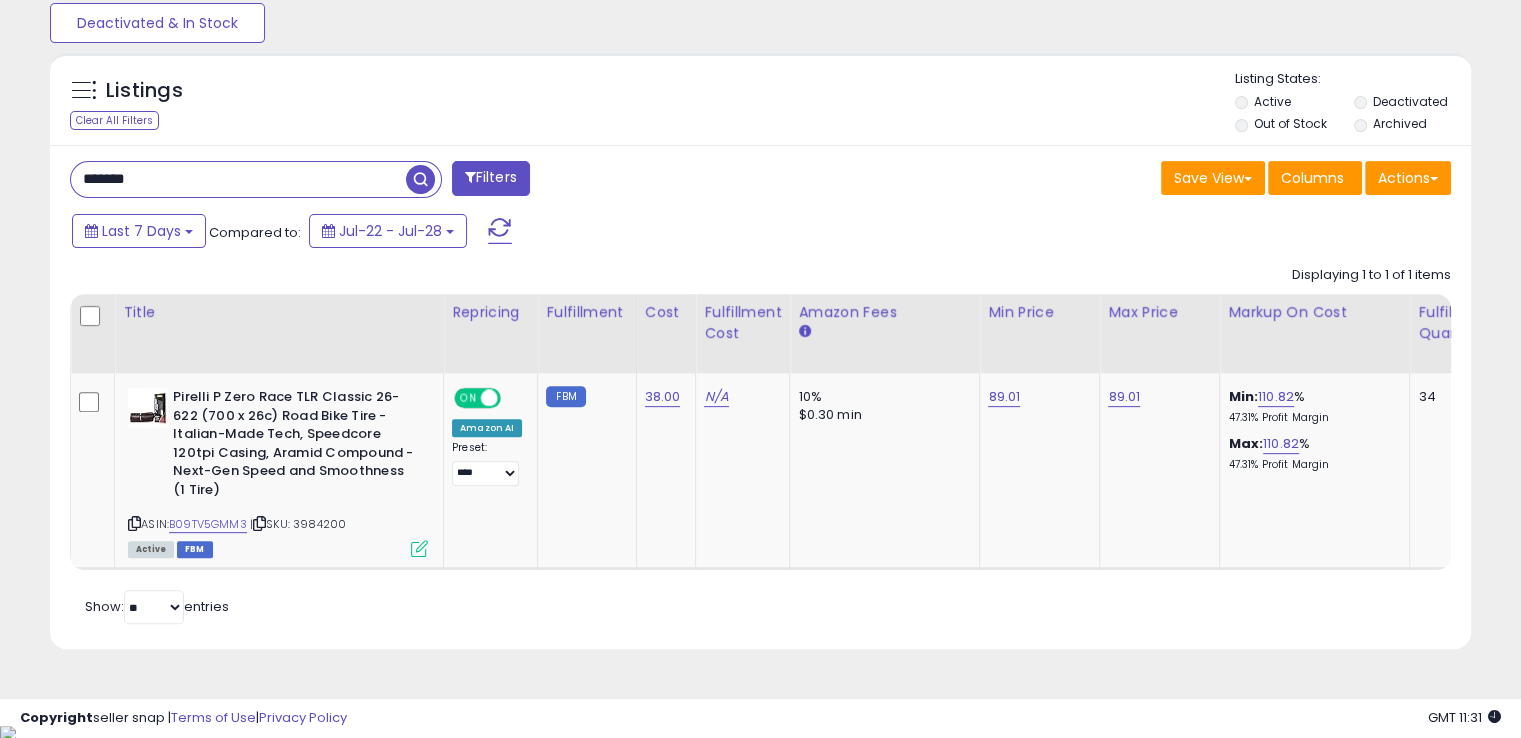 click on "*******" at bounding box center (238, 179) 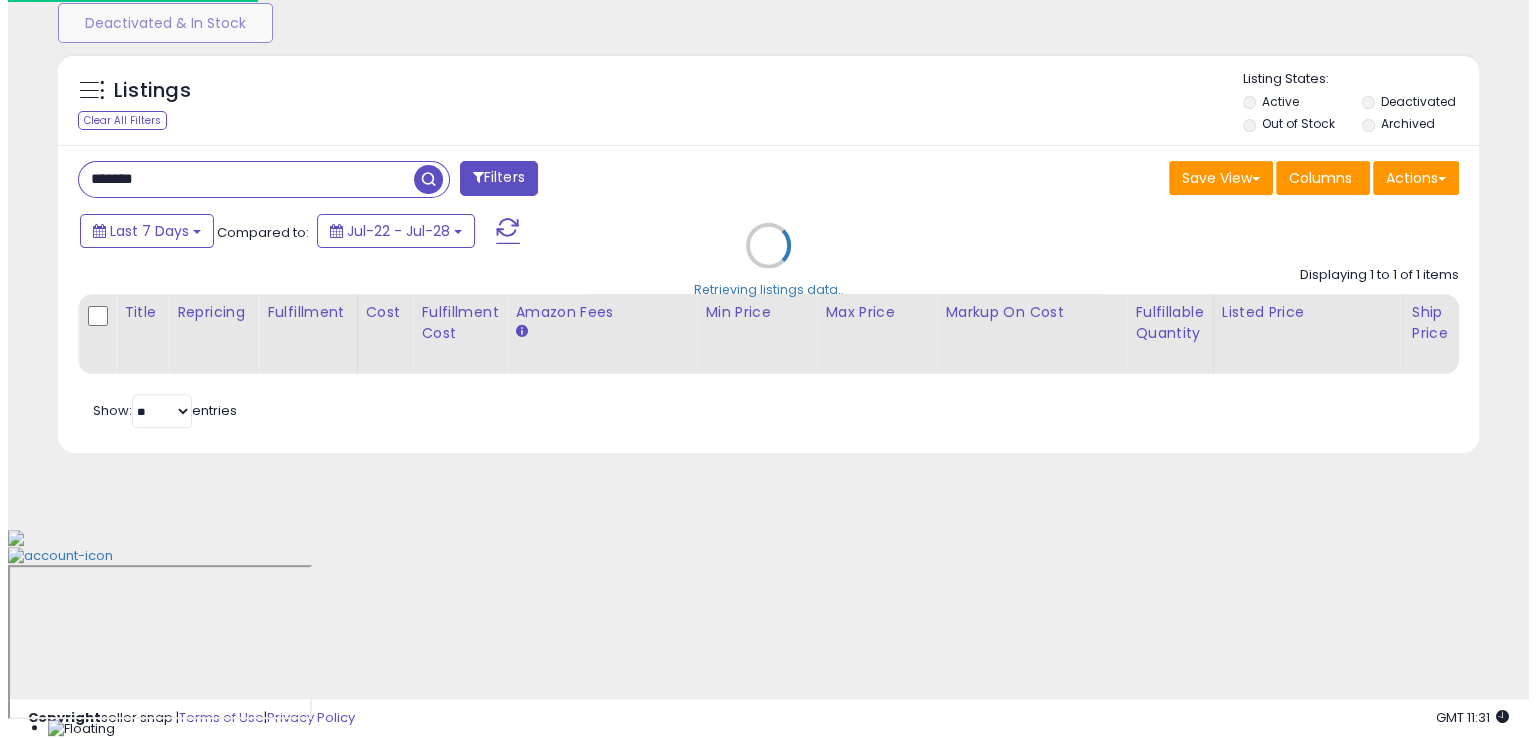 scroll, scrollTop: 481, scrollLeft: 0, axis: vertical 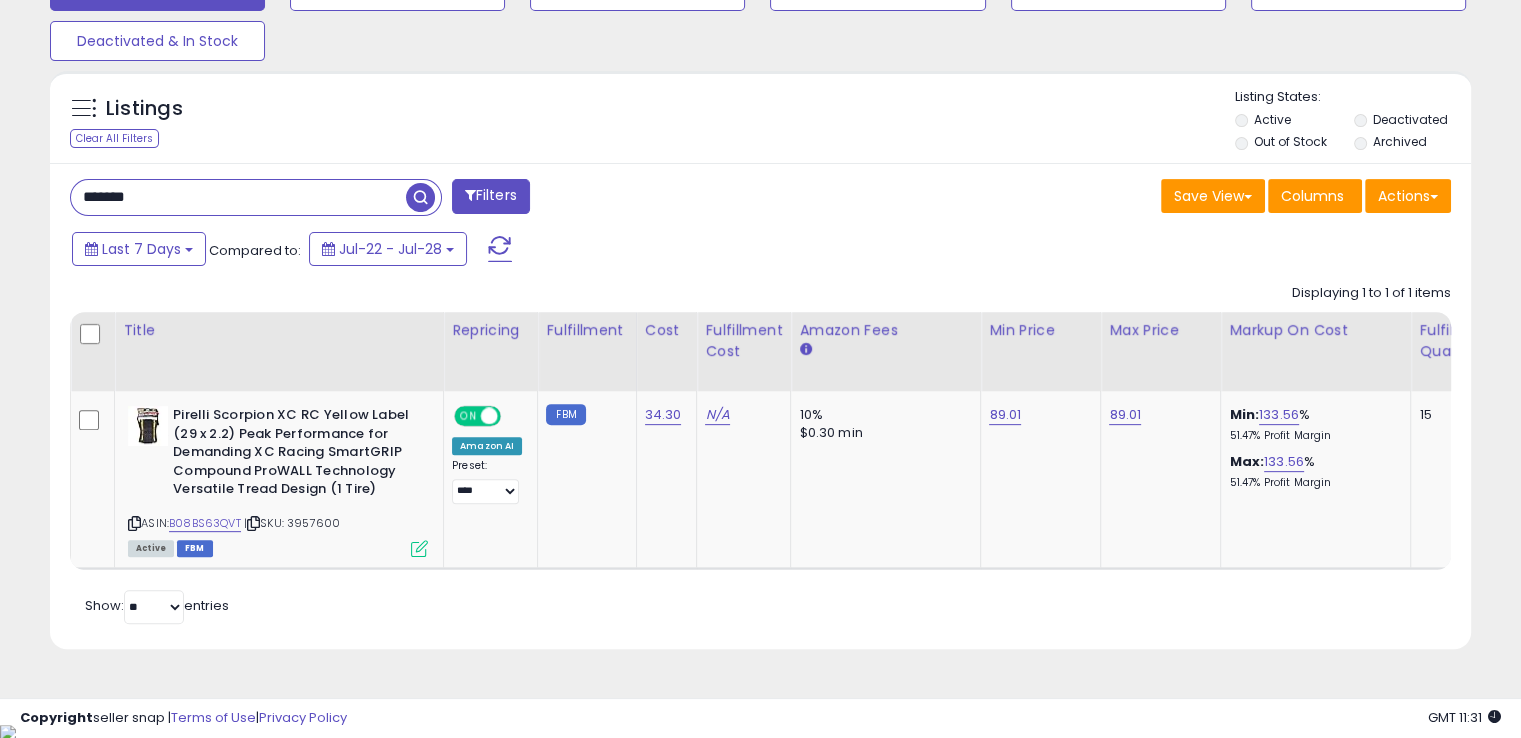 click on "*******" at bounding box center (238, 197) 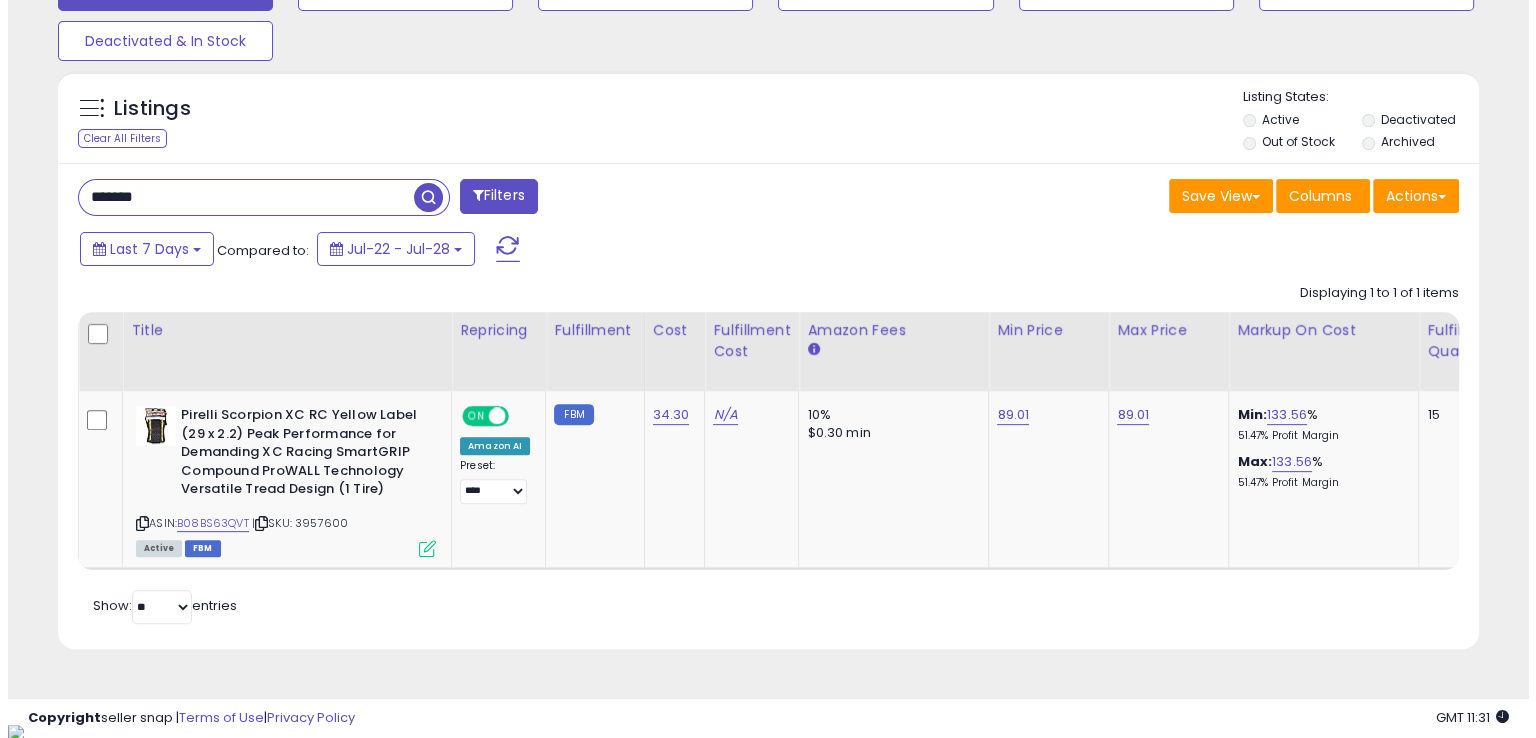 scroll, scrollTop: 481, scrollLeft: 0, axis: vertical 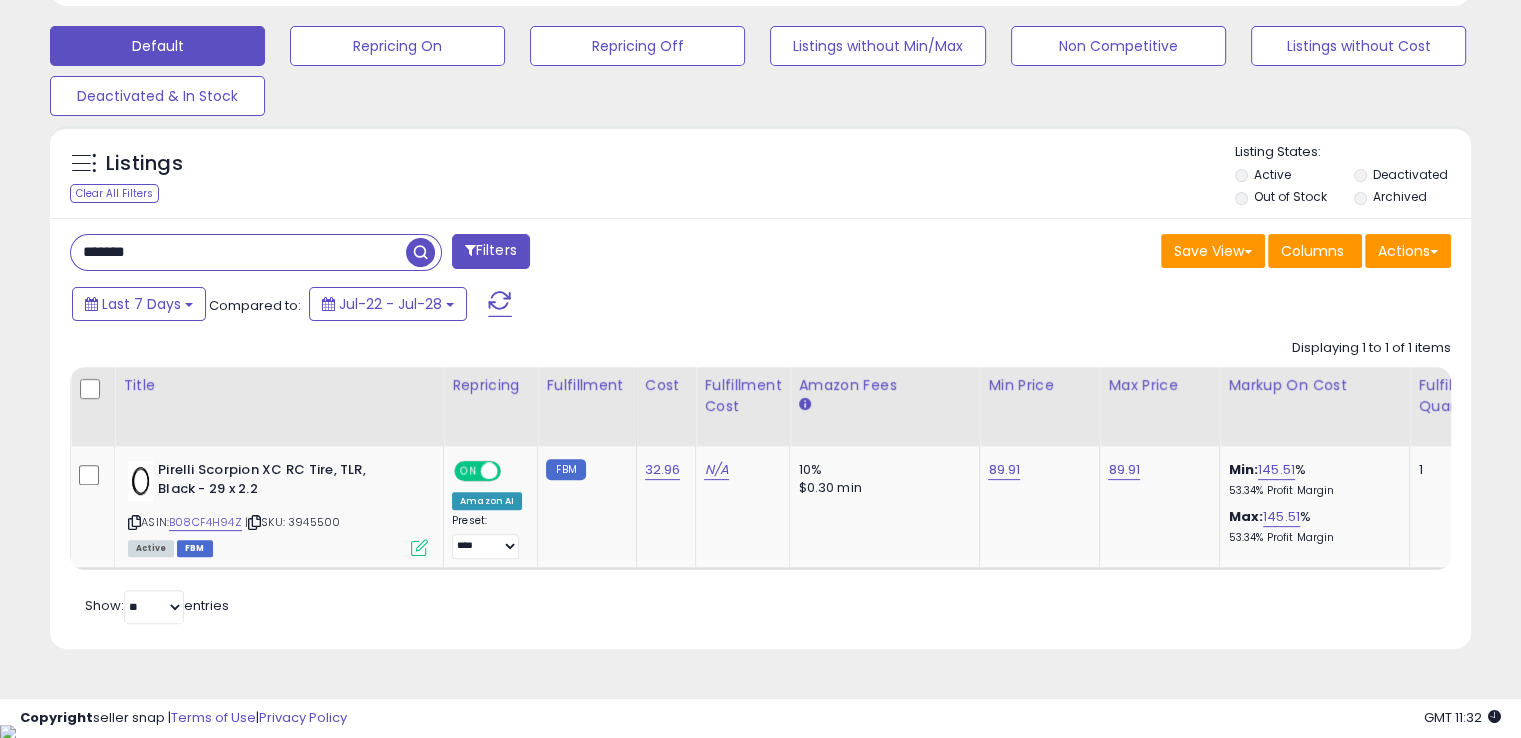 click on "*******" at bounding box center (238, 252) 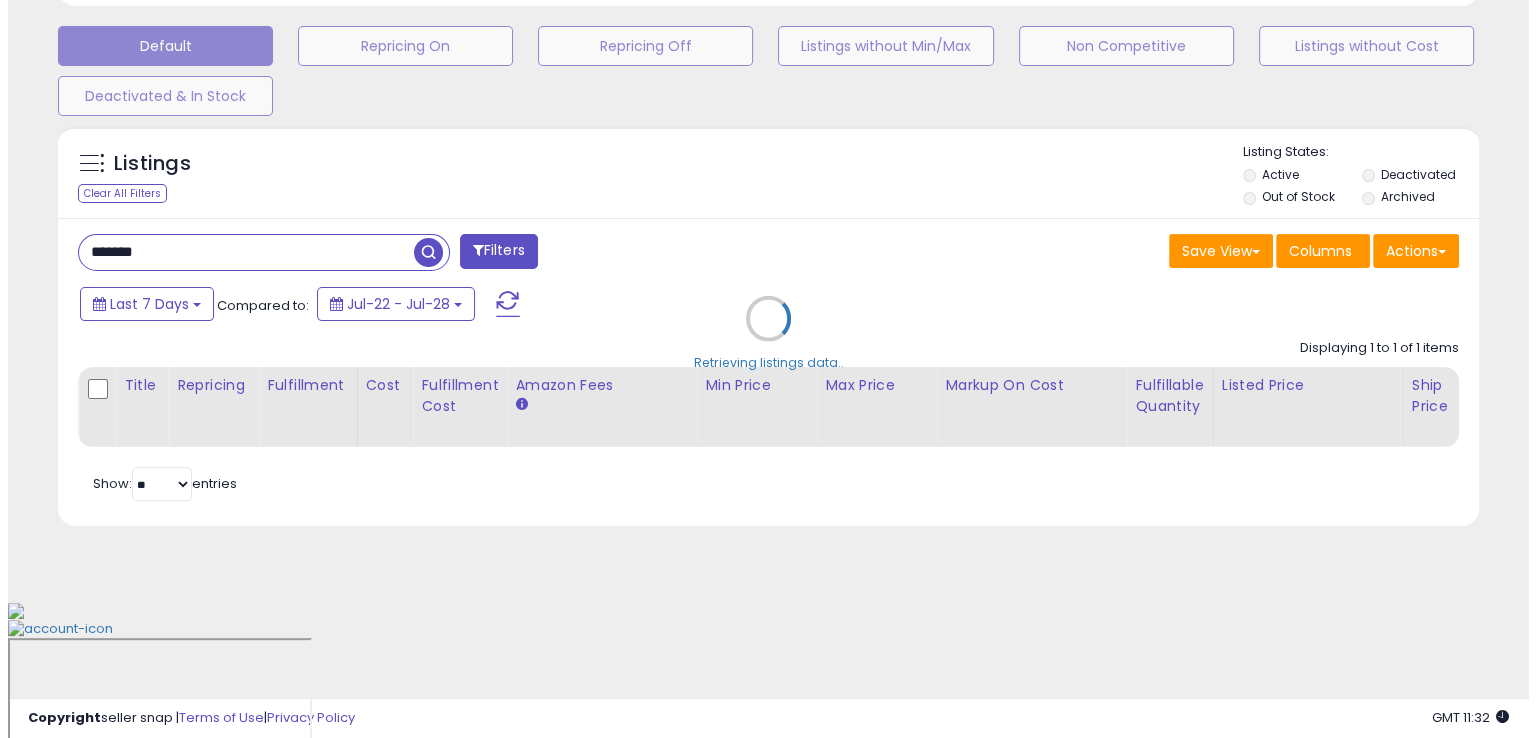 scroll, scrollTop: 481, scrollLeft: 0, axis: vertical 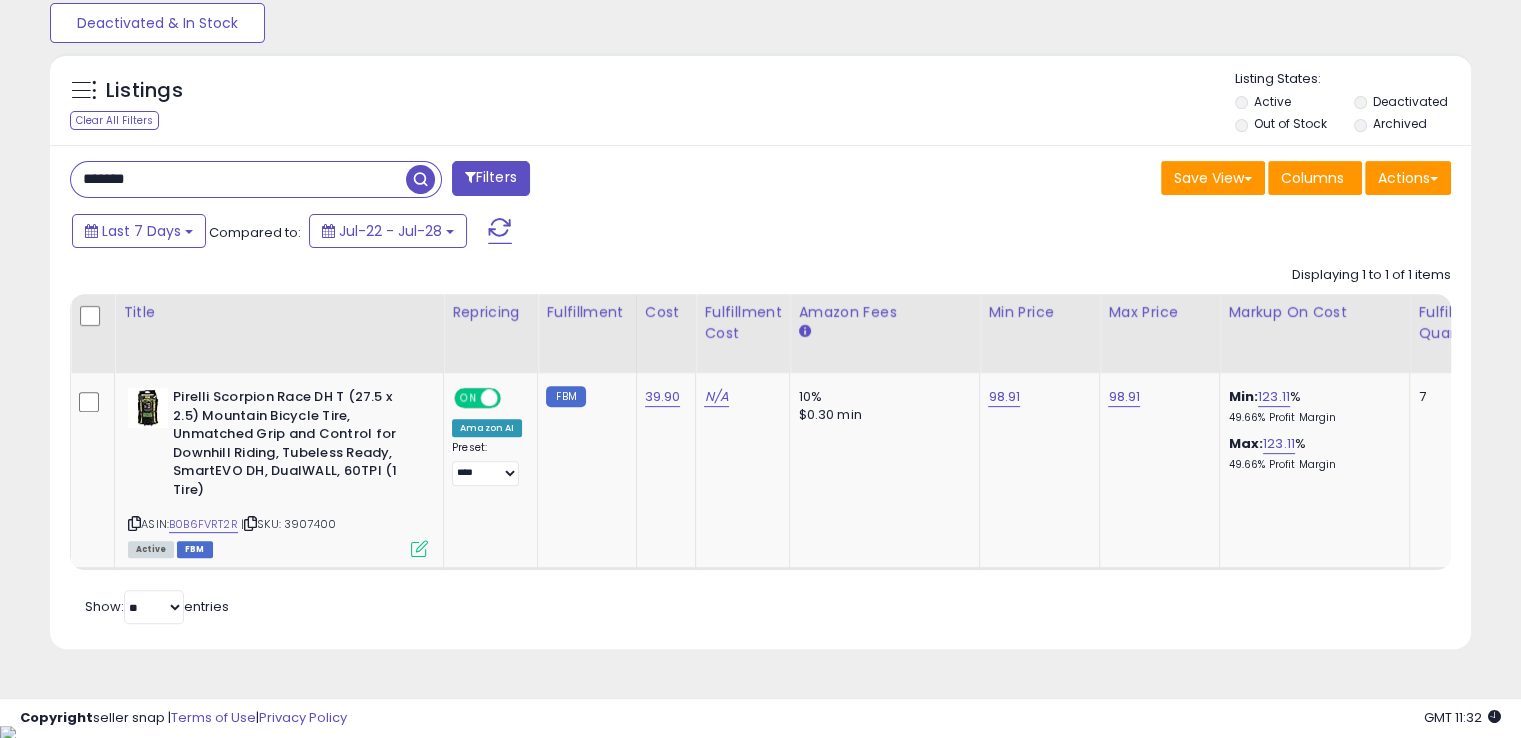 click on "*******" at bounding box center [238, 179] 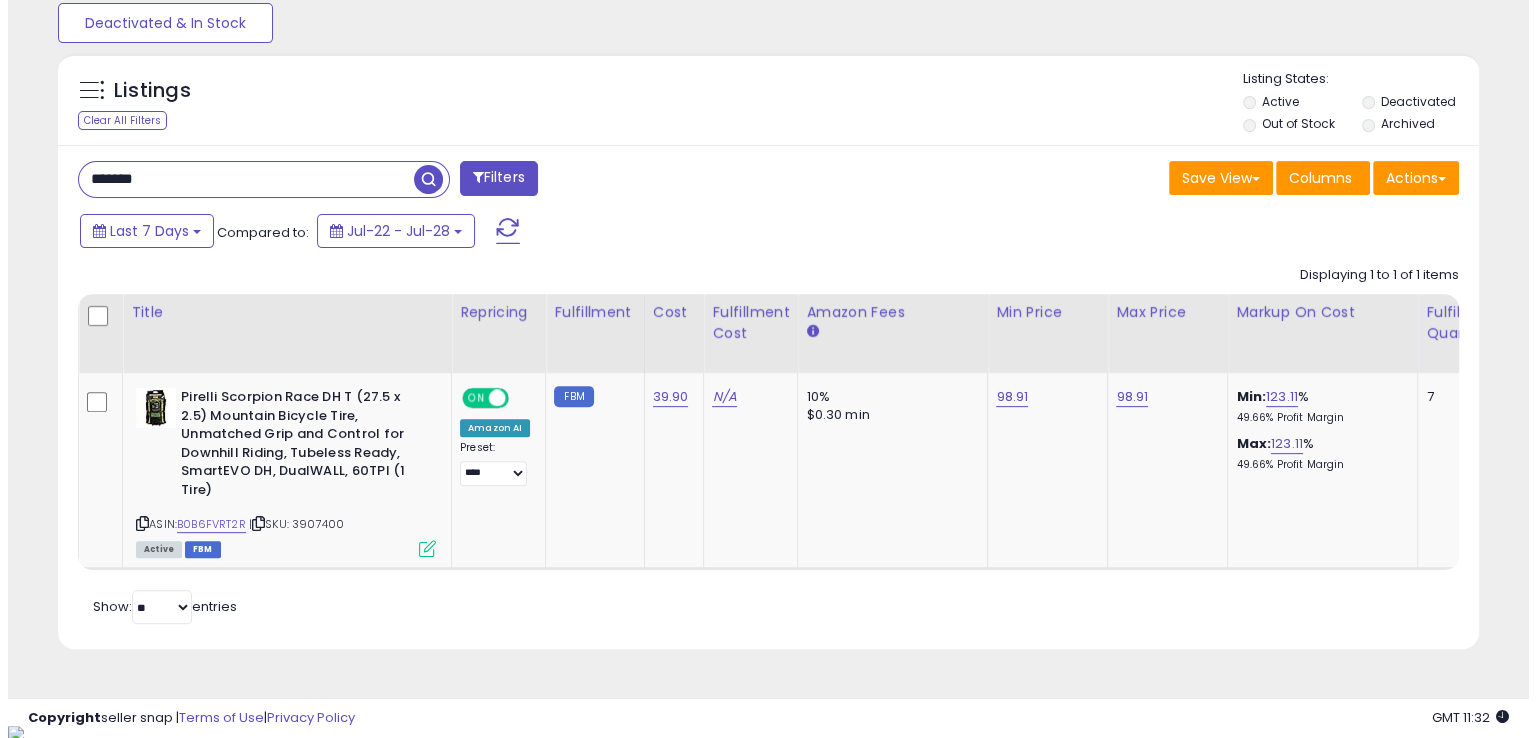 scroll, scrollTop: 481, scrollLeft: 0, axis: vertical 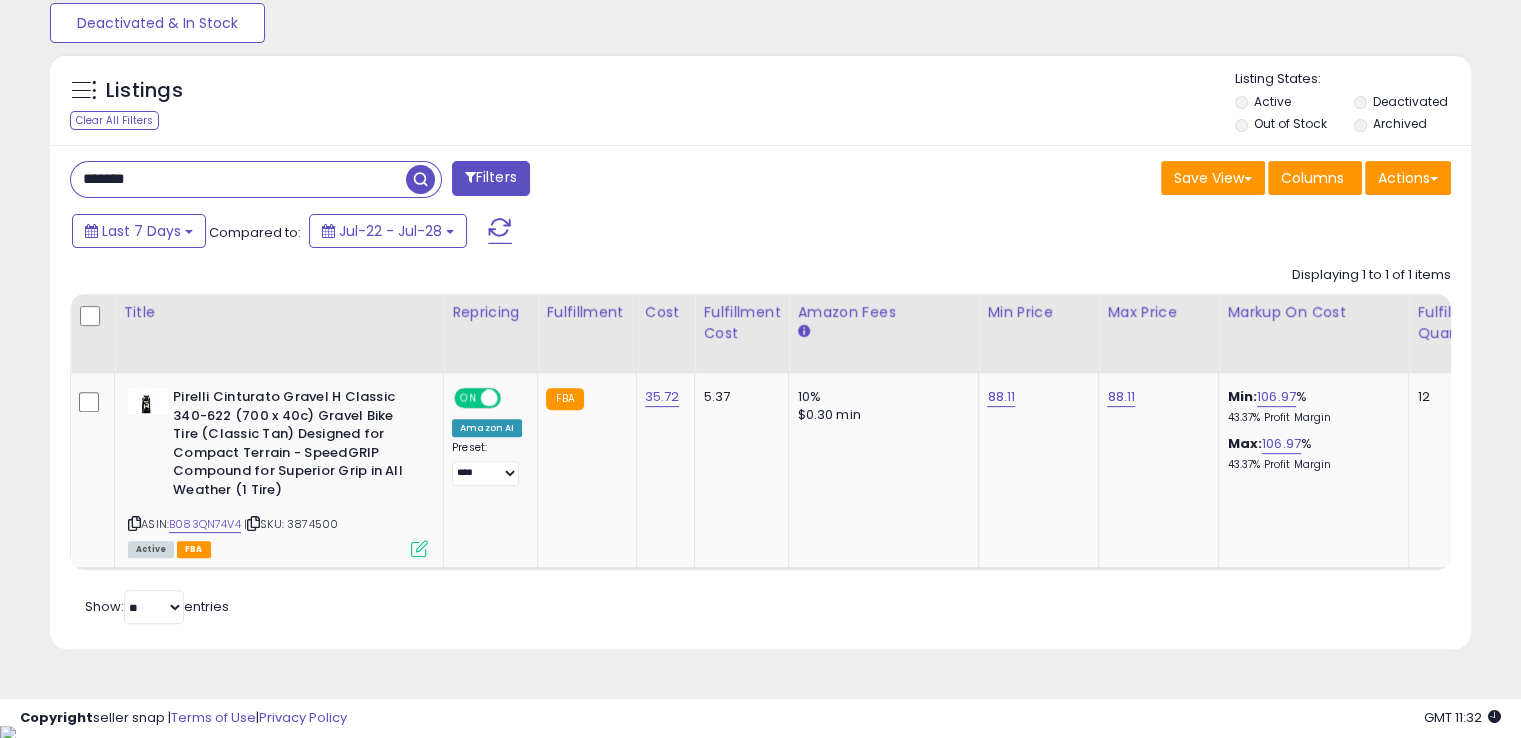 click on "*******" at bounding box center (238, 179) 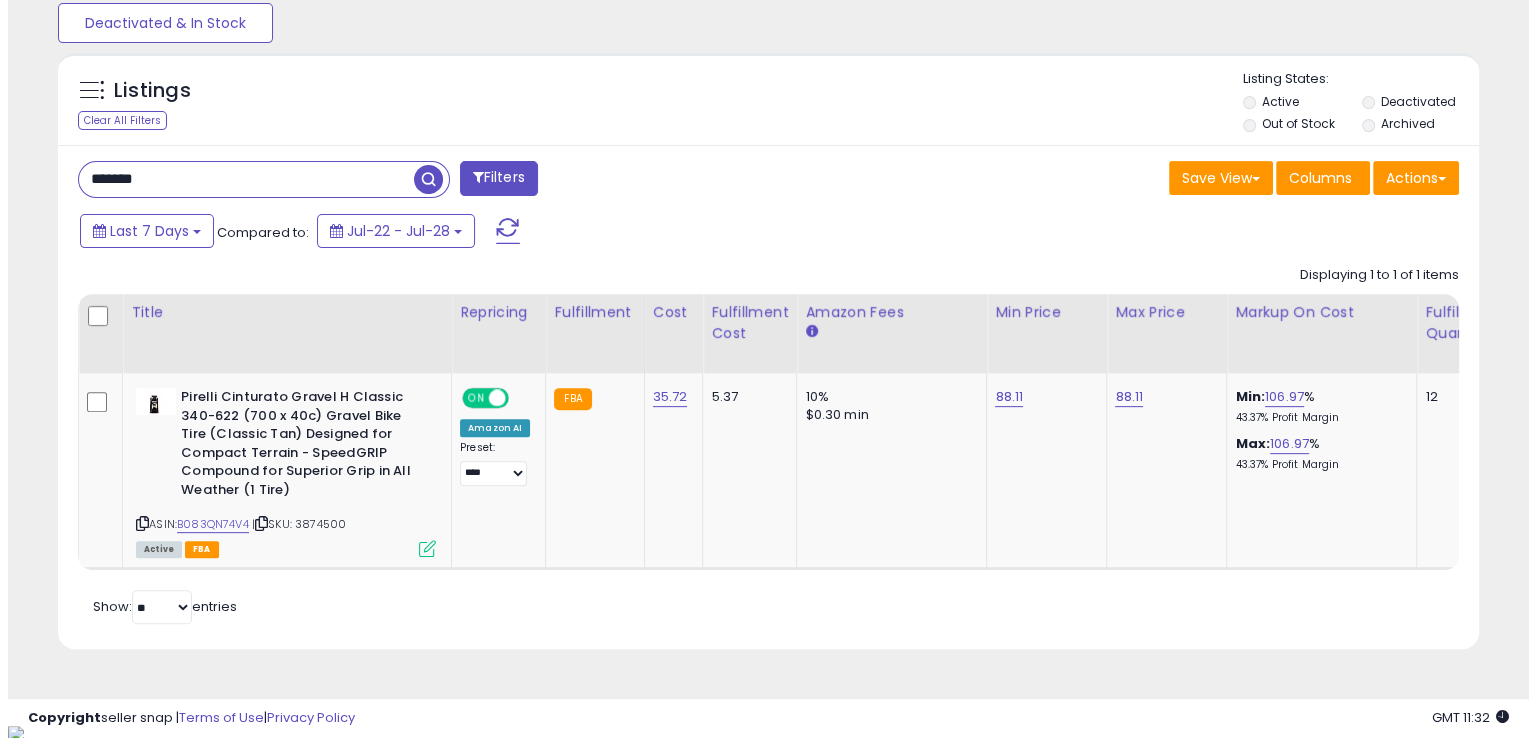 scroll, scrollTop: 481, scrollLeft: 0, axis: vertical 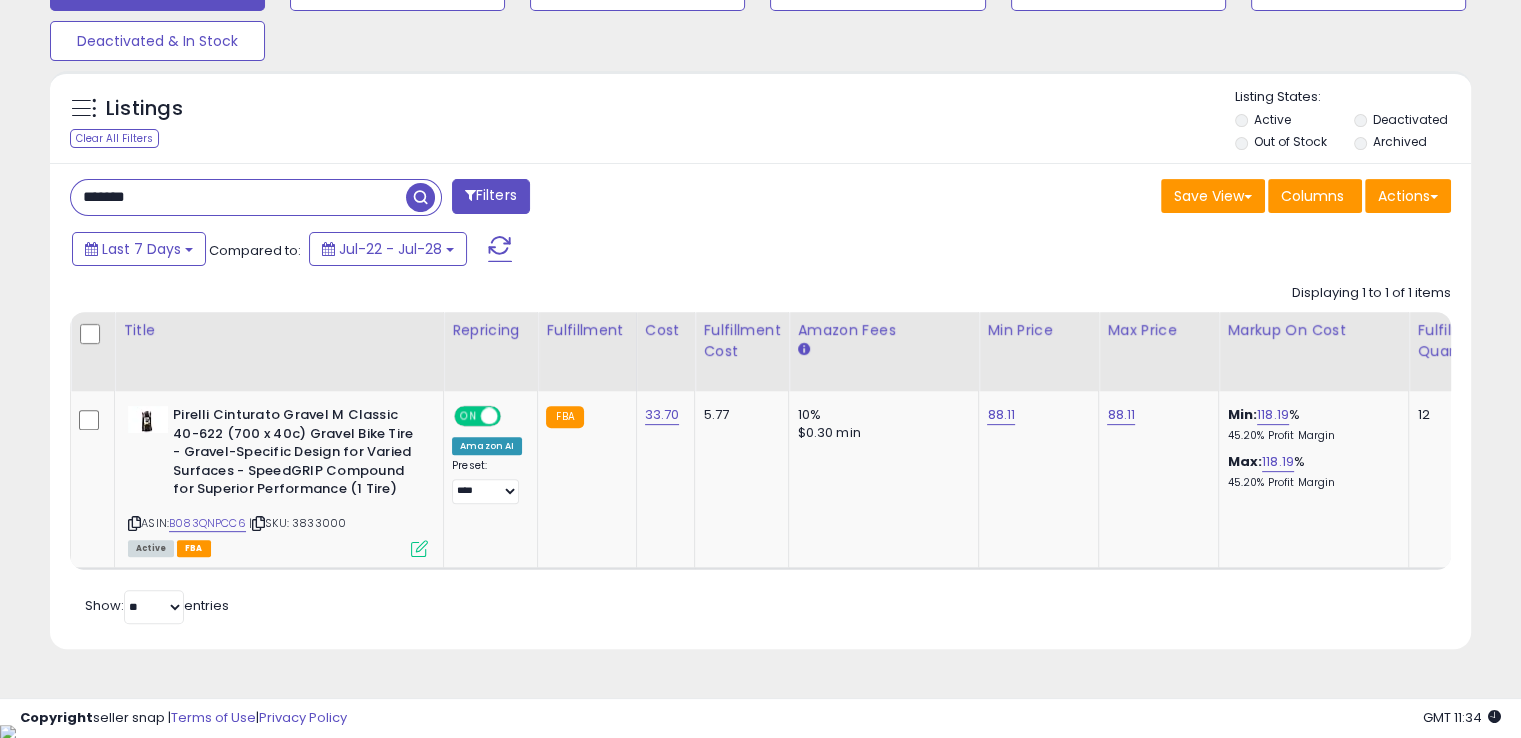 click on "*******" at bounding box center (238, 197) 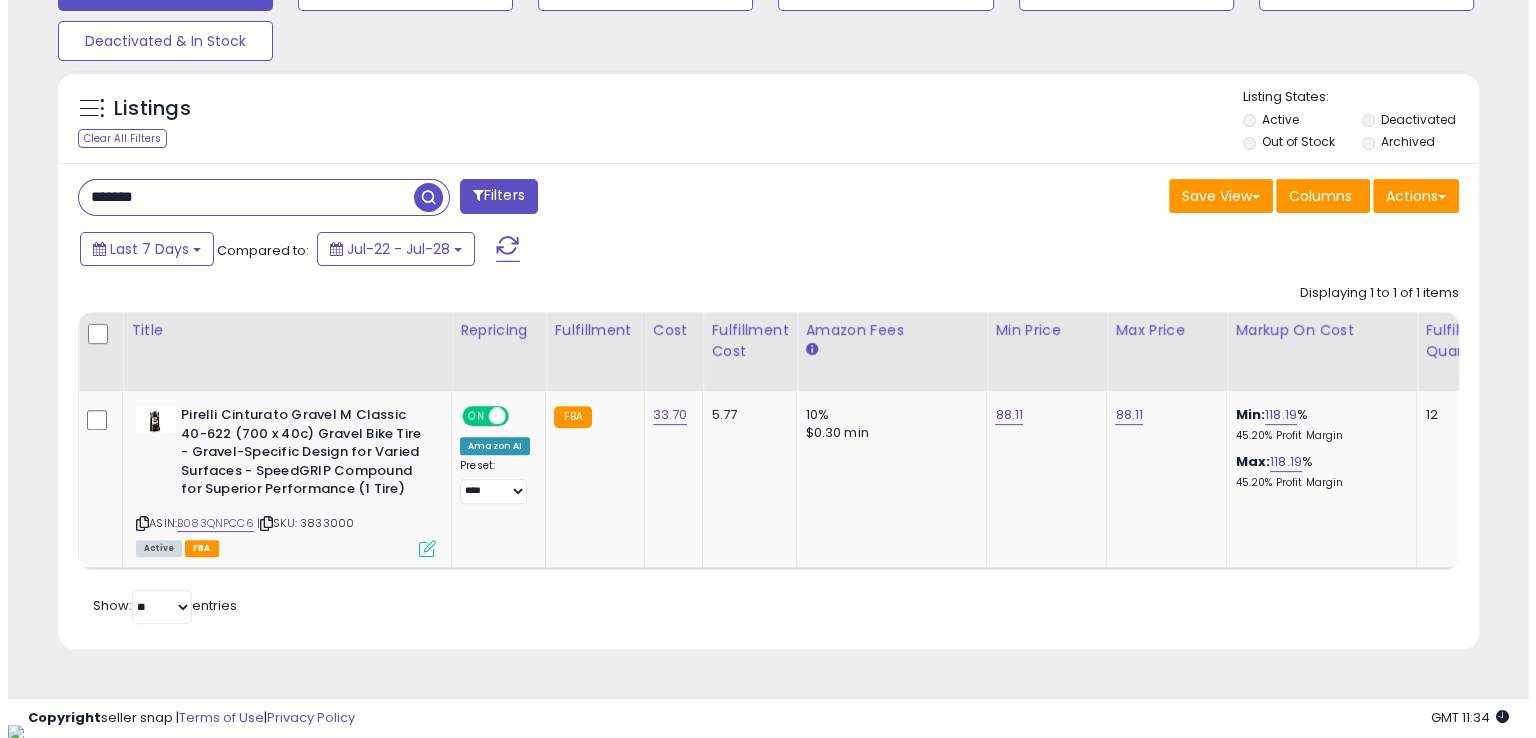 scroll, scrollTop: 481, scrollLeft: 0, axis: vertical 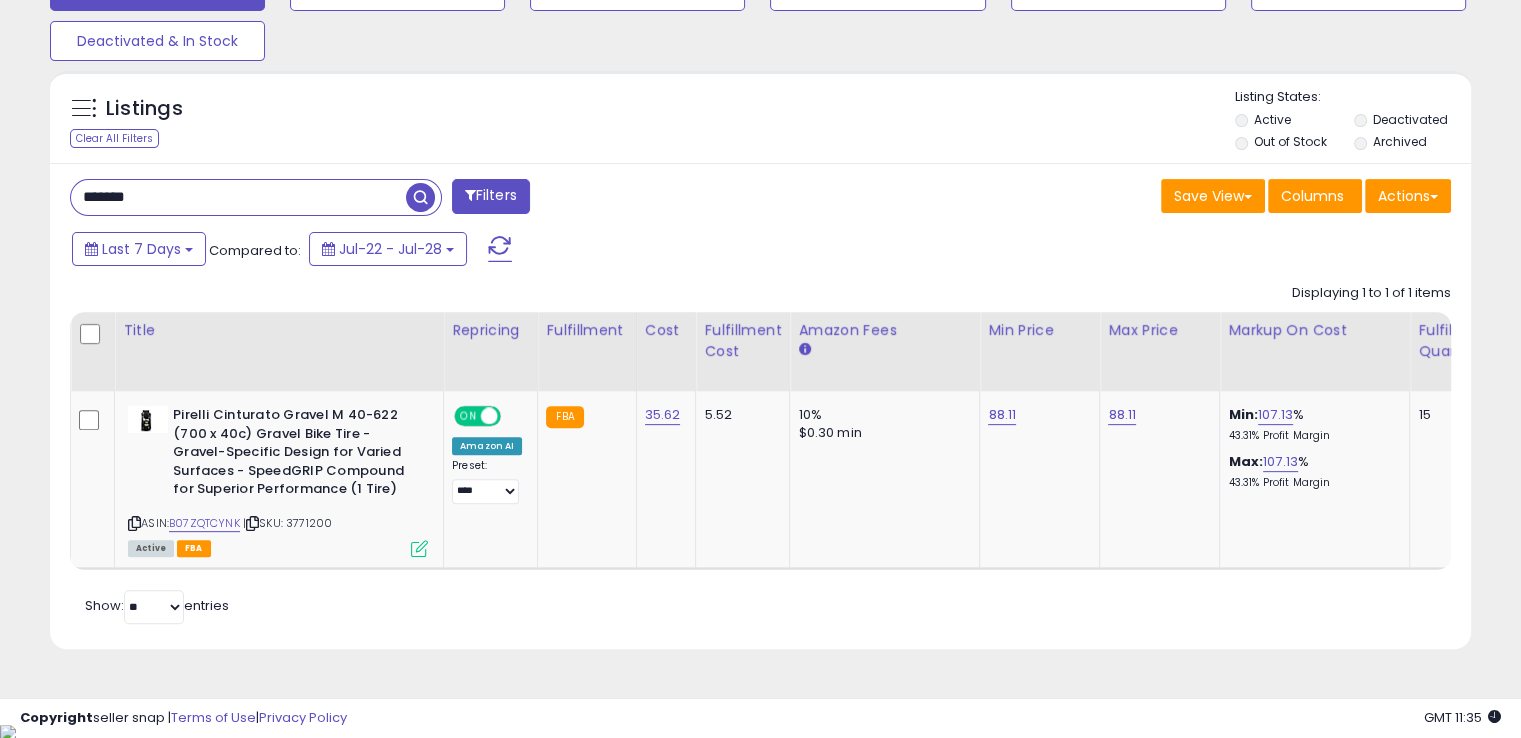click on "*******" at bounding box center (238, 197) 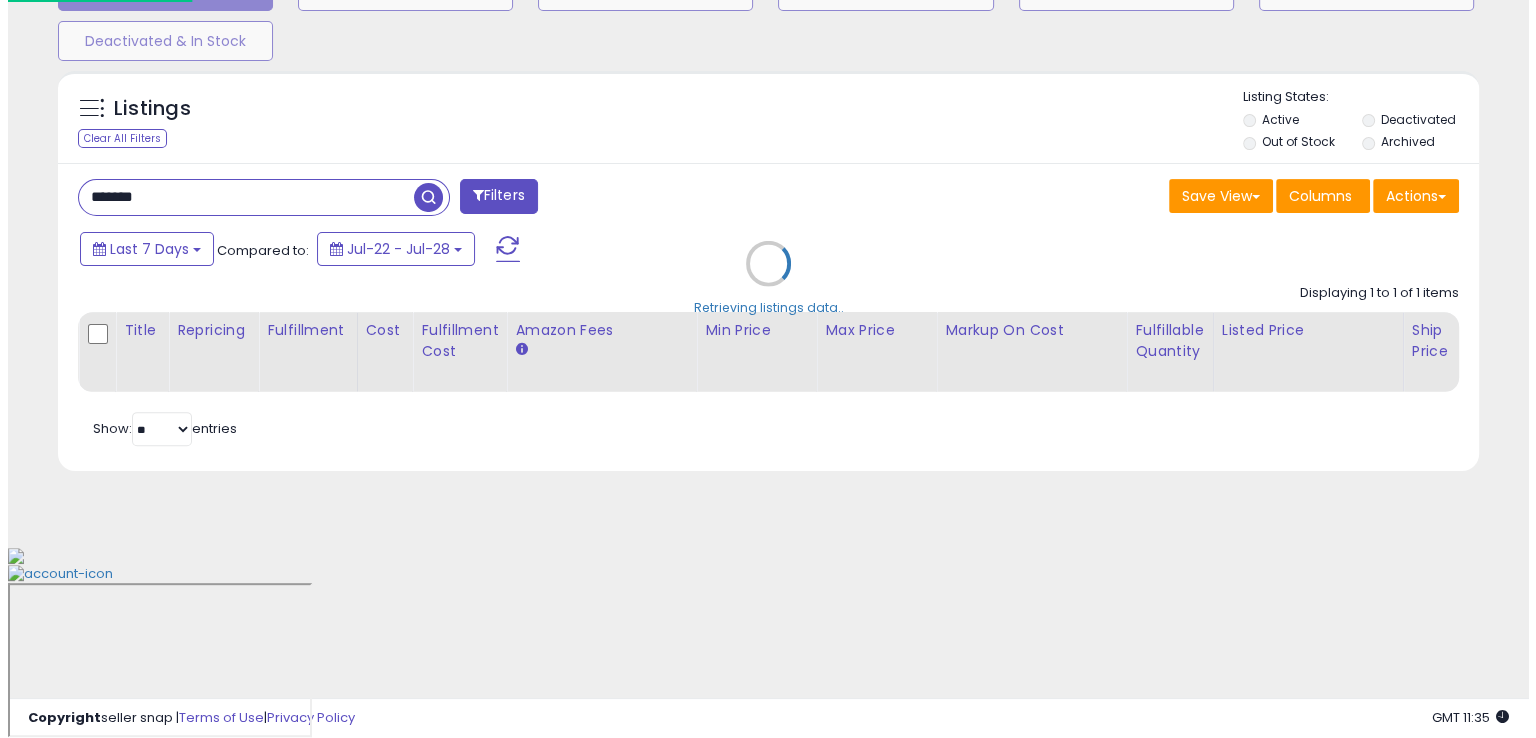 scroll, scrollTop: 481, scrollLeft: 0, axis: vertical 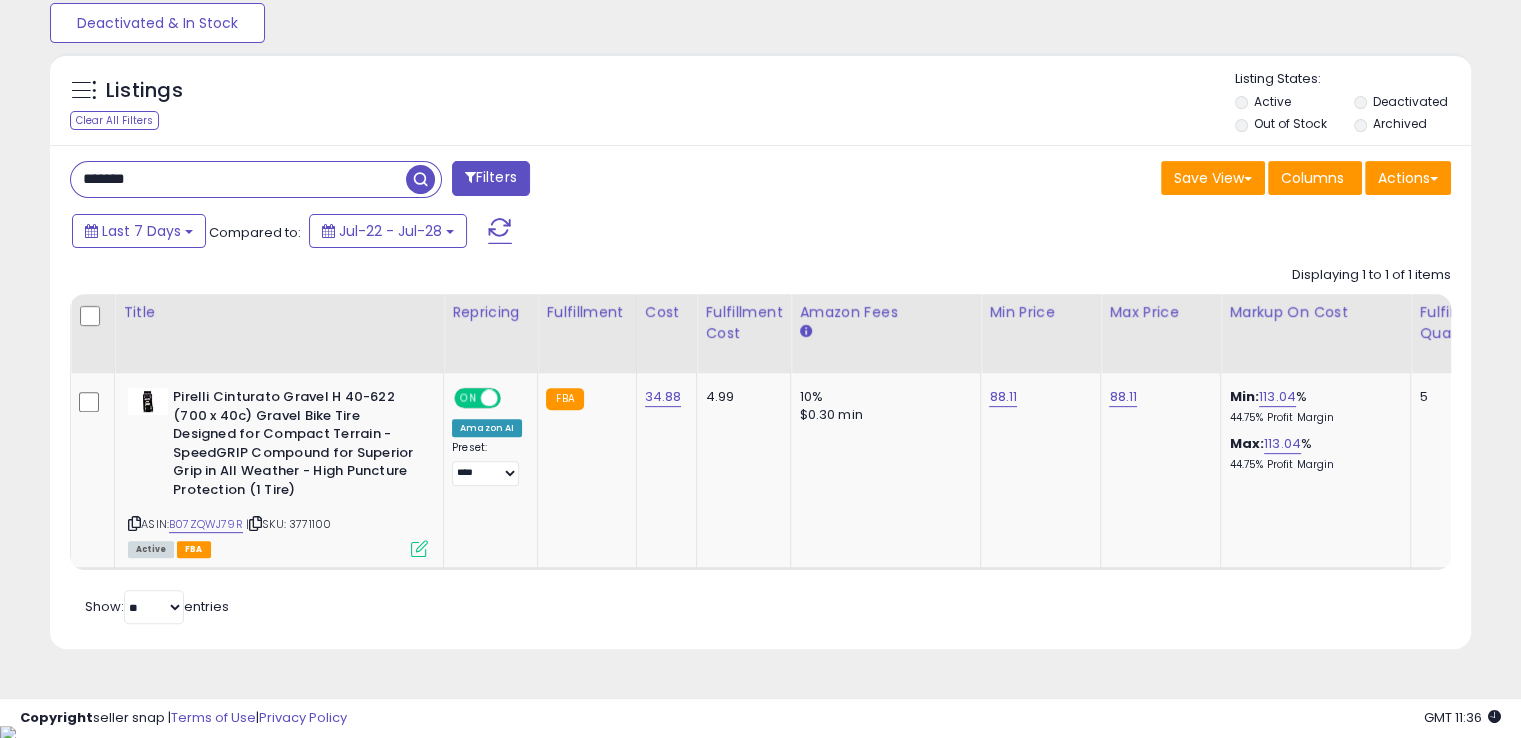 click on "*******" at bounding box center [238, 179] 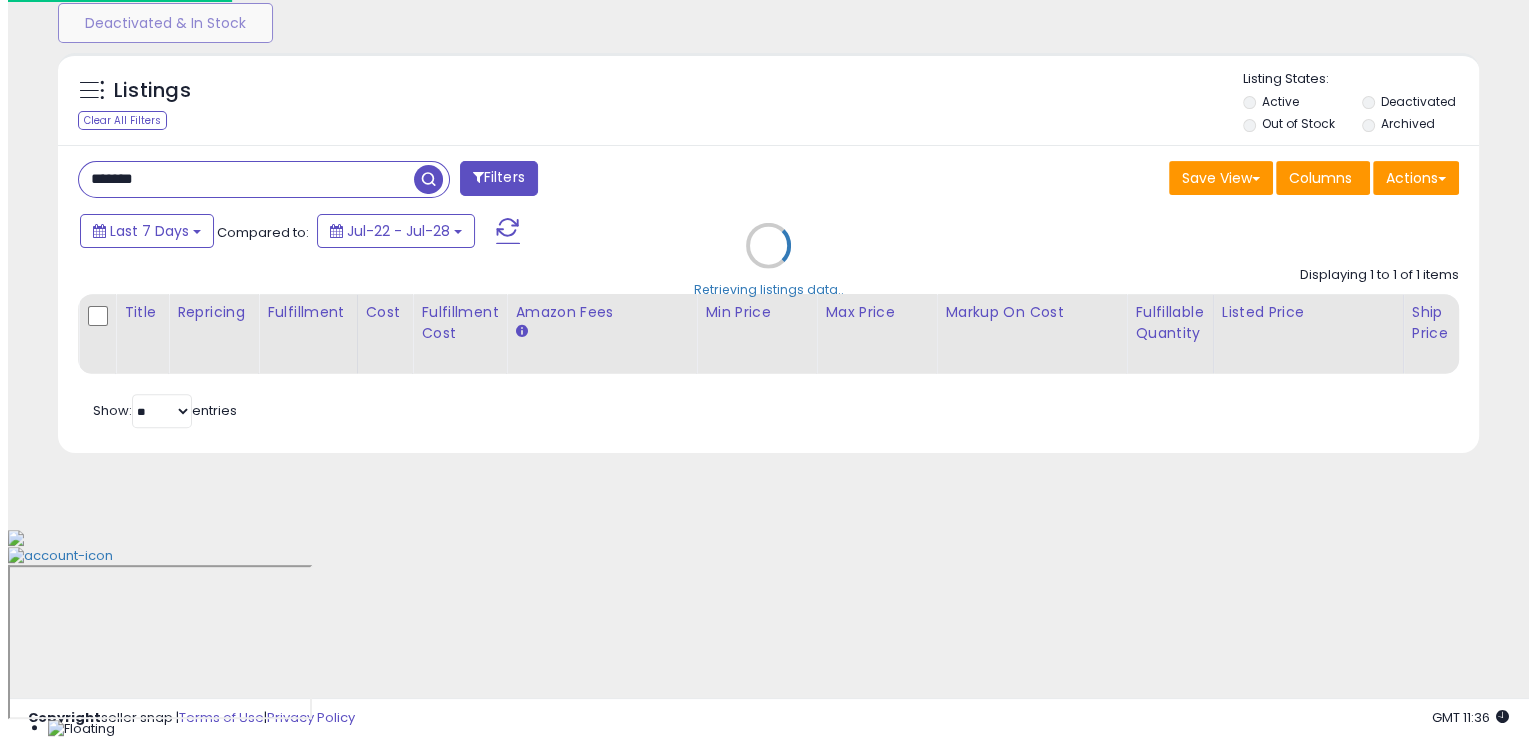 scroll, scrollTop: 481, scrollLeft: 0, axis: vertical 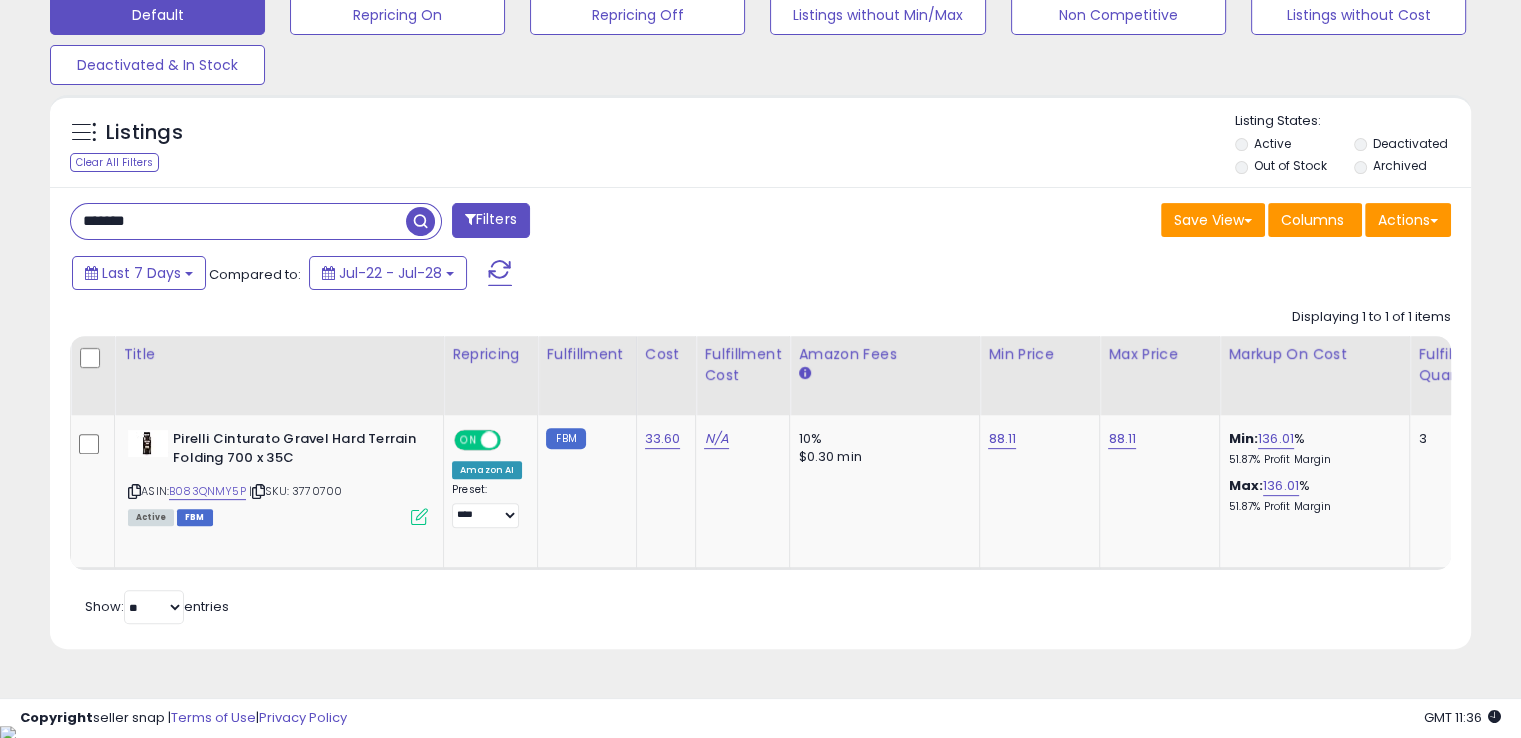 click on "*******" at bounding box center (238, 221) 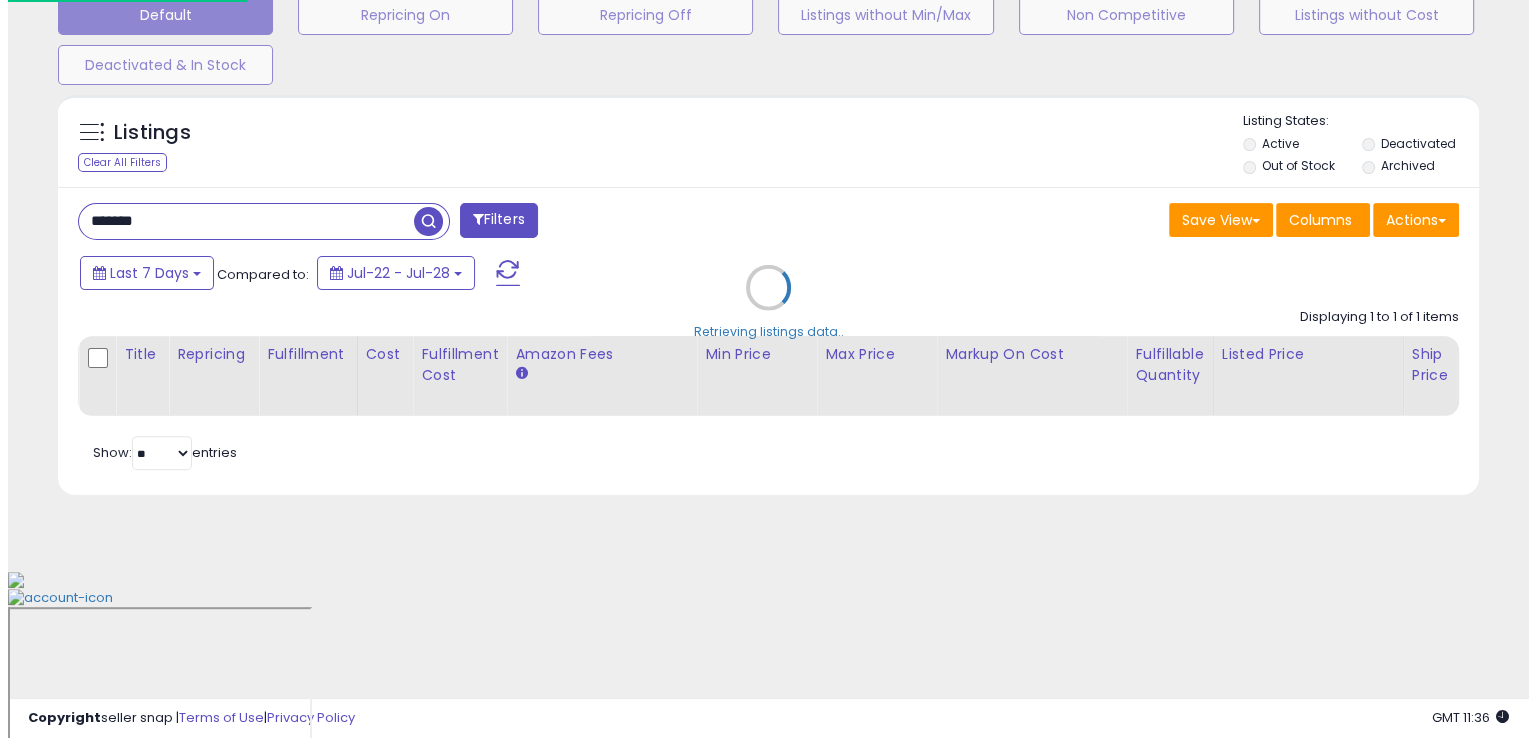 scroll, scrollTop: 481, scrollLeft: 0, axis: vertical 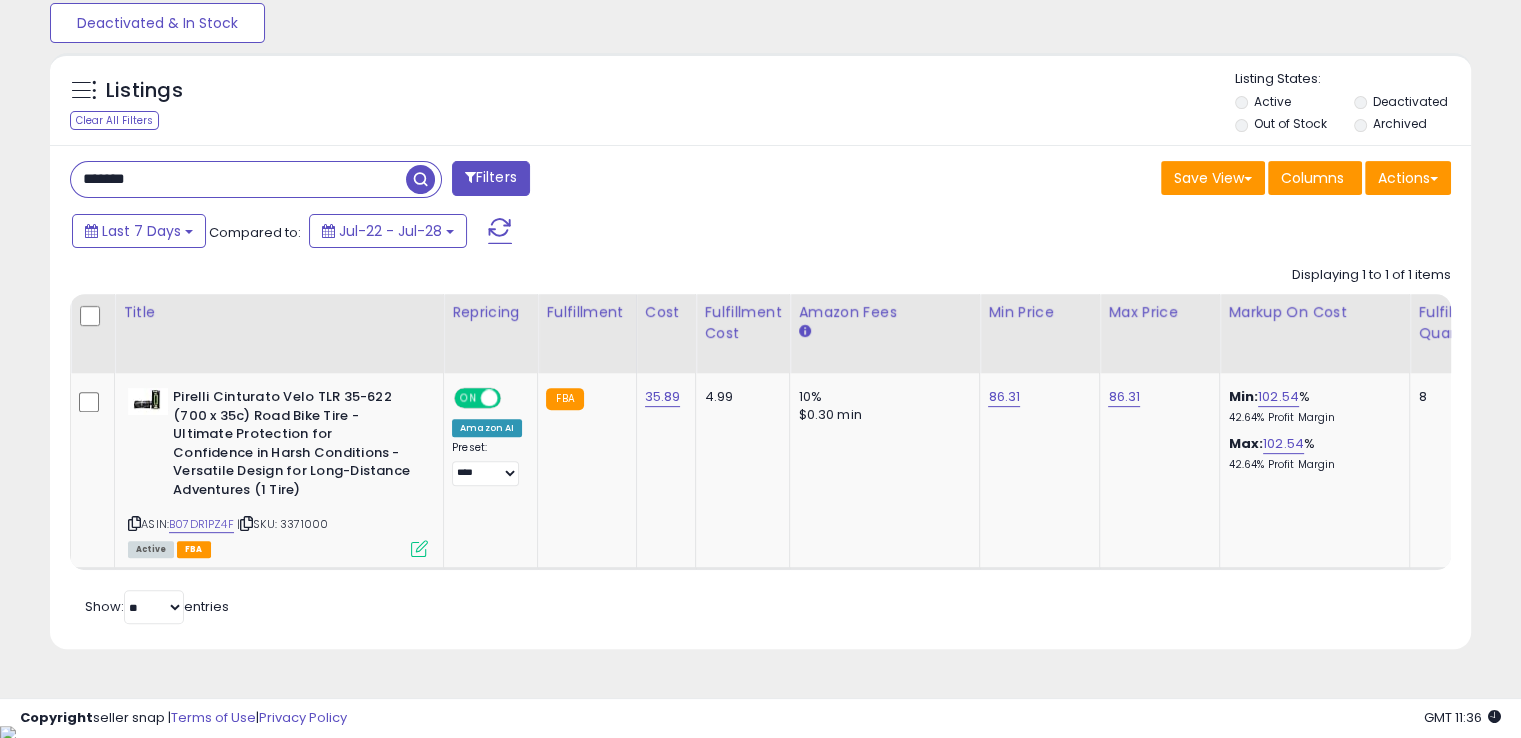 click on "*******" at bounding box center [238, 179] 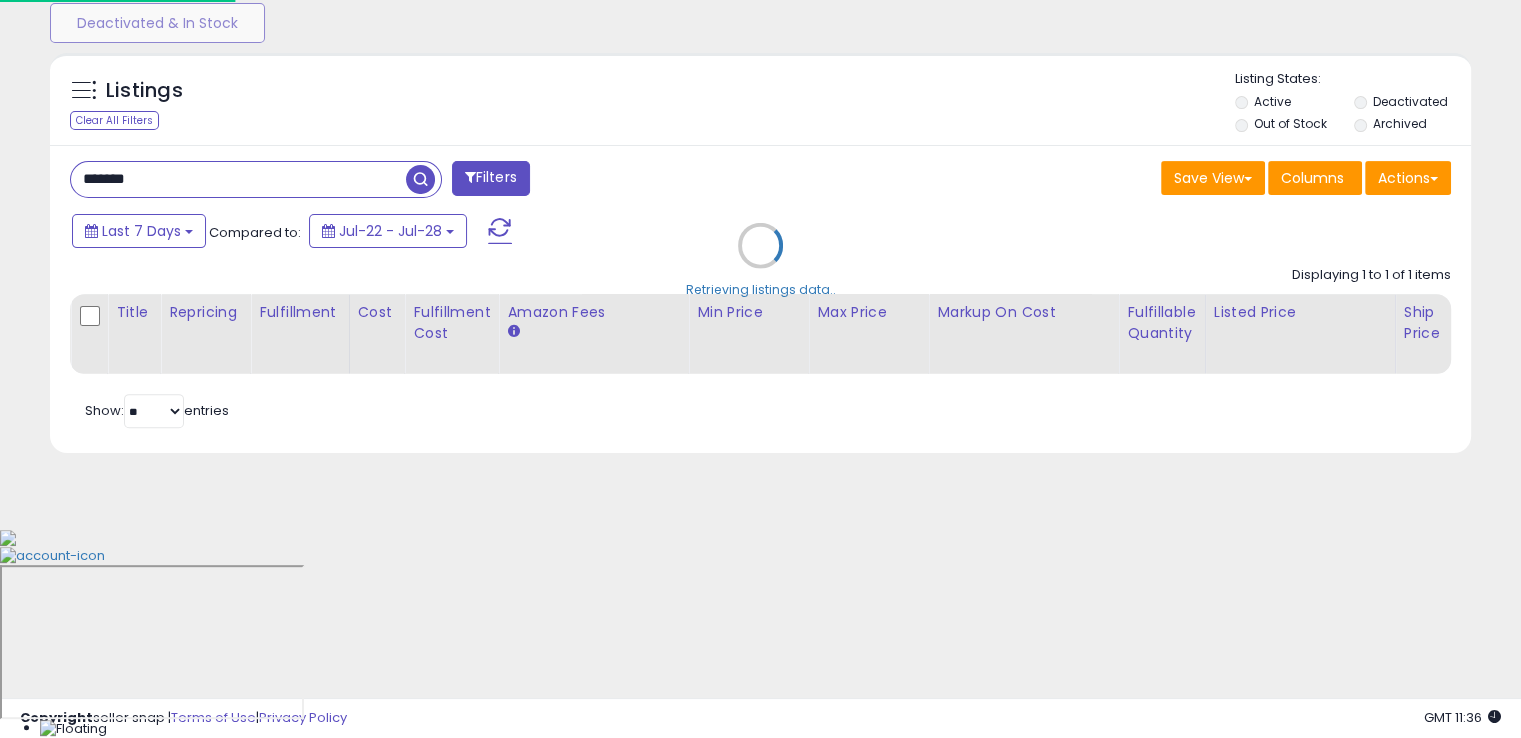 scroll, scrollTop: 999589, scrollLeft: 999168, axis: both 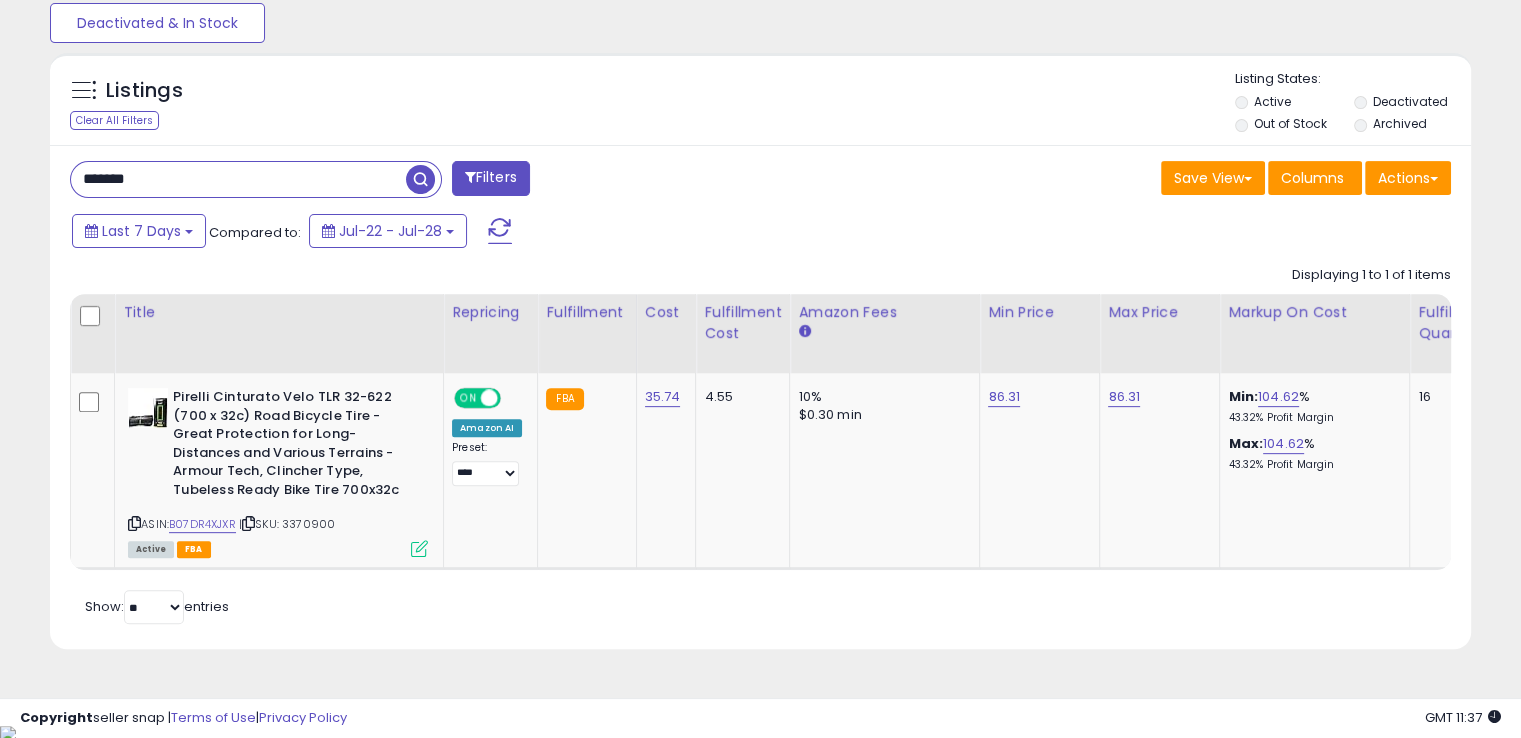 click on "*******" at bounding box center [238, 179] 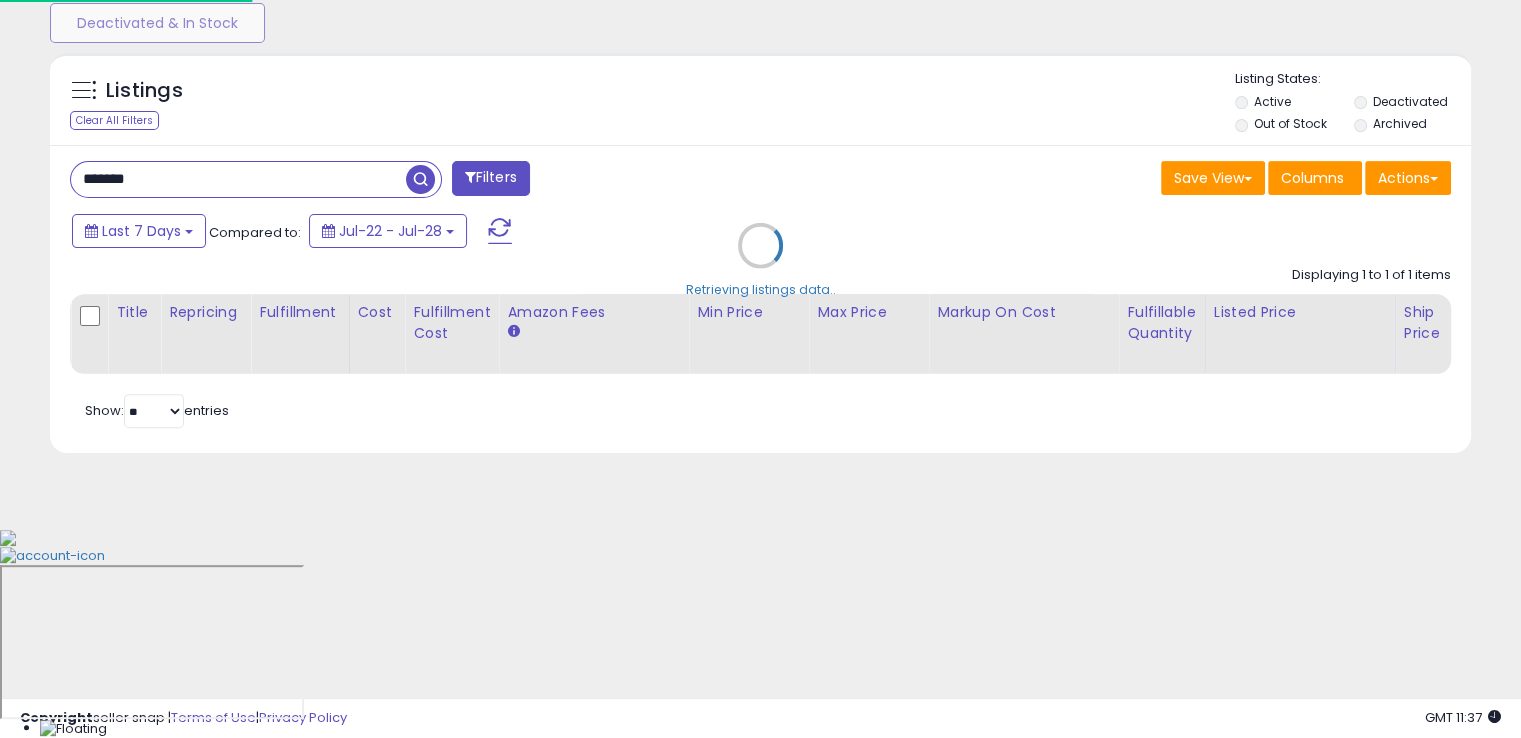 scroll, scrollTop: 999589, scrollLeft: 999168, axis: both 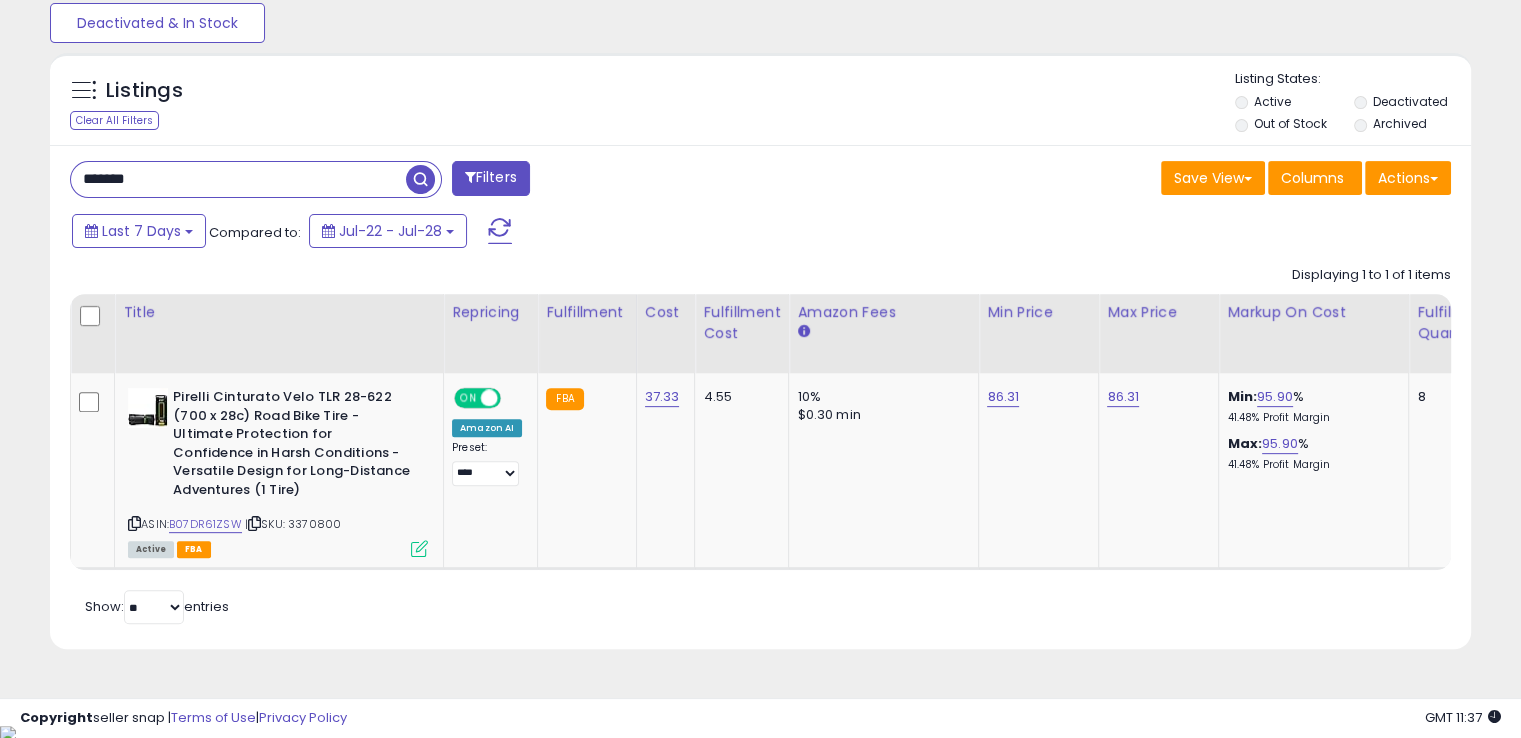 click on "*******" at bounding box center [238, 179] 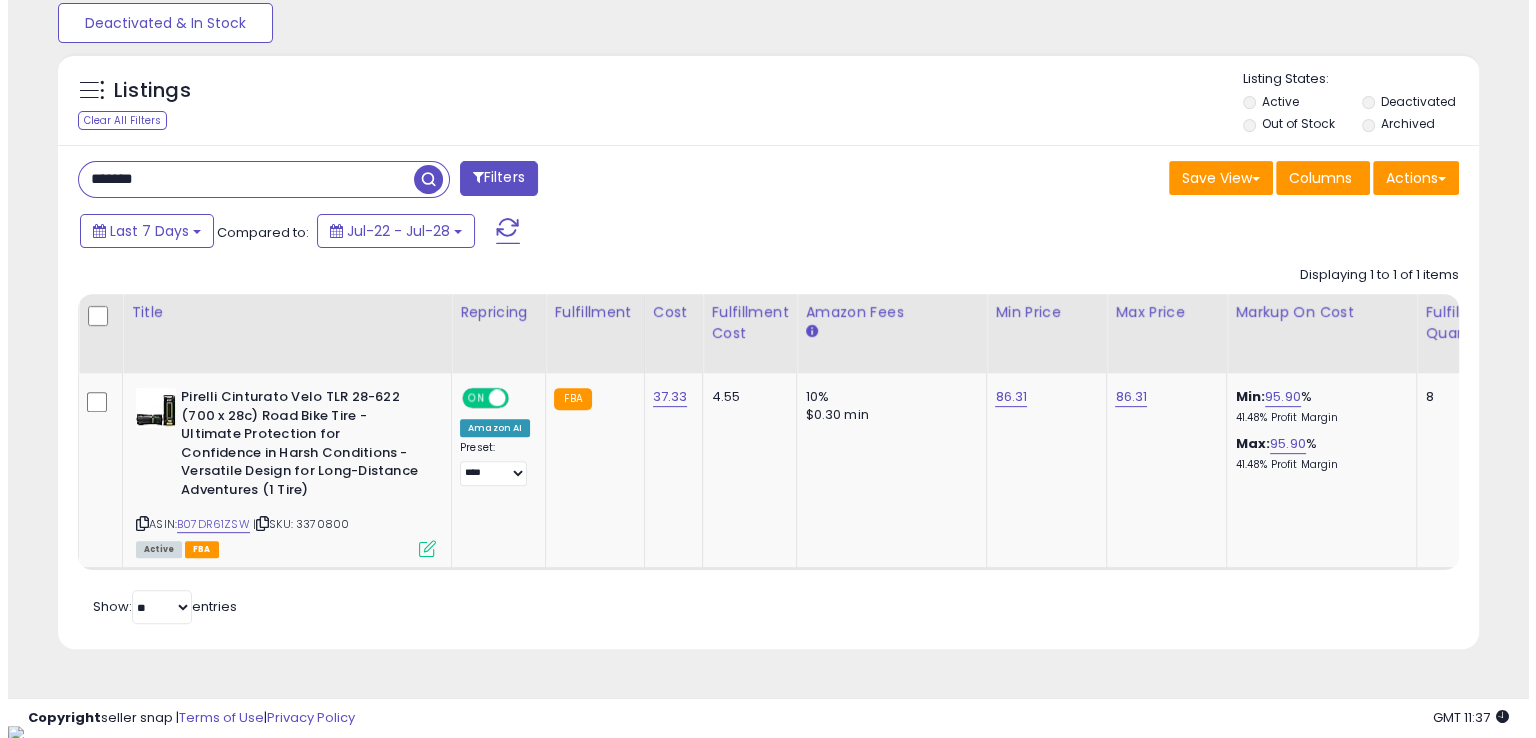 scroll, scrollTop: 481, scrollLeft: 0, axis: vertical 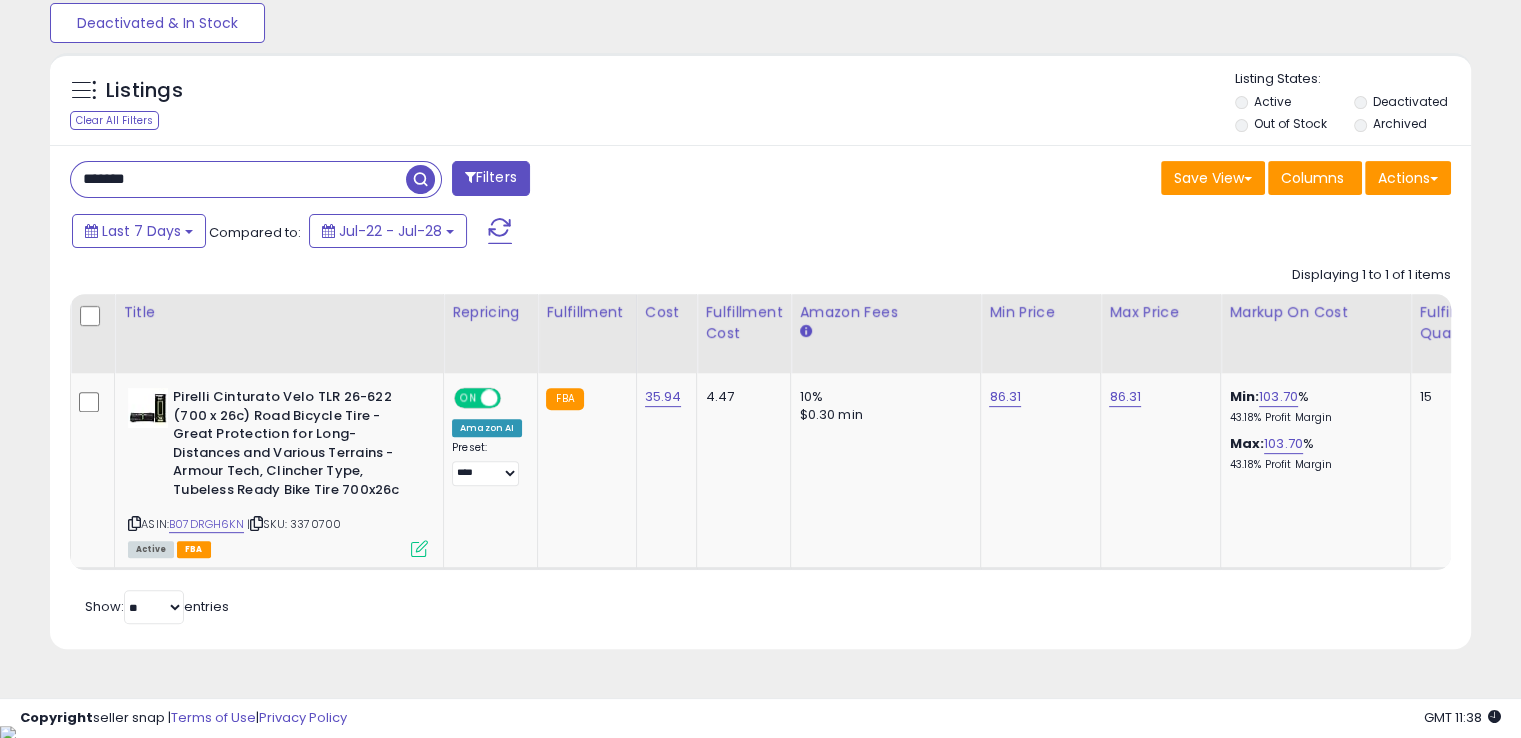 click on "*******" at bounding box center [238, 179] 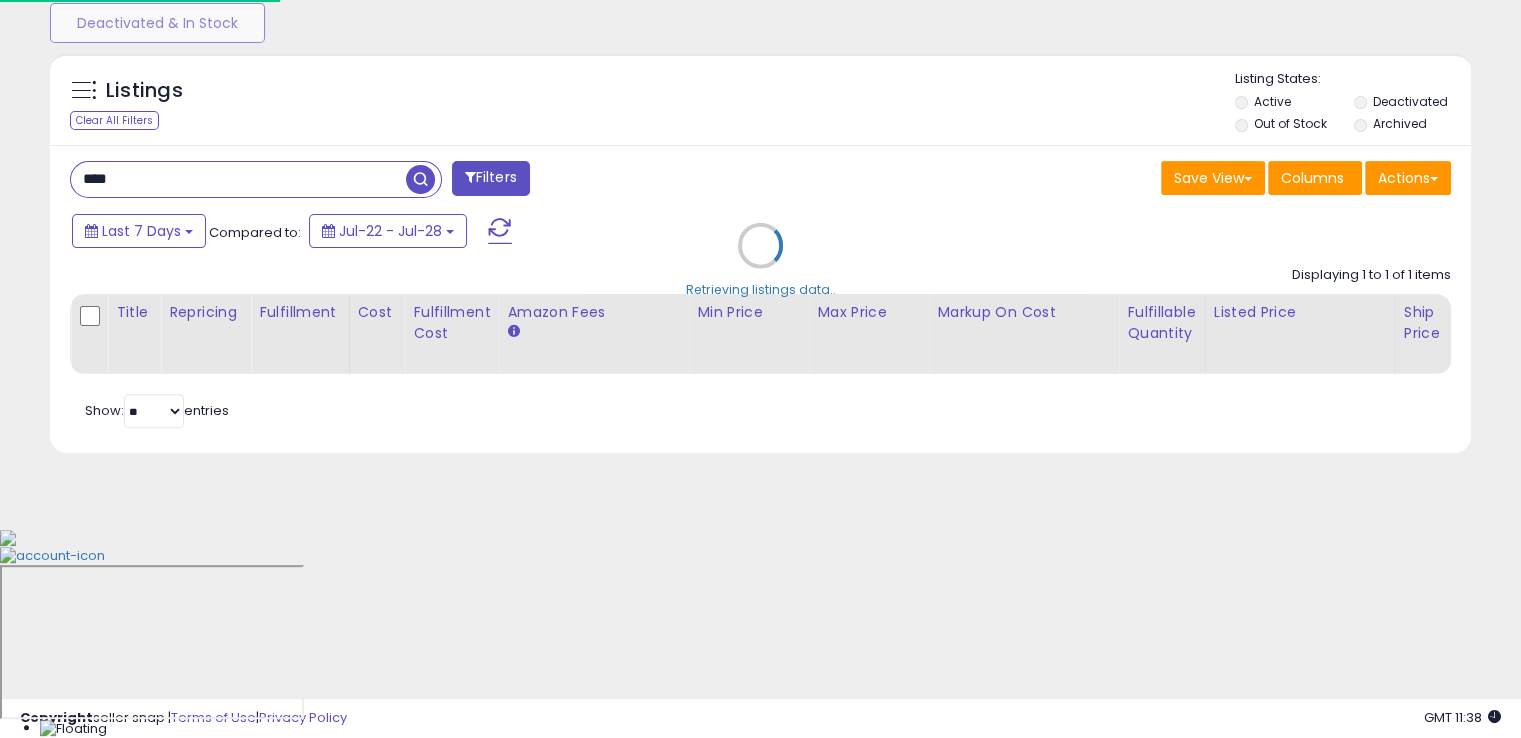 scroll, scrollTop: 999589, scrollLeft: 999168, axis: both 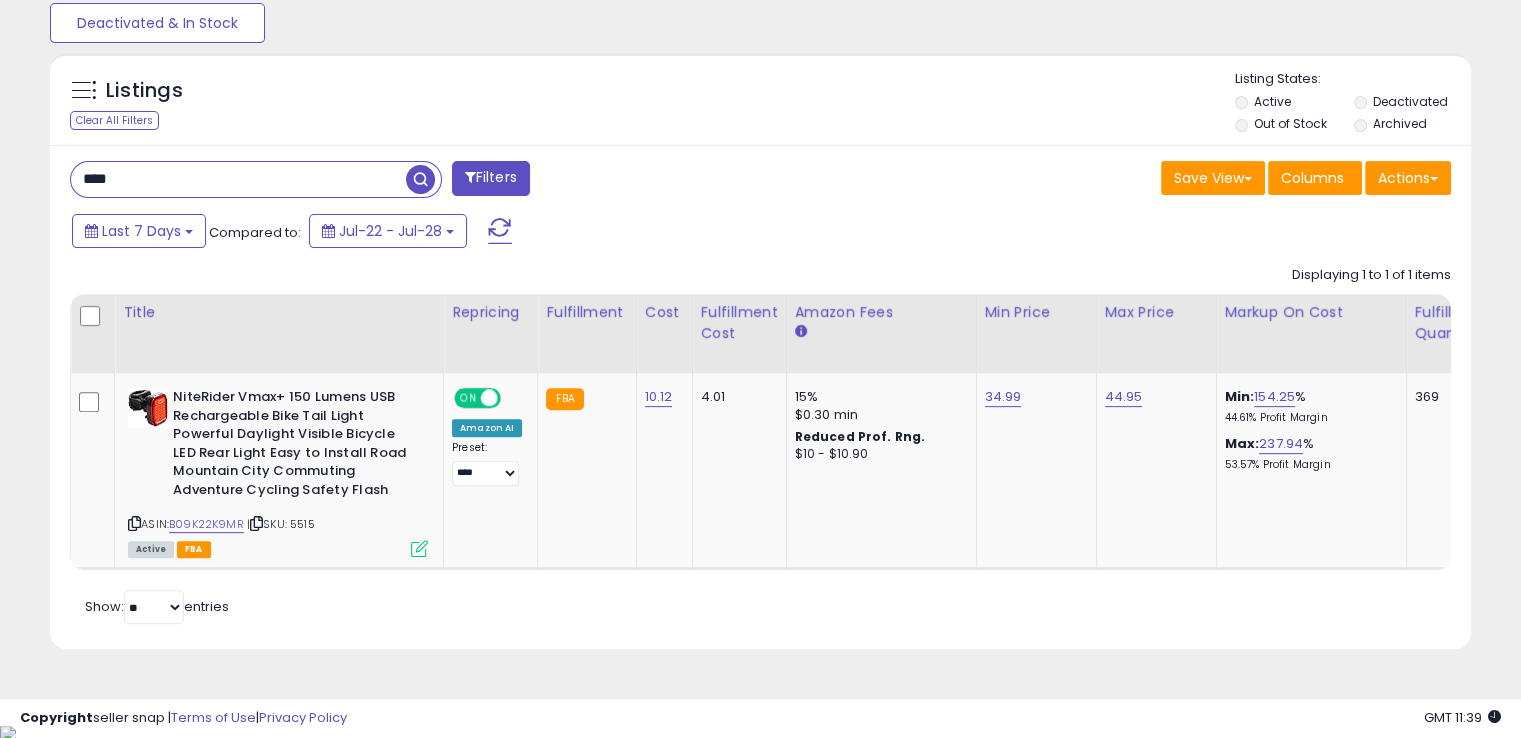 click on "****" at bounding box center [238, 179] 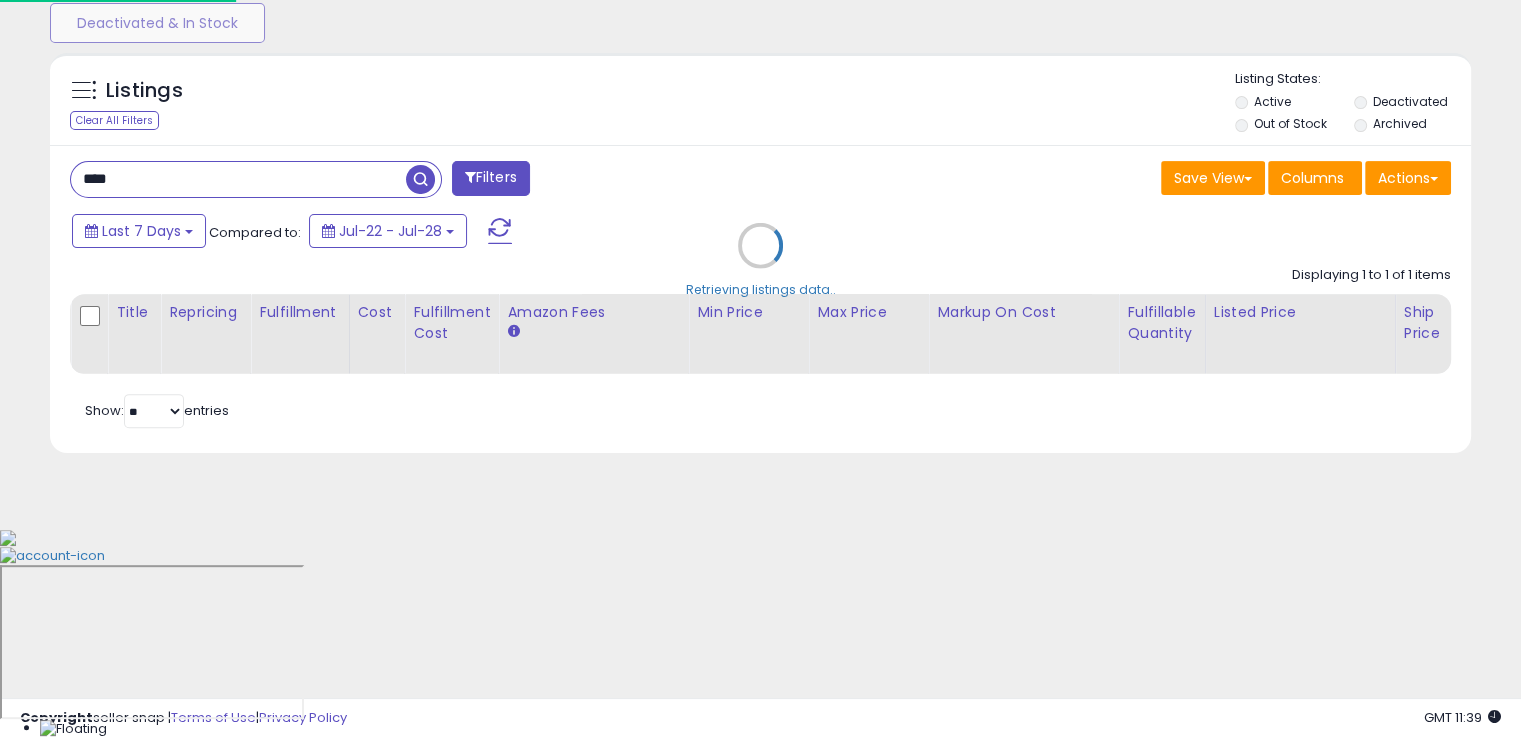 scroll, scrollTop: 999589, scrollLeft: 999168, axis: both 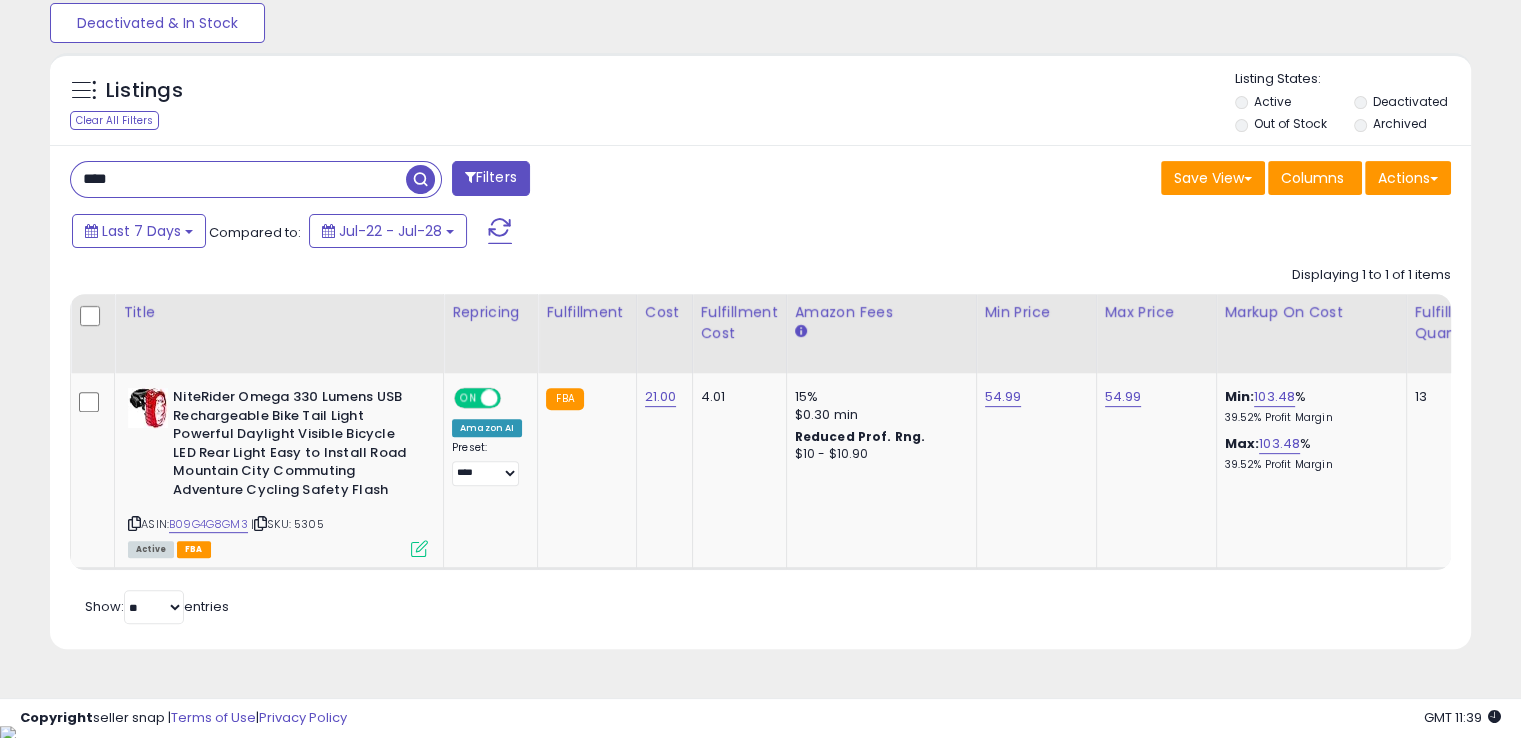 click on "****" at bounding box center (238, 179) 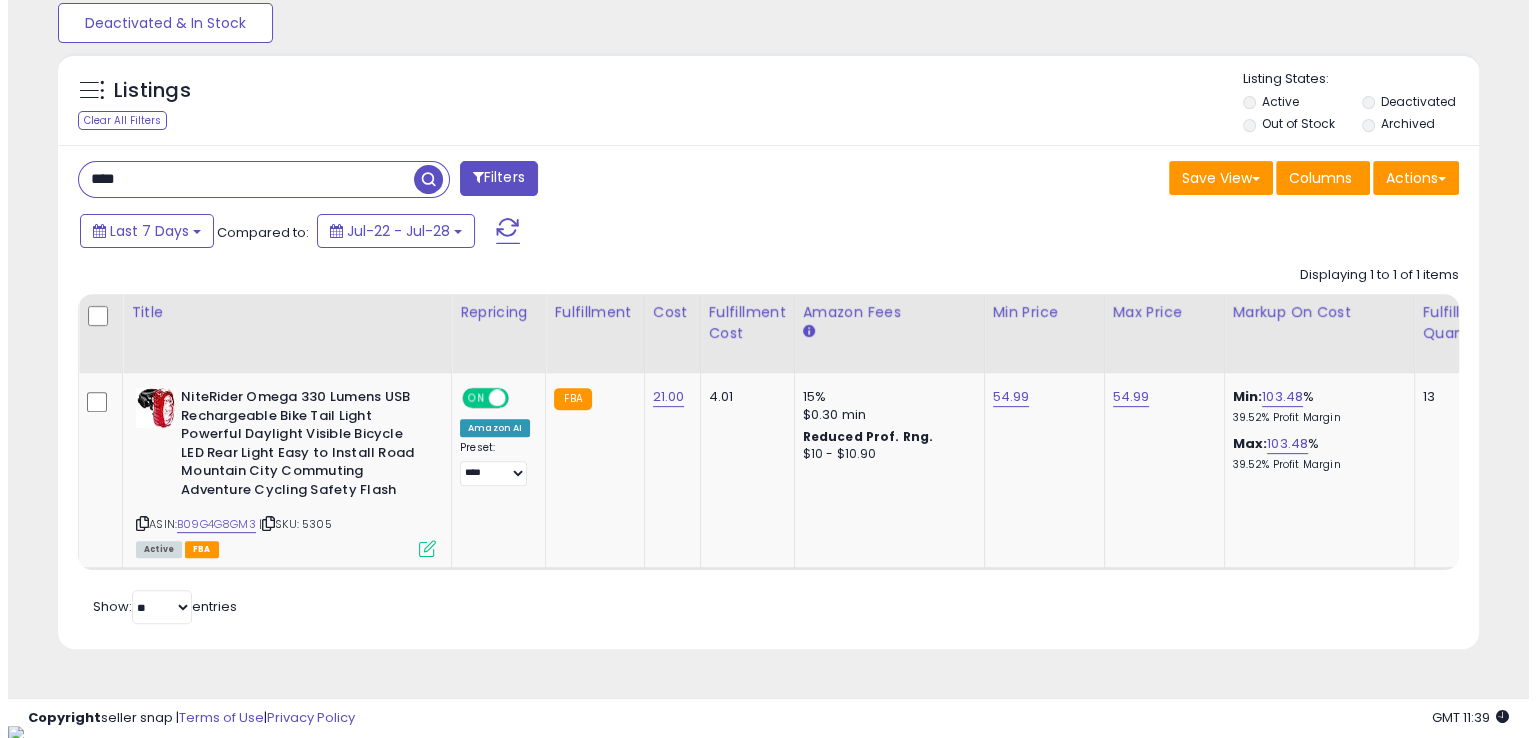 scroll, scrollTop: 481, scrollLeft: 0, axis: vertical 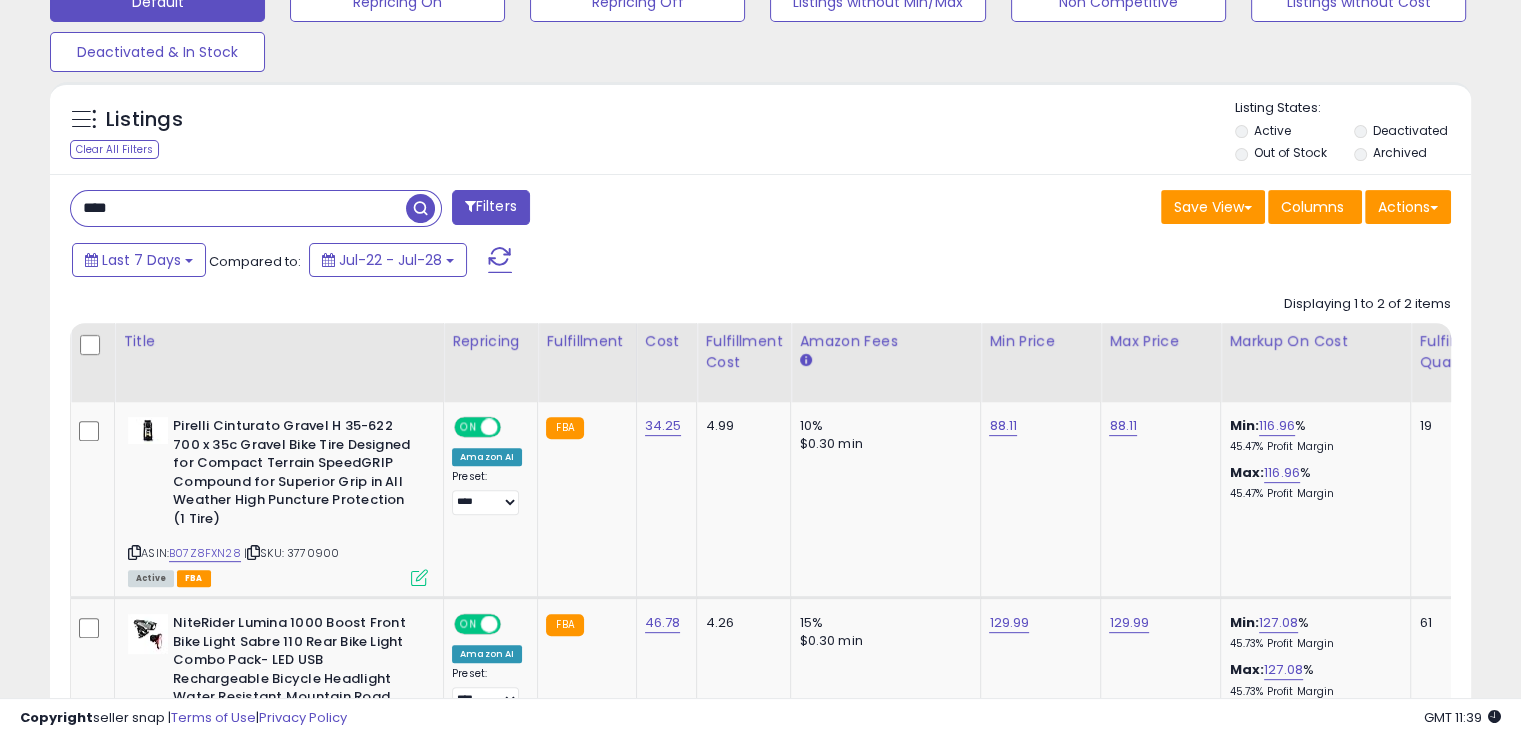 click on "****" at bounding box center (238, 208) 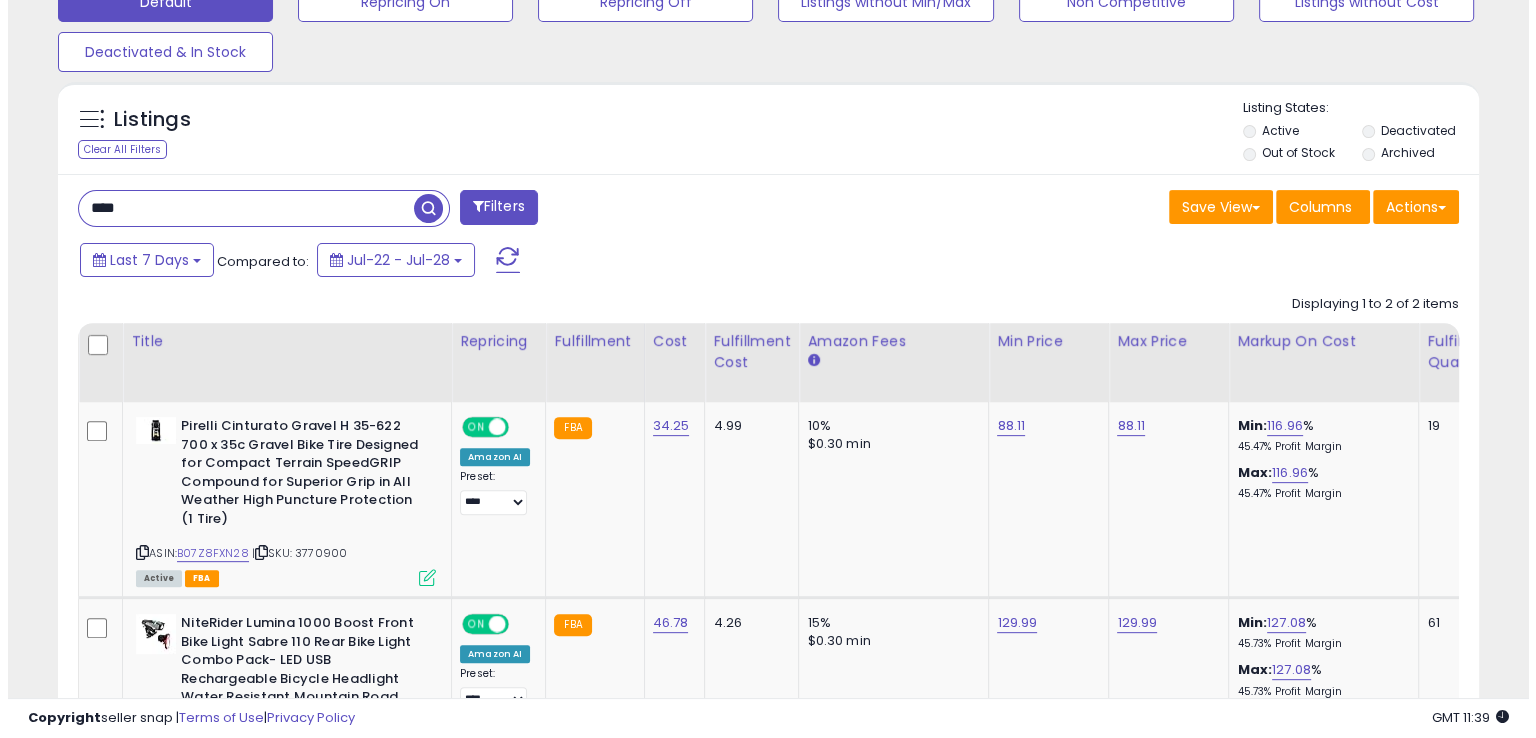 scroll, scrollTop: 481, scrollLeft: 0, axis: vertical 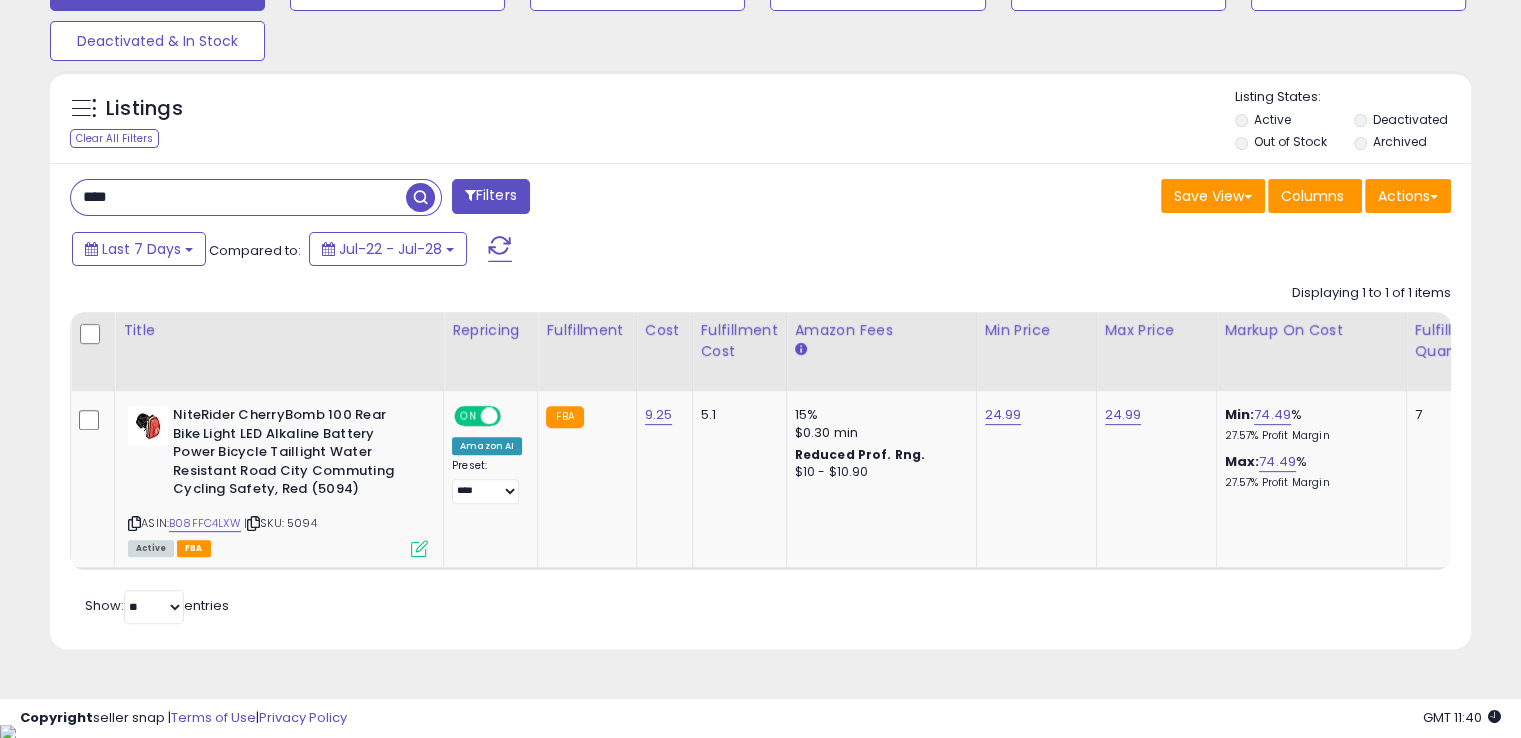 click on "****" at bounding box center (238, 197) 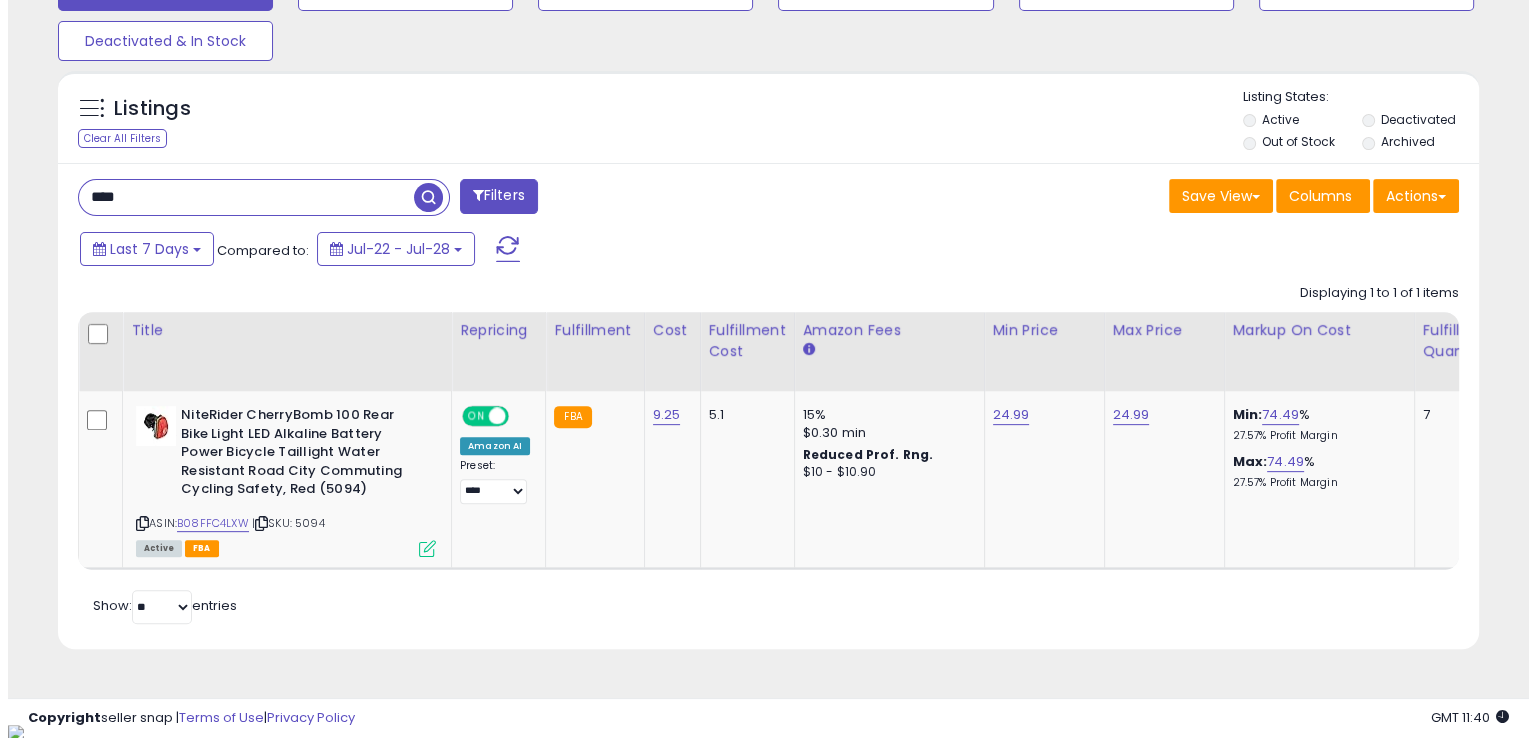 scroll, scrollTop: 481, scrollLeft: 0, axis: vertical 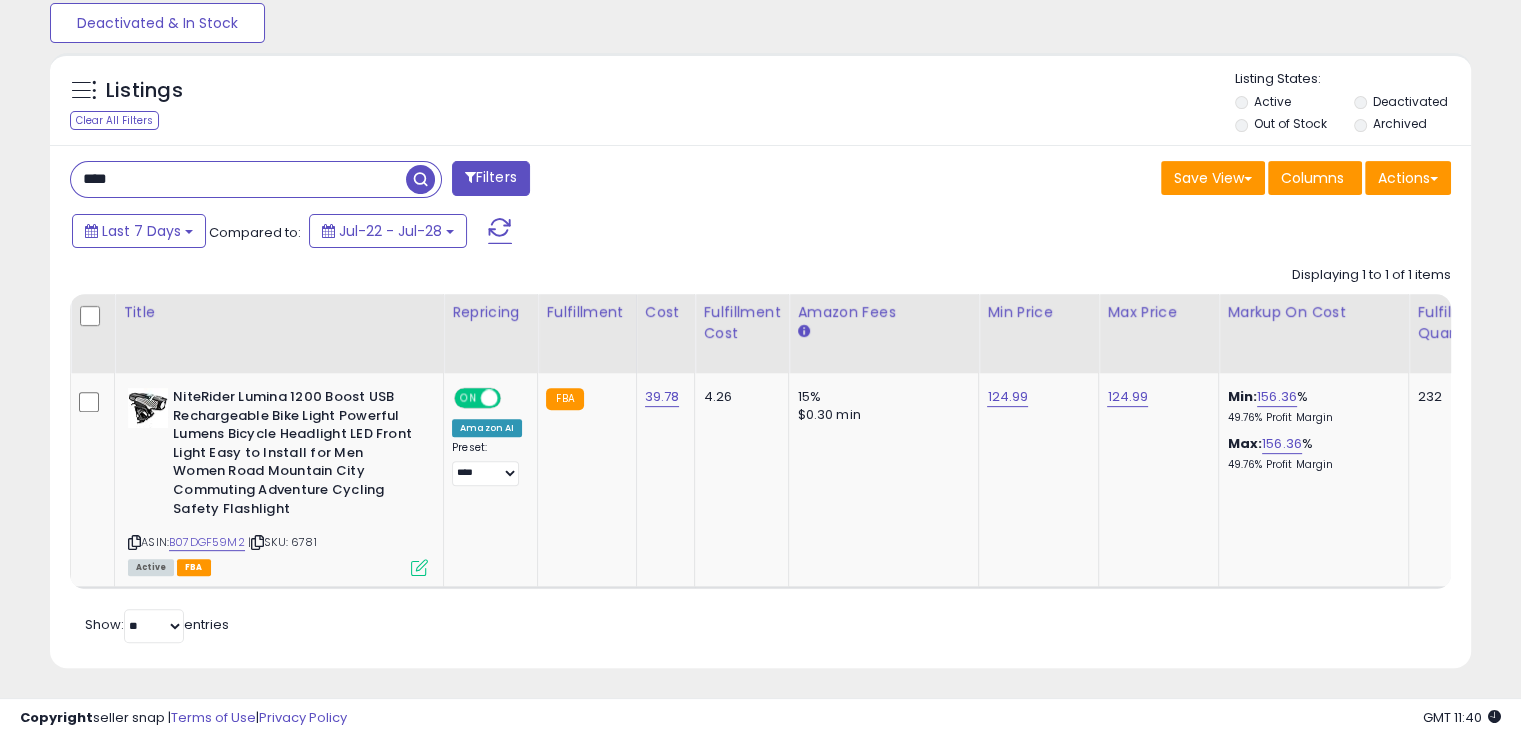 click on "****" at bounding box center [238, 179] 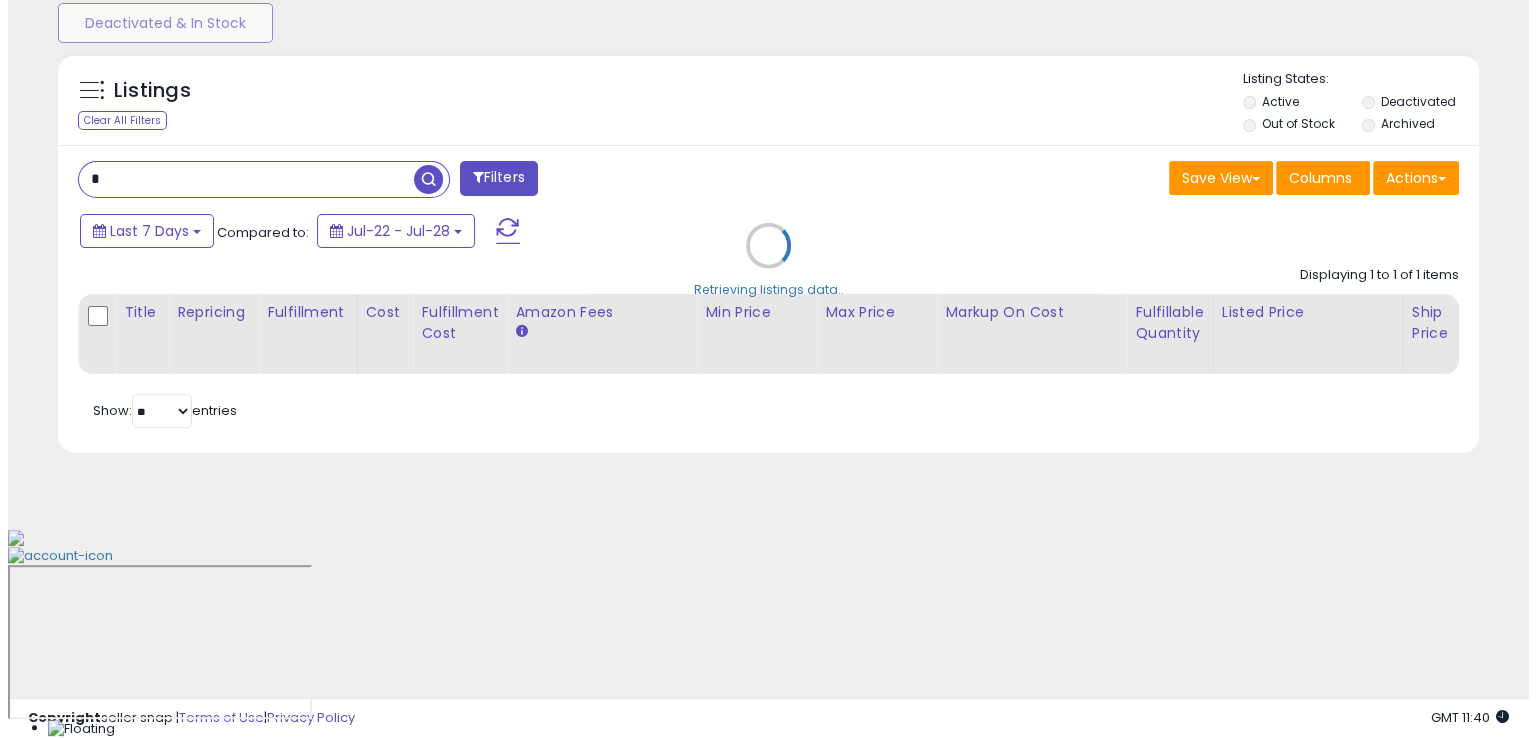 scroll, scrollTop: 481, scrollLeft: 0, axis: vertical 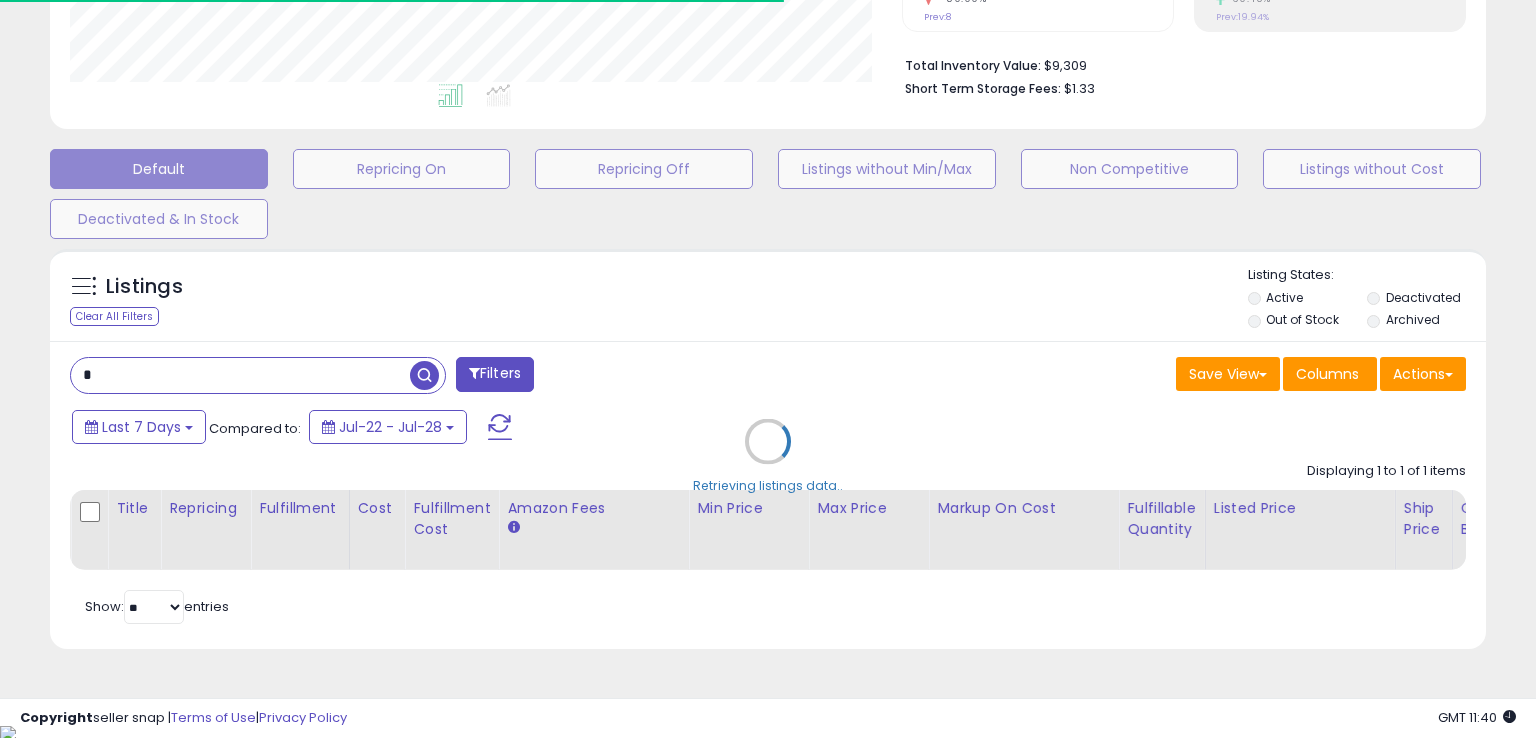 click on "Retrieving listings data.." at bounding box center [768, 456] 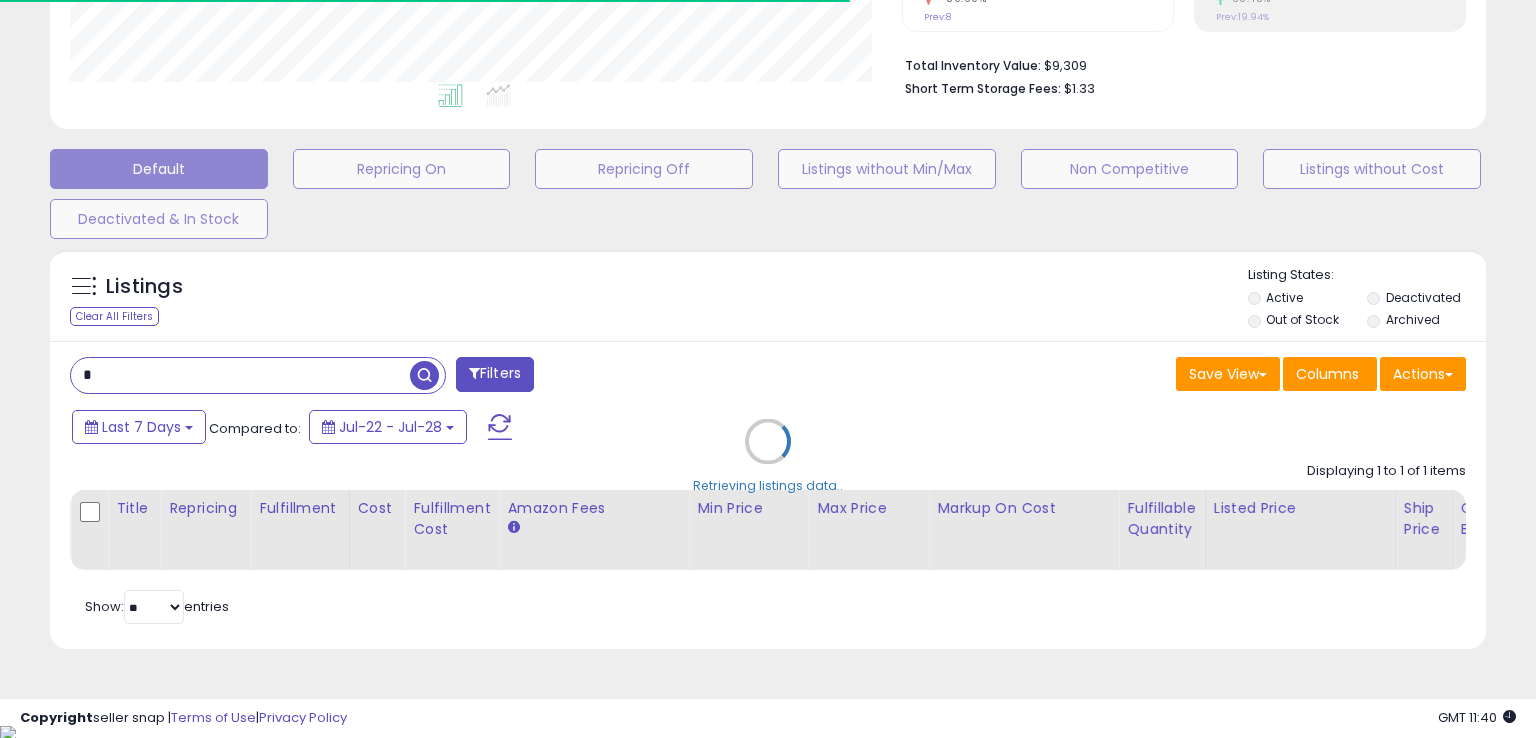 click on "Retrieving listings data.." at bounding box center (768, 456) 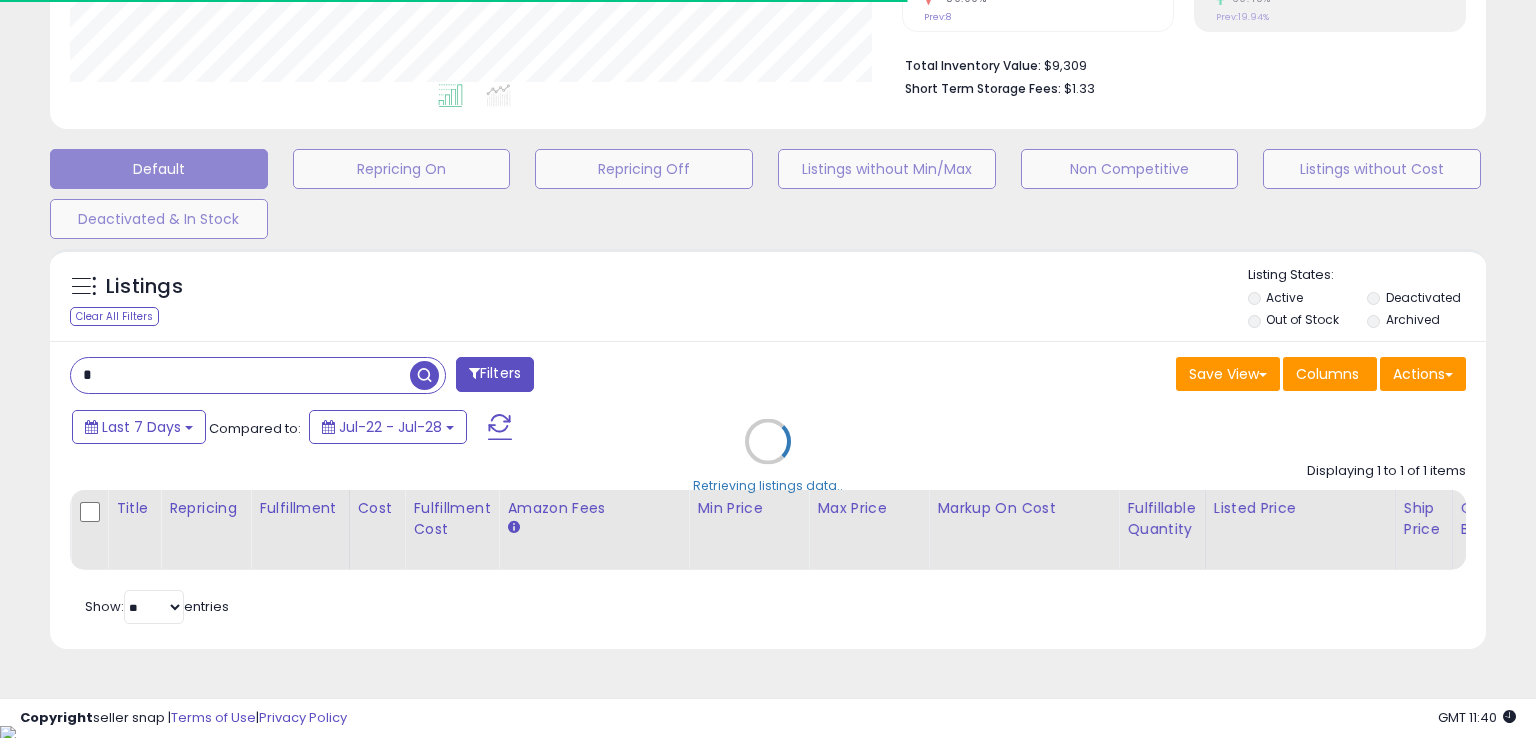 click on "Retrieving listings data.." at bounding box center [768, 456] 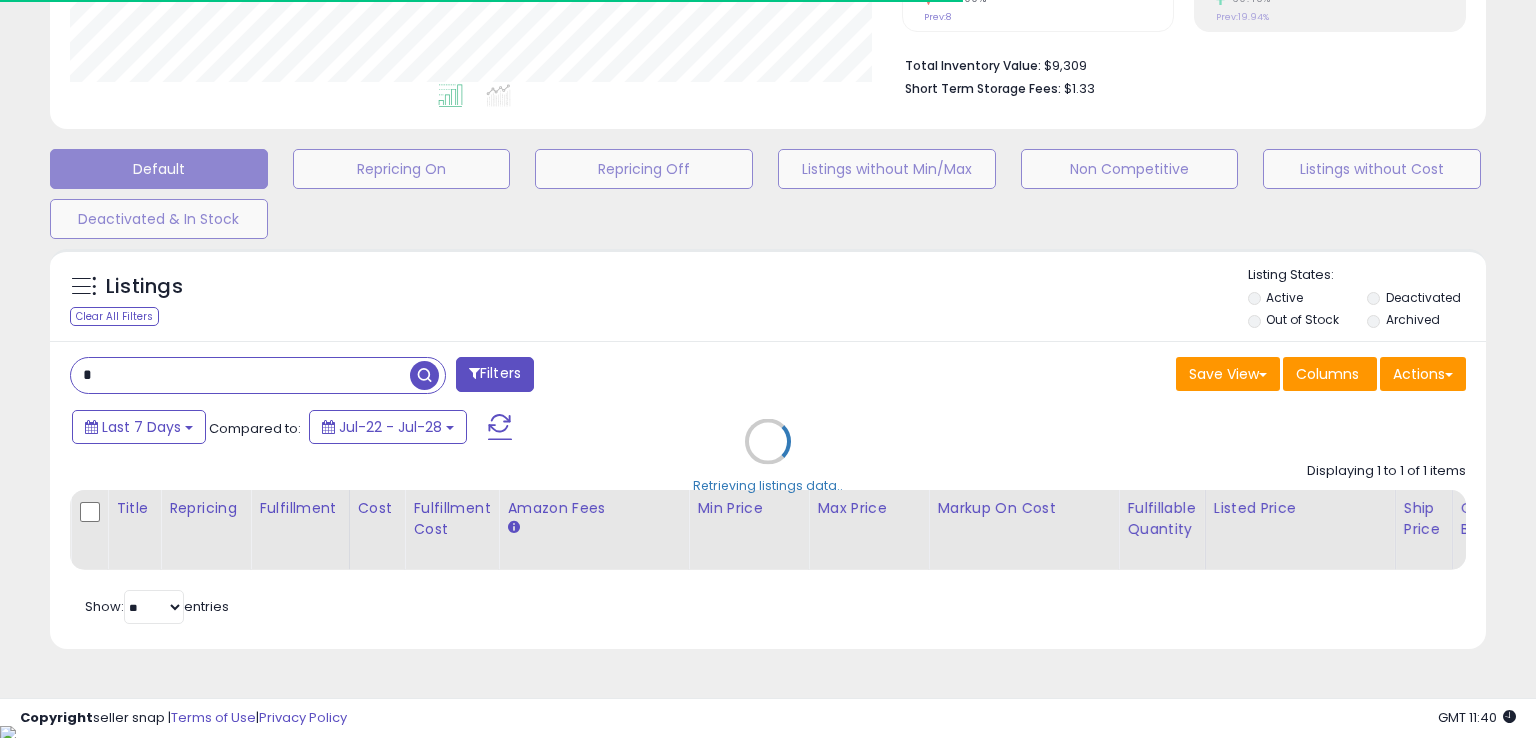 click on "Retrieving listings data.." at bounding box center (768, 456) 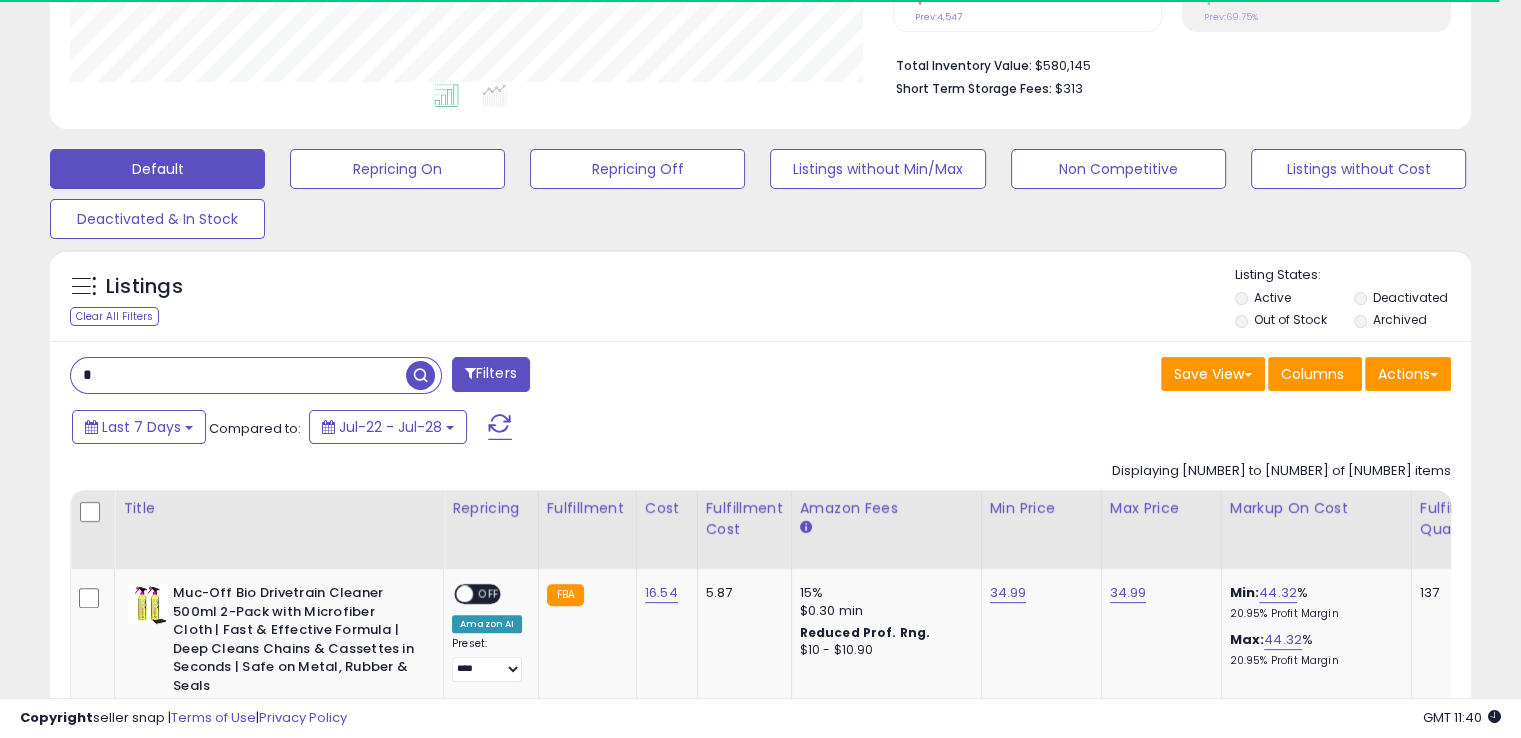 scroll, scrollTop: 409, scrollLeft: 822, axis: both 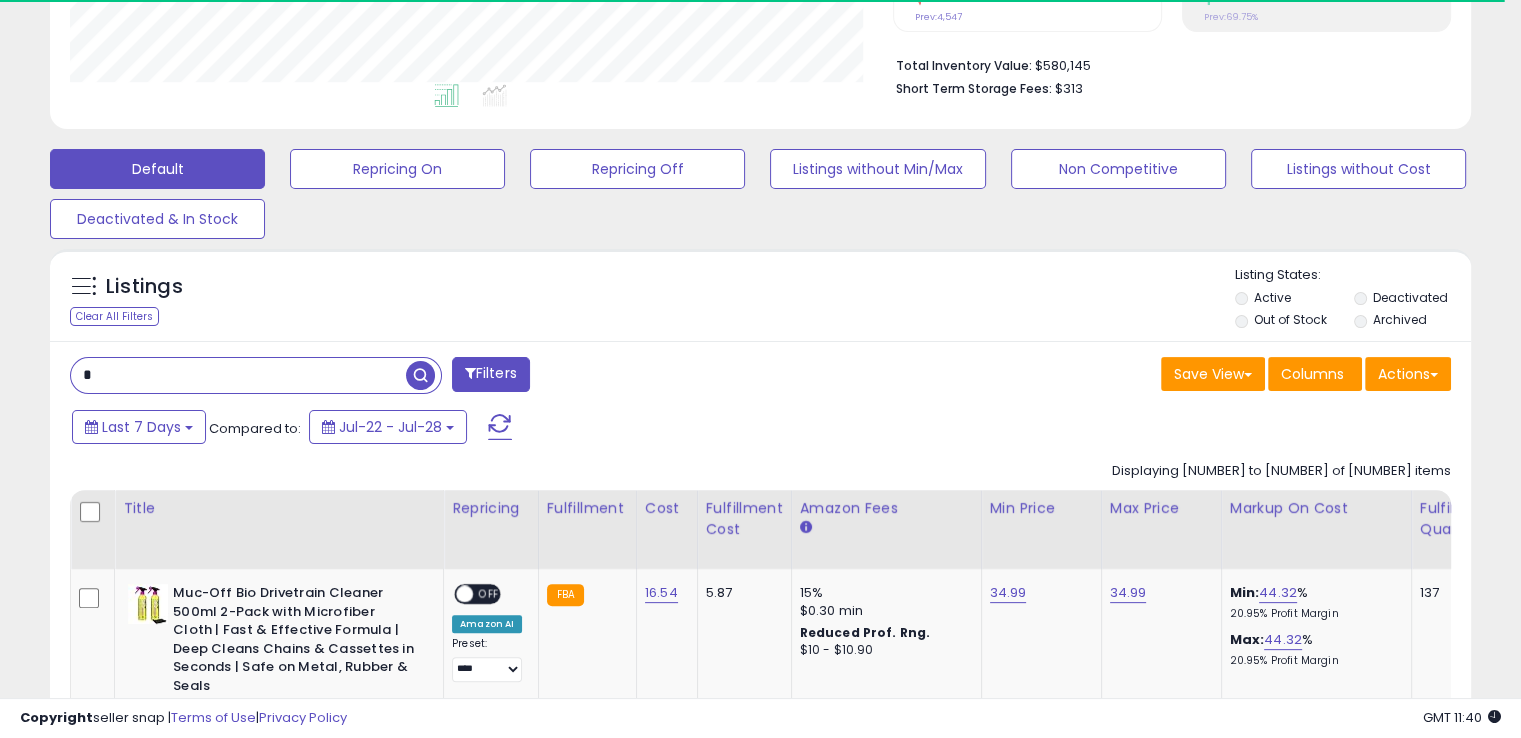 click on "*" at bounding box center [238, 375] 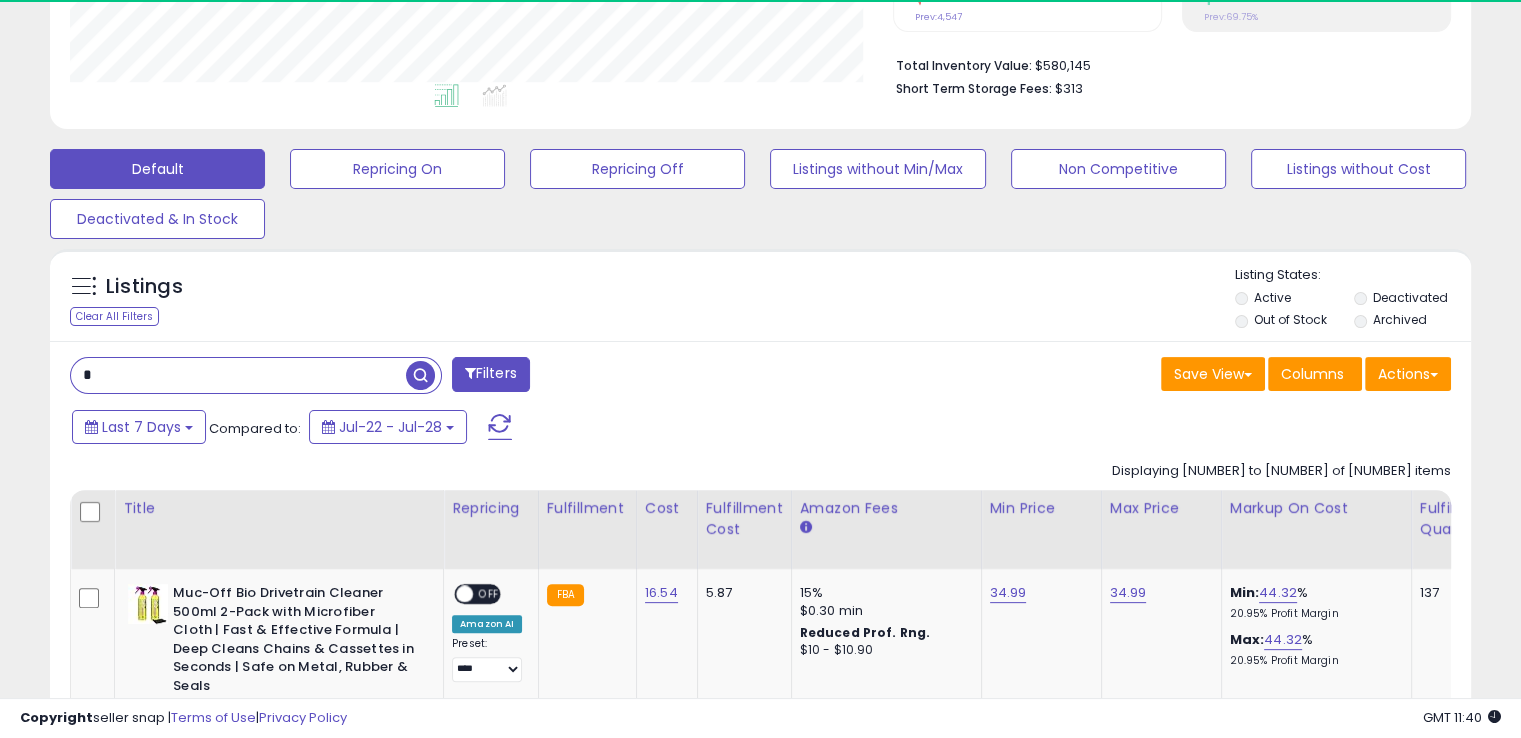 scroll, scrollTop: 999589, scrollLeft: 999176, axis: both 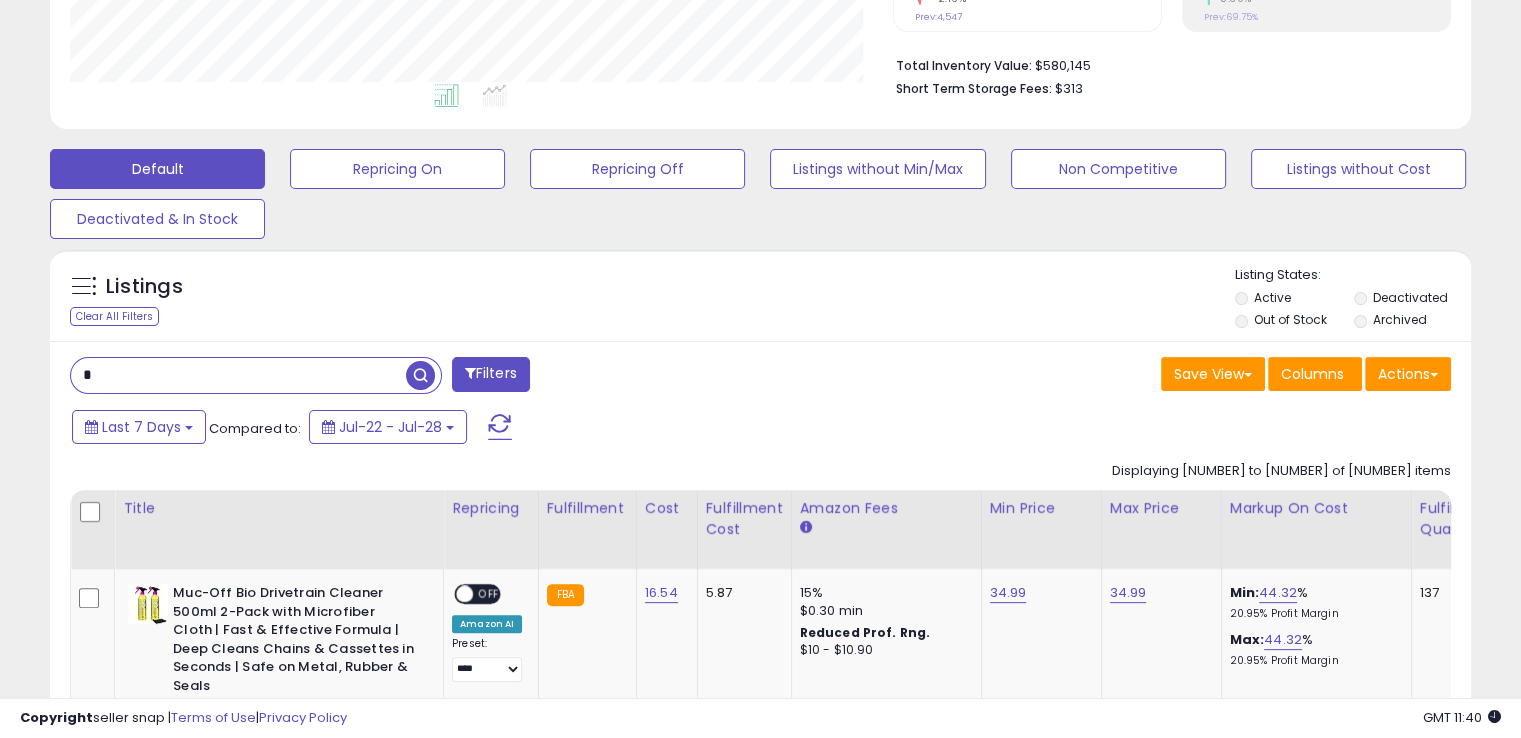 paste on "***" 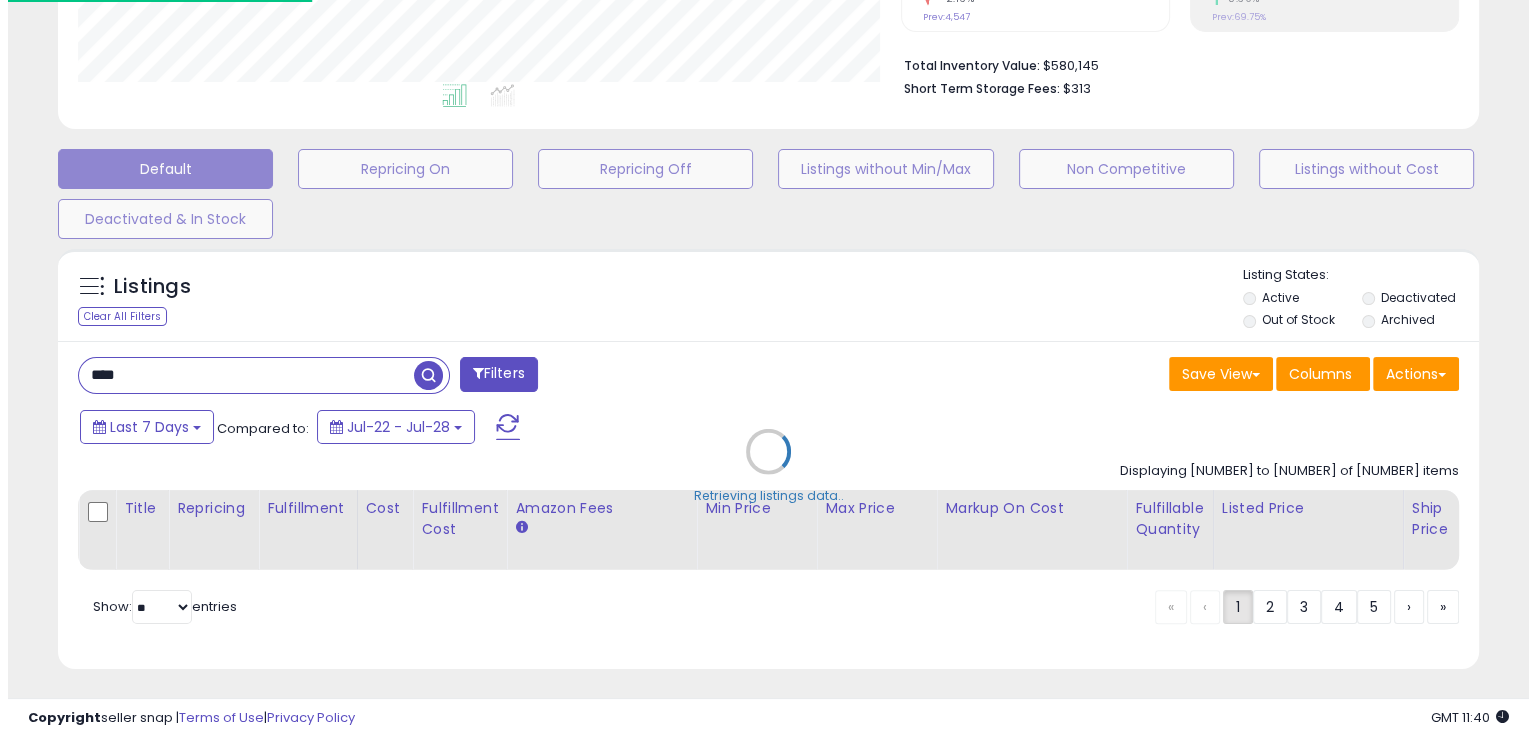 scroll, scrollTop: 999589, scrollLeft: 999168, axis: both 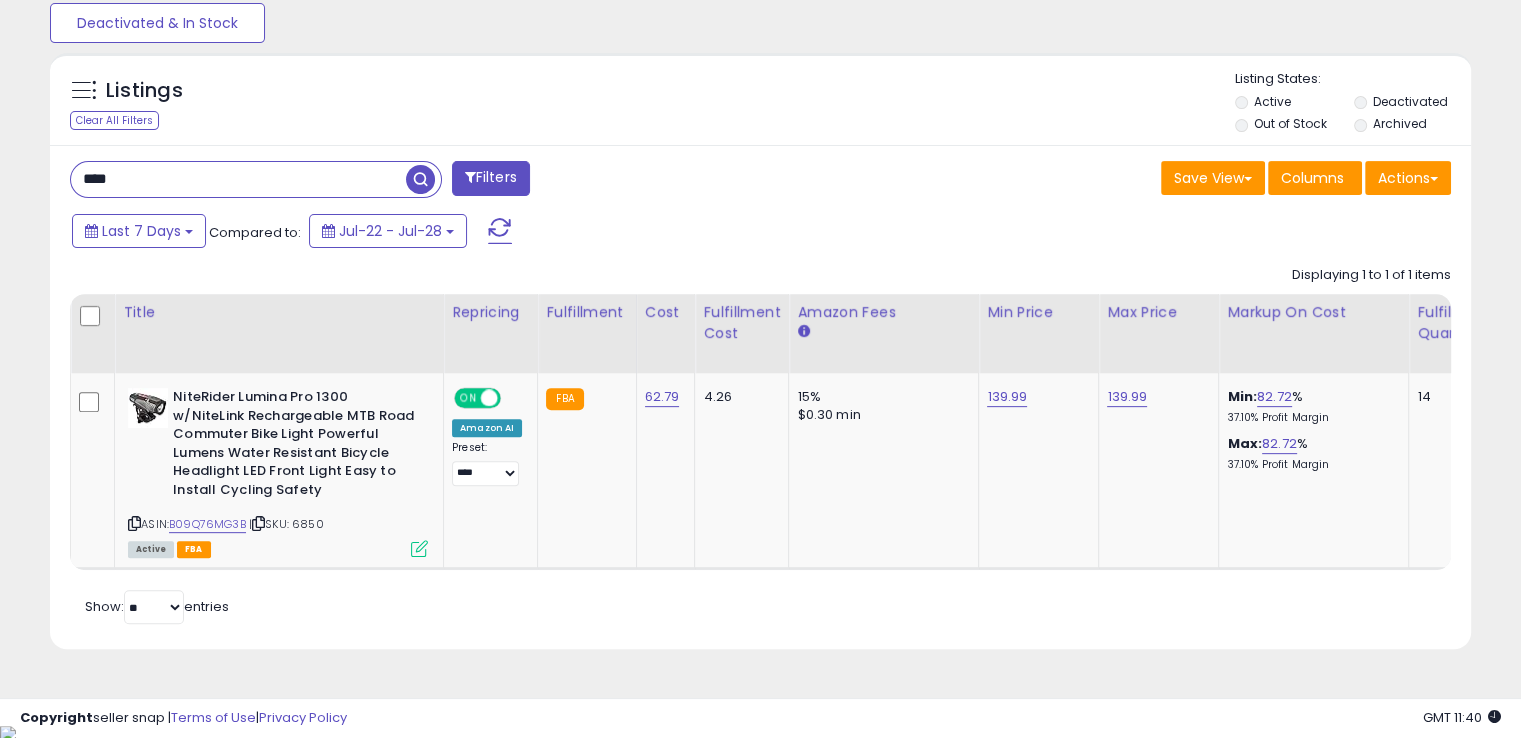 click on "****" at bounding box center [238, 179] 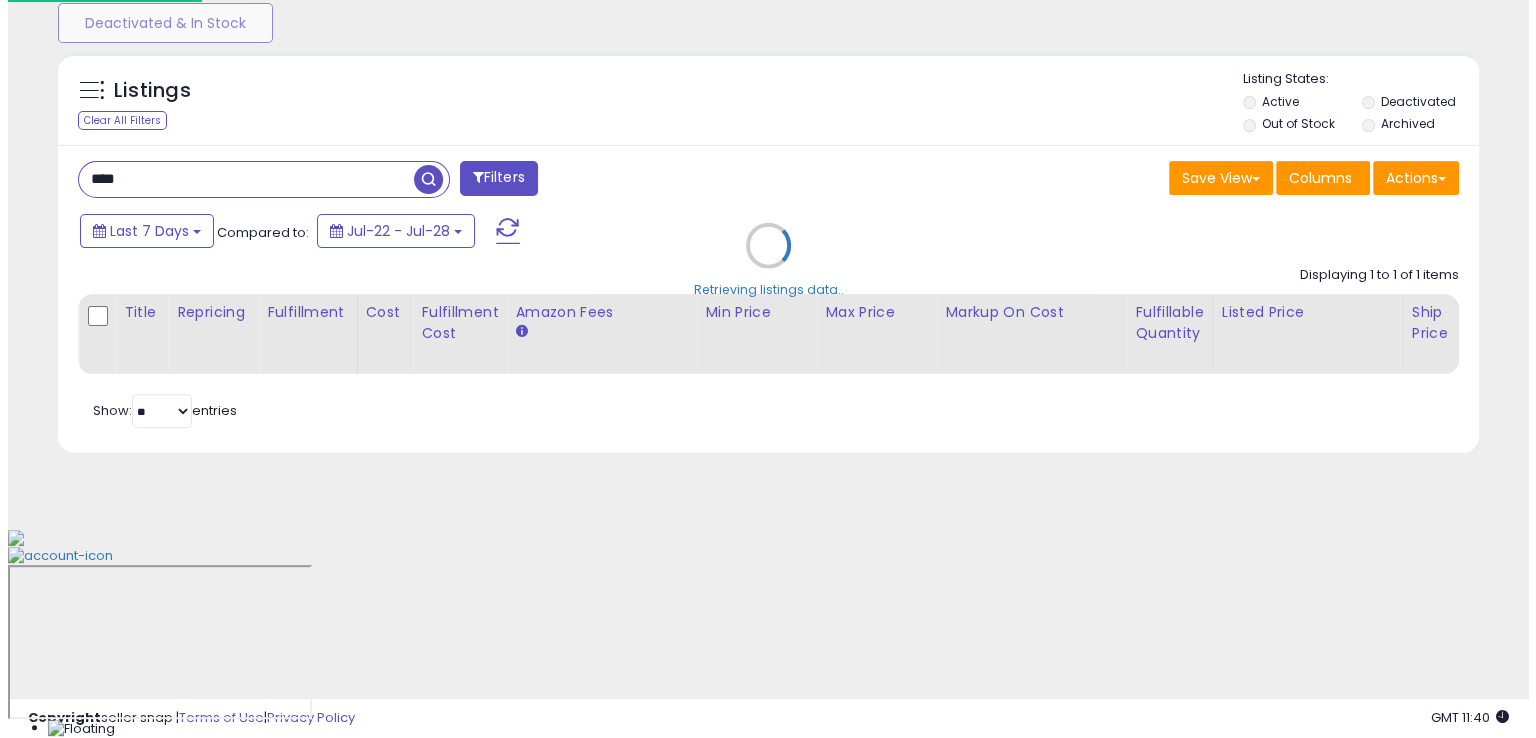 scroll, scrollTop: 481, scrollLeft: 0, axis: vertical 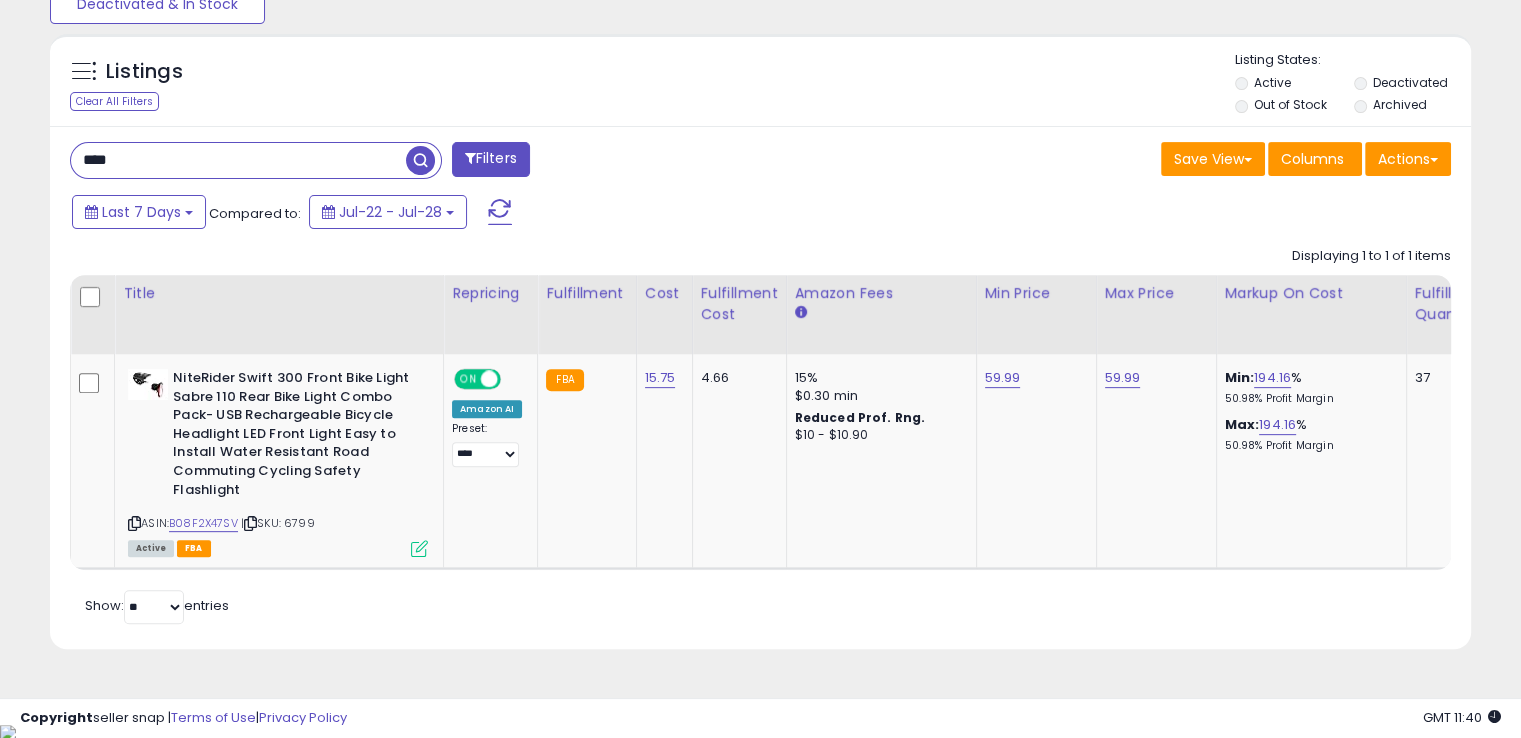 click on "****" at bounding box center (238, 160) 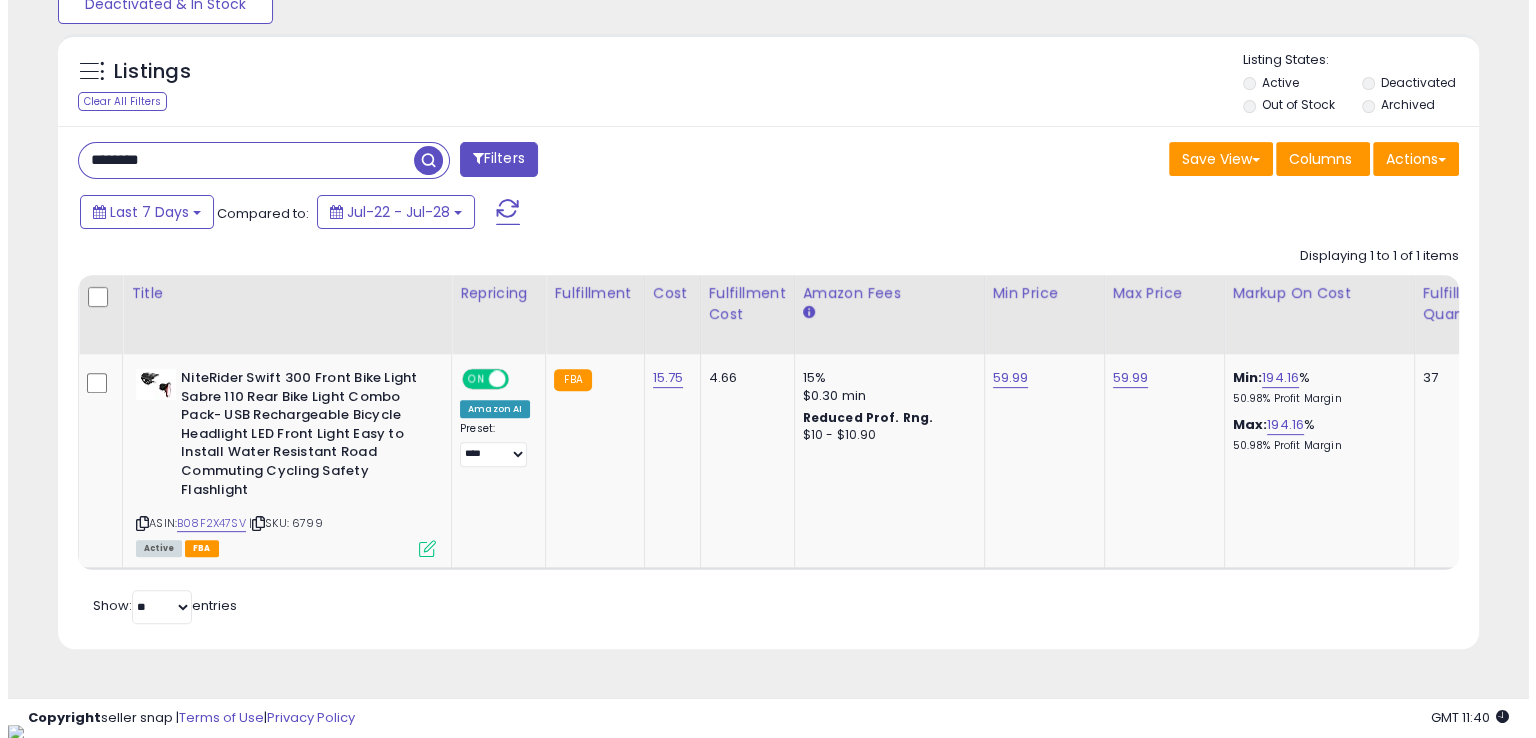 scroll, scrollTop: 481, scrollLeft: 0, axis: vertical 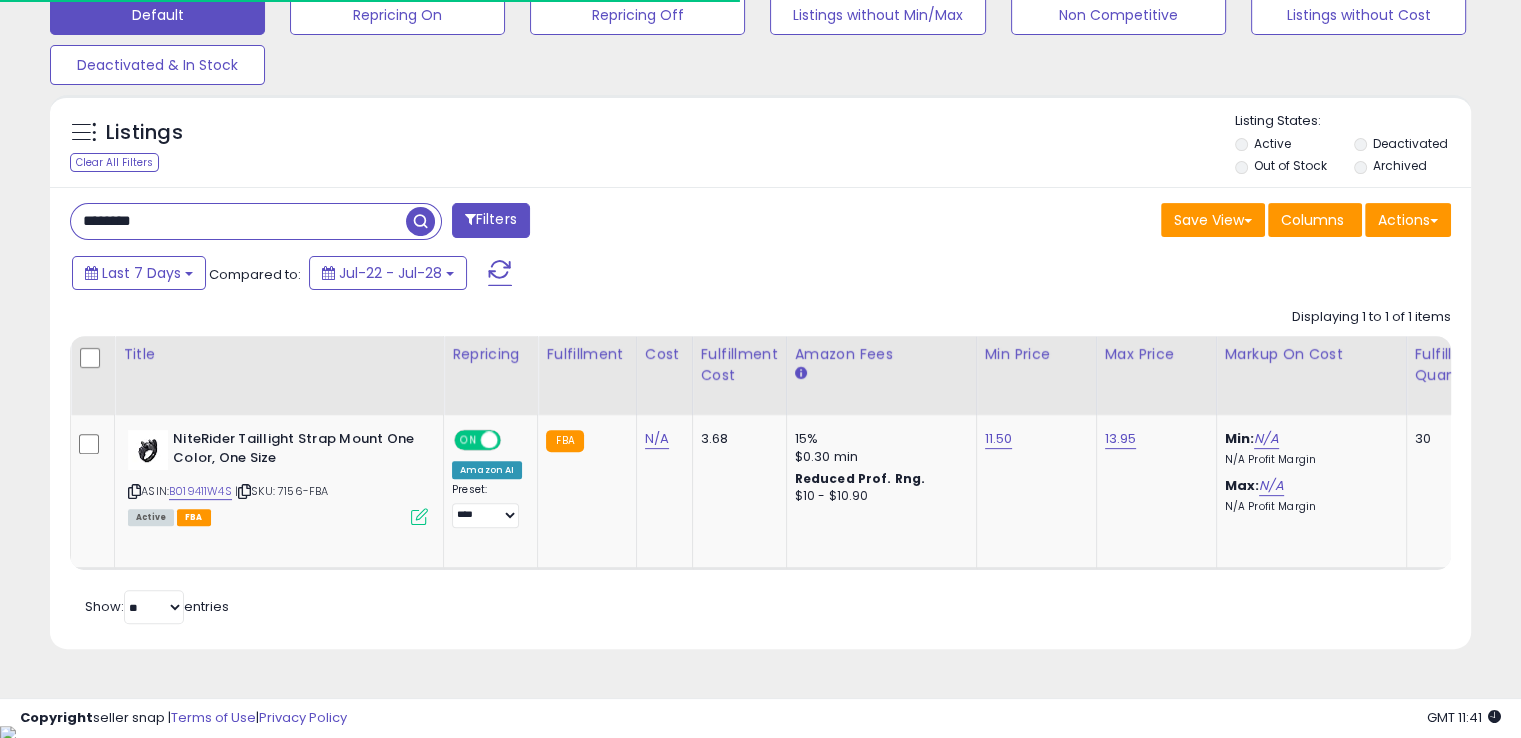 click on "********" at bounding box center (238, 221) 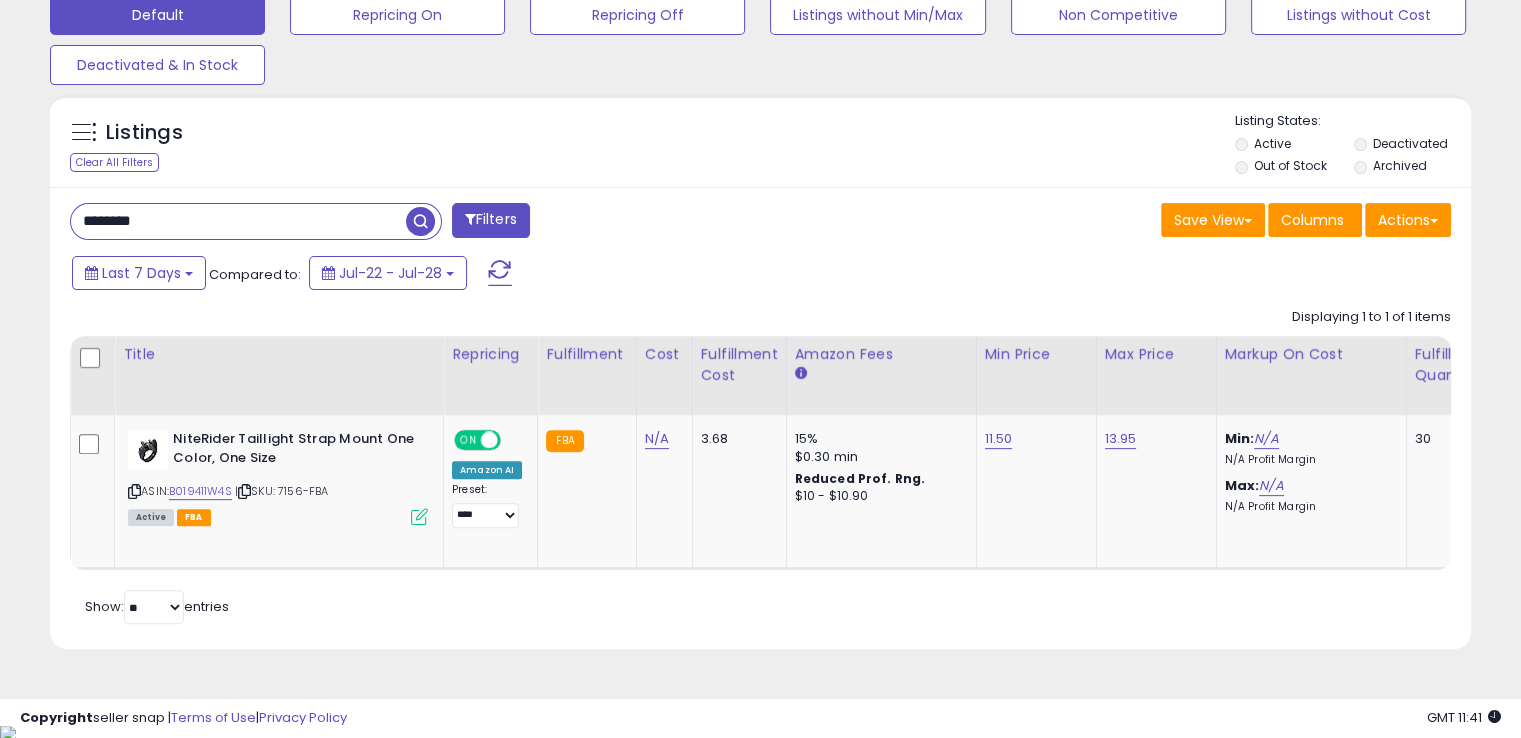 click on "********" at bounding box center [238, 221] 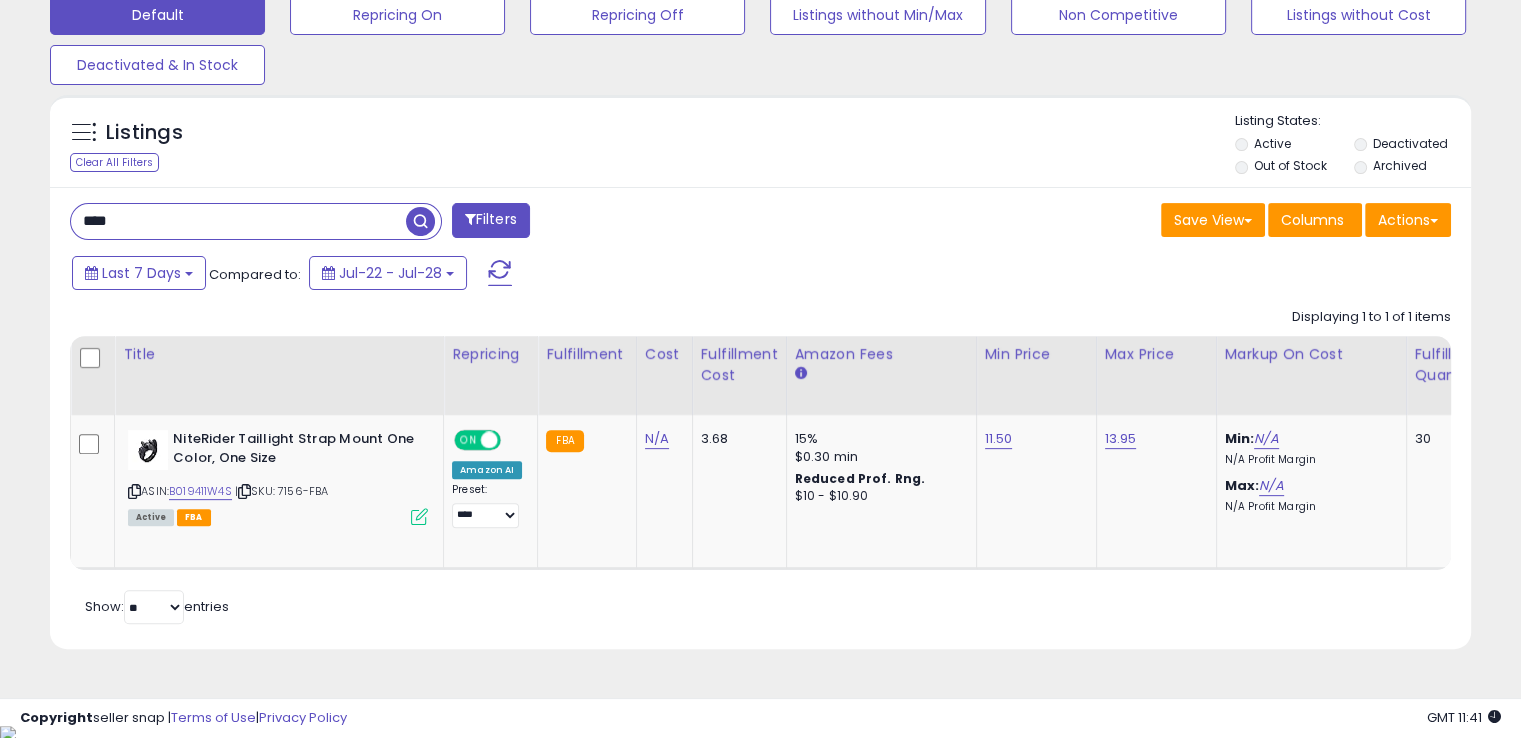 scroll, scrollTop: 999589, scrollLeft: 999168, axis: both 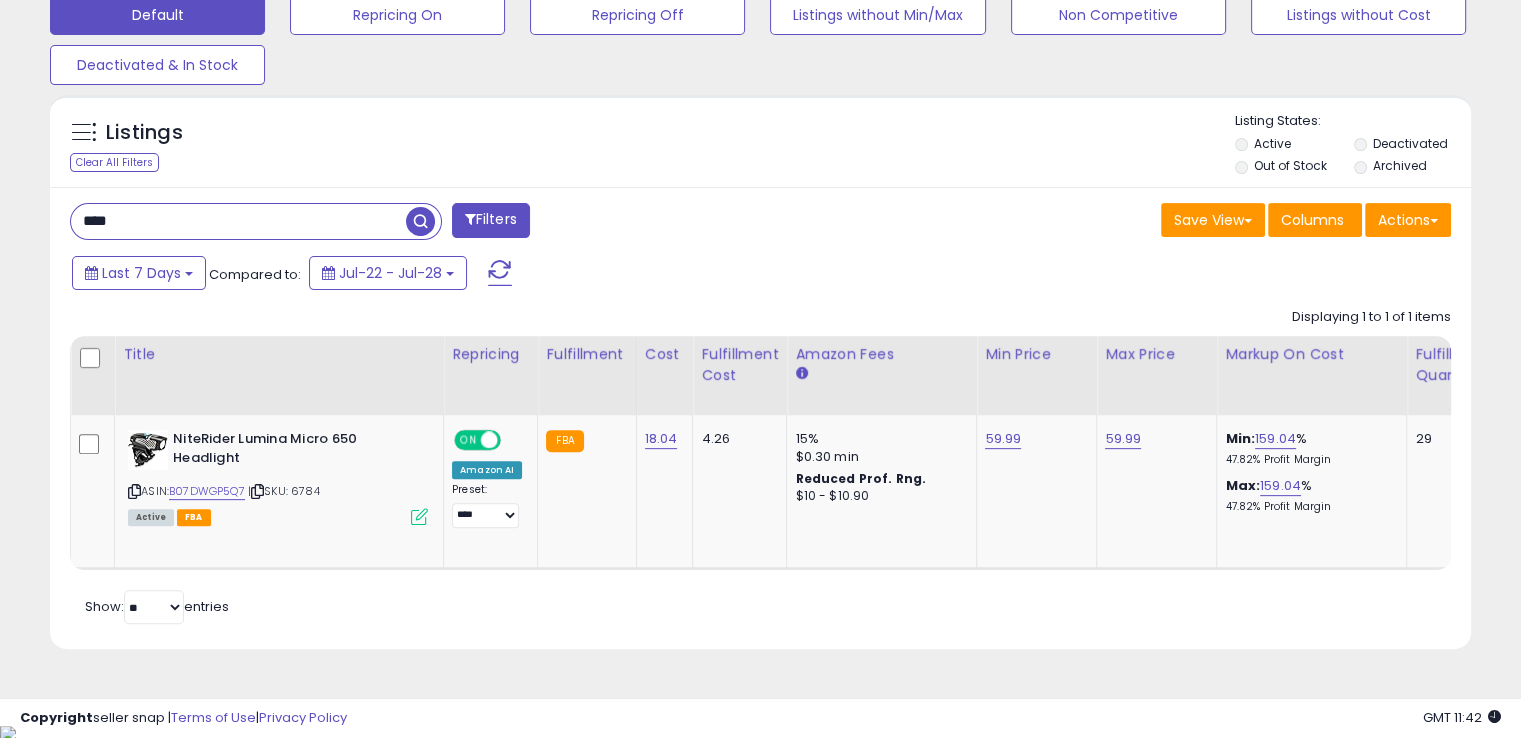 click on "****" at bounding box center (238, 221) 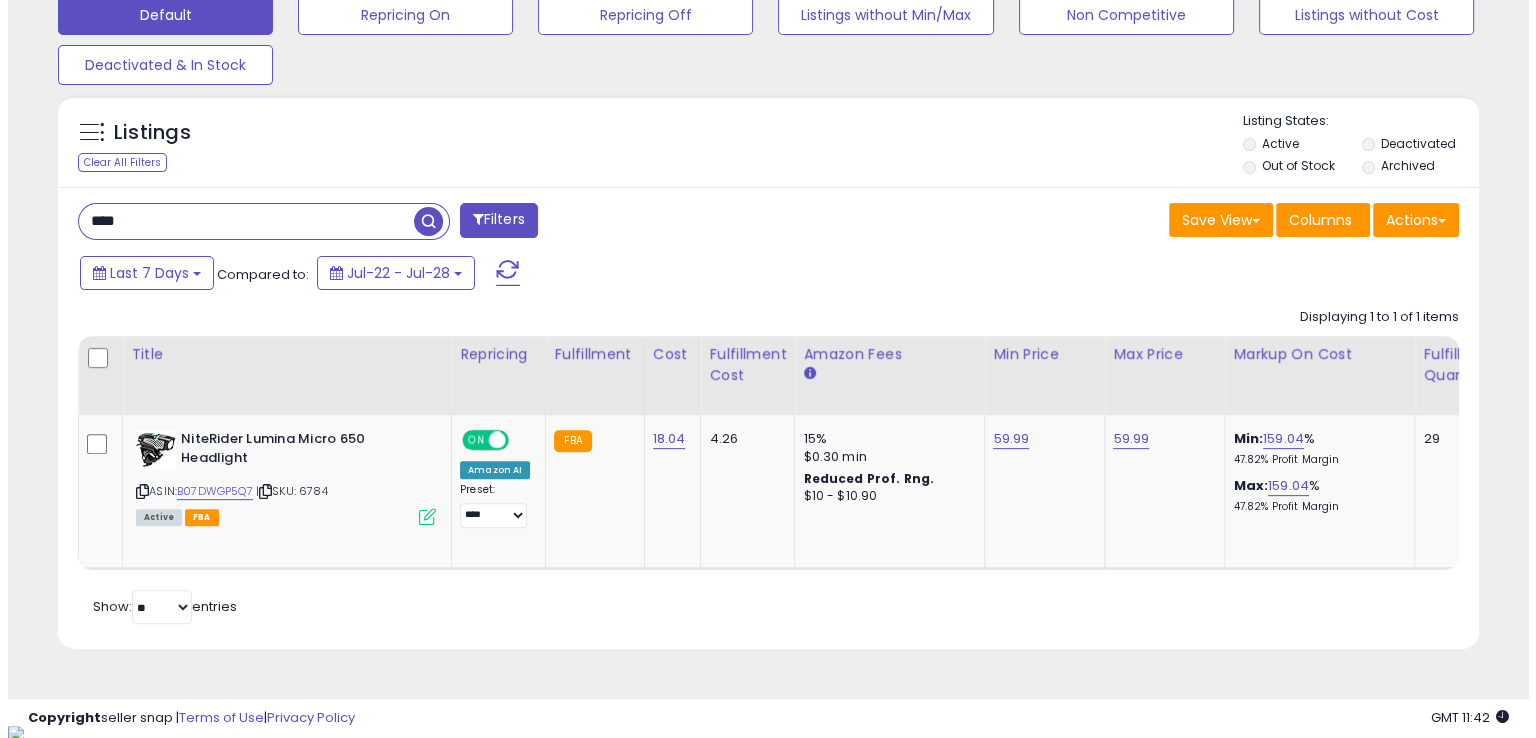 scroll, scrollTop: 481, scrollLeft: 0, axis: vertical 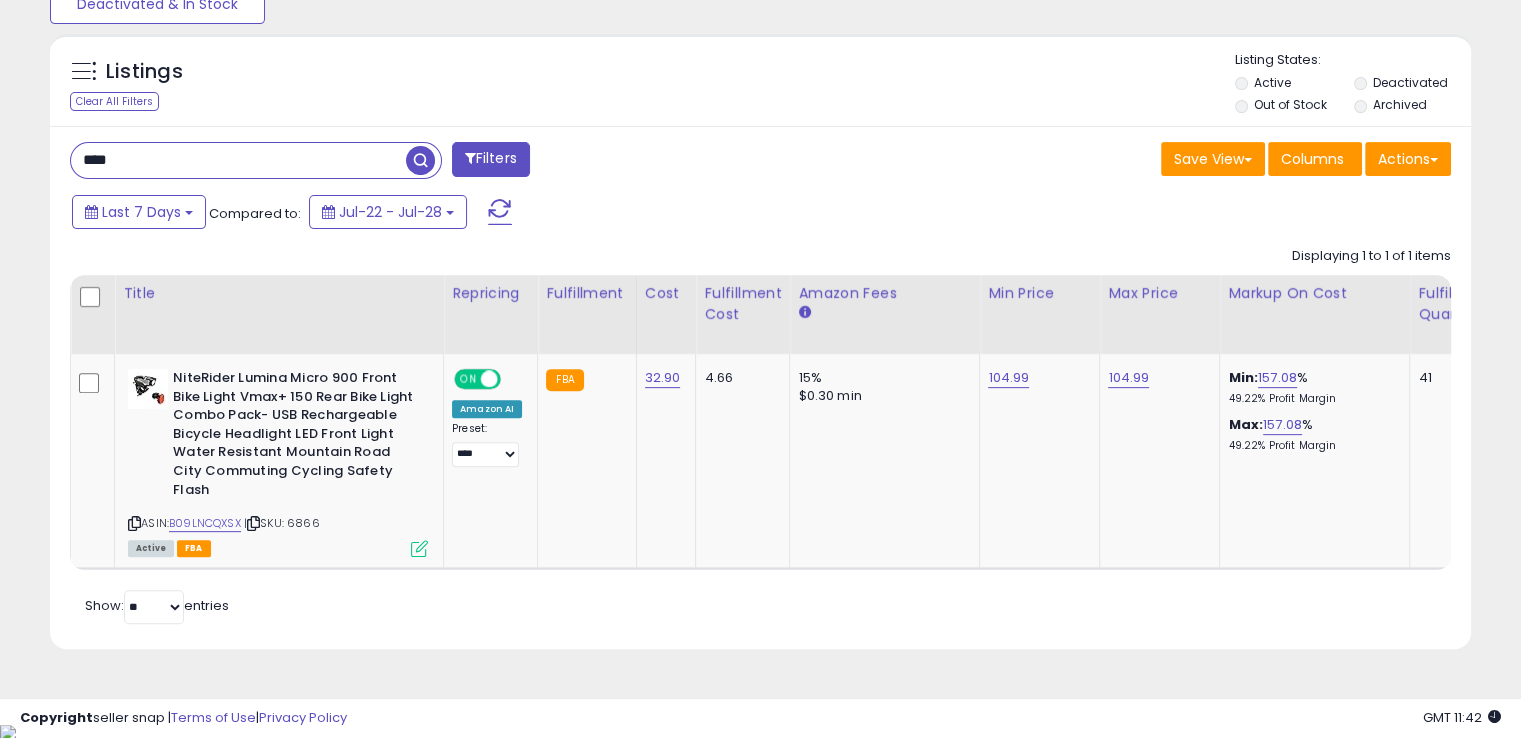 click on "****" at bounding box center [238, 160] 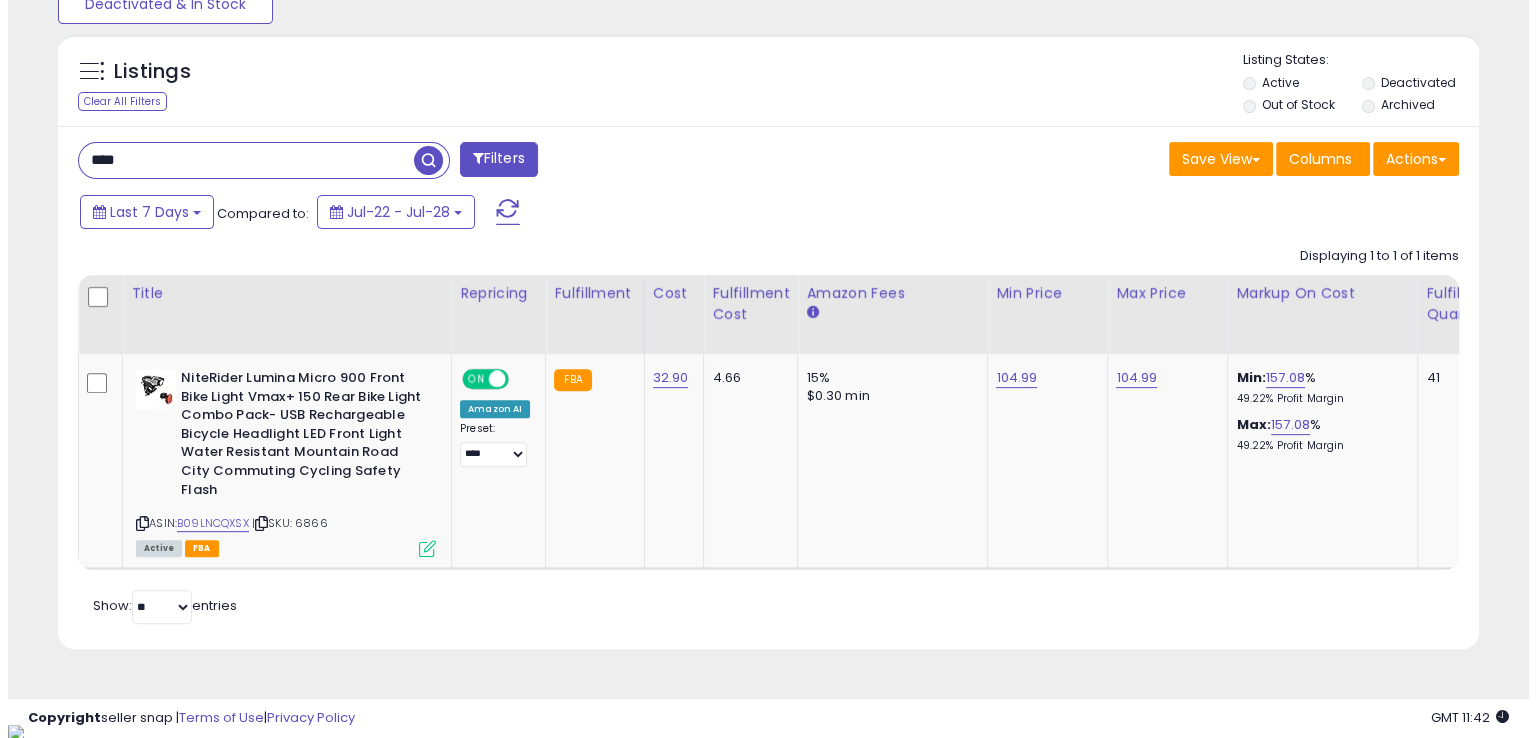 scroll, scrollTop: 481, scrollLeft: 0, axis: vertical 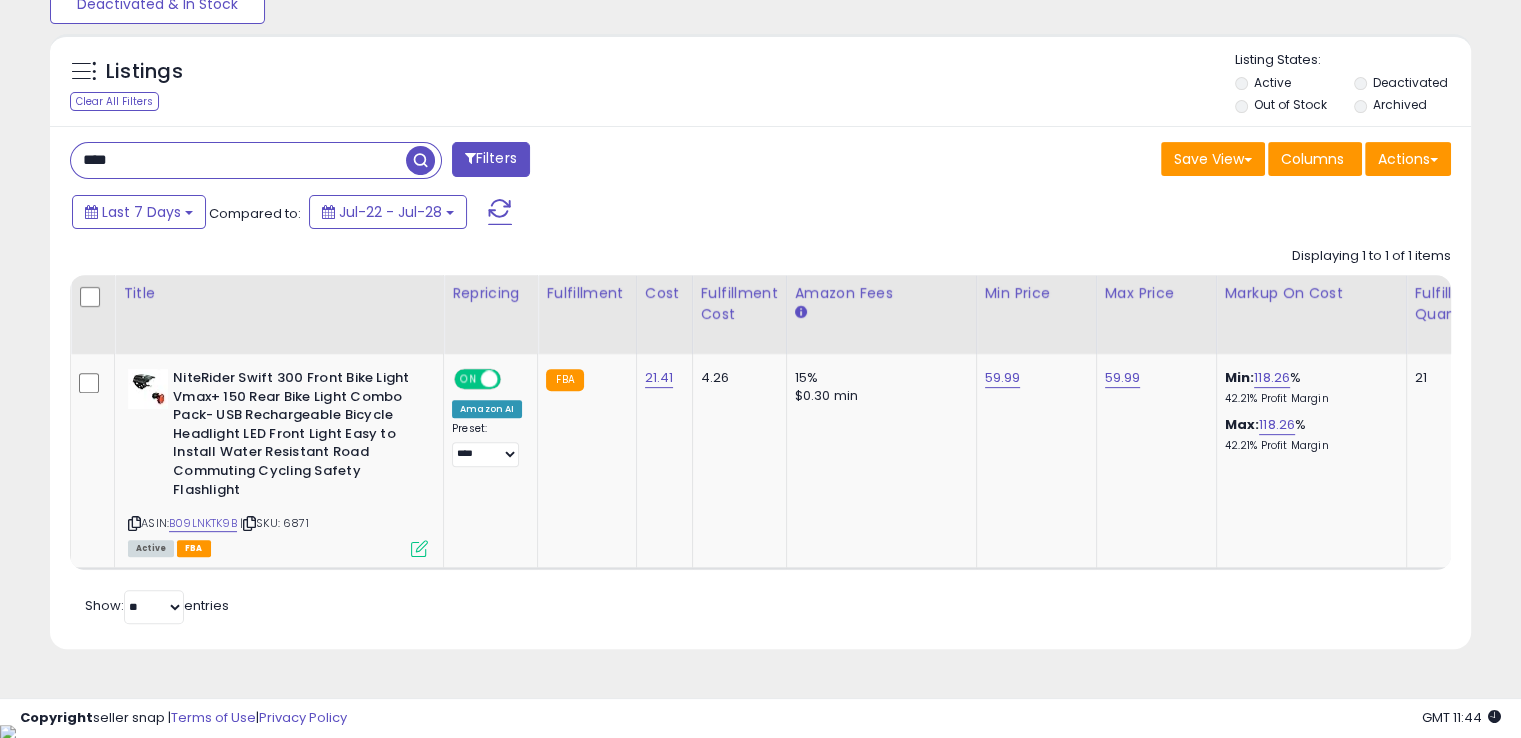 click on "****" at bounding box center [238, 160] 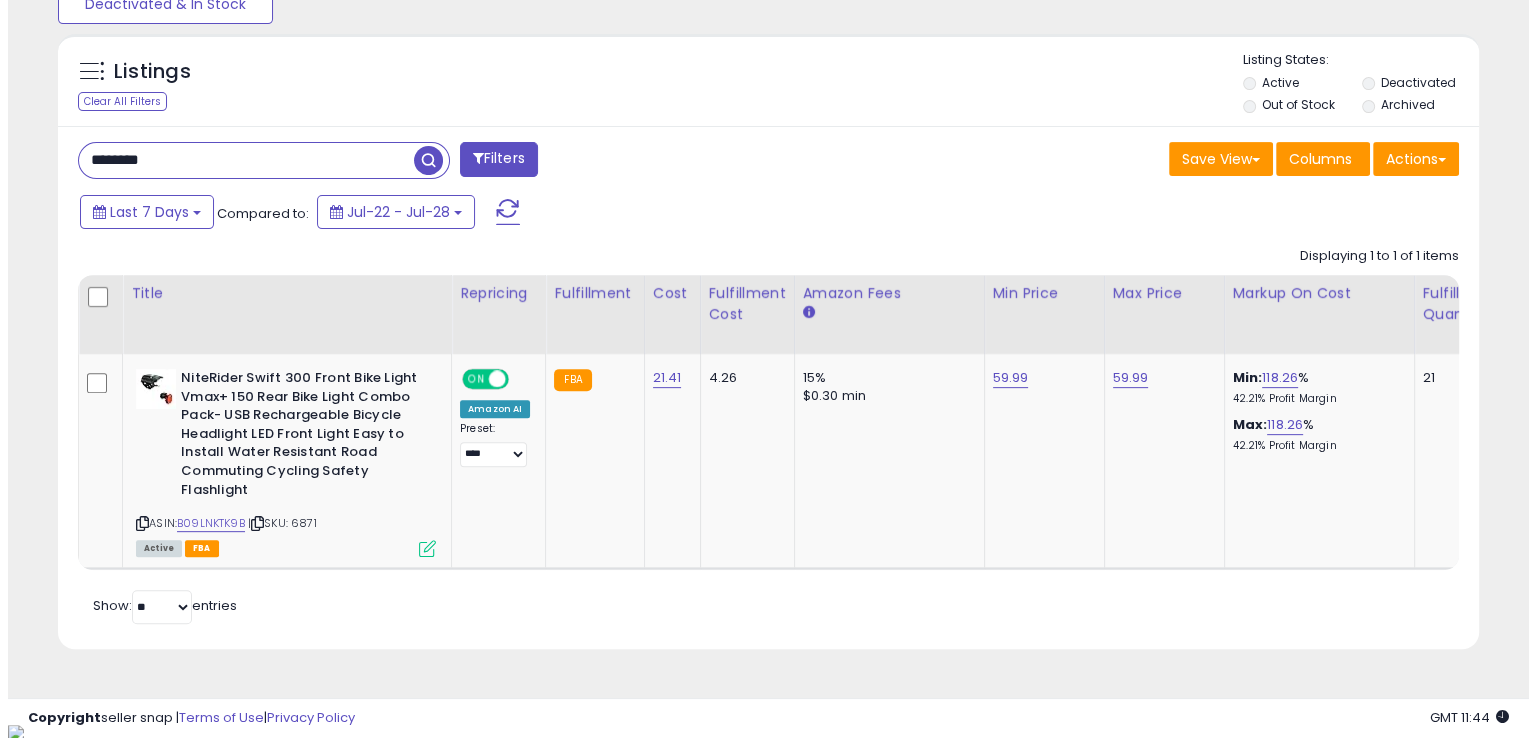 scroll, scrollTop: 481, scrollLeft: 0, axis: vertical 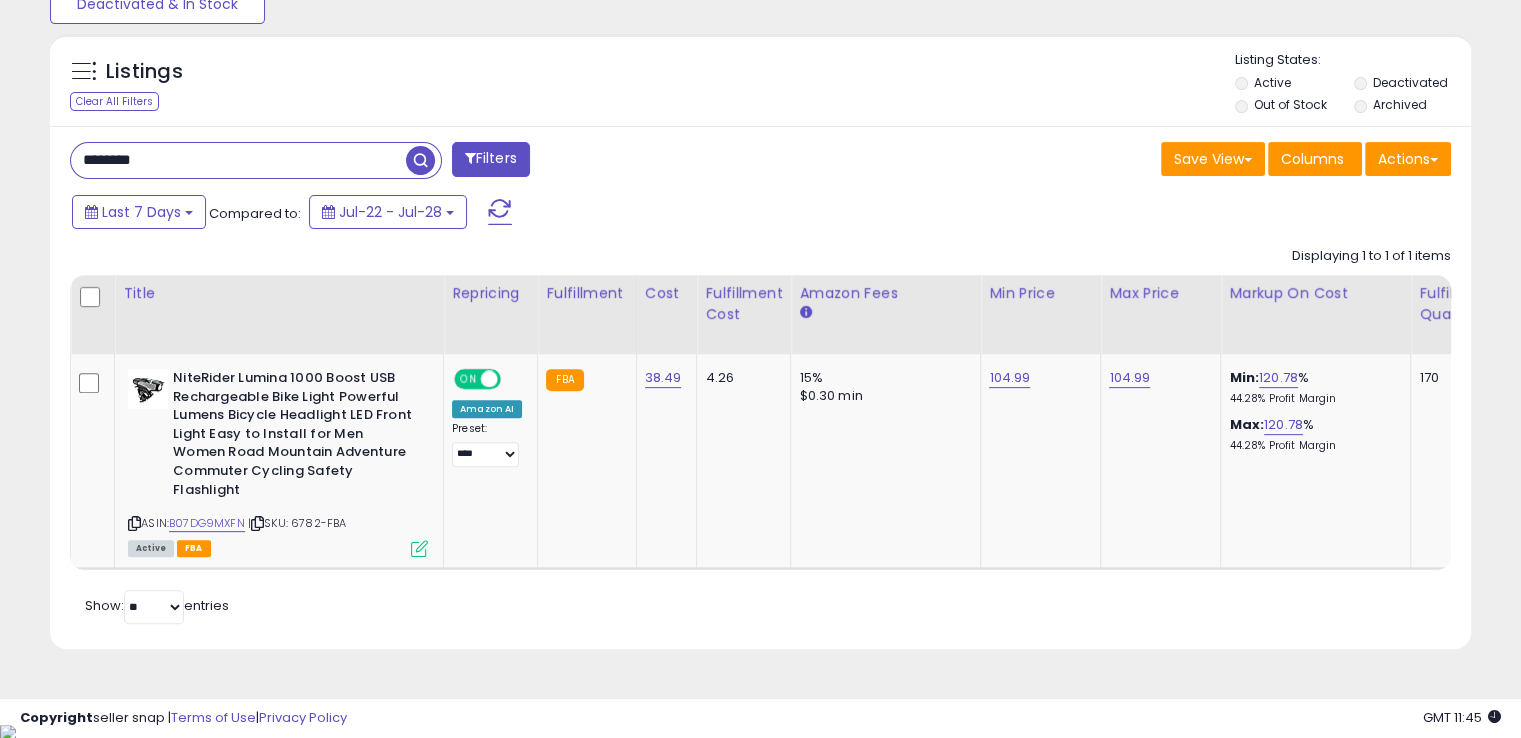 click on "********" at bounding box center (238, 160) 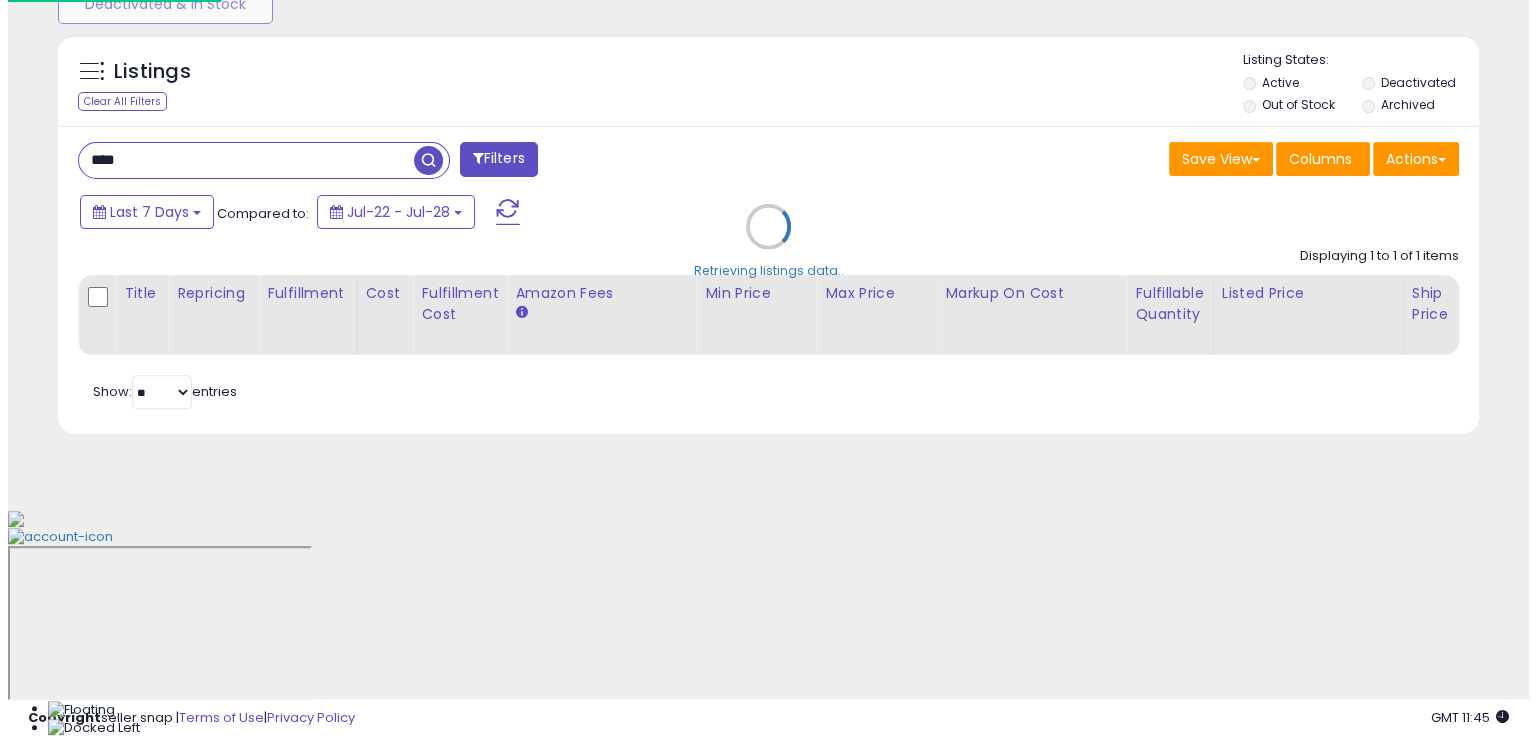 scroll, scrollTop: 481, scrollLeft: 0, axis: vertical 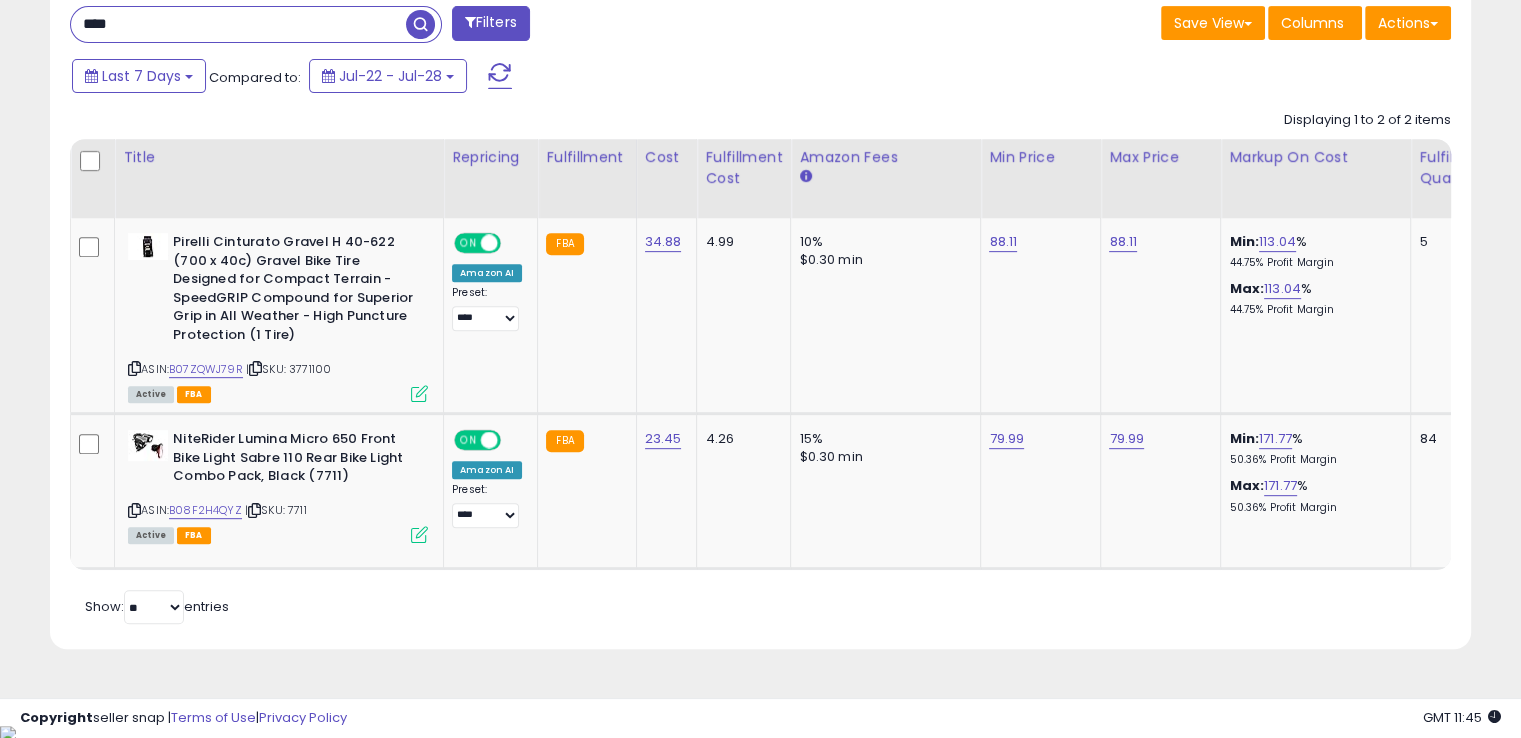 click on "****" at bounding box center (238, 24) 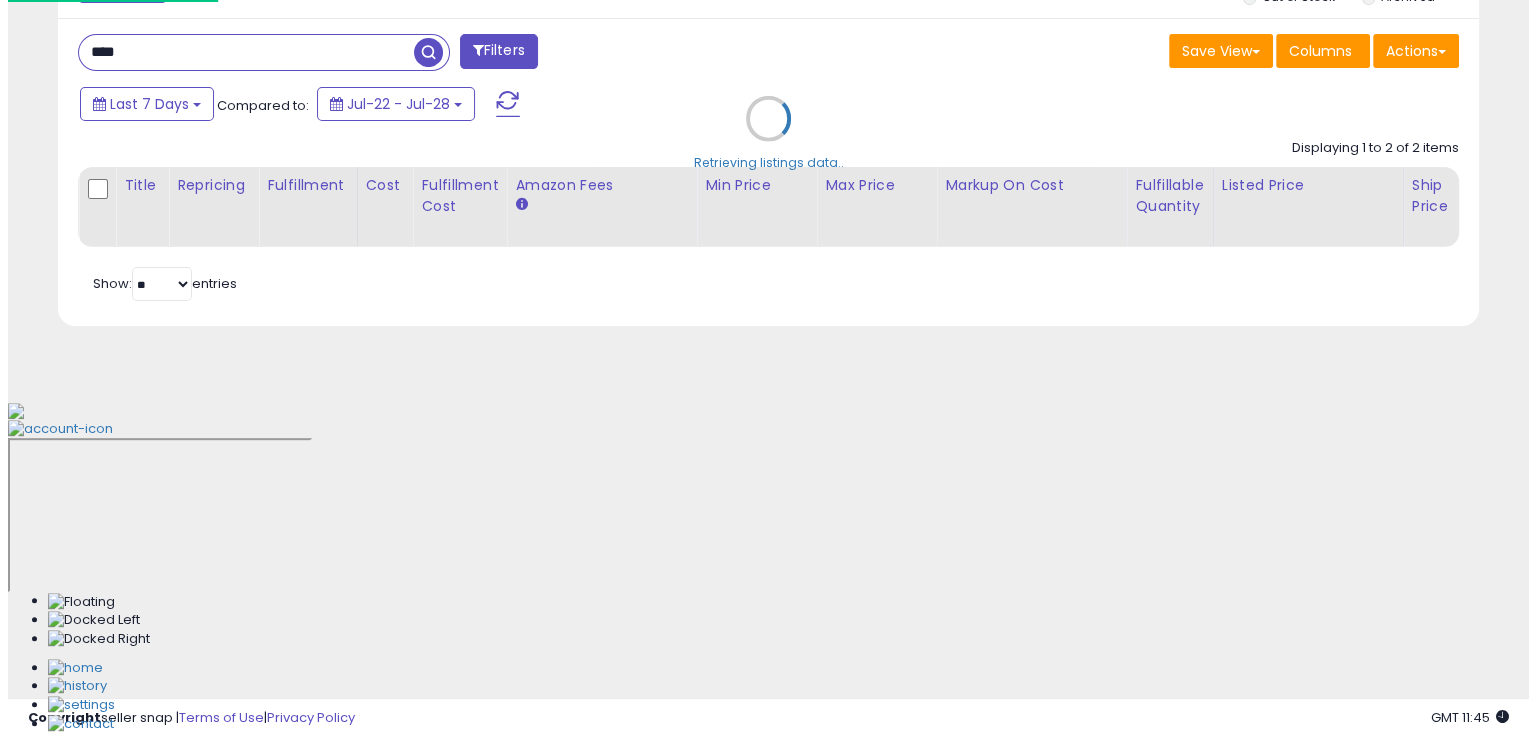 scroll, scrollTop: 481, scrollLeft: 0, axis: vertical 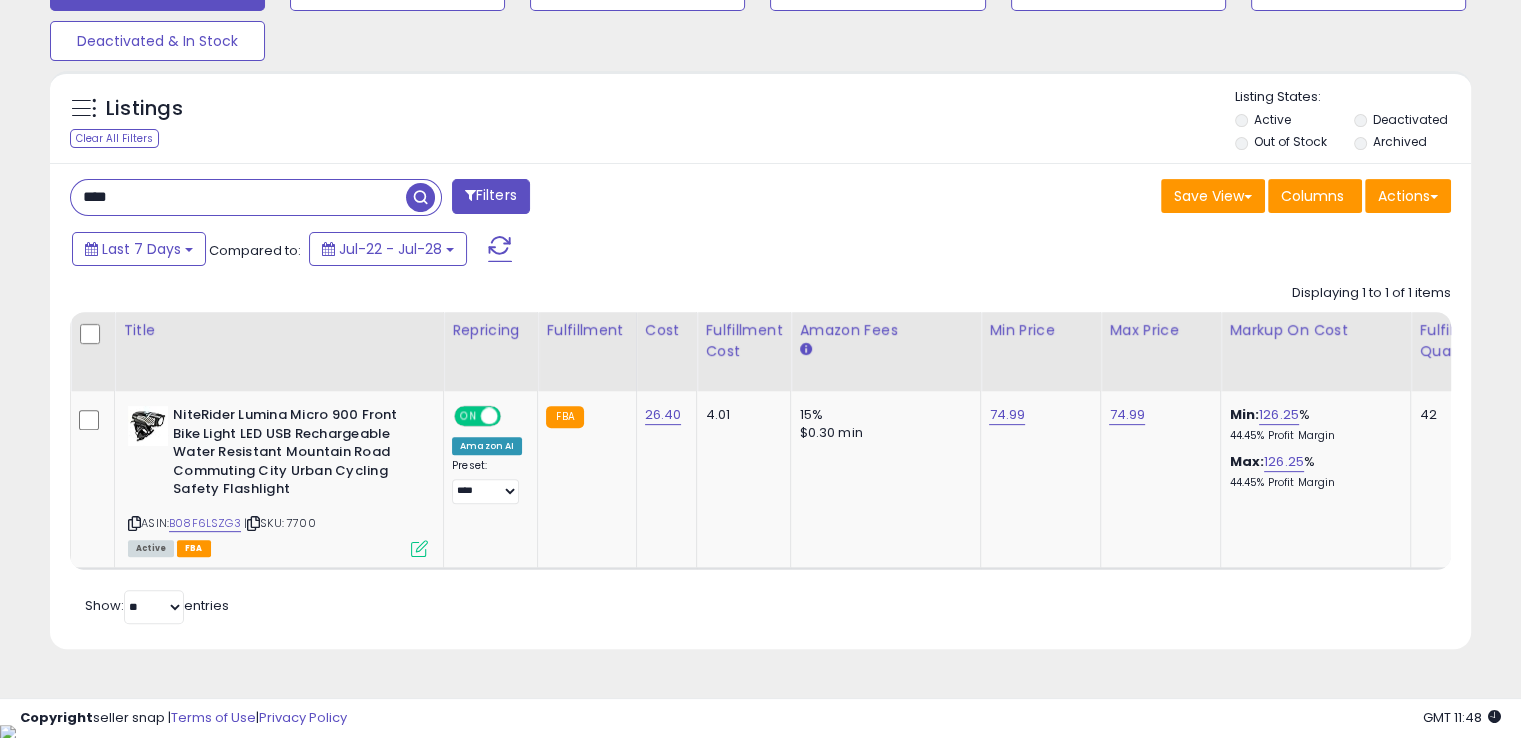 click on "****" at bounding box center (238, 197) 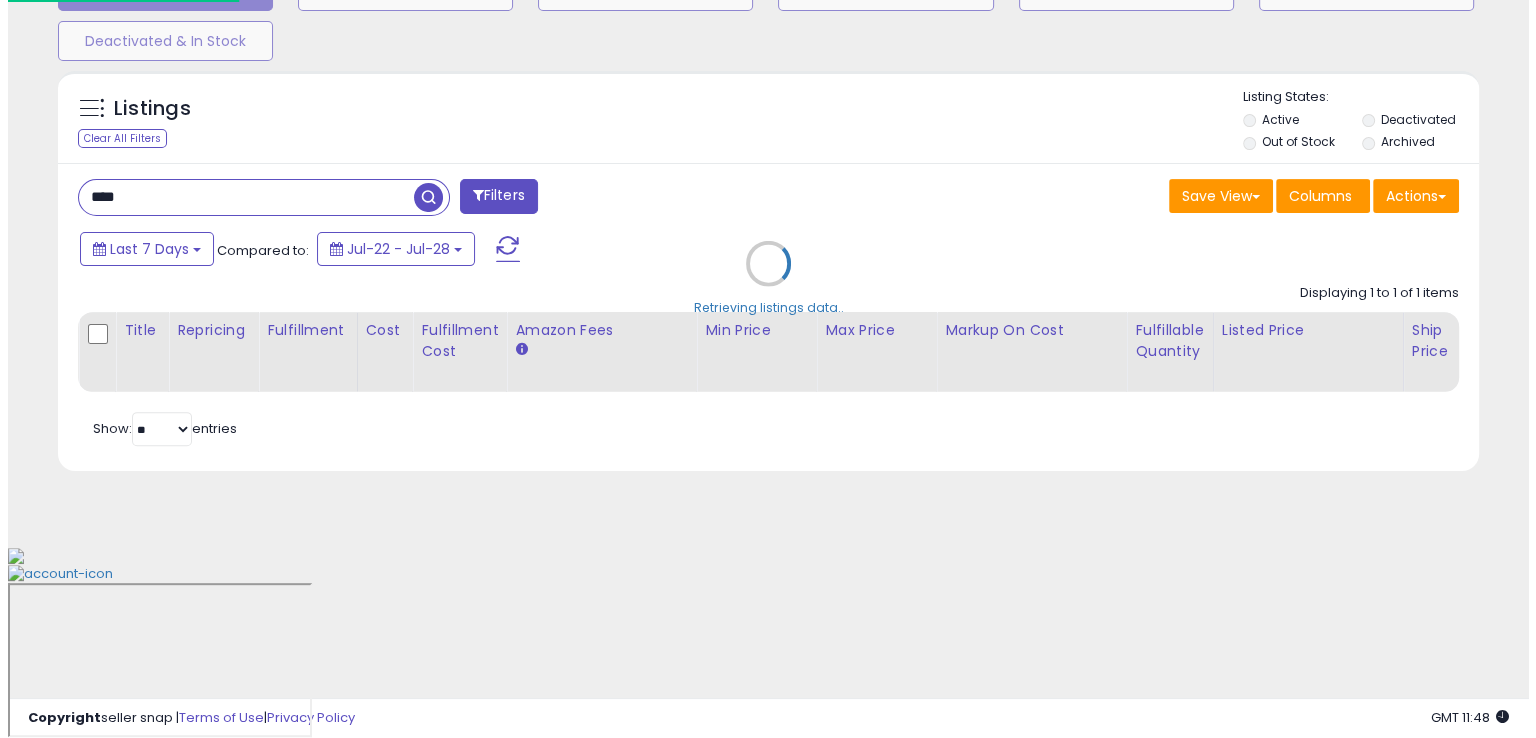 scroll, scrollTop: 481, scrollLeft: 0, axis: vertical 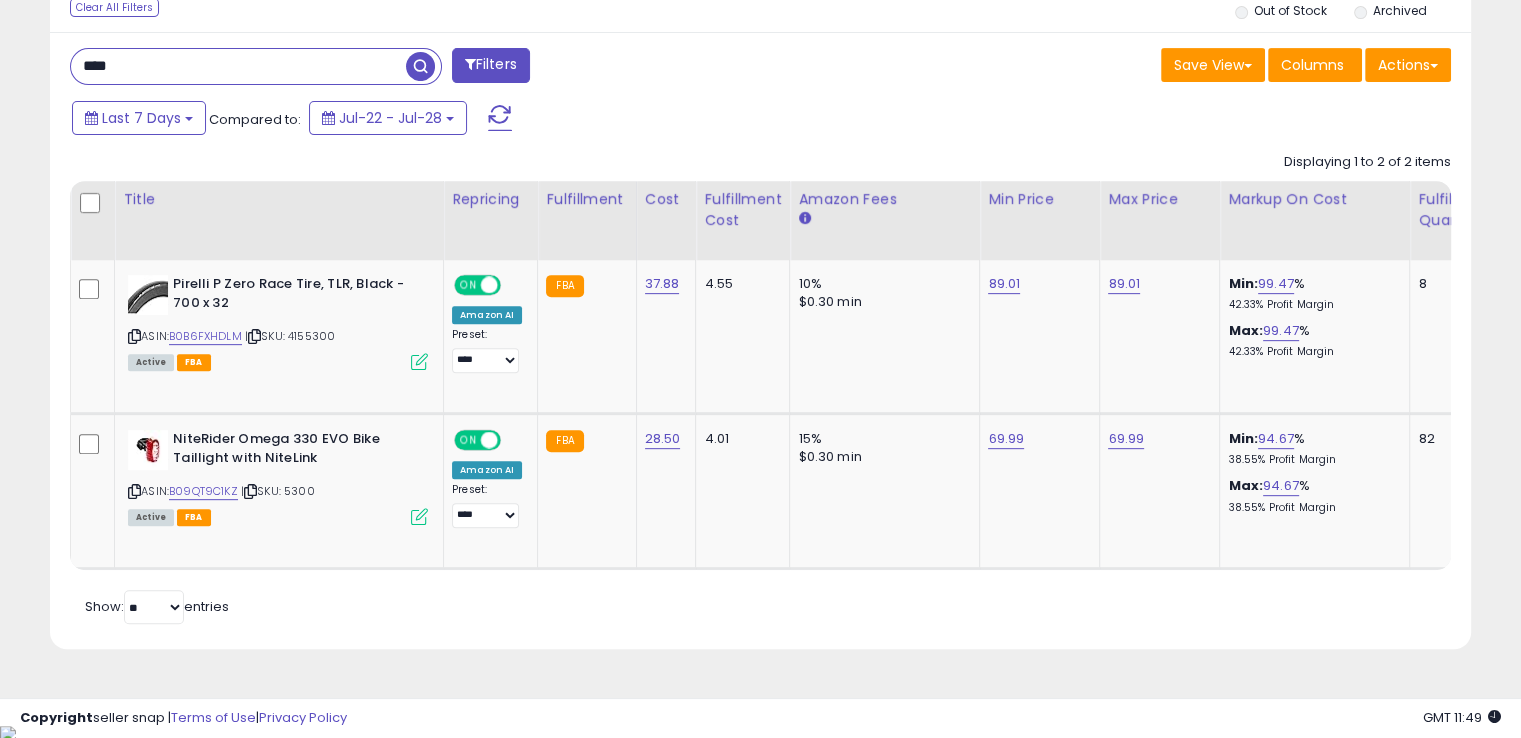 click on "****" at bounding box center [238, 66] 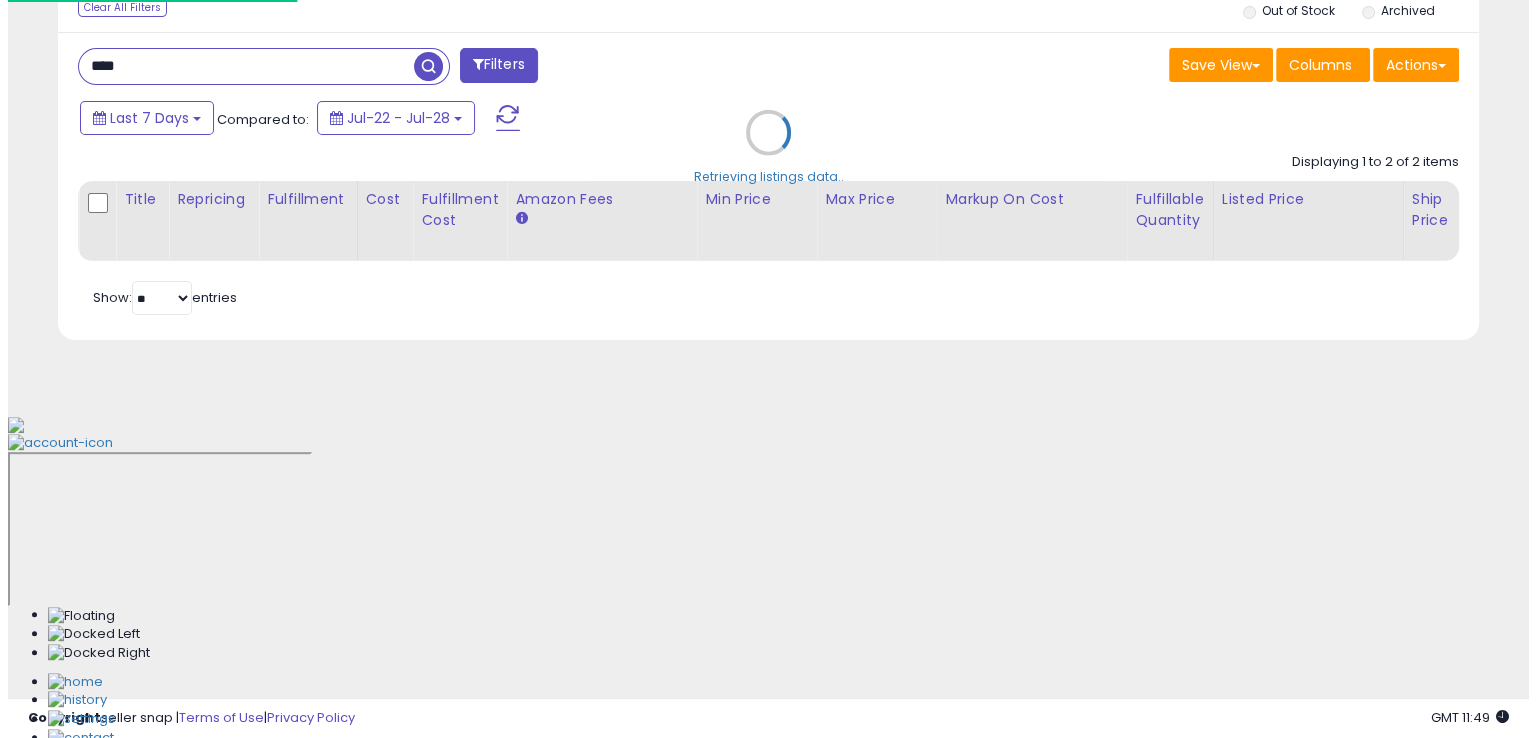 scroll, scrollTop: 481, scrollLeft: 0, axis: vertical 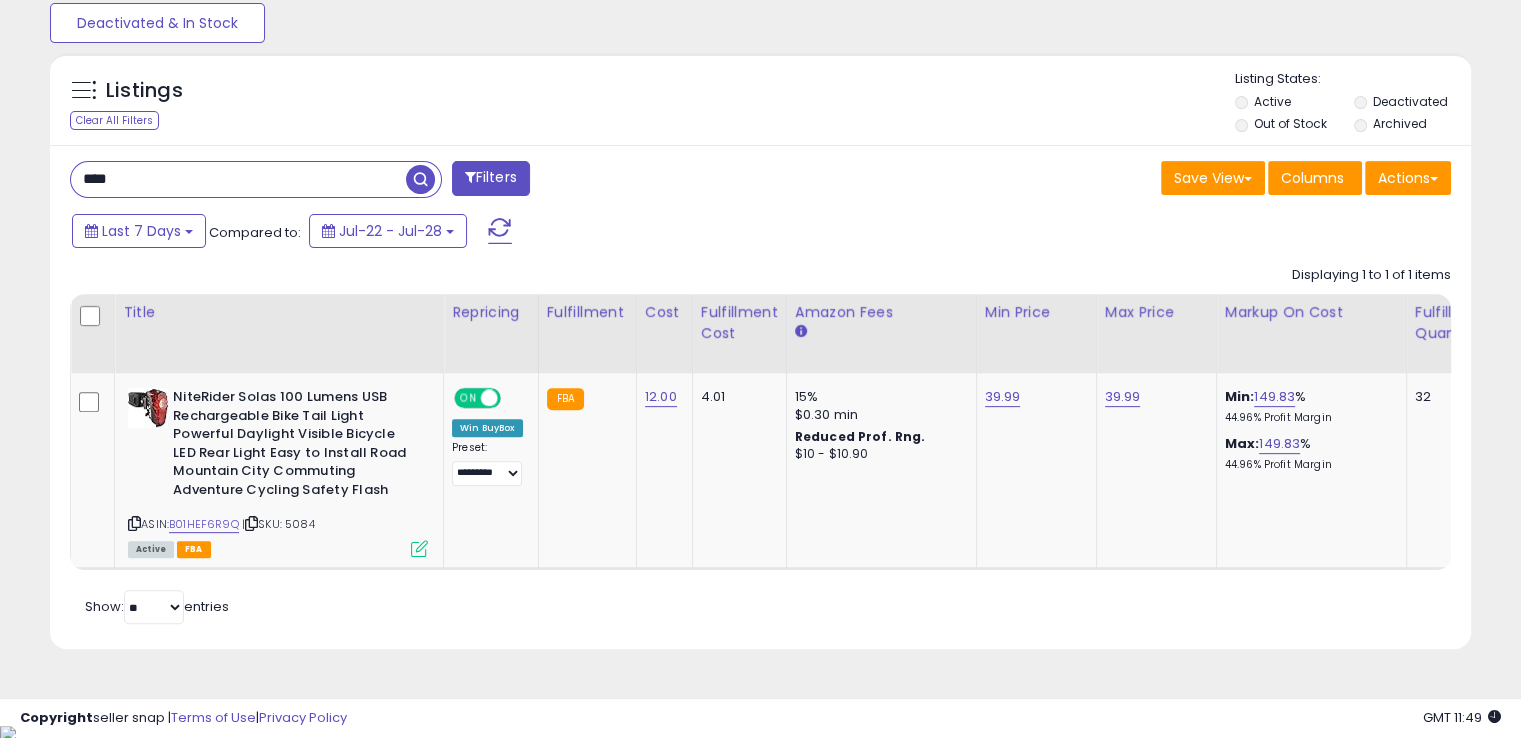 click on "****" at bounding box center (238, 179) 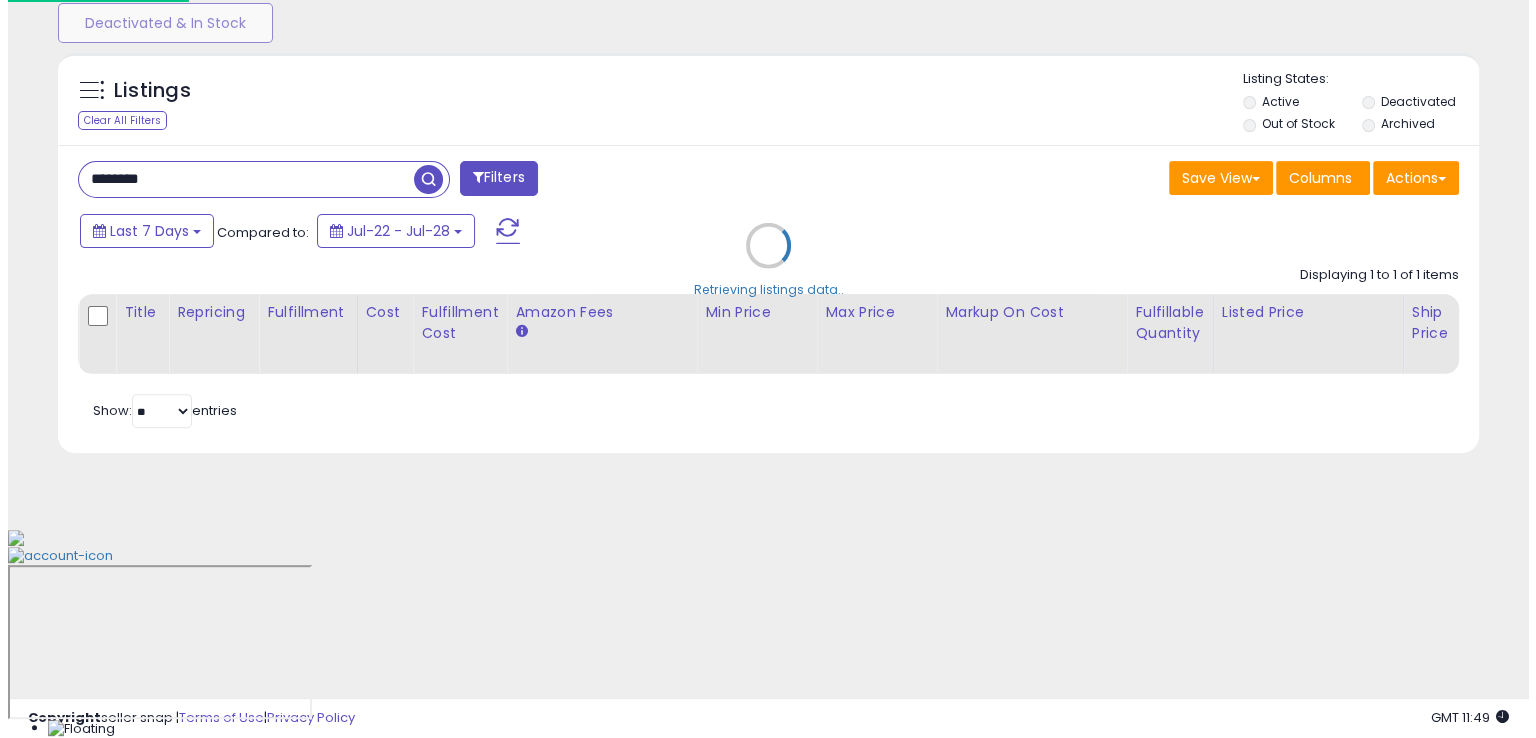 scroll, scrollTop: 481, scrollLeft: 0, axis: vertical 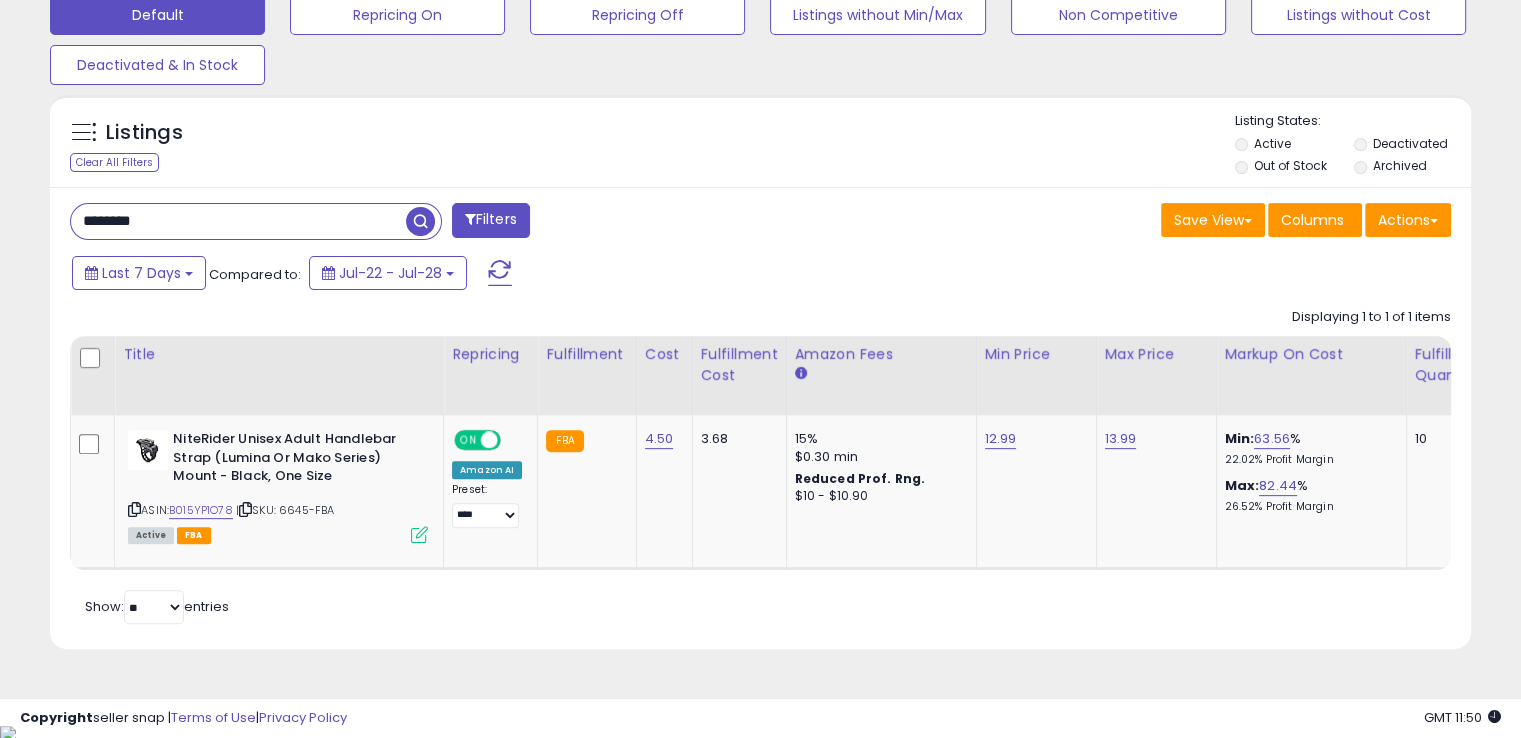 click on "********" at bounding box center (238, 221) 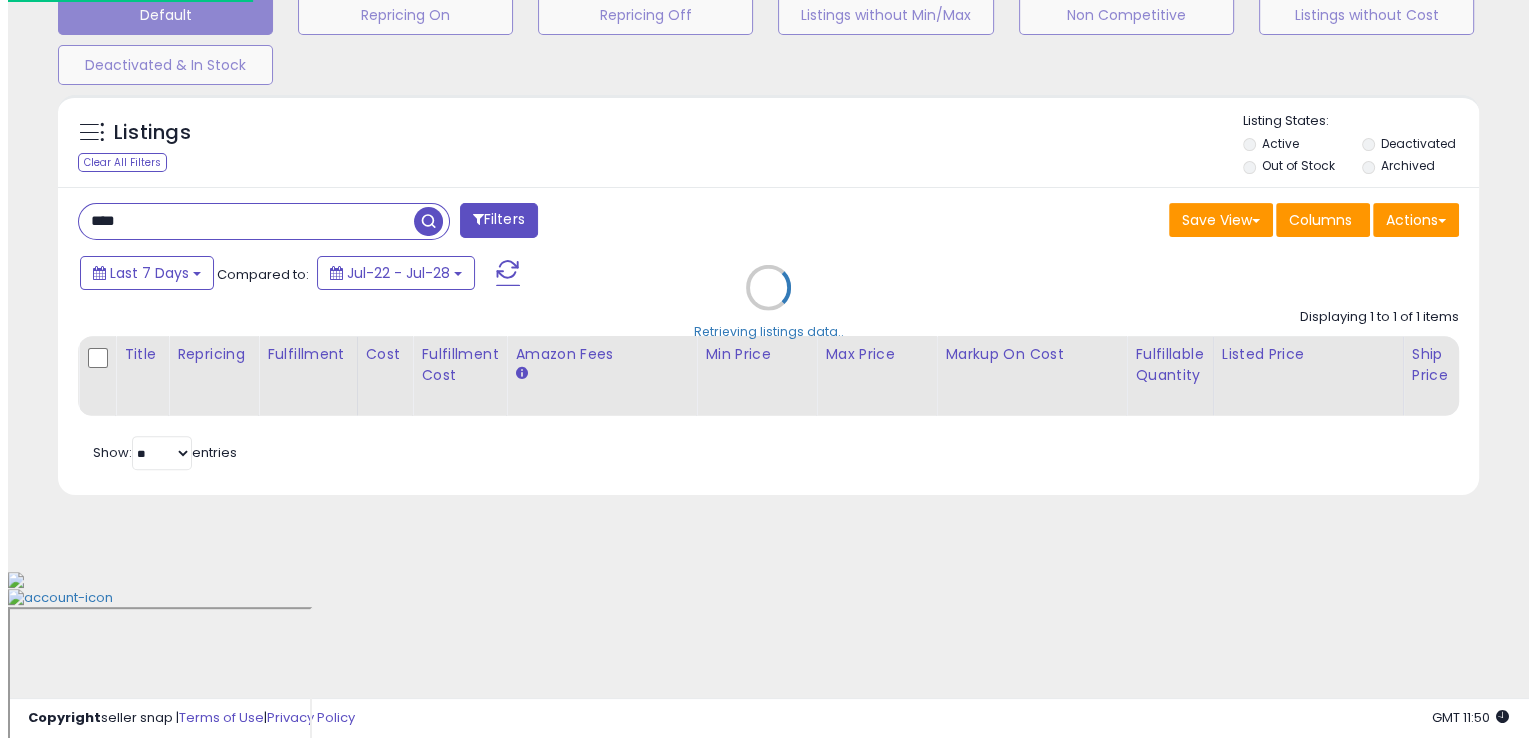 scroll, scrollTop: 481, scrollLeft: 0, axis: vertical 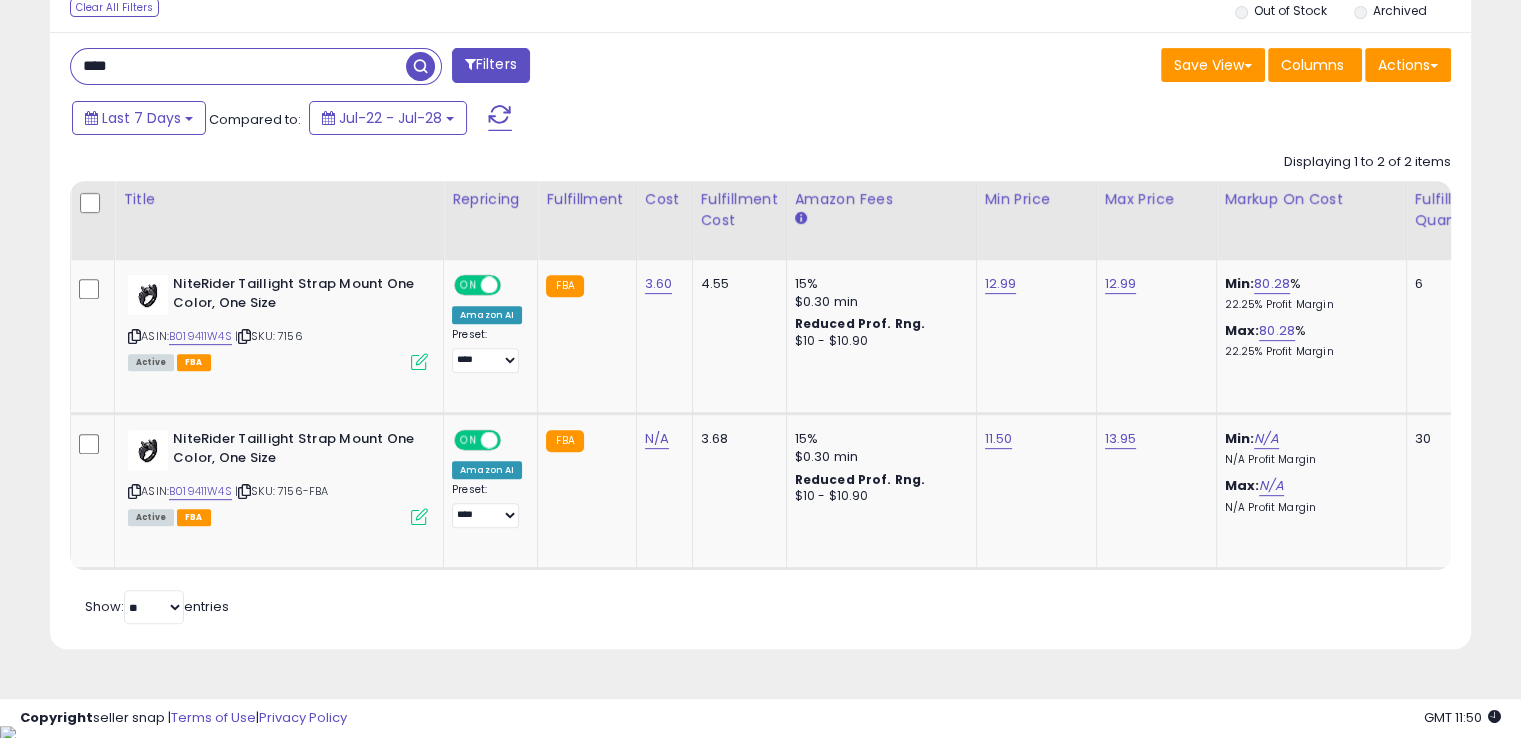 click on "****" at bounding box center [238, 66] 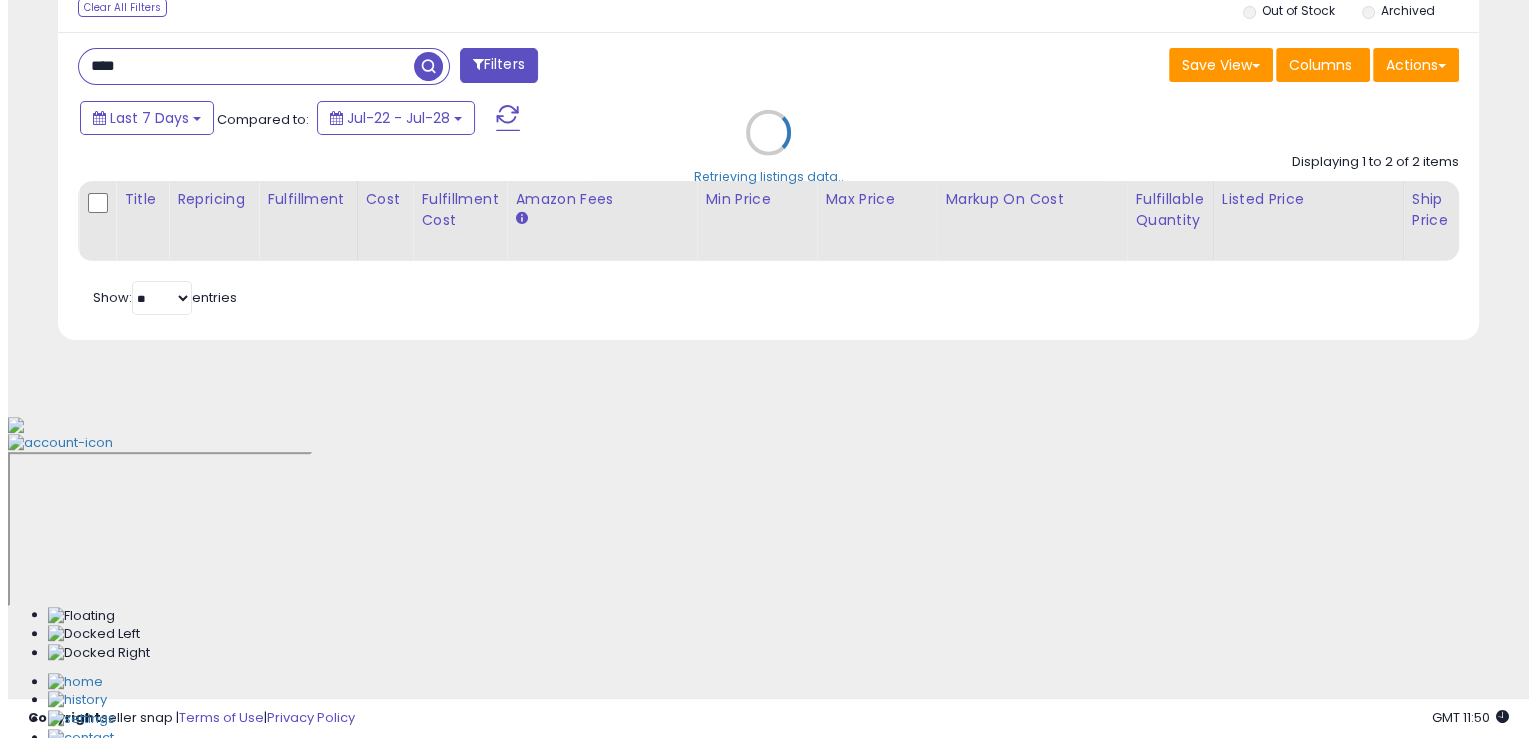 scroll, scrollTop: 481, scrollLeft: 0, axis: vertical 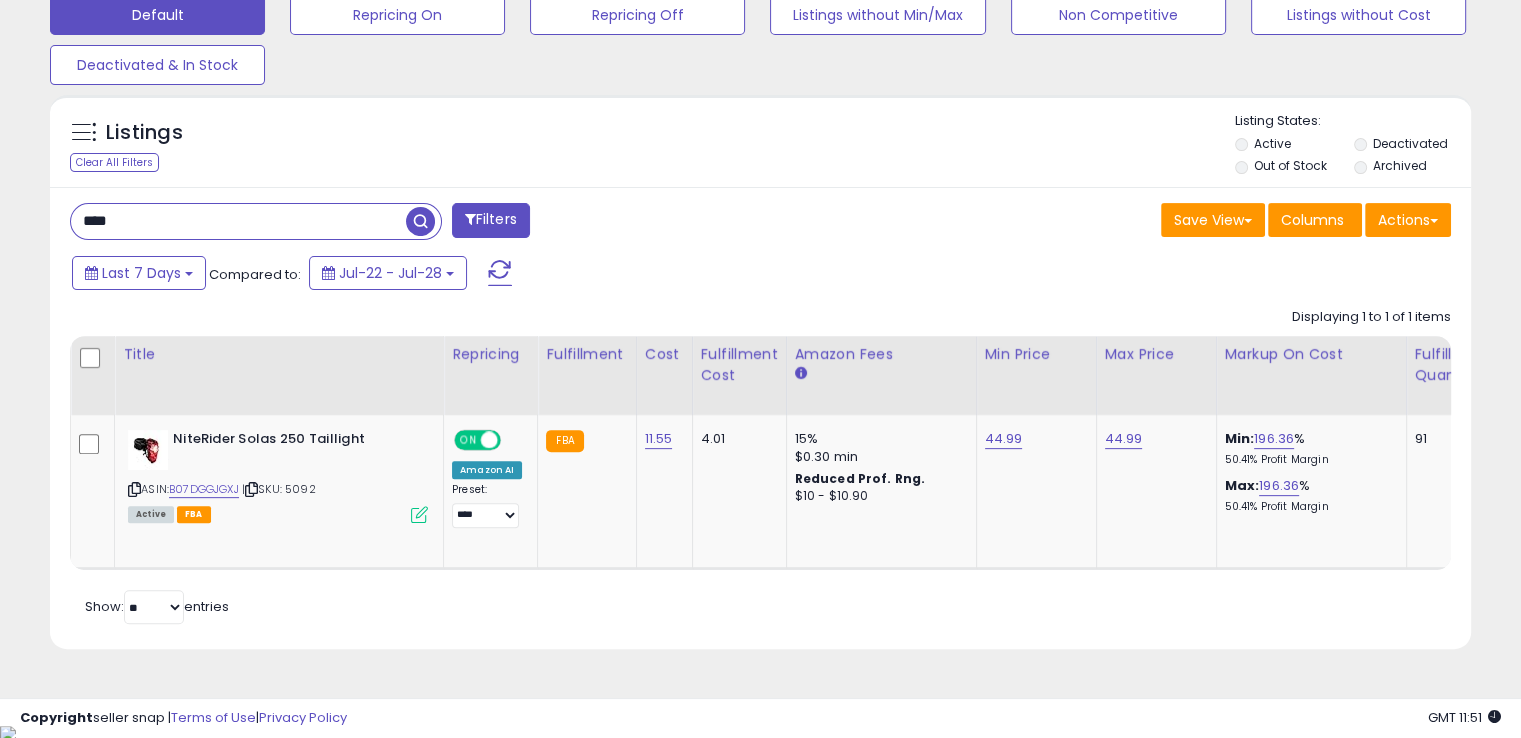 click on "****" at bounding box center [238, 221] 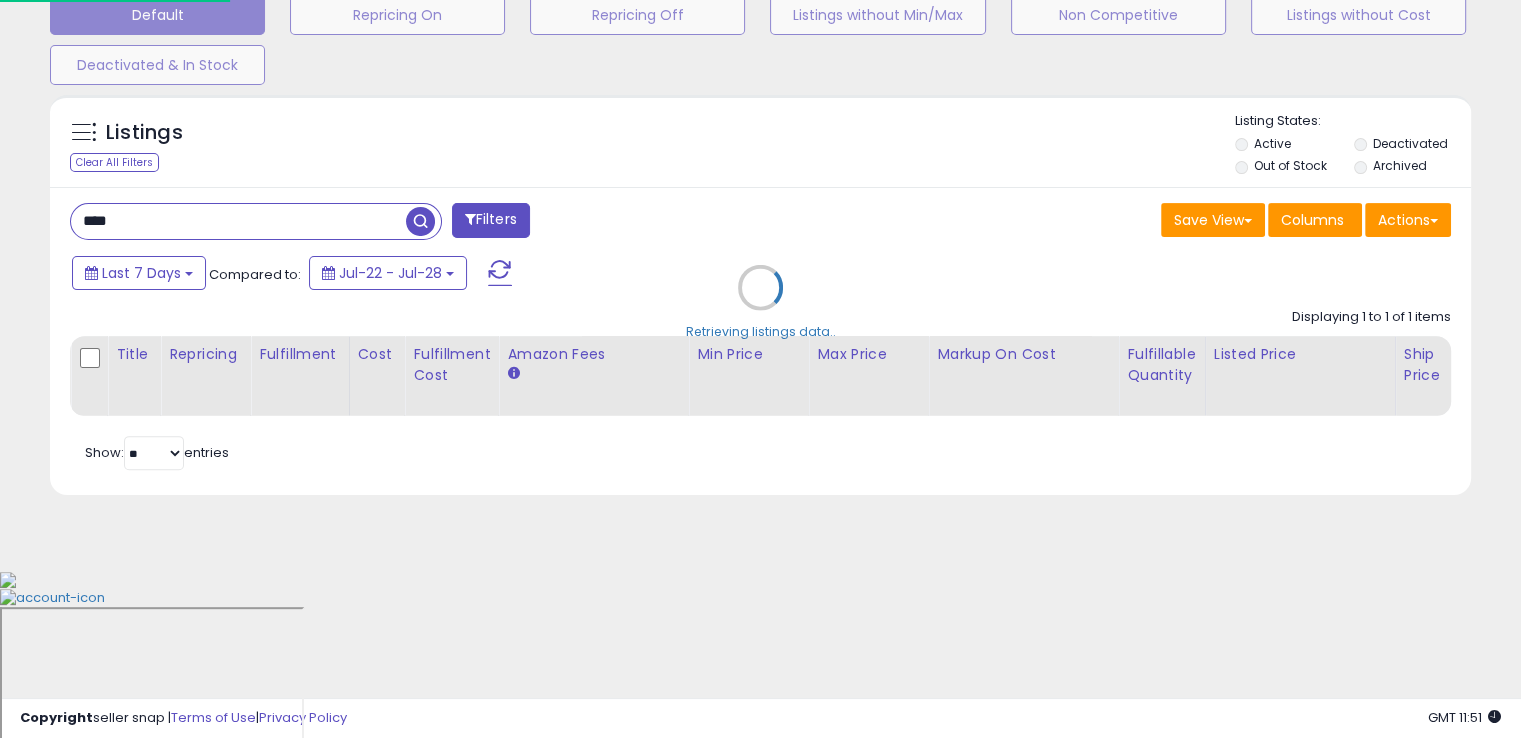 scroll, scrollTop: 999589, scrollLeft: 999168, axis: both 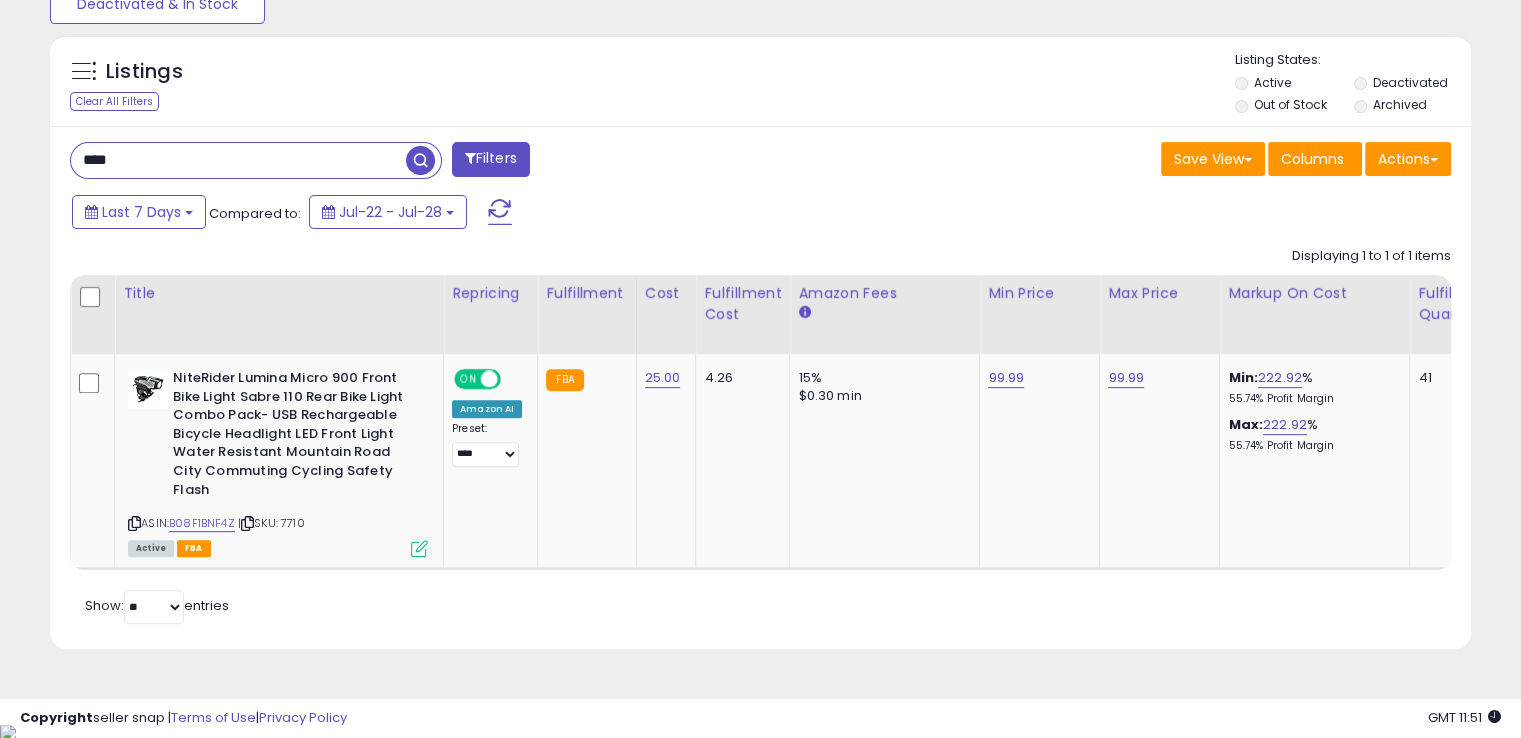 click on "****" at bounding box center (238, 160) 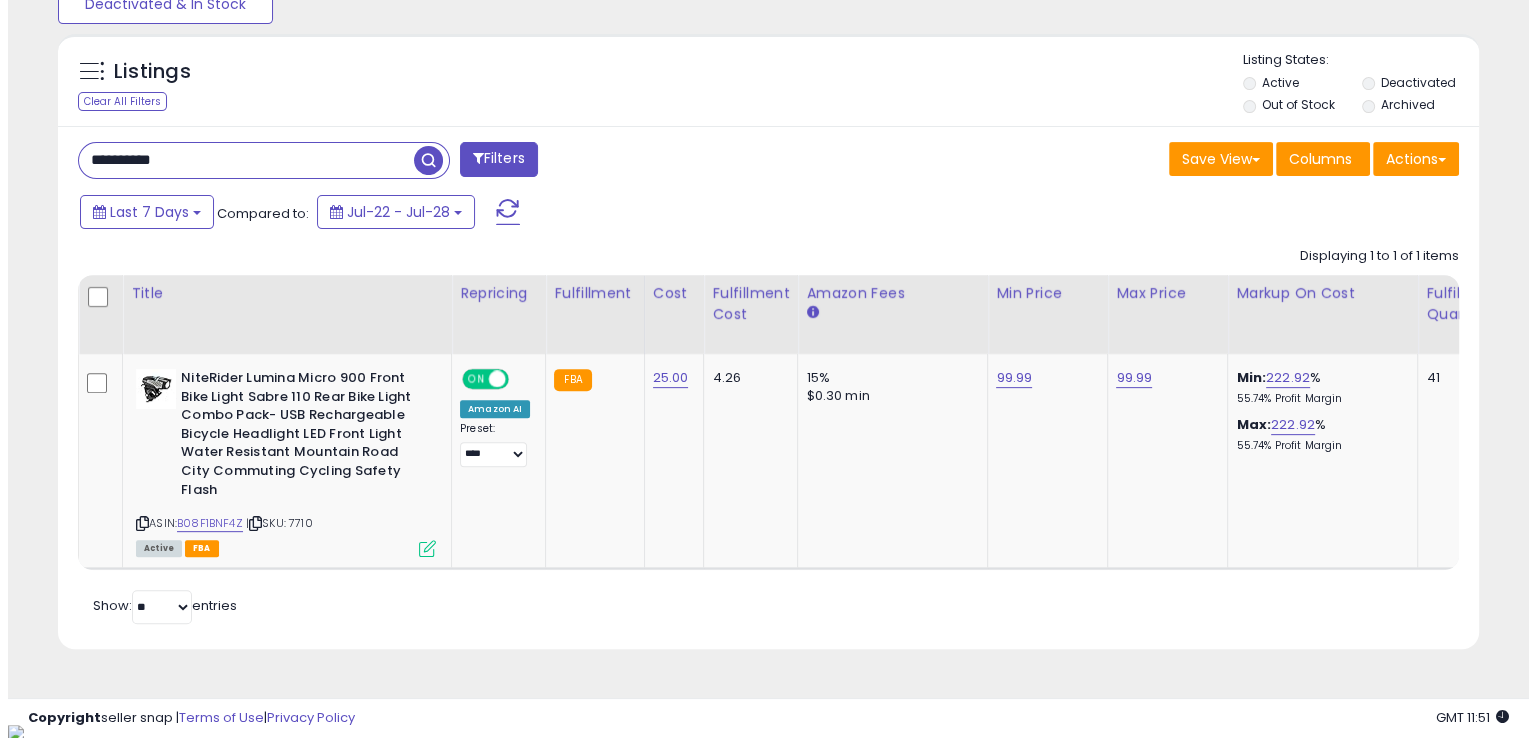 scroll, scrollTop: 481, scrollLeft: 0, axis: vertical 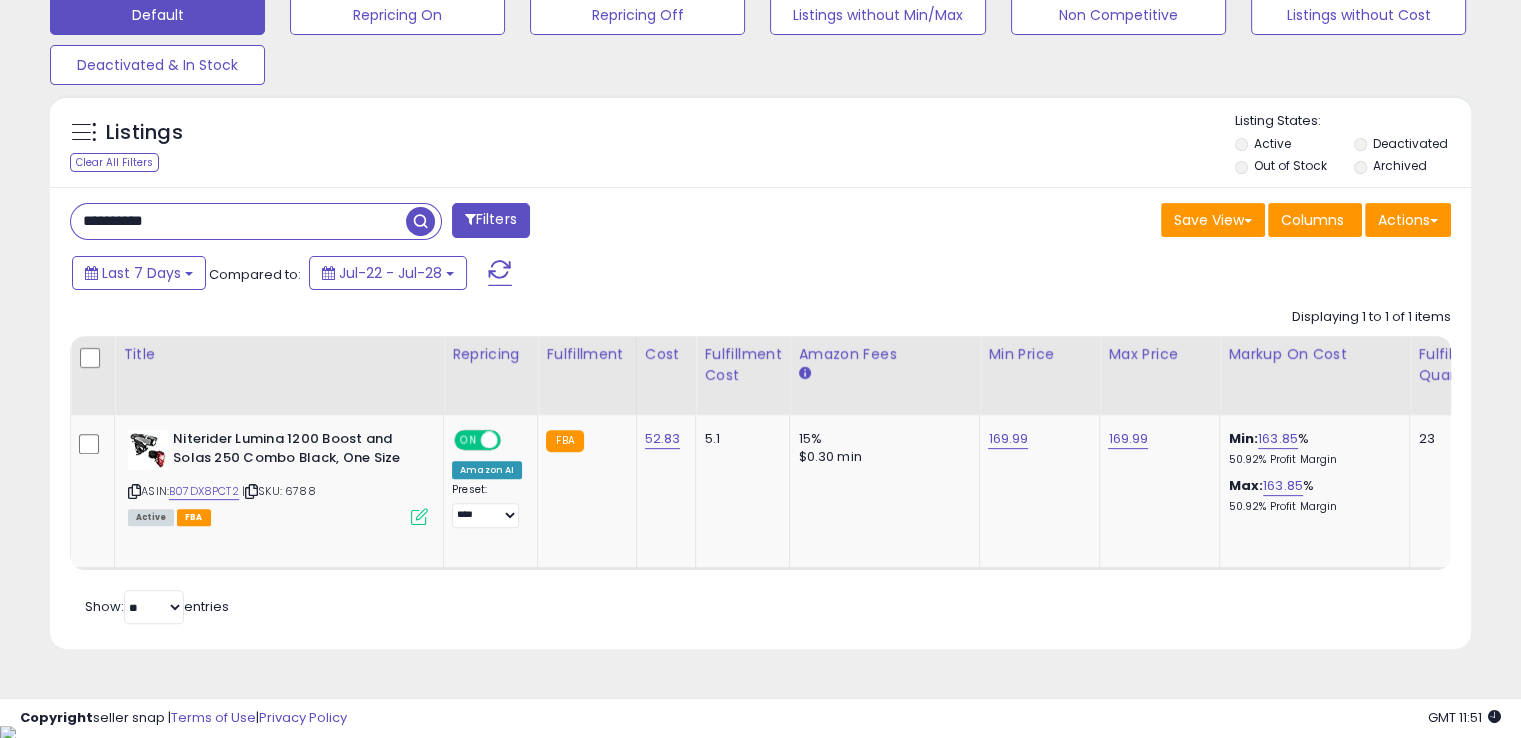 click on "**********" at bounding box center [238, 221] 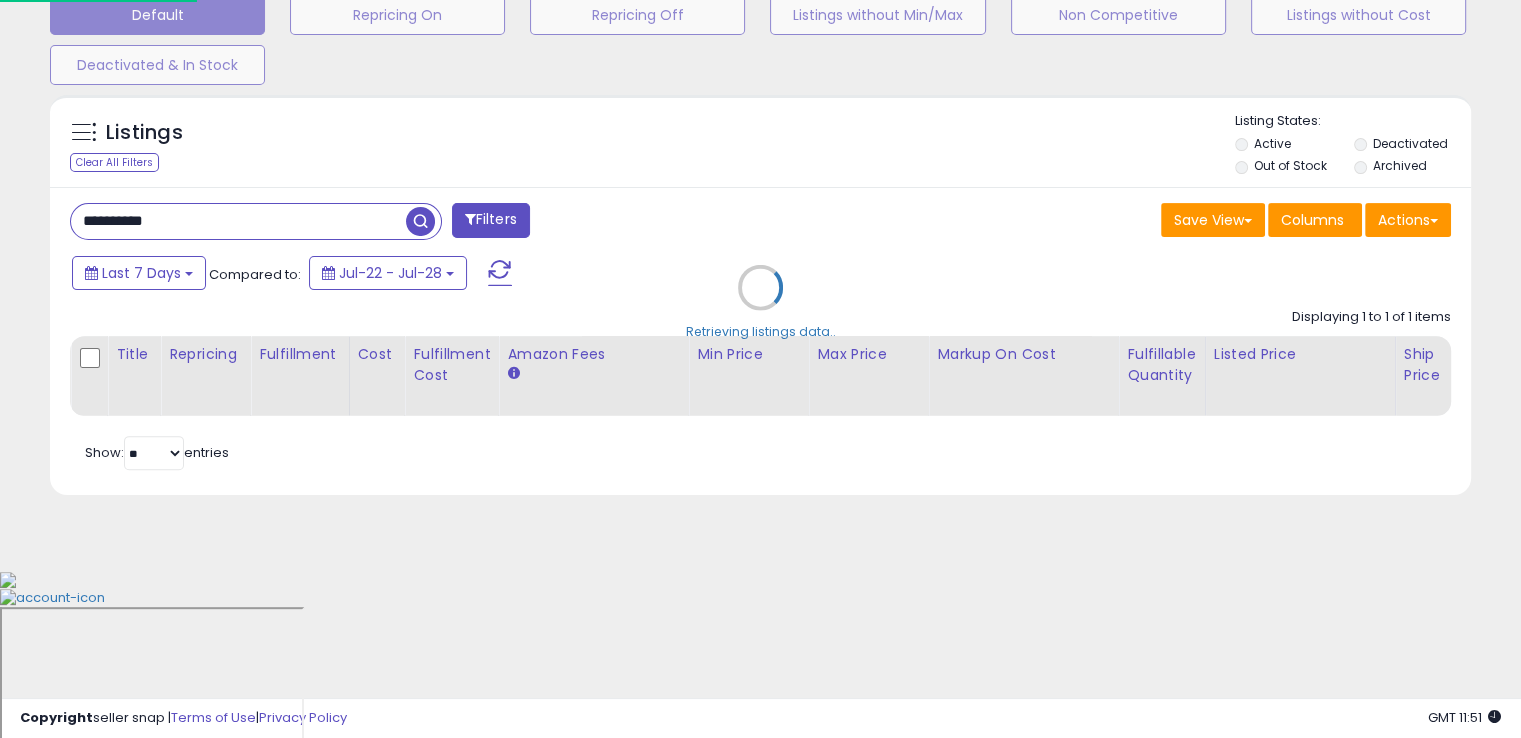 scroll, scrollTop: 999589, scrollLeft: 999168, axis: both 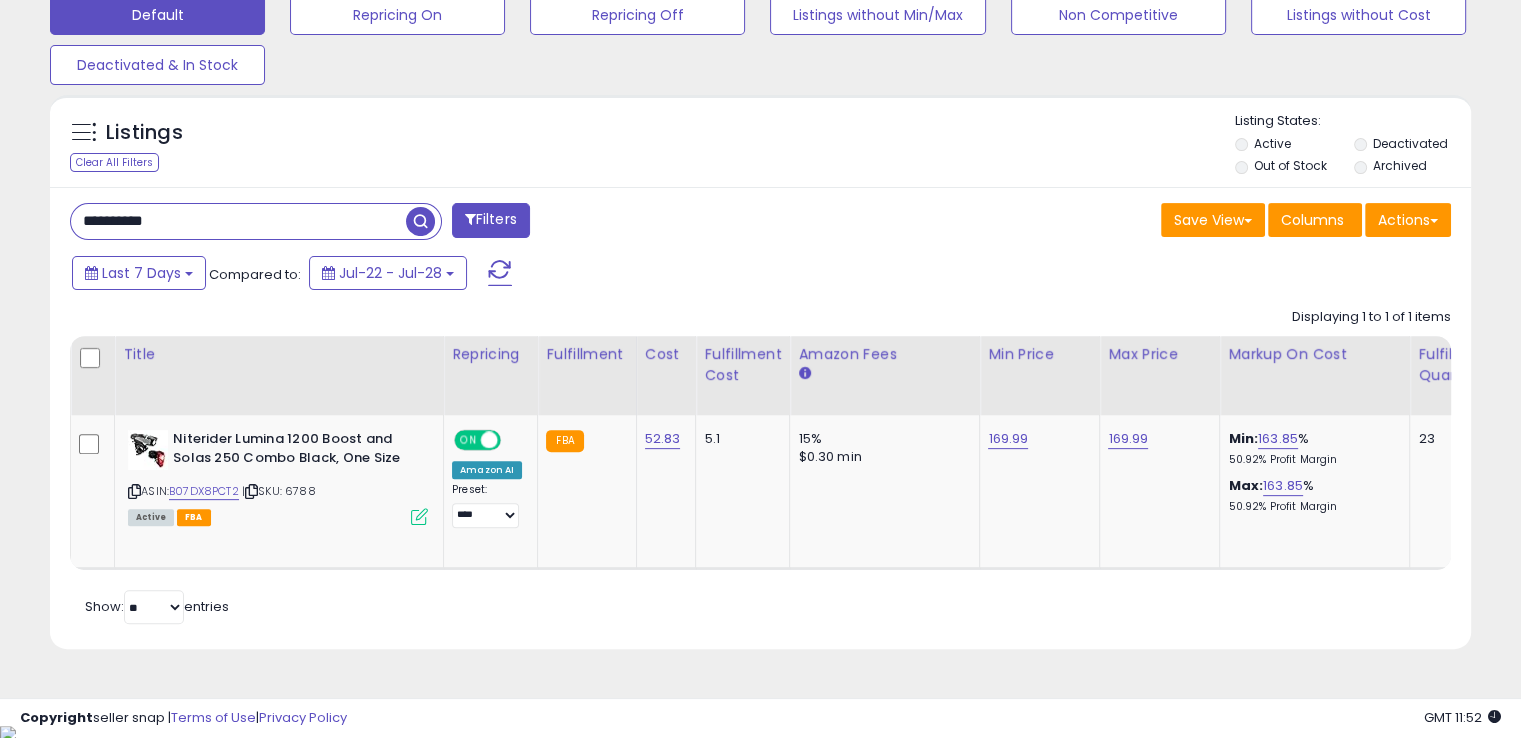 click on "**********" at bounding box center [238, 221] 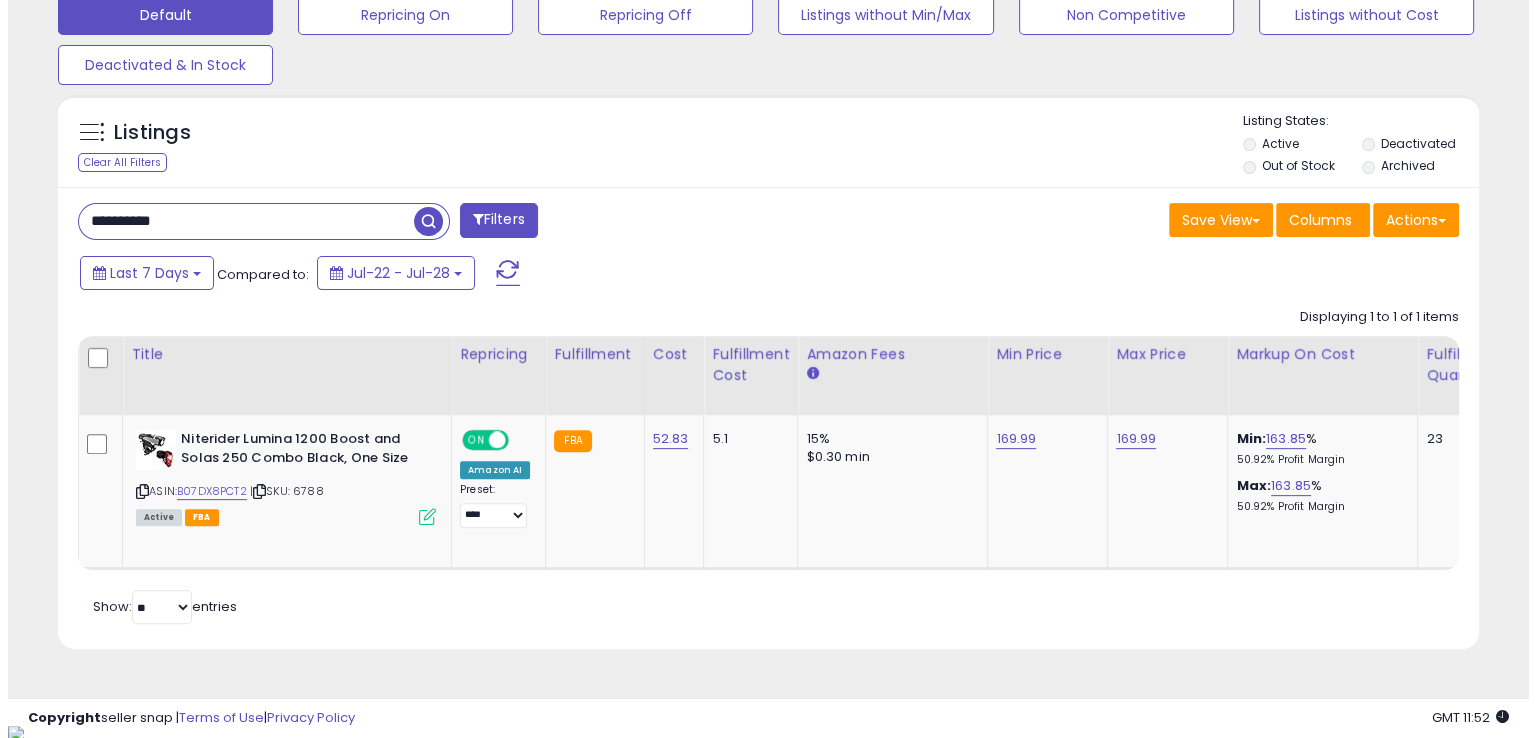 scroll, scrollTop: 481, scrollLeft: 0, axis: vertical 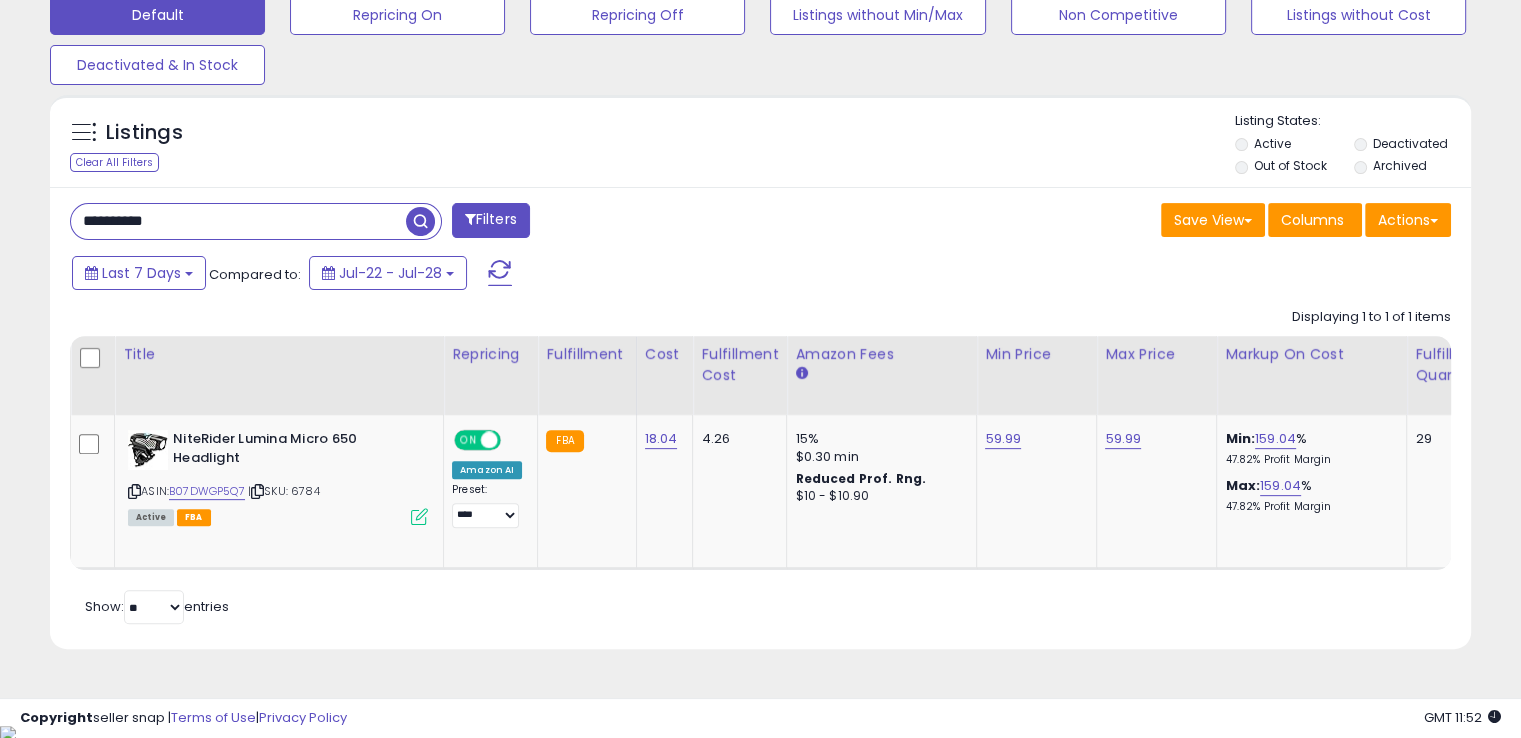 click on "**********" at bounding box center (238, 221) 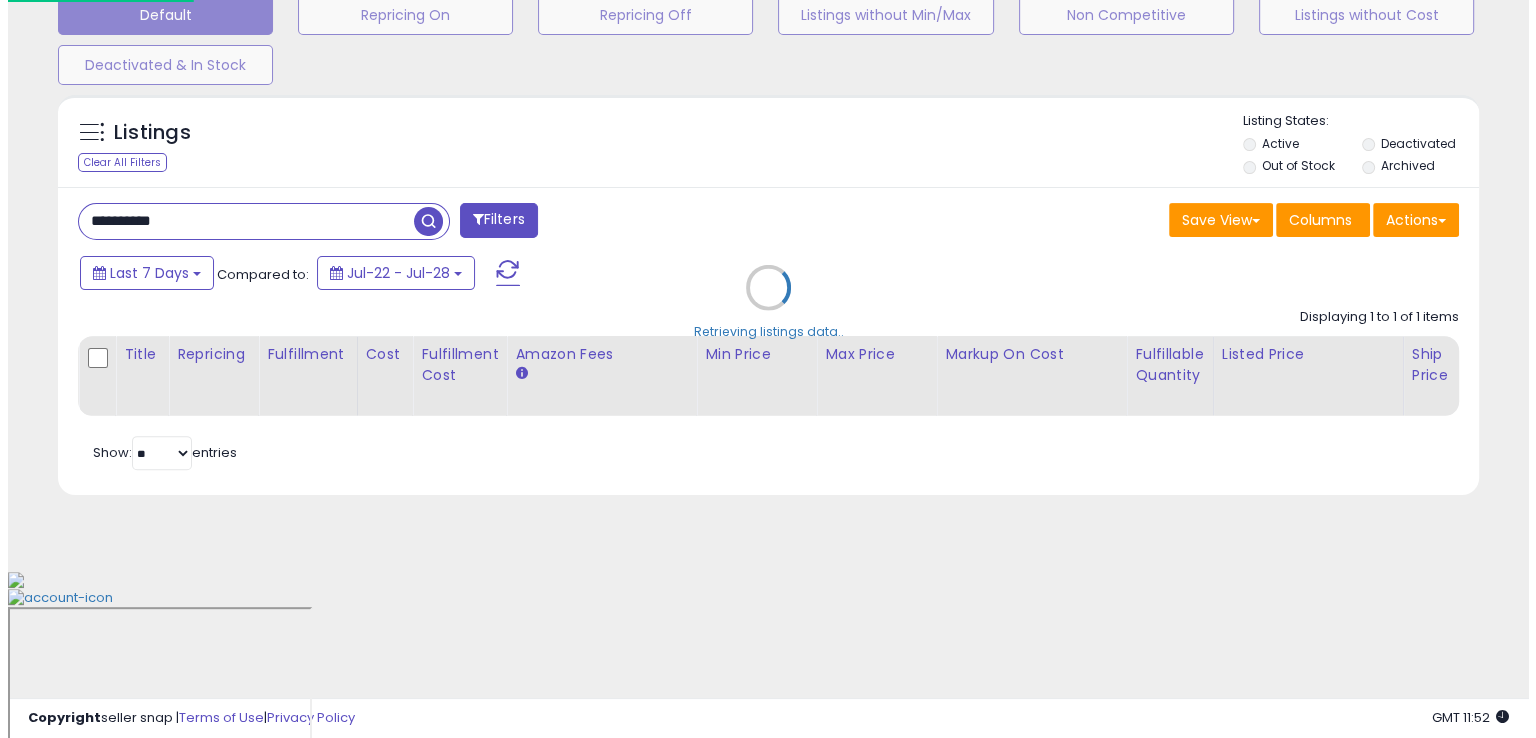 scroll, scrollTop: 481, scrollLeft: 0, axis: vertical 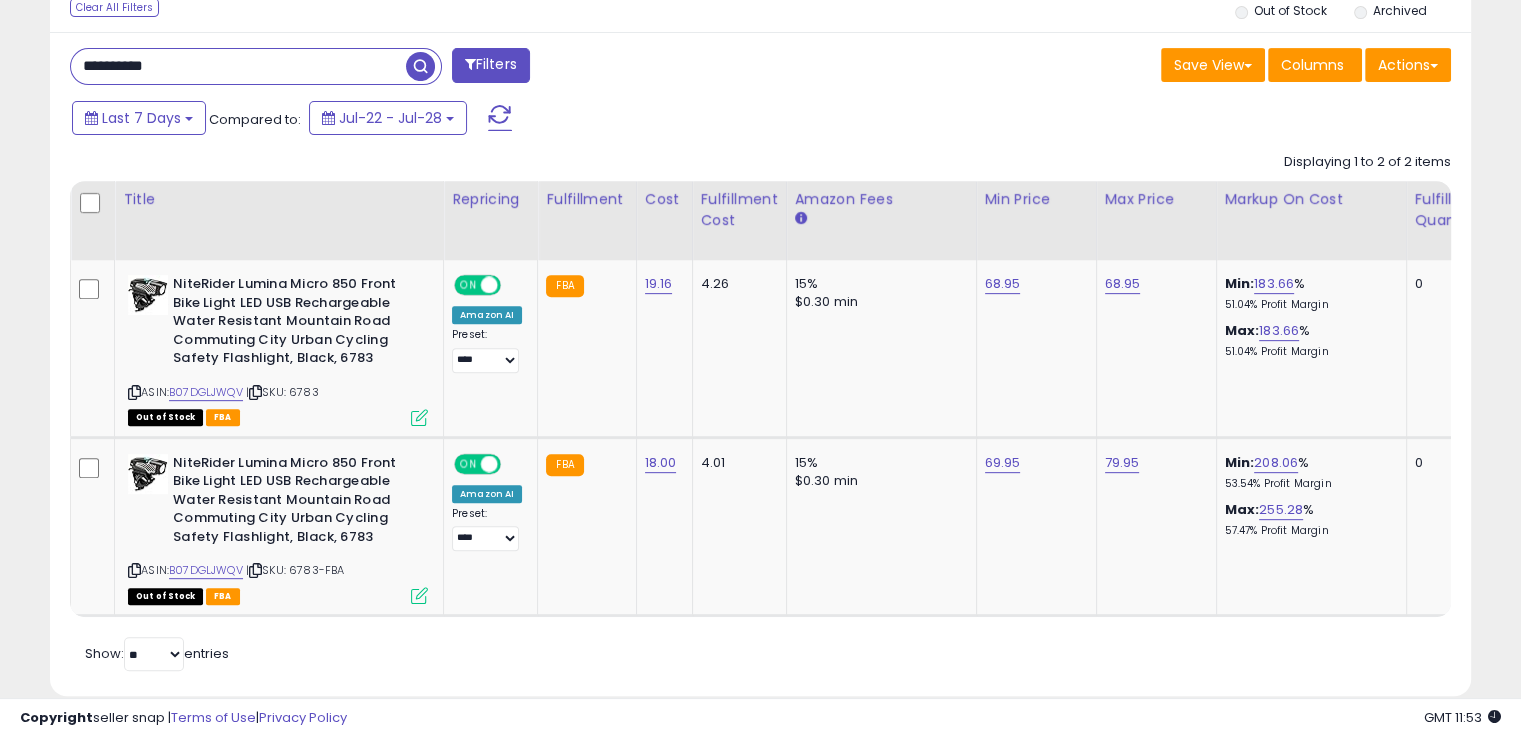 click on "**********" at bounding box center (238, 66) 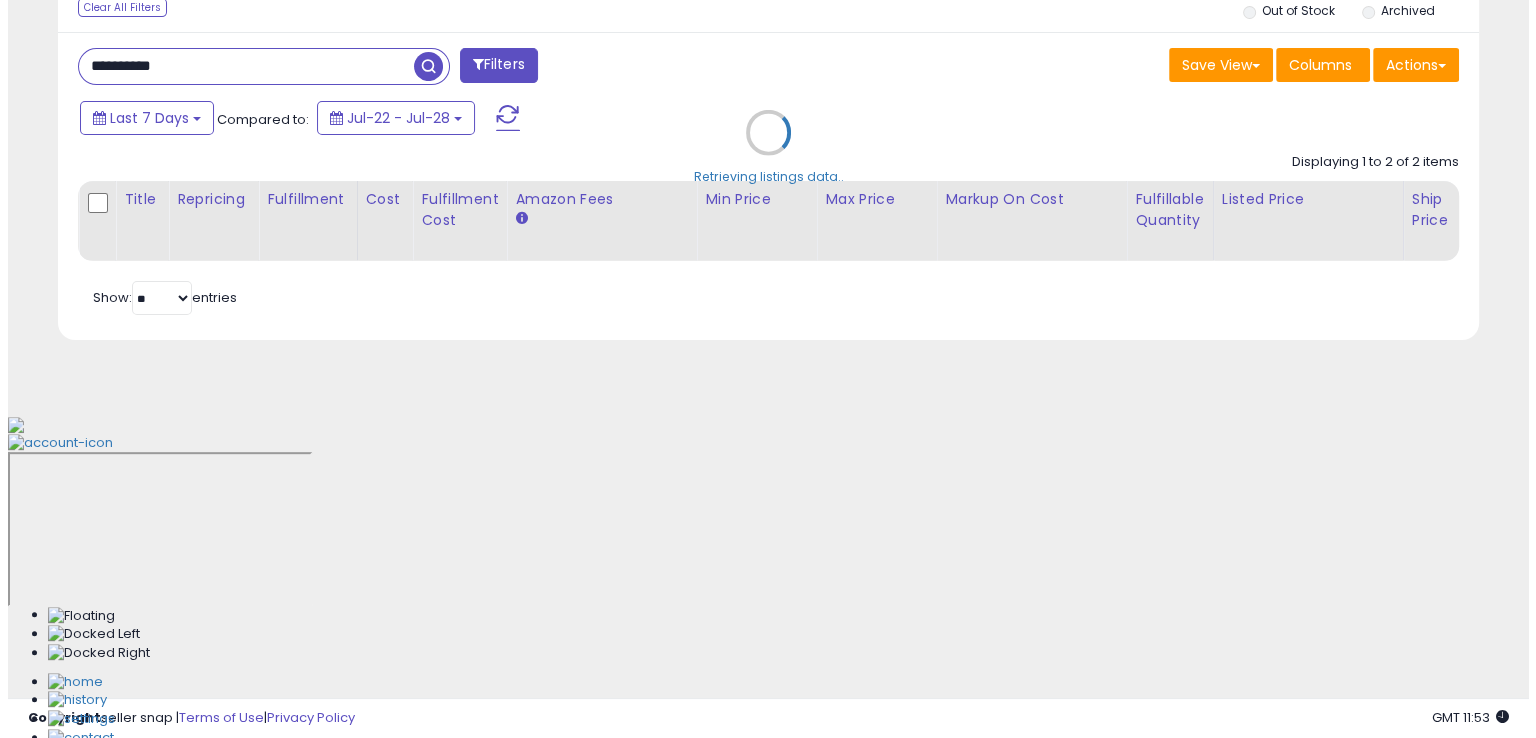 scroll, scrollTop: 481, scrollLeft: 0, axis: vertical 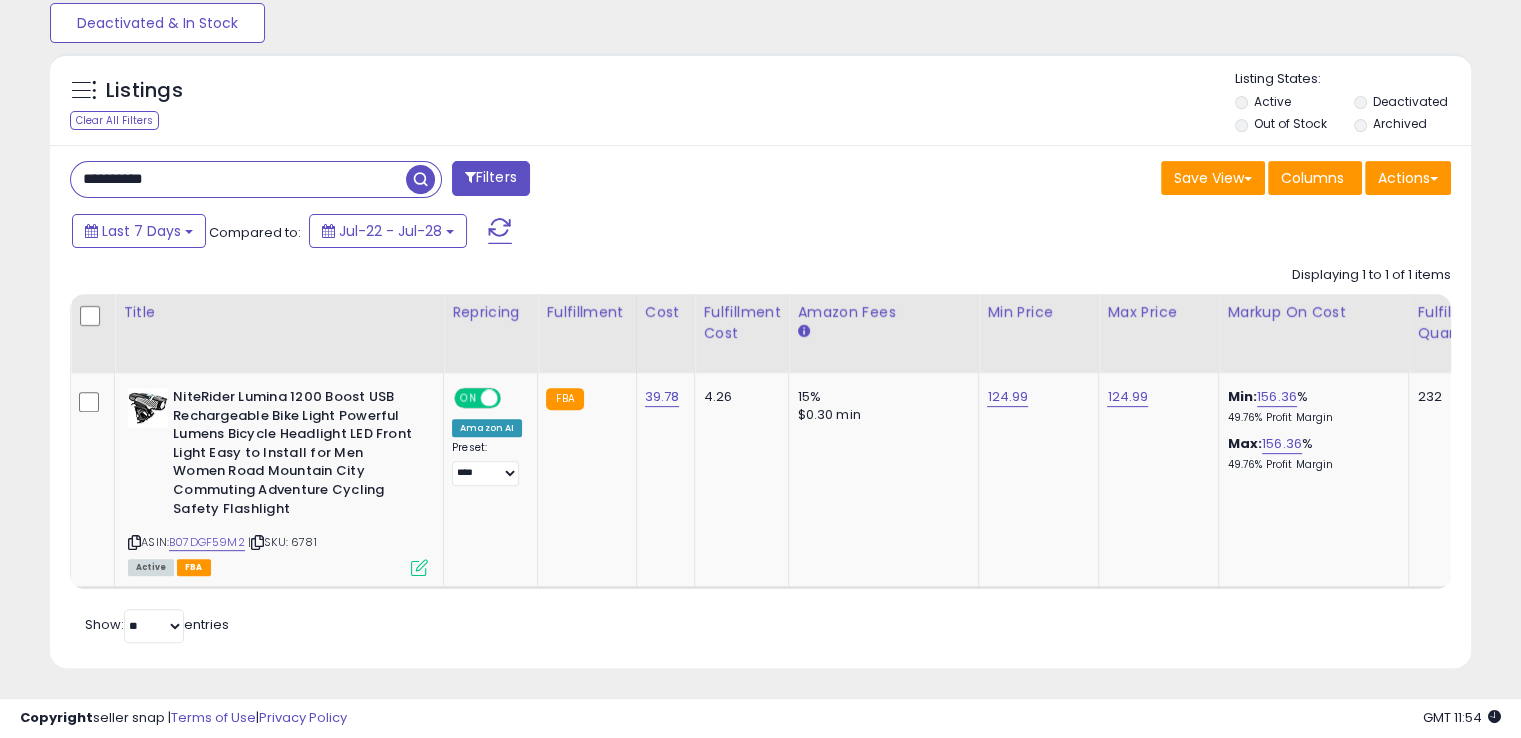 click on "**********" at bounding box center (238, 179) 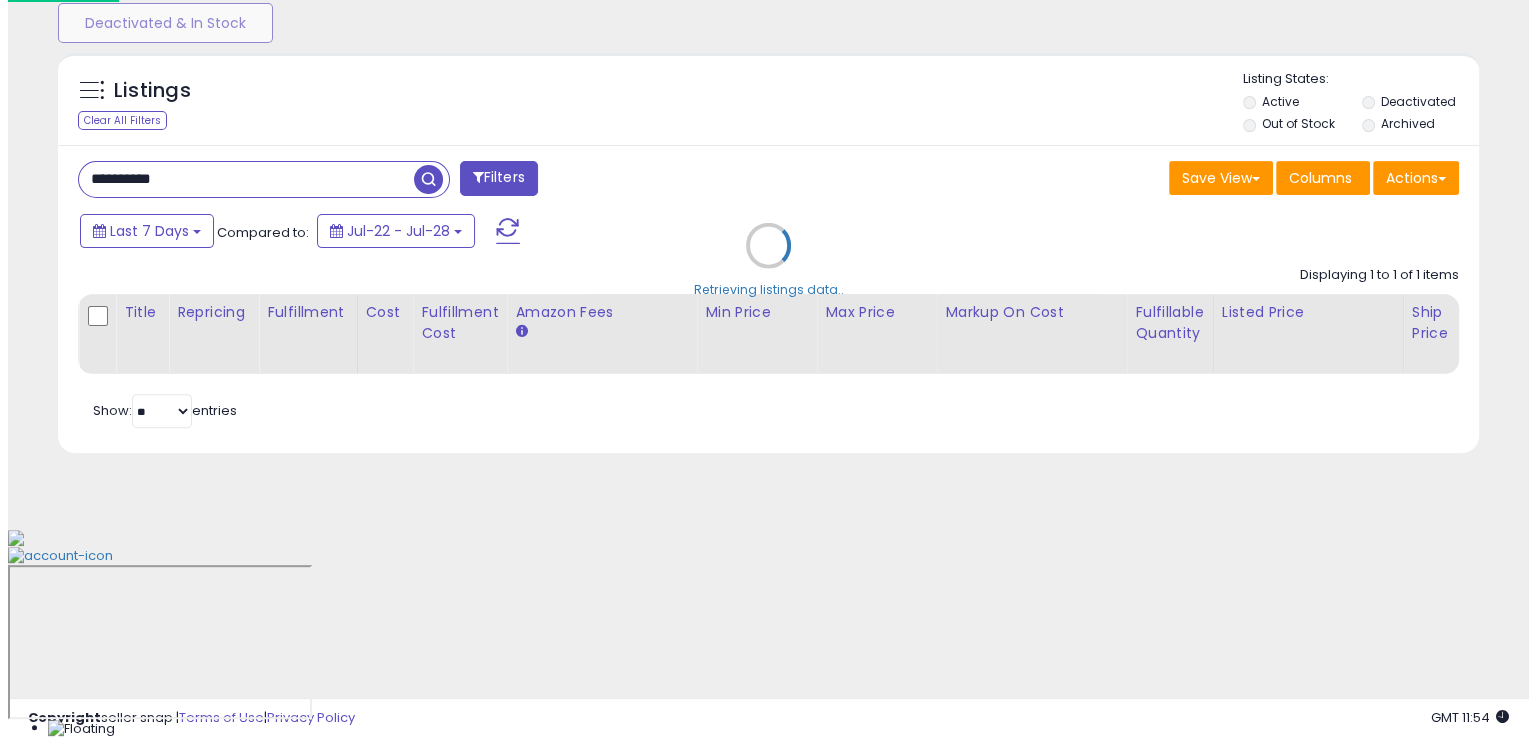 scroll, scrollTop: 481, scrollLeft: 0, axis: vertical 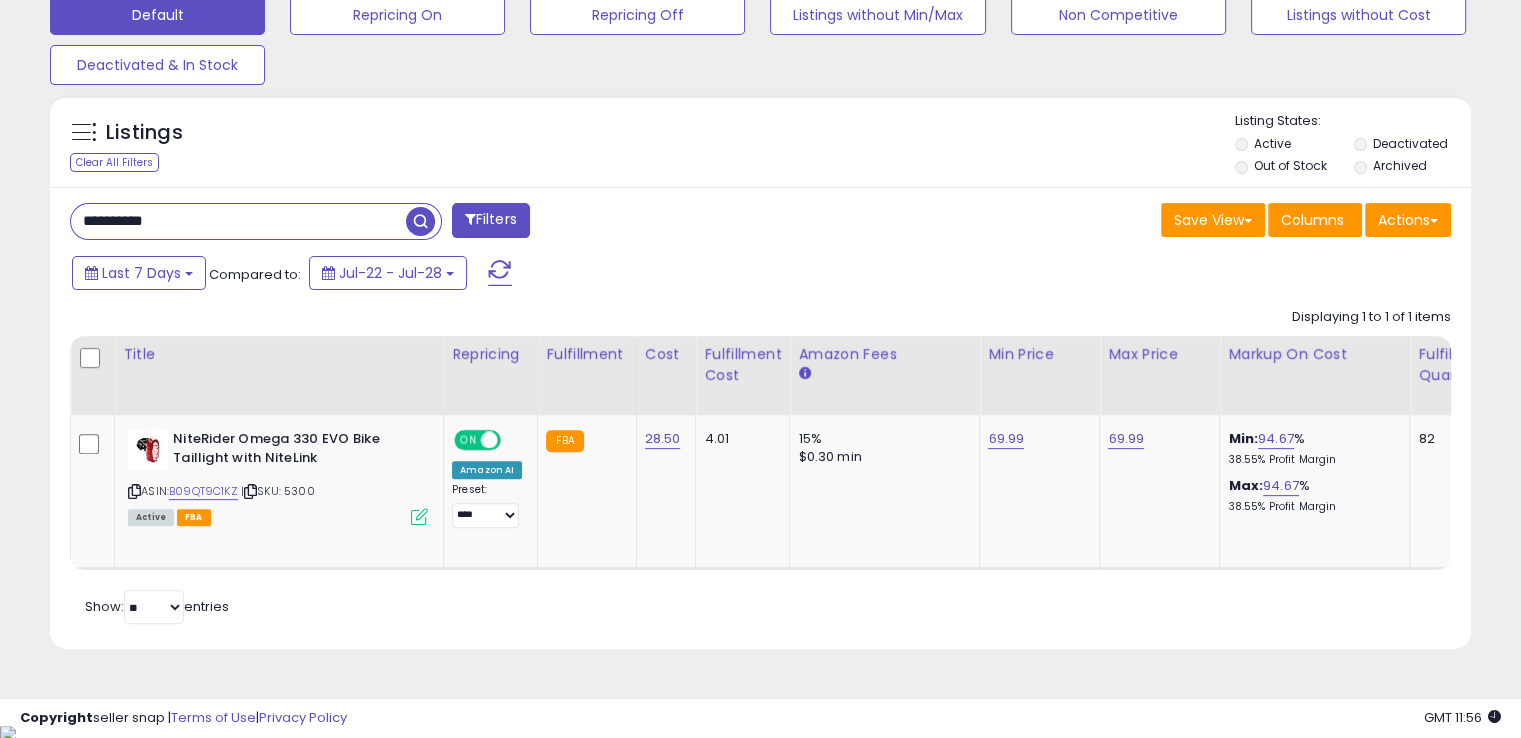 click on "**********" at bounding box center [238, 221] 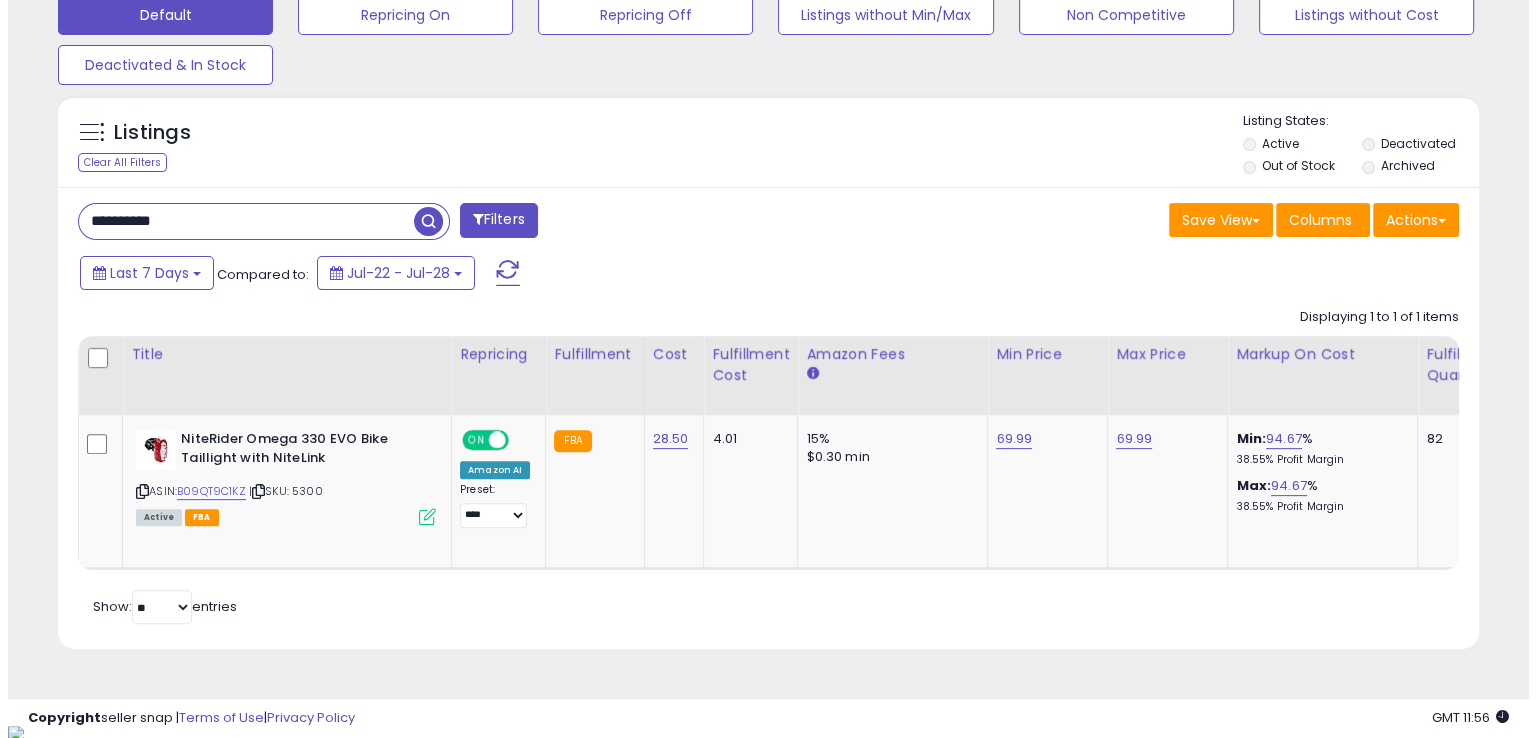 scroll, scrollTop: 481, scrollLeft: 0, axis: vertical 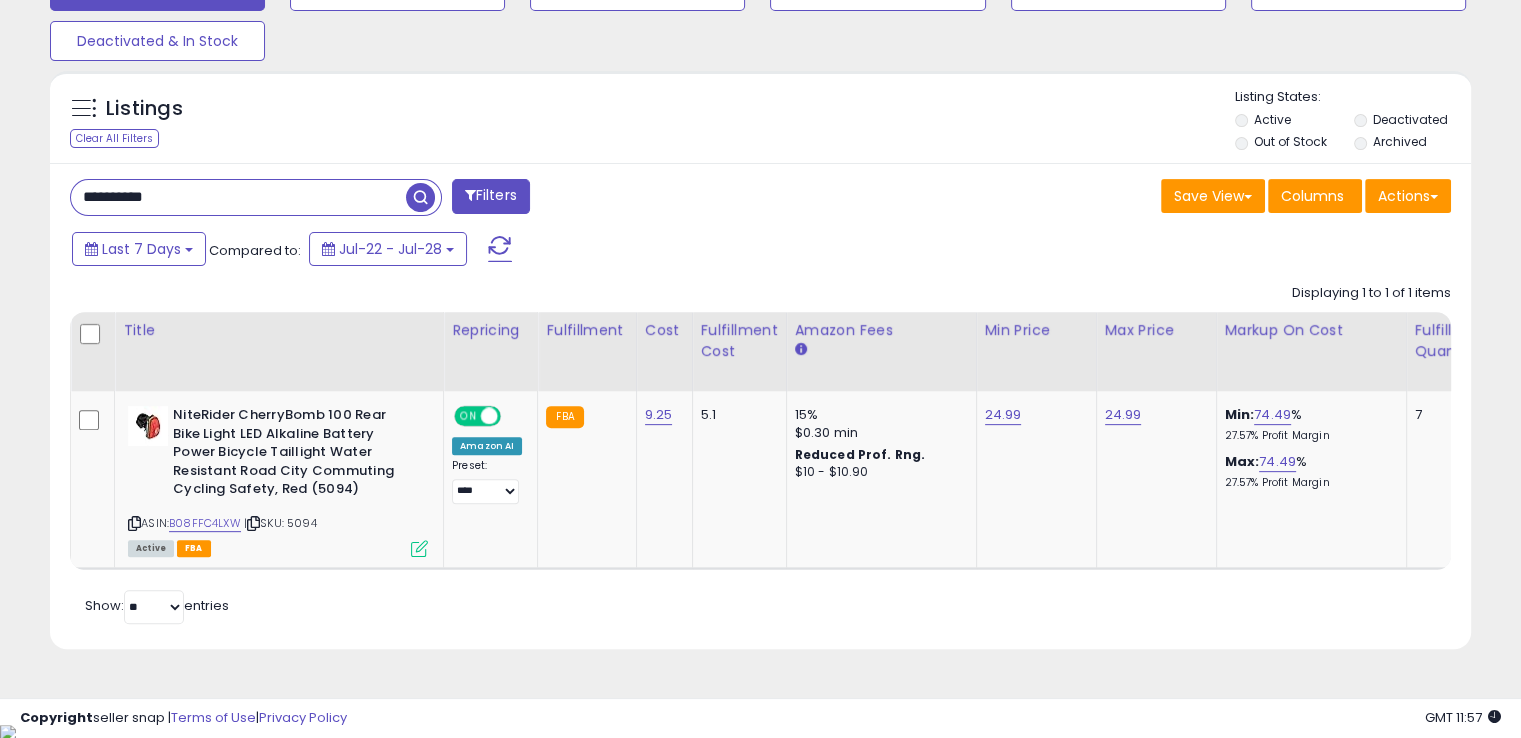 click on "**********" at bounding box center [238, 197] 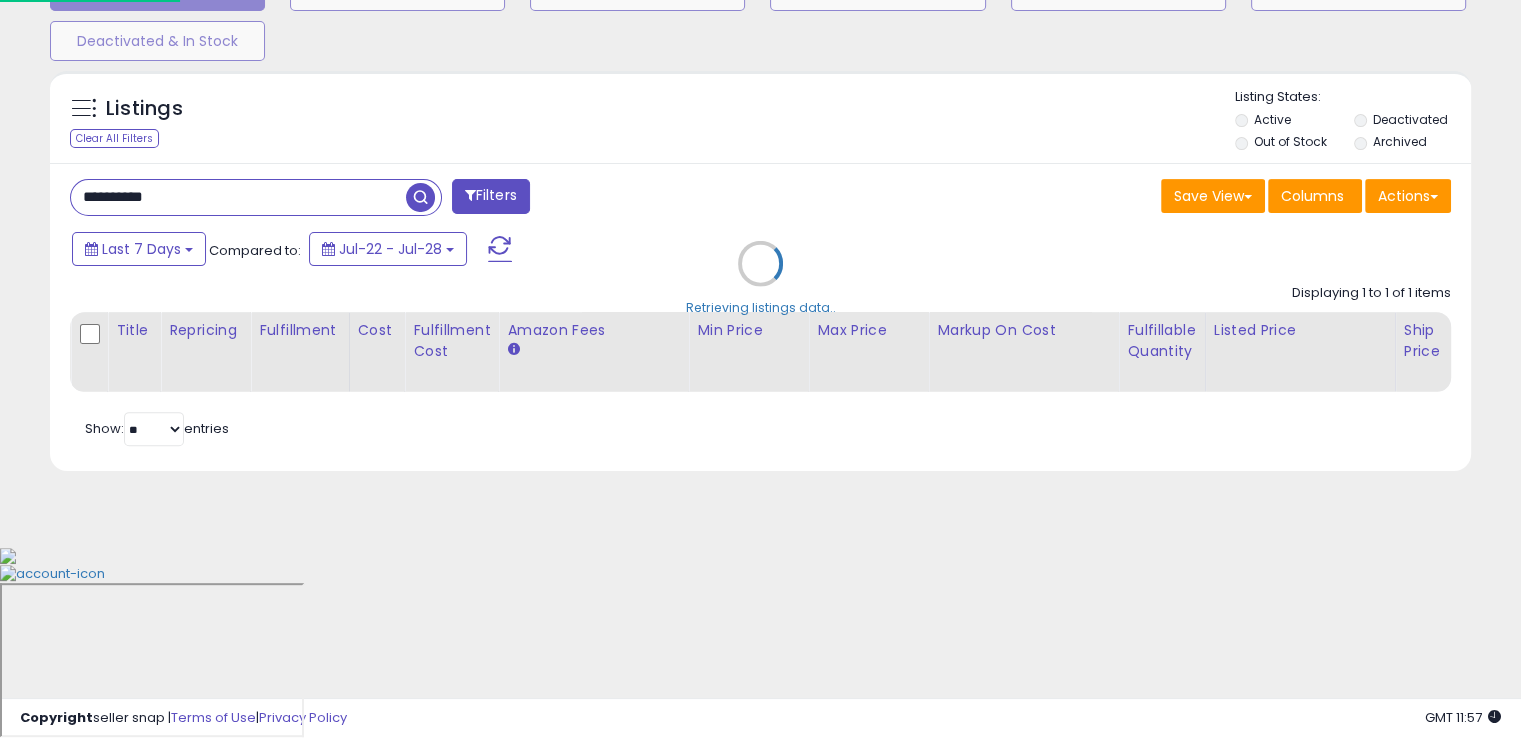 scroll, scrollTop: 999589, scrollLeft: 999168, axis: both 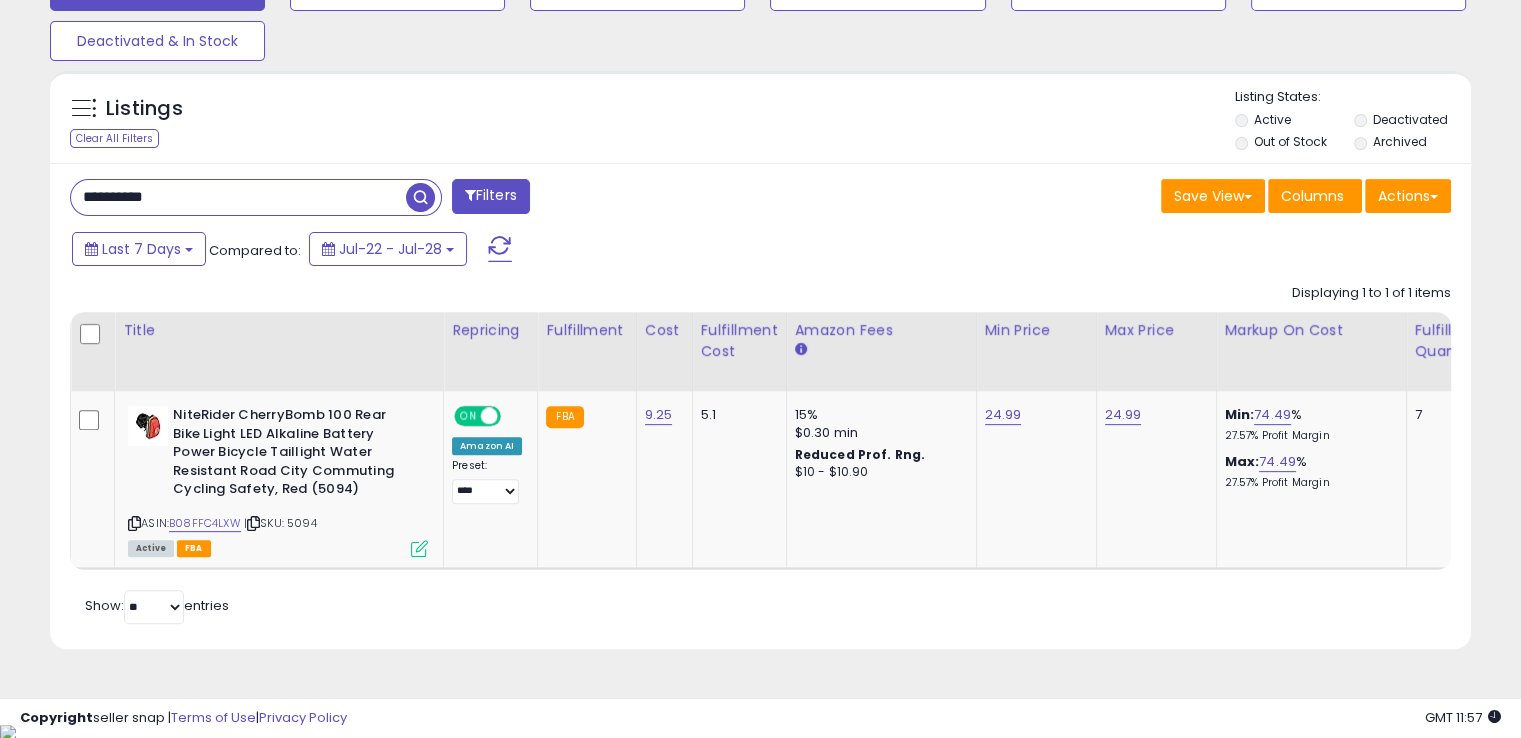 click on "**********" at bounding box center [238, 197] 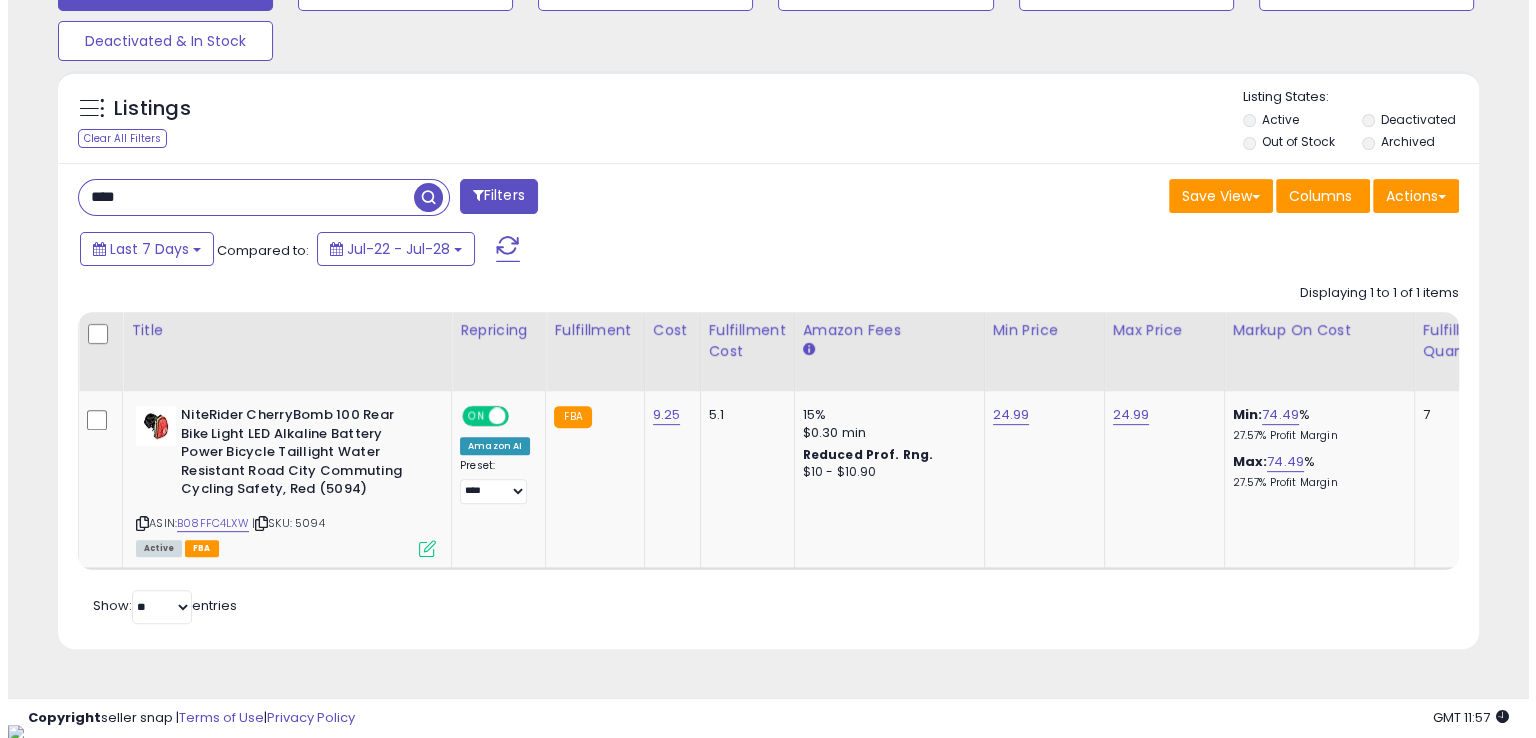 scroll, scrollTop: 481, scrollLeft: 0, axis: vertical 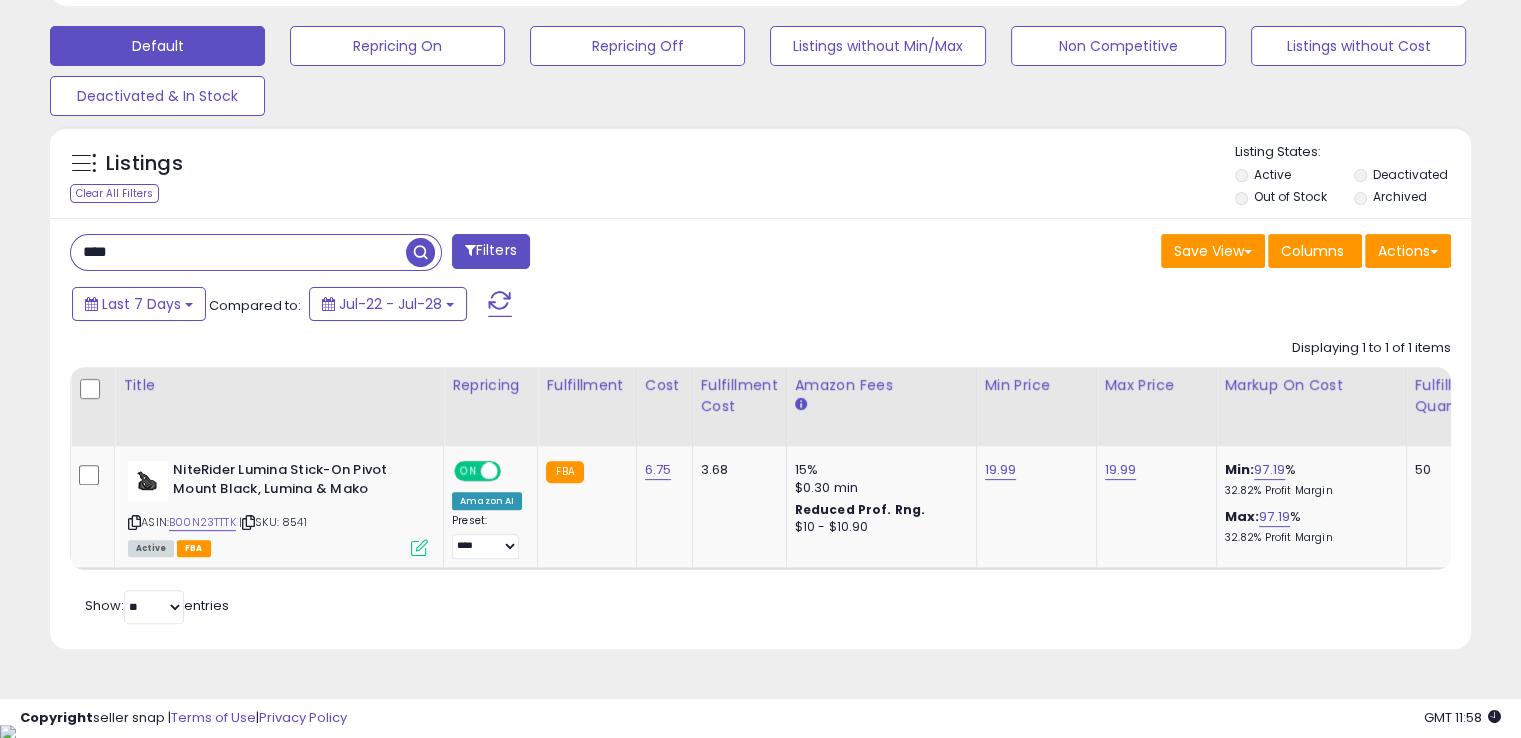 click on "****" at bounding box center [238, 252] 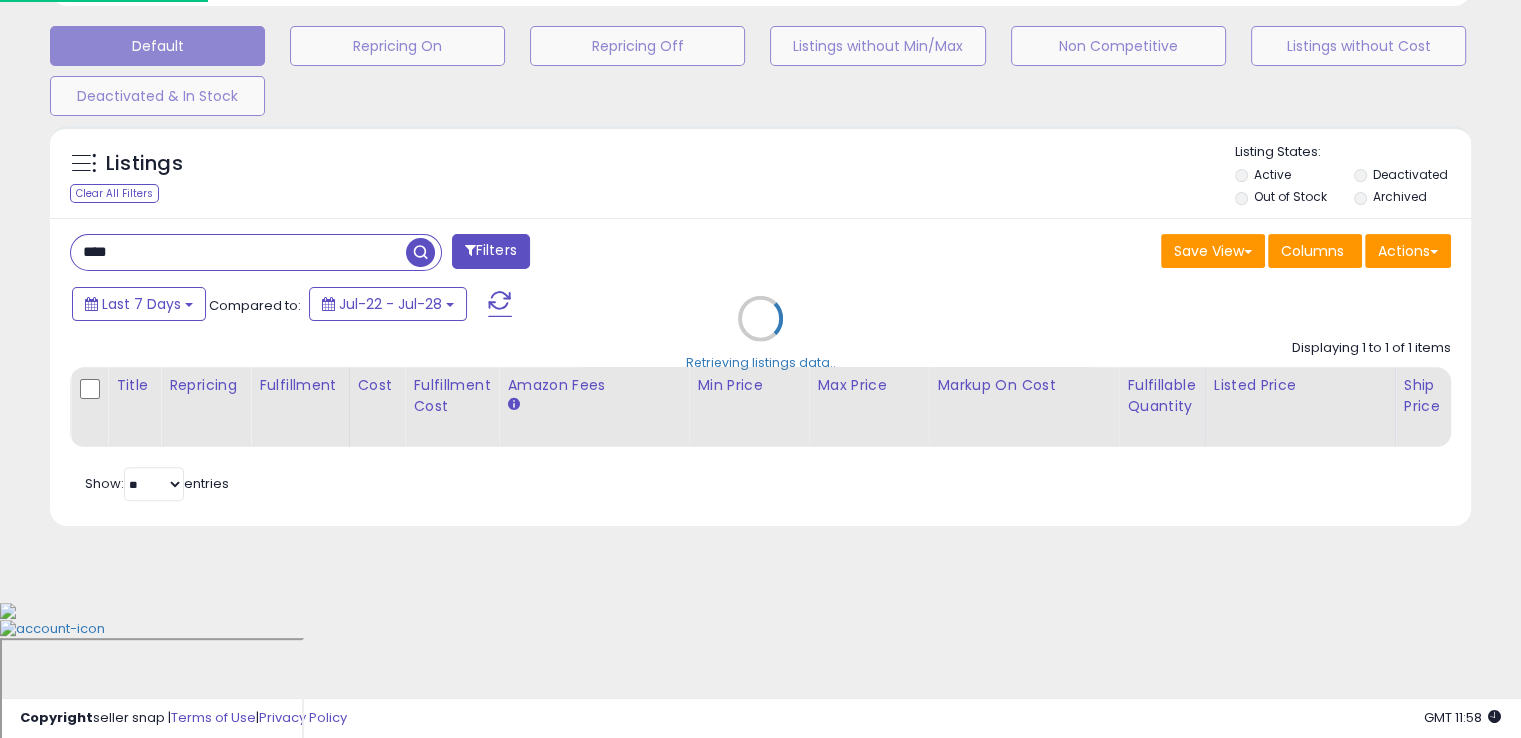 scroll, scrollTop: 999589, scrollLeft: 999168, axis: both 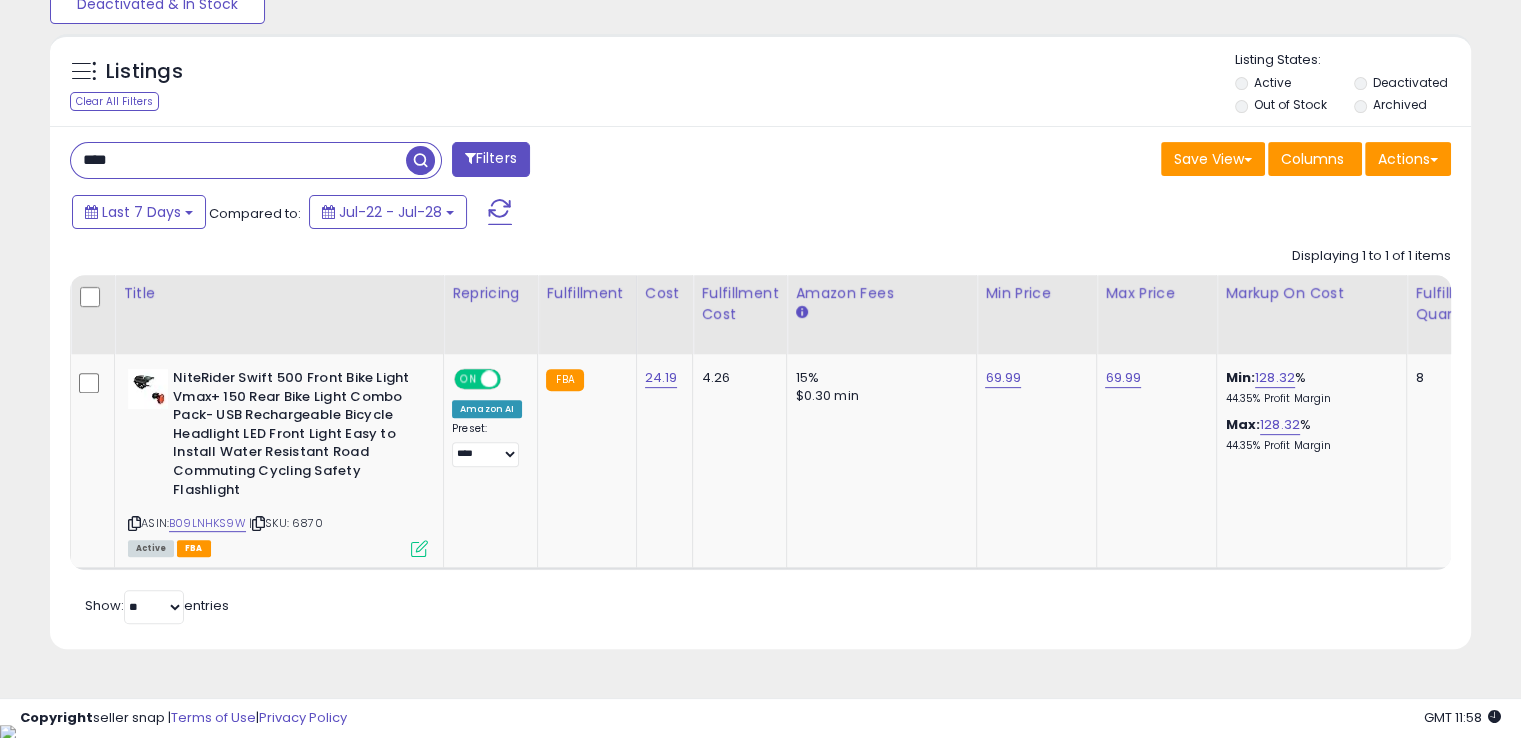 click on "****" at bounding box center [238, 160] 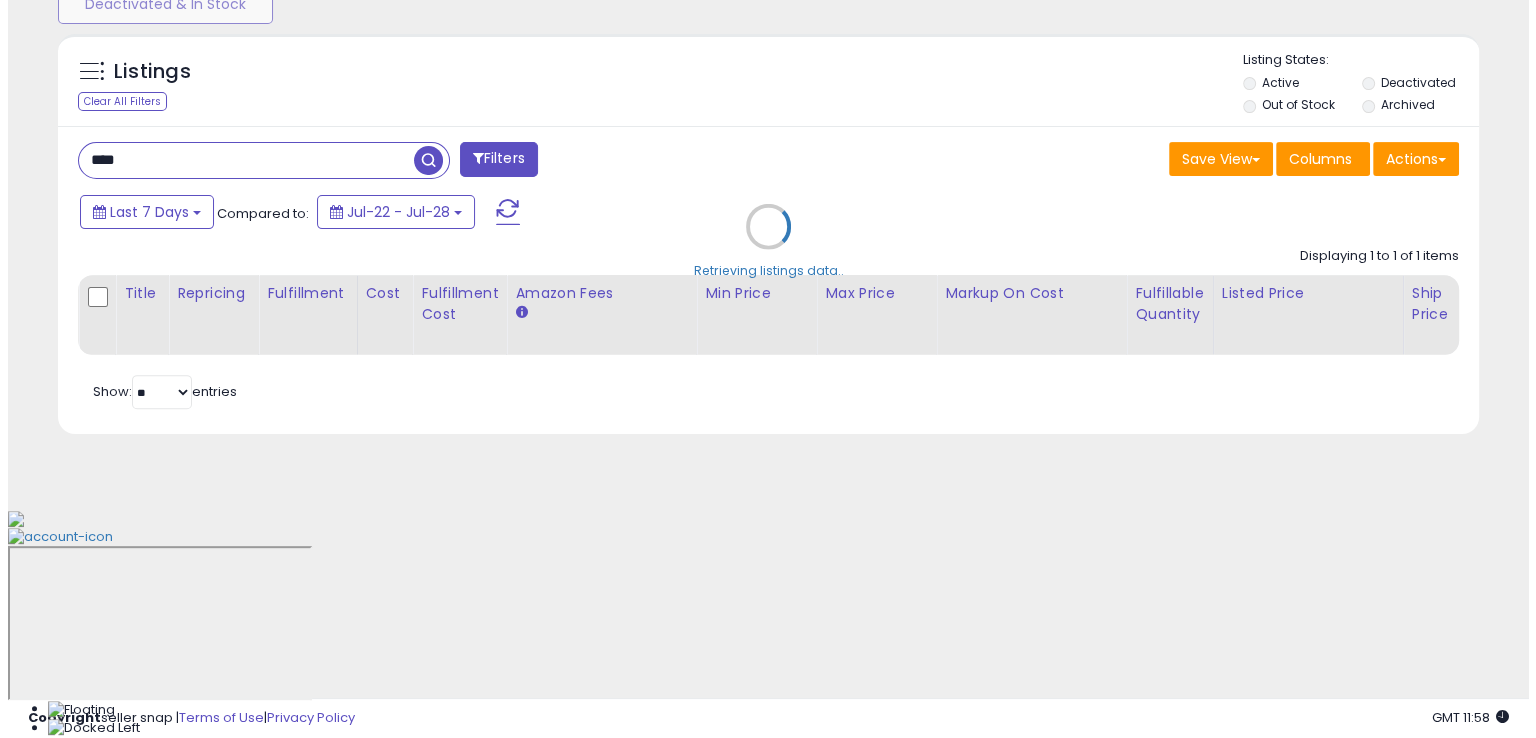 scroll, scrollTop: 481, scrollLeft: 0, axis: vertical 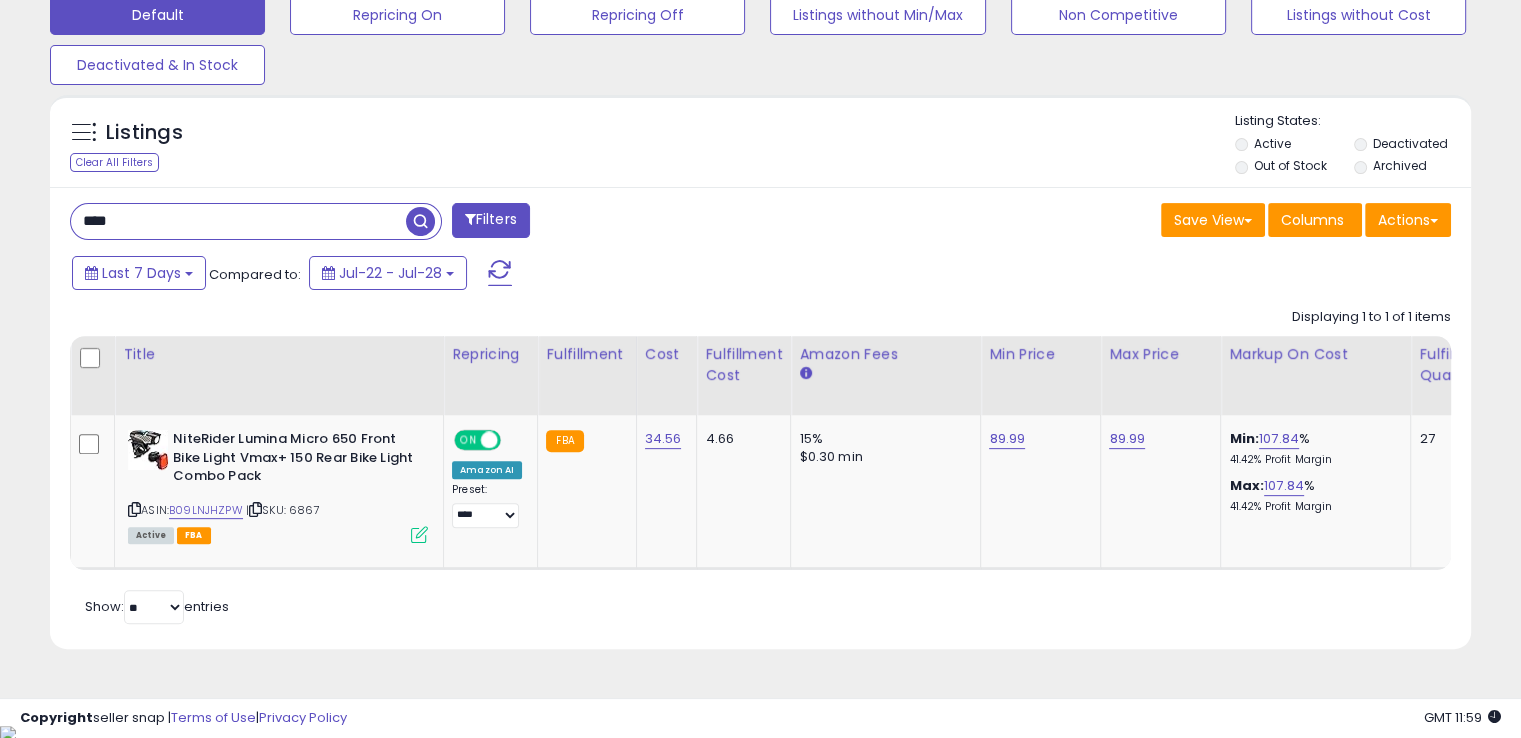 click on "****" at bounding box center (238, 221) 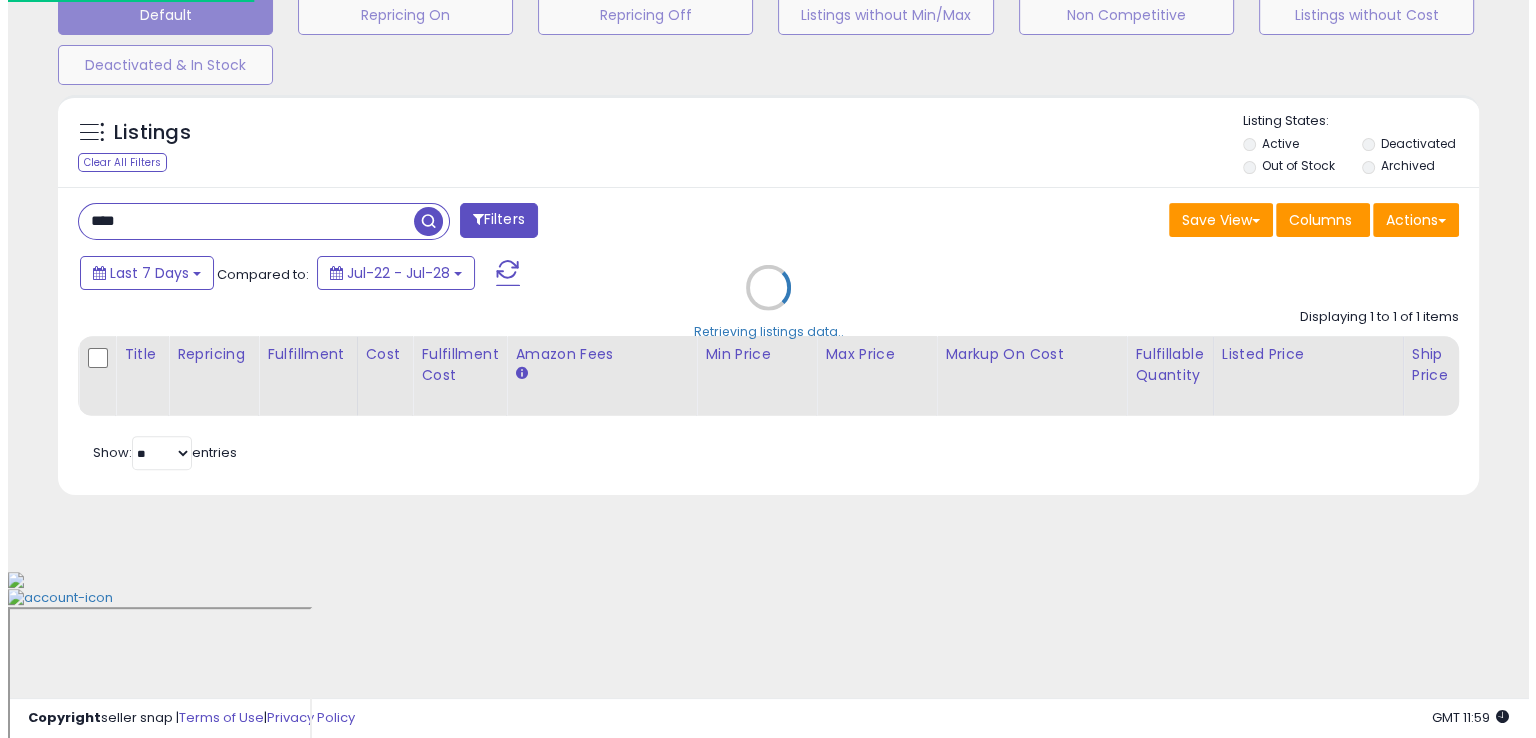 scroll, scrollTop: 481, scrollLeft: 0, axis: vertical 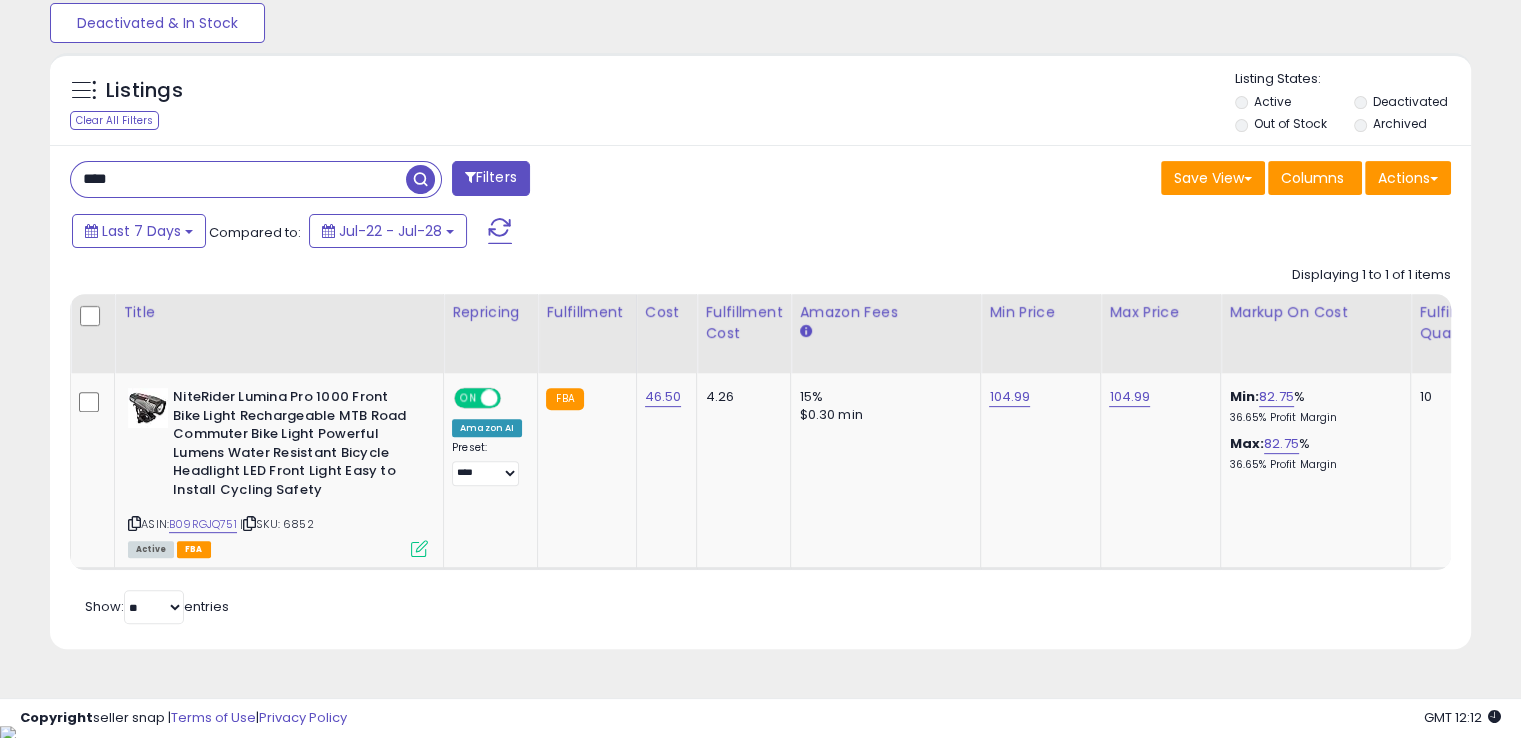 click on "****" at bounding box center (238, 179) 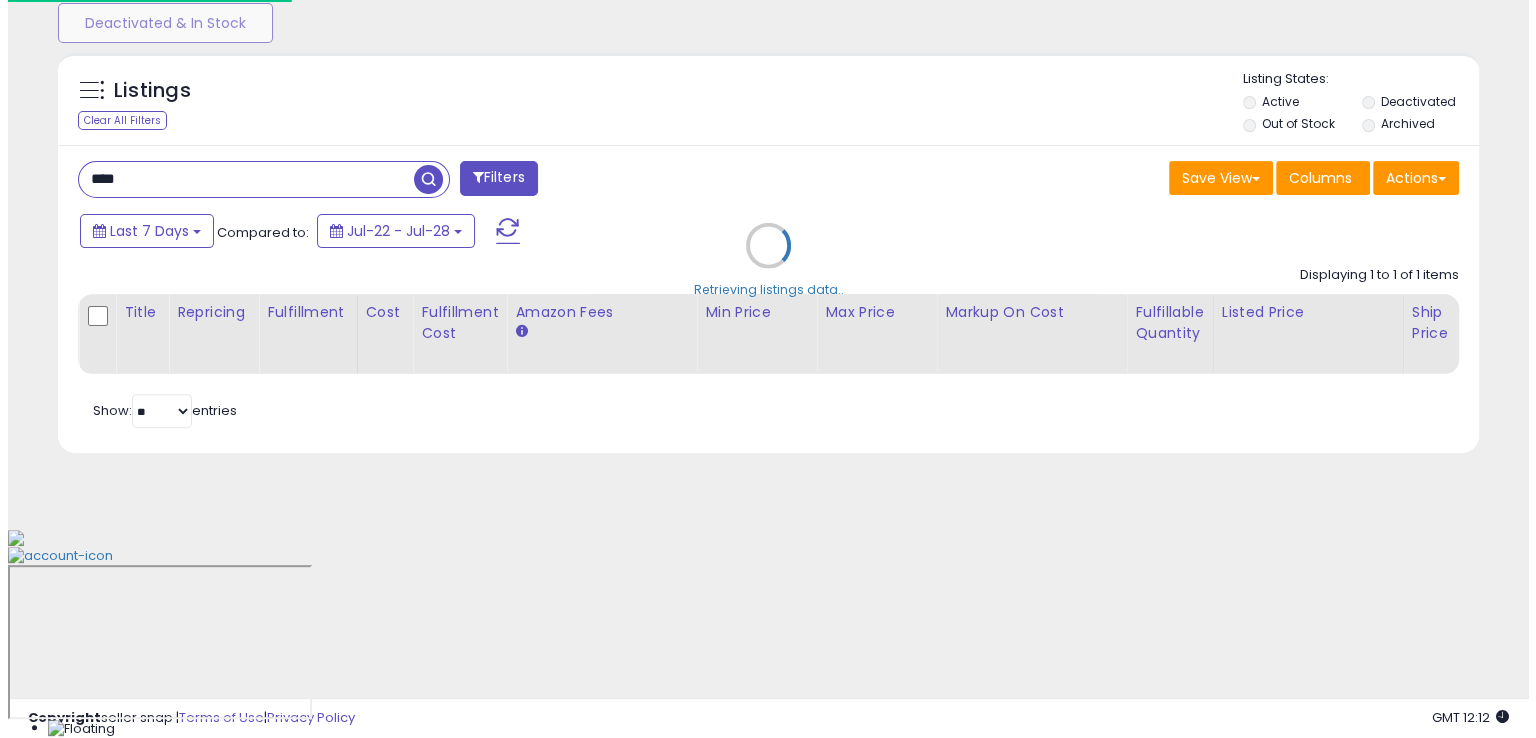 scroll, scrollTop: 481, scrollLeft: 0, axis: vertical 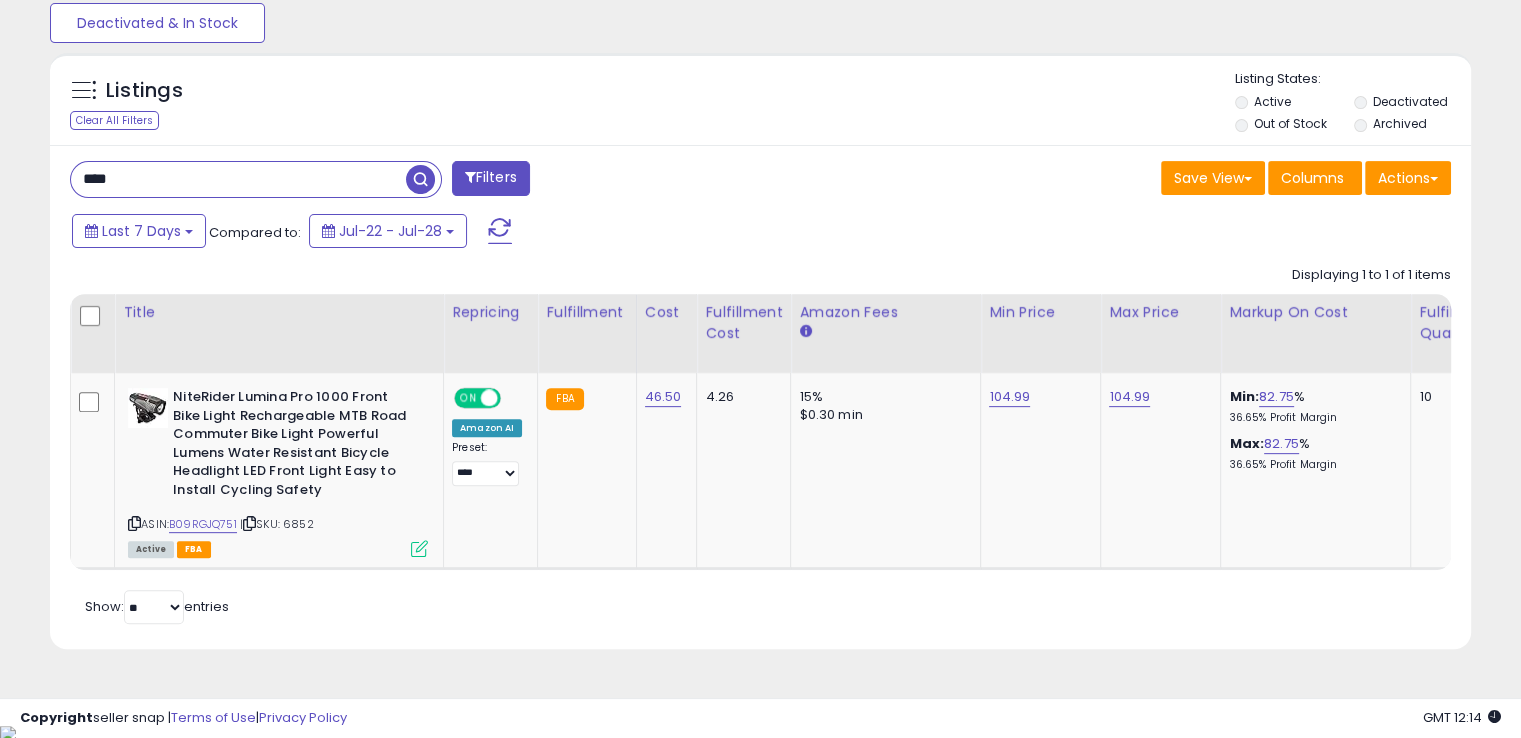 click on "****" at bounding box center [238, 179] 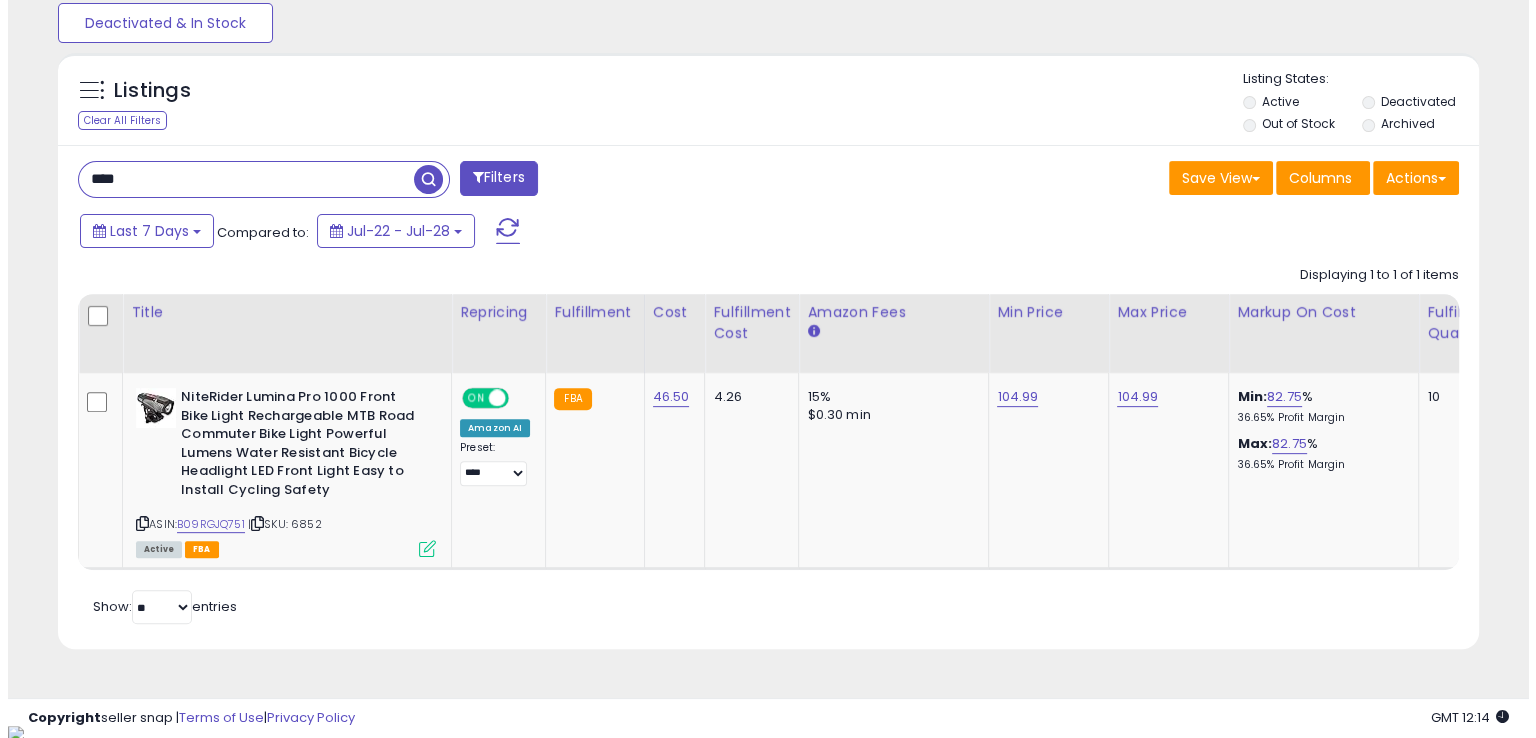 scroll, scrollTop: 481, scrollLeft: 0, axis: vertical 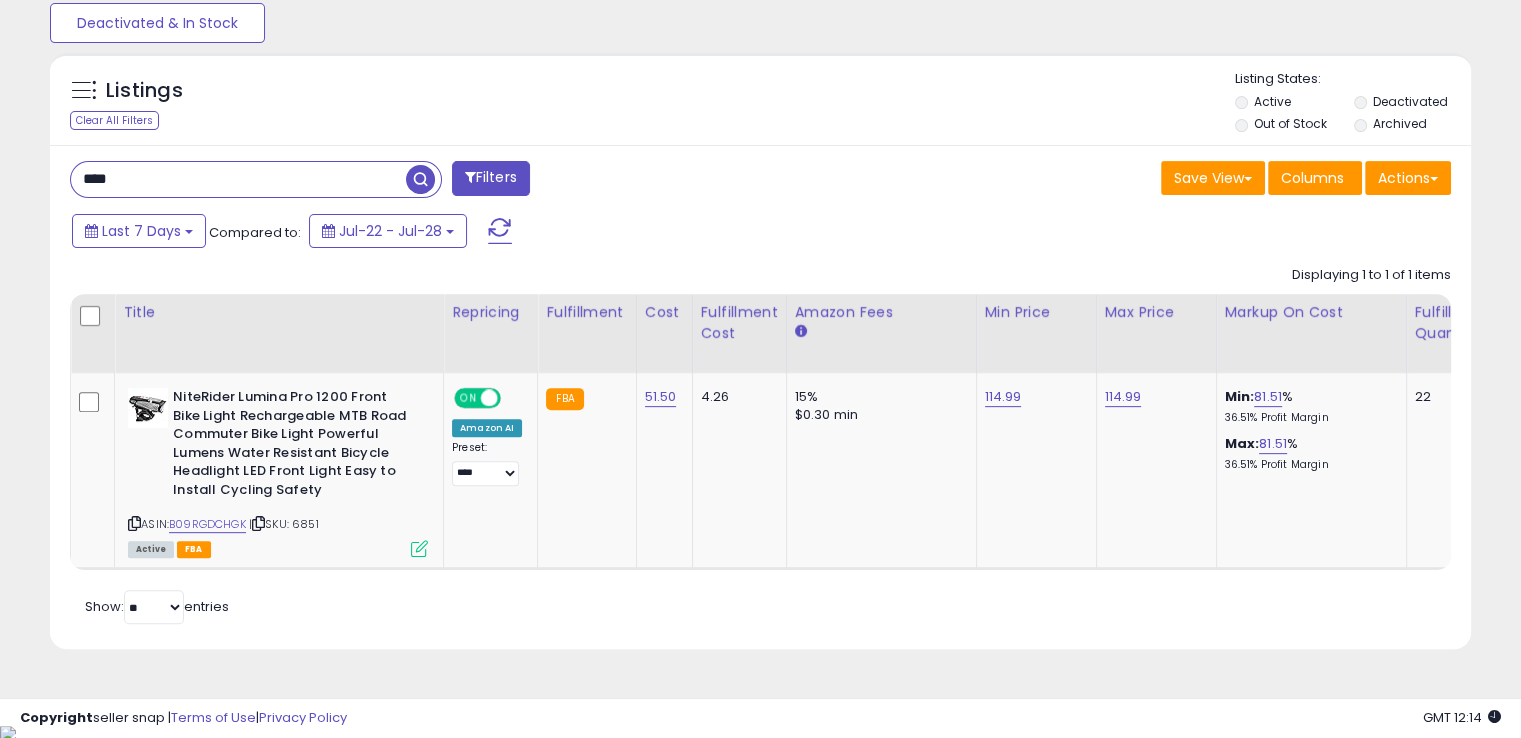 click on "****" at bounding box center [238, 179] 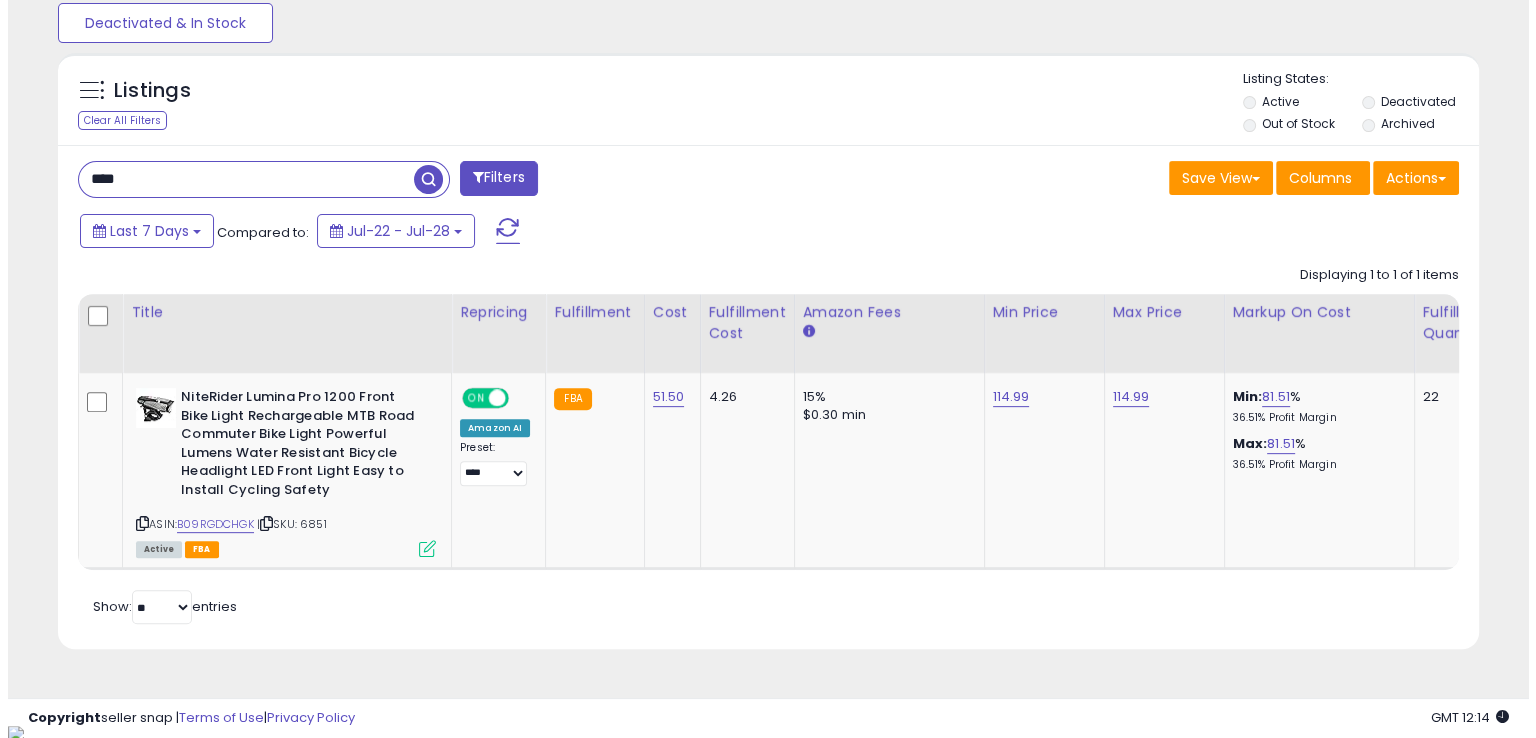 scroll, scrollTop: 481, scrollLeft: 0, axis: vertical 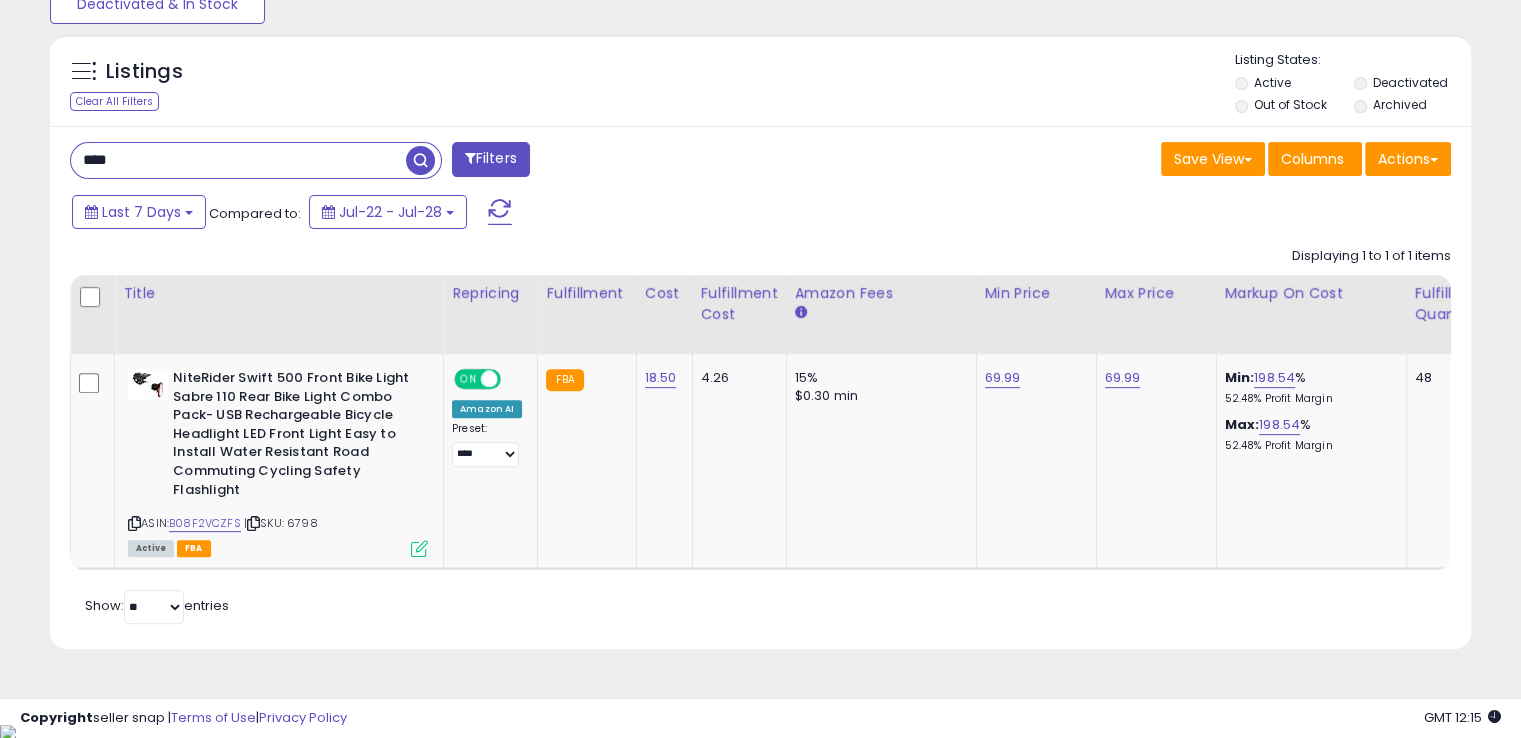 click on "****" at bounding box center [238, 160] 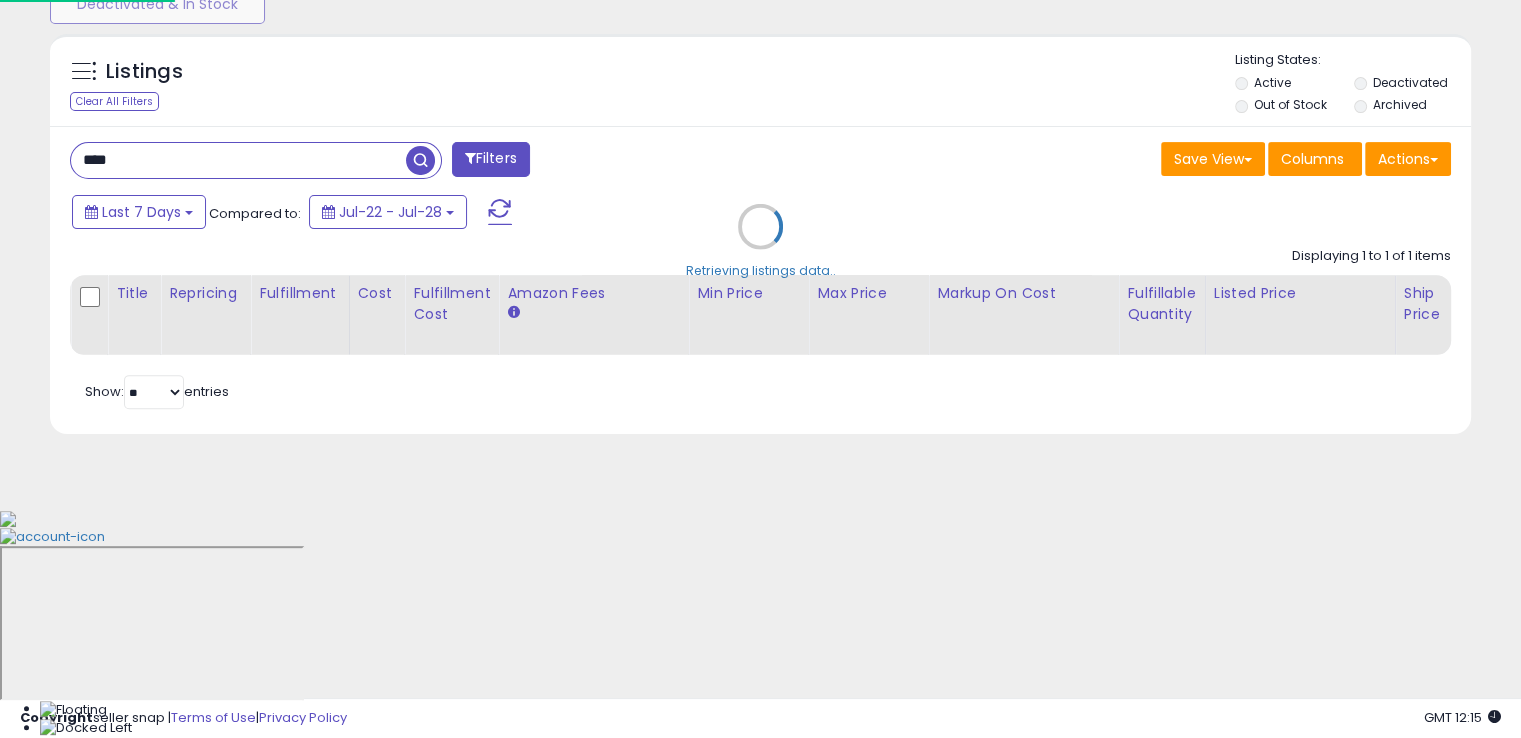 scroll, scrollTop: 999589, scrollLeft: 999168, axis: both 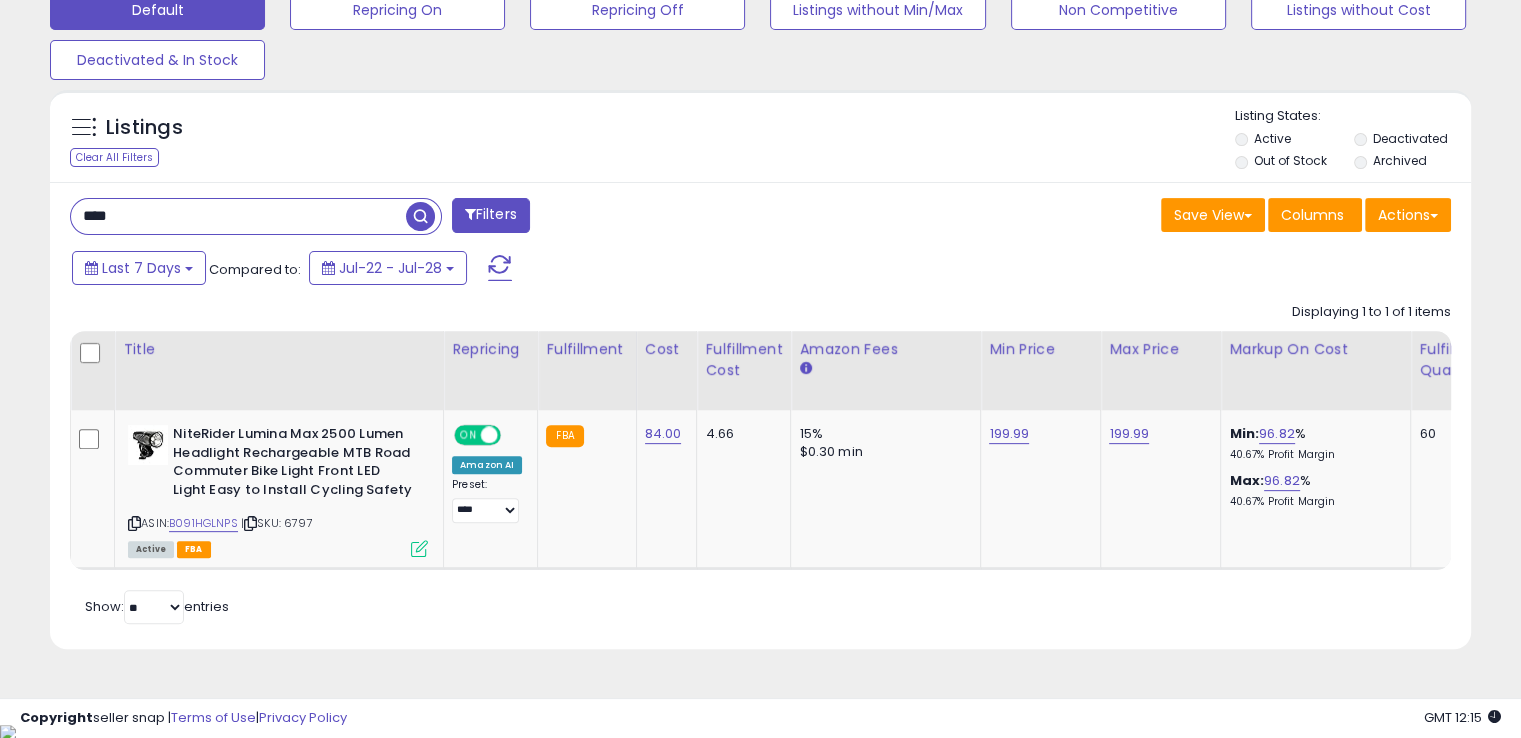 click on "****" at bounding box center (238, 216) 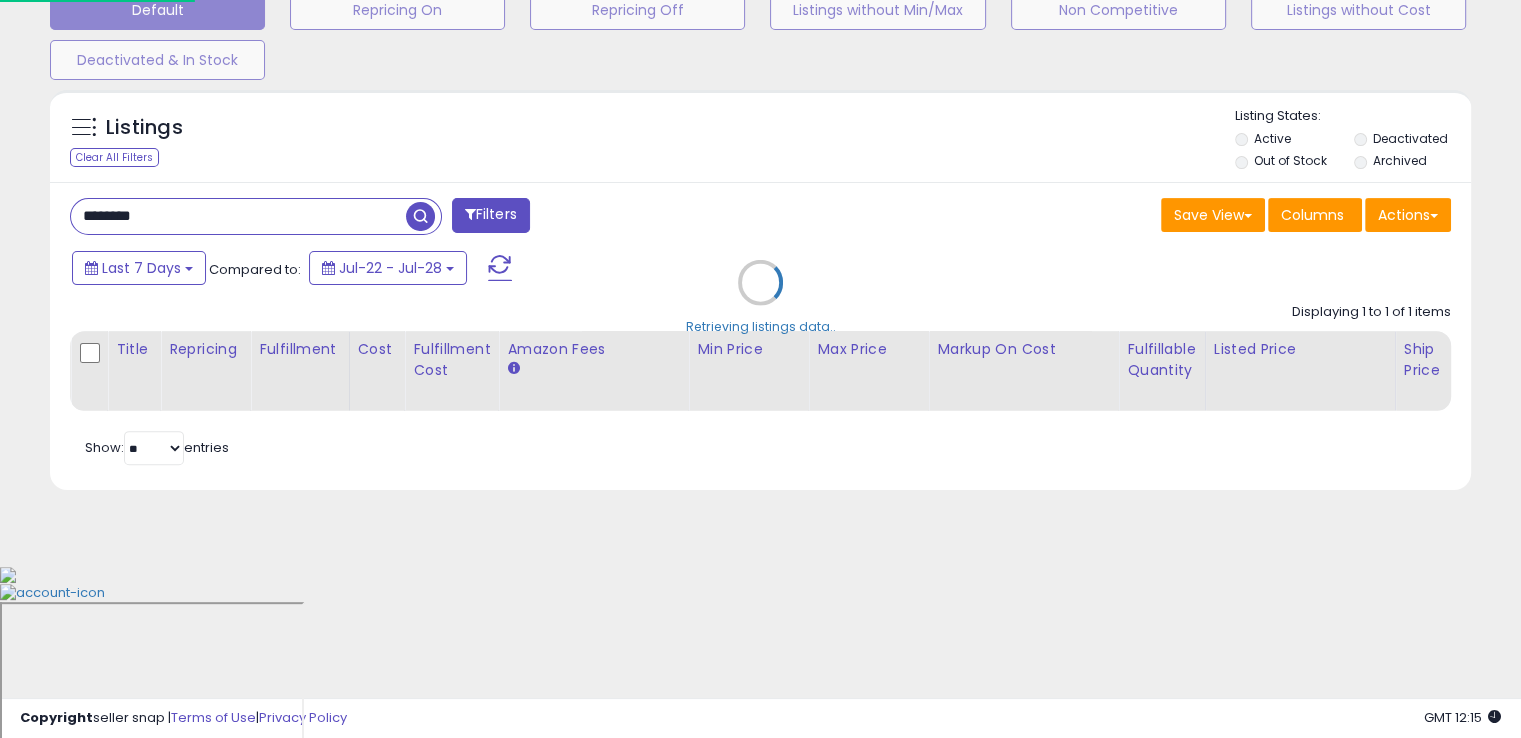 scroll, scrollTop: 999589, scrollLeft: 999168, axis: both 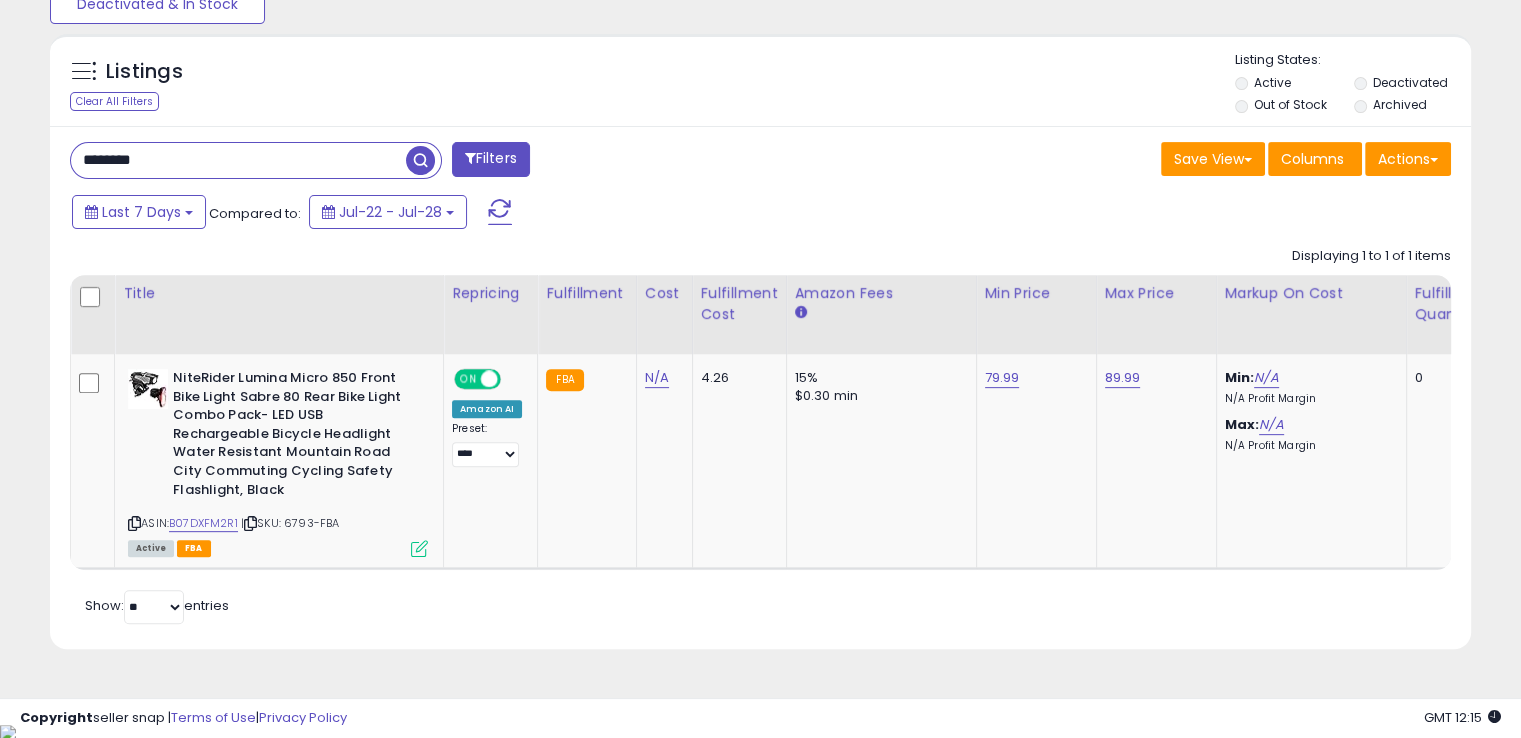 click on "********" at bounding box center [238, 160] 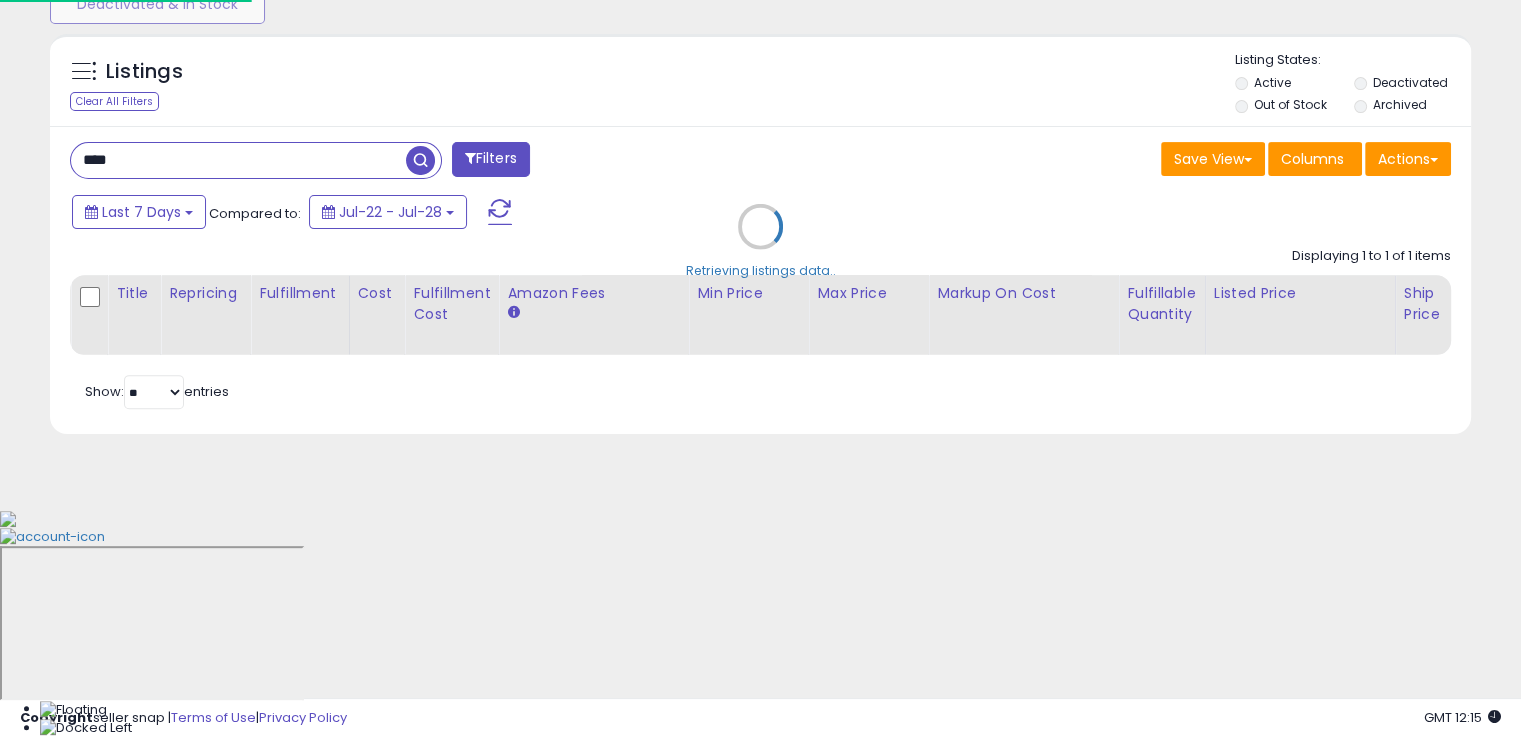 scroll, scrollTop: 999589, scrollLeft: 999168, axis: both 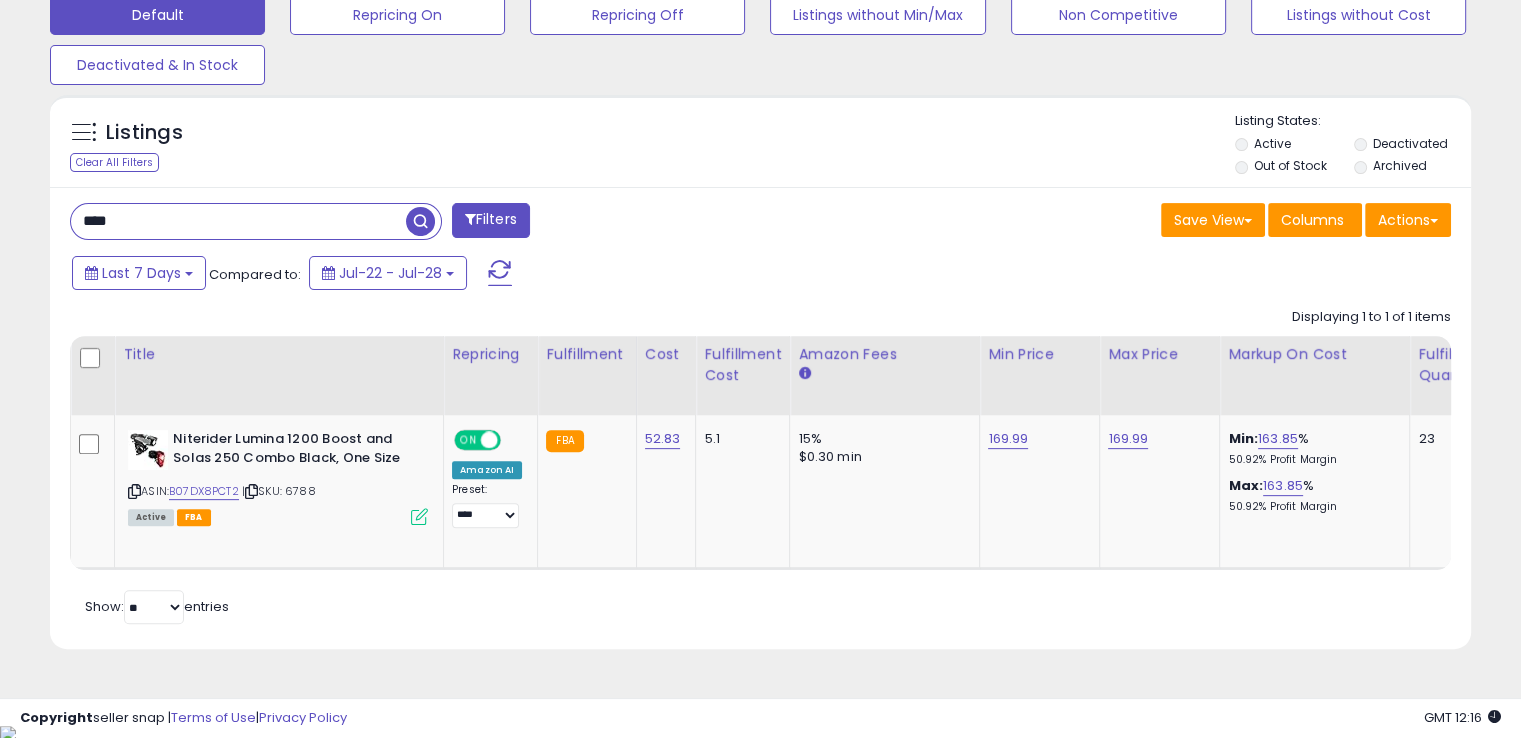 click on "****" at bounding box center (238, 221) 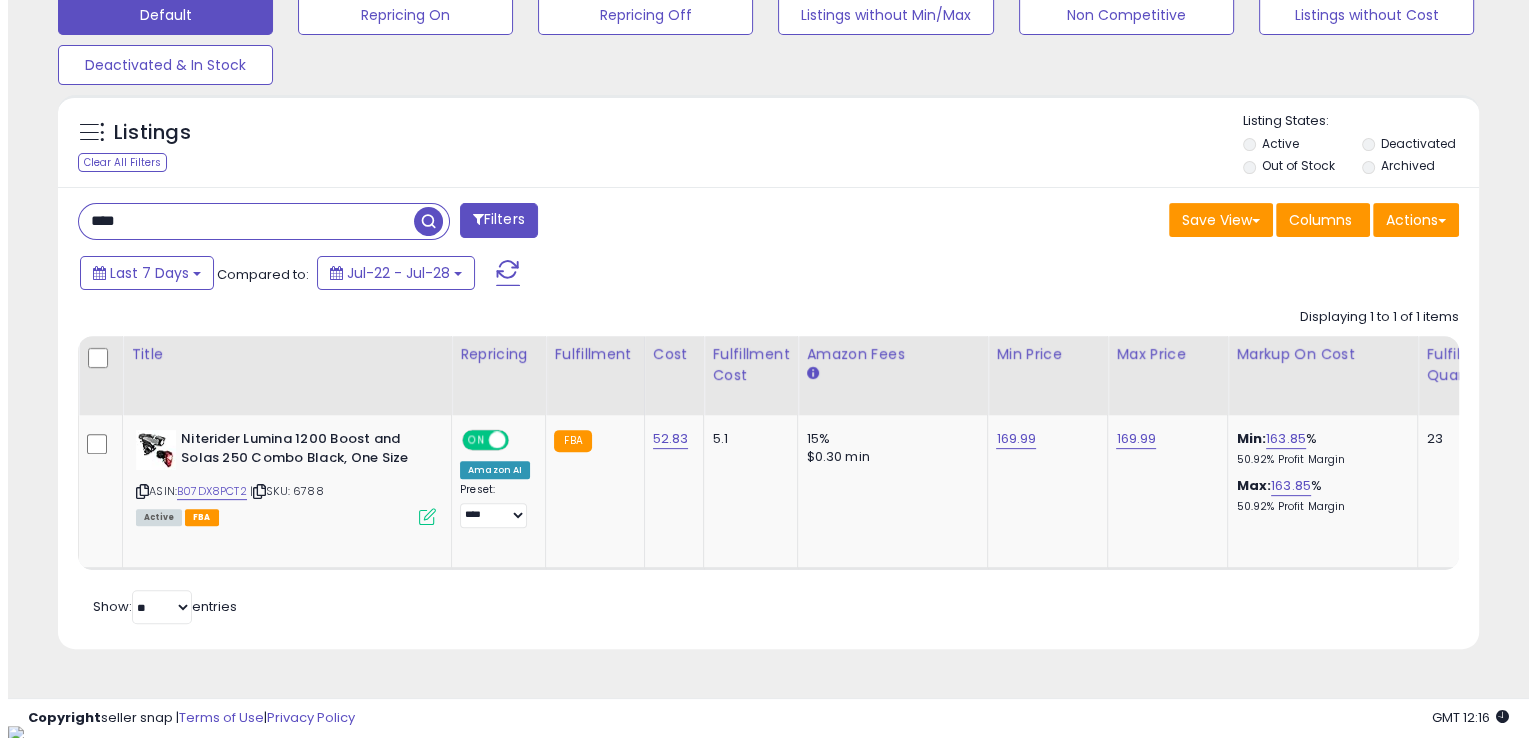 scroll, scrollTop: 481, scrollLeft: 0, axis: vertical 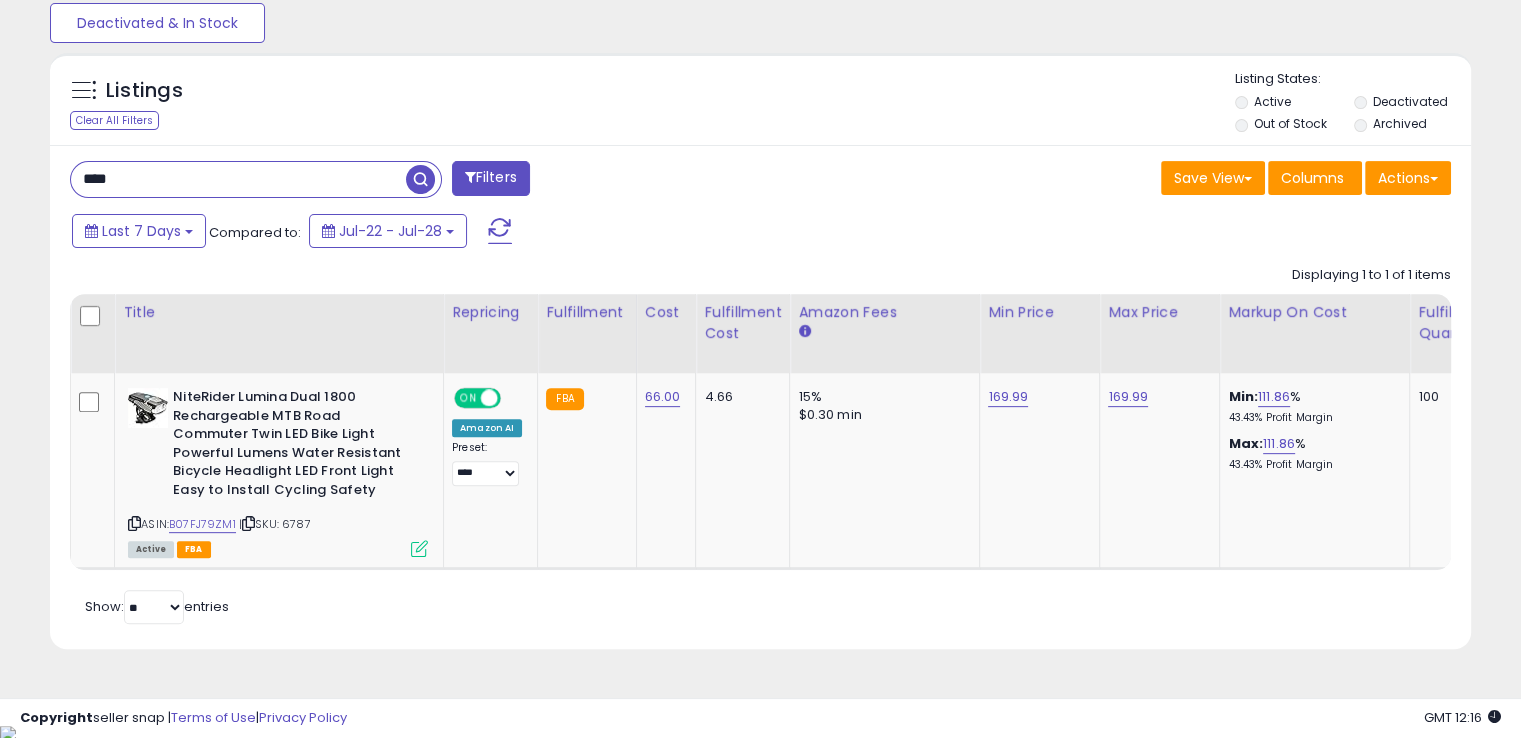 click on "****" at bounding box center [238, 179] 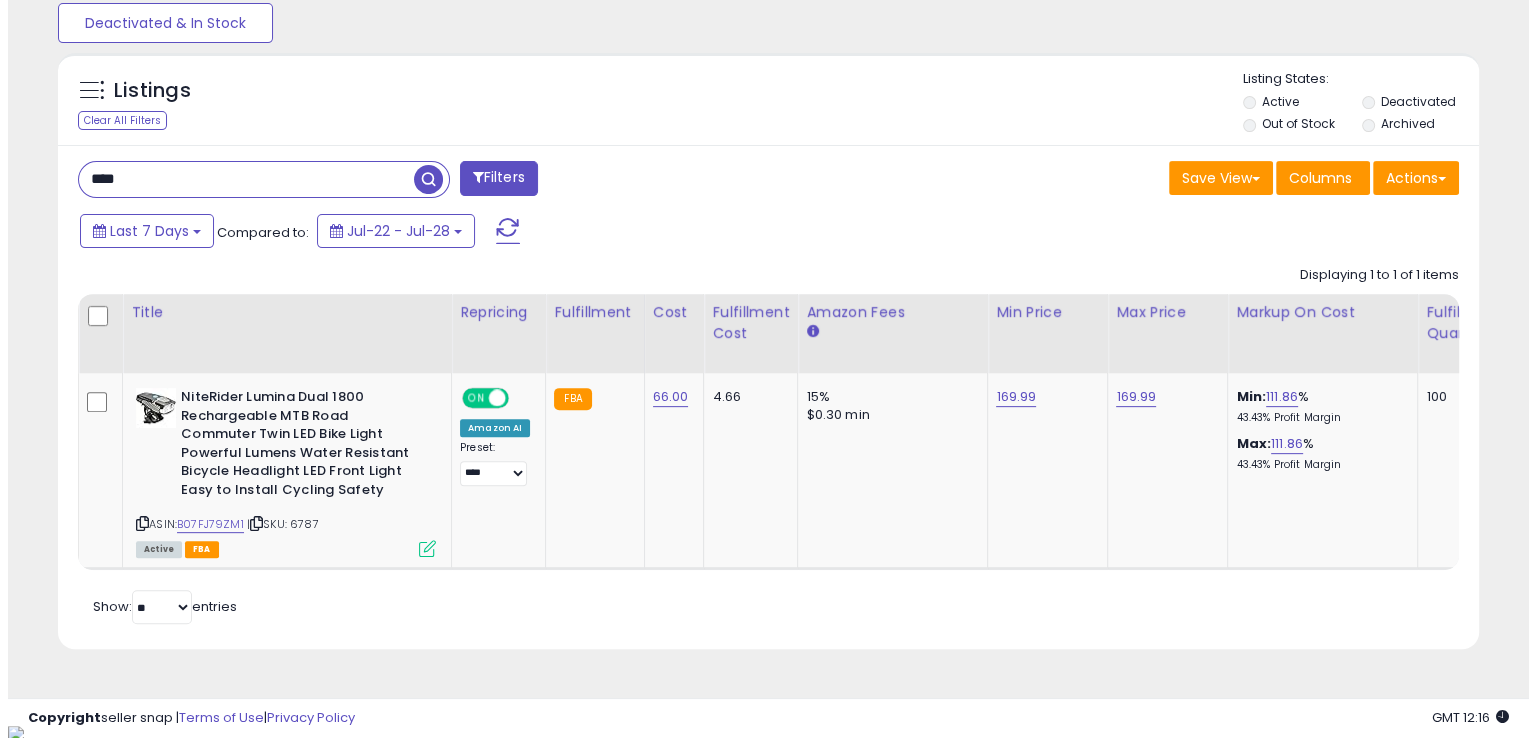 scroll, scrollTop: 481, scrollLeft: 0, axis: vertical 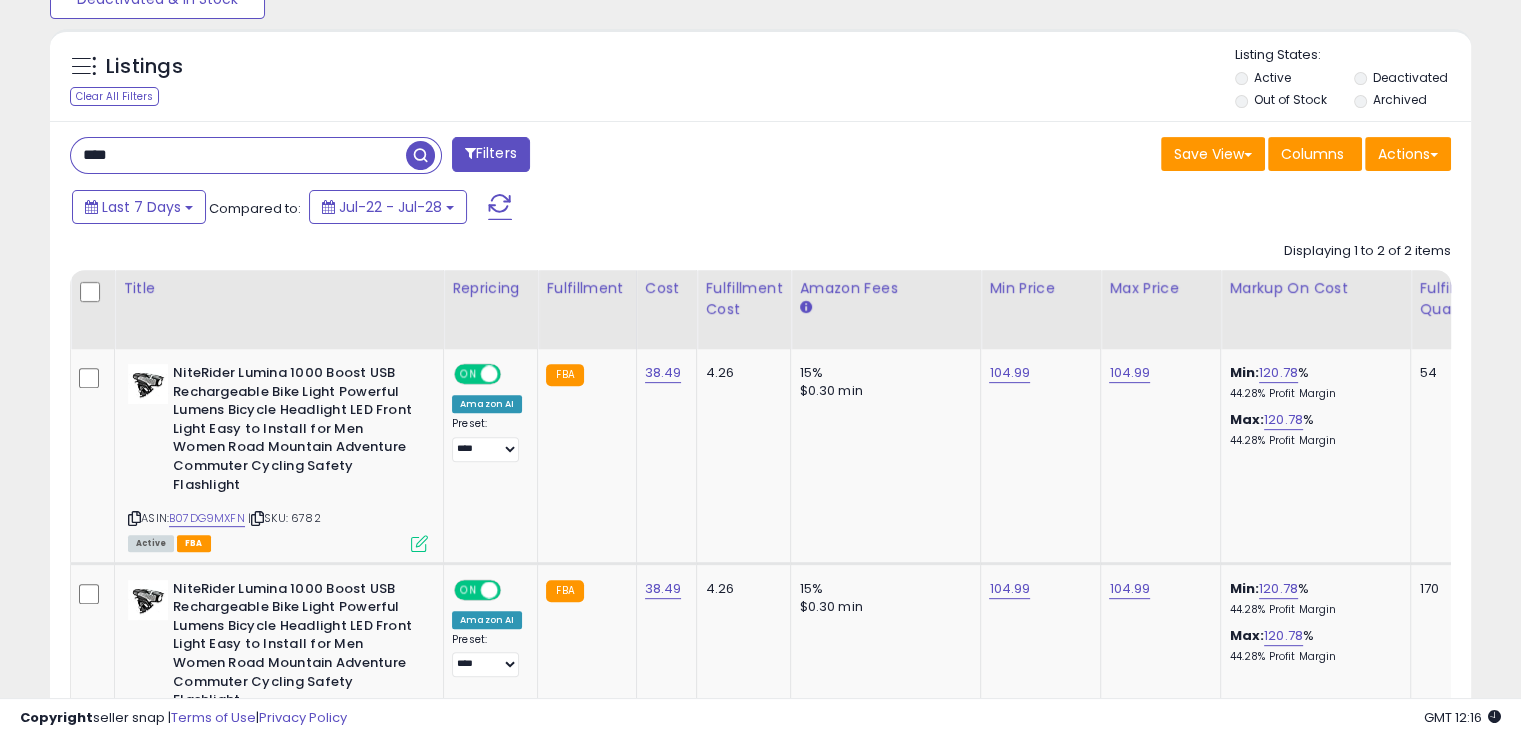 click on "****" at bounding box center (238, 155) 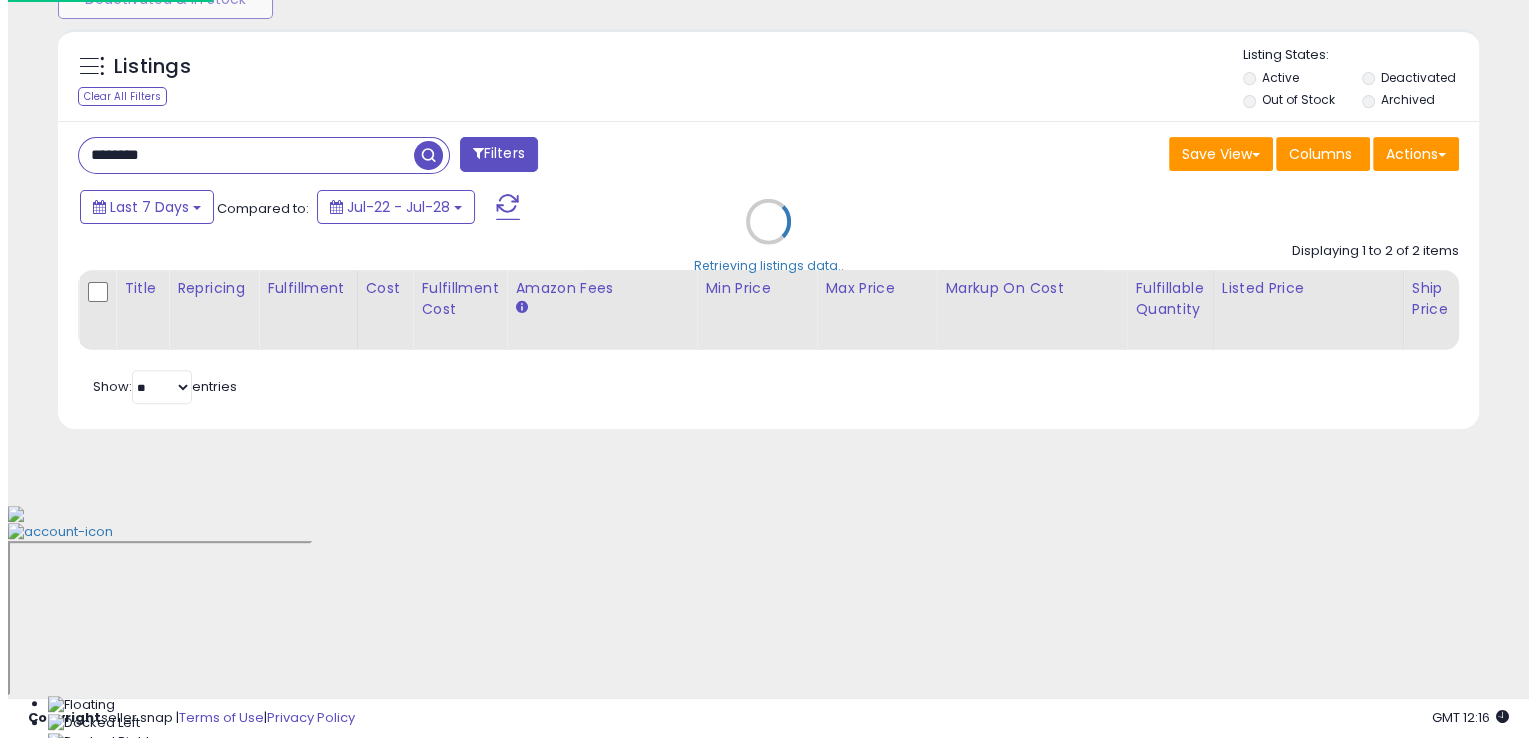 scroll, scrollTop: 481, scrollLeft: 0, axis: vertical 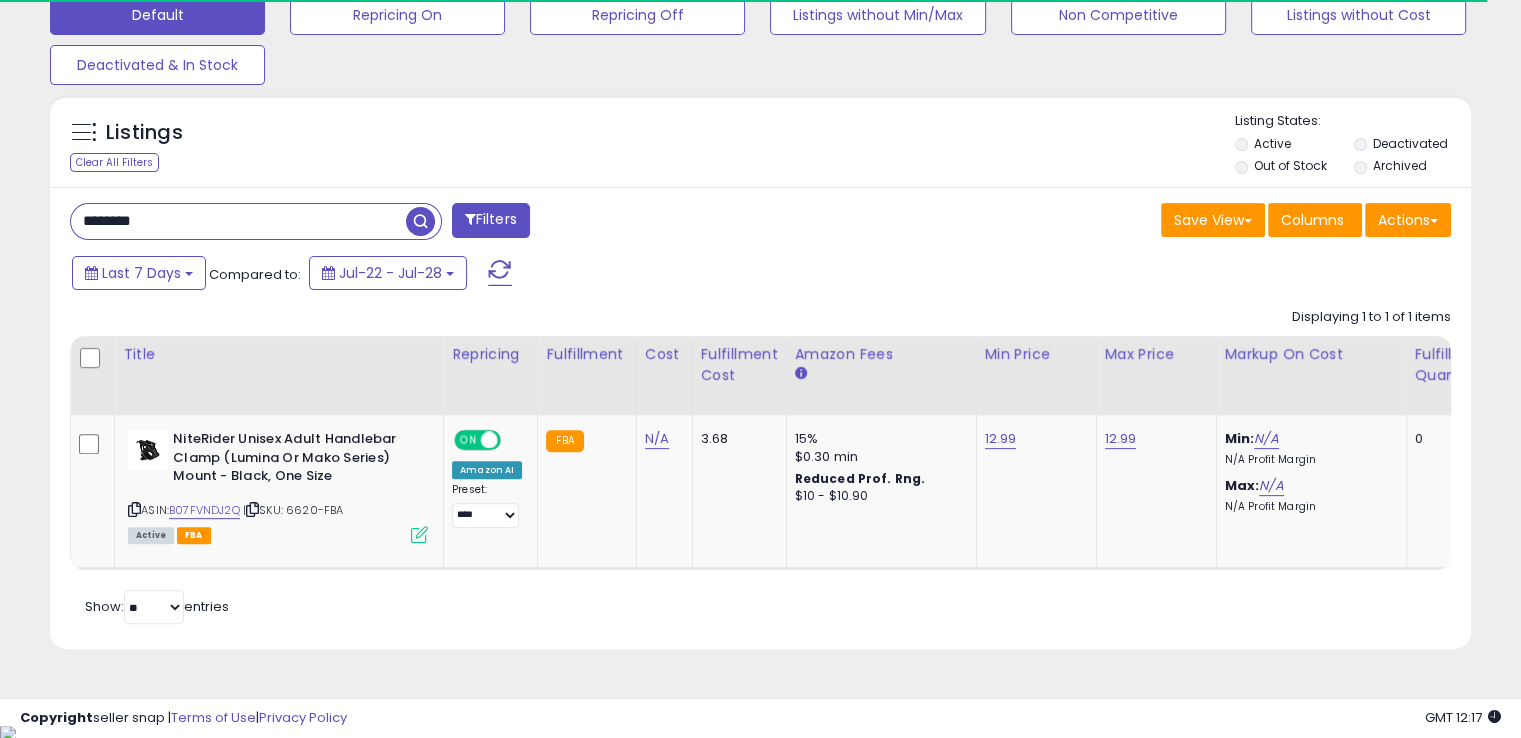 click on "********" at bounding box center (238, 221) 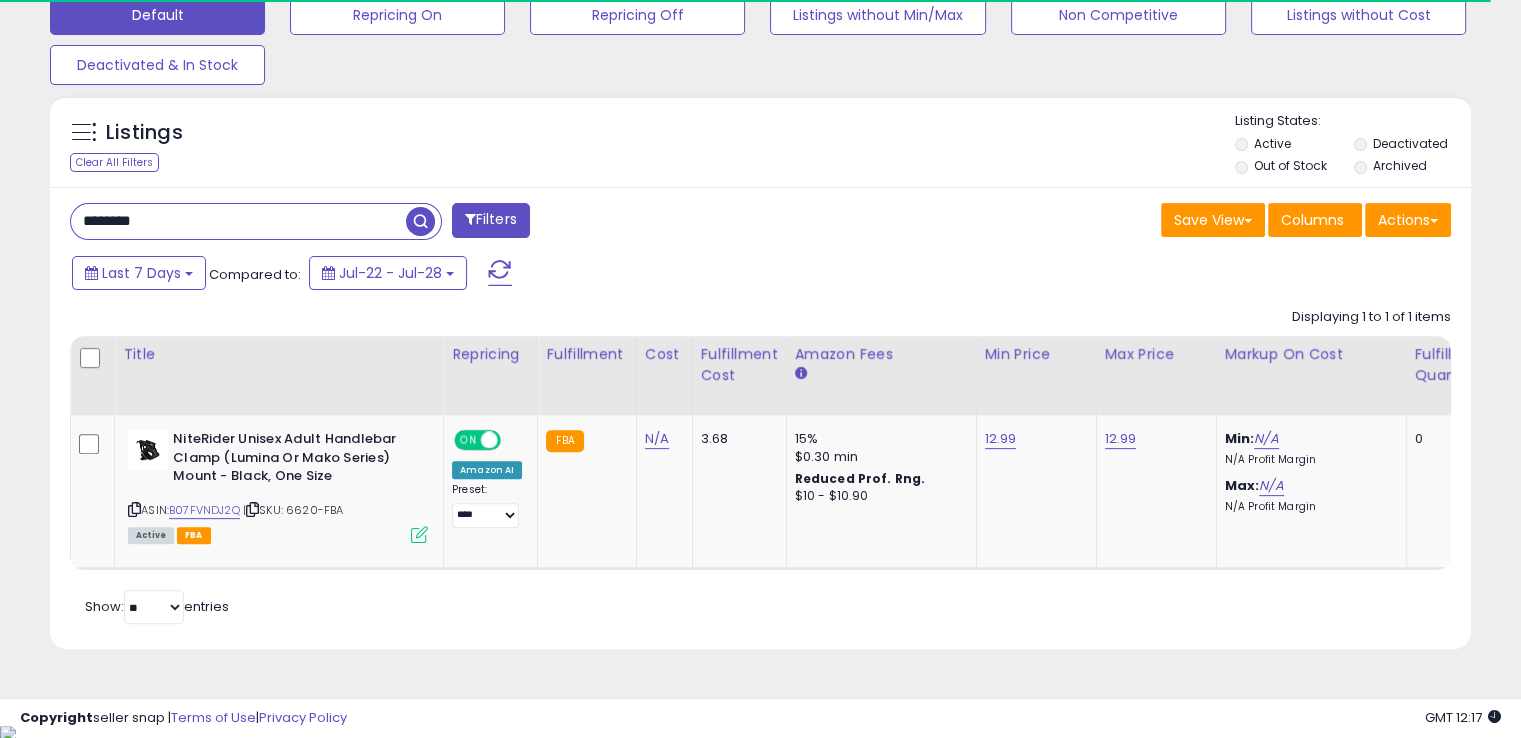 click on "********" at bounding box center [238, 221] 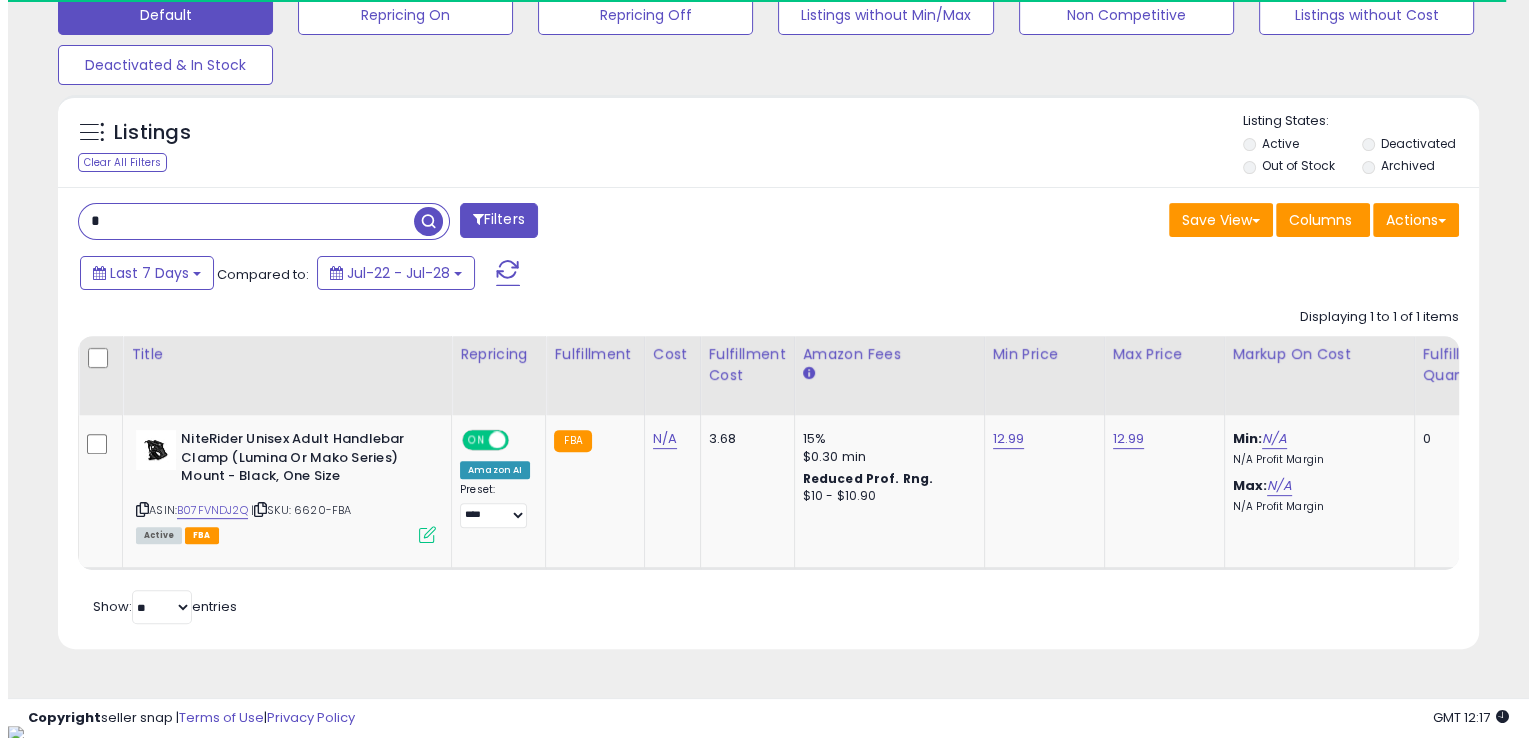 scroll, scrollTop: 481, scrollLeft: 0, axis: vertical 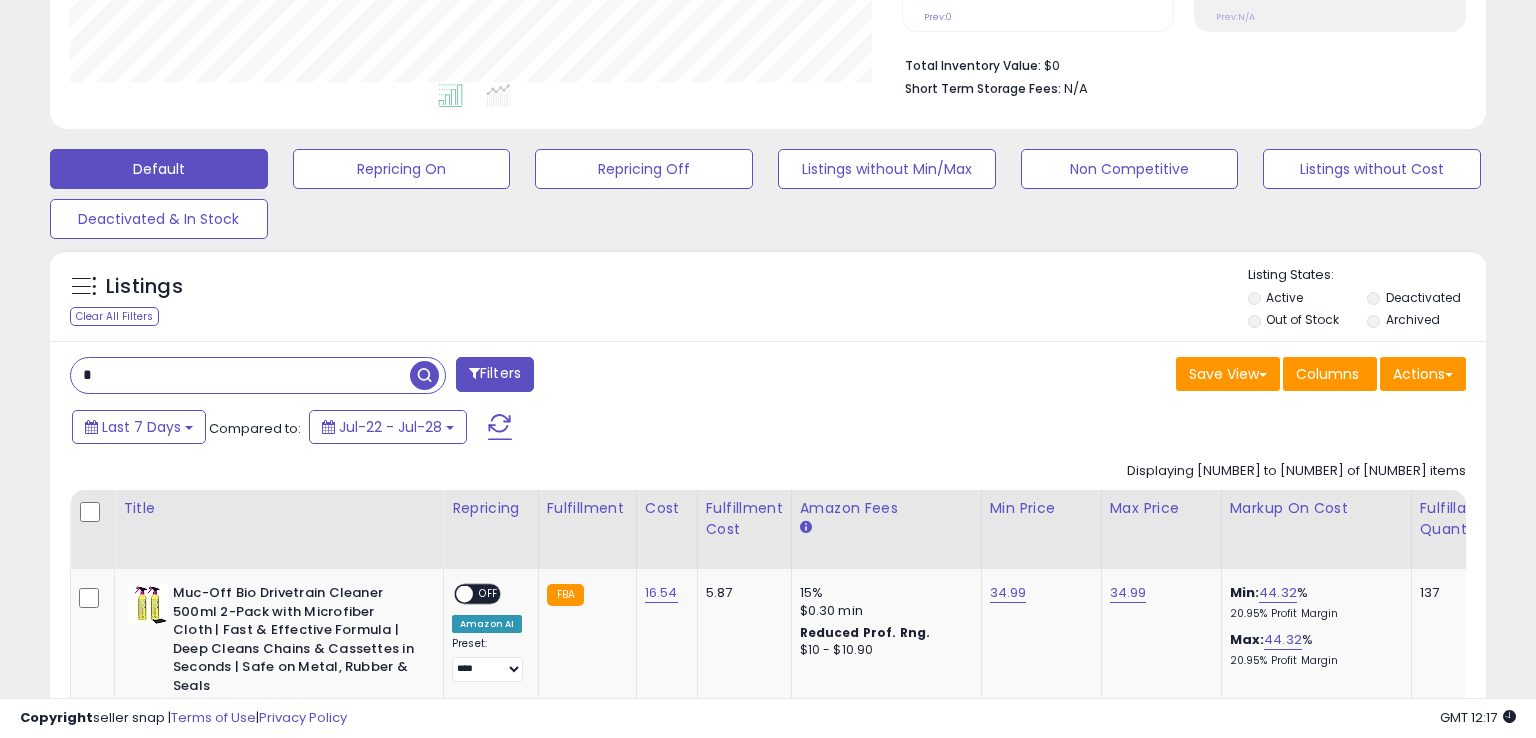 click on "*" at bounding box center [240, 375] 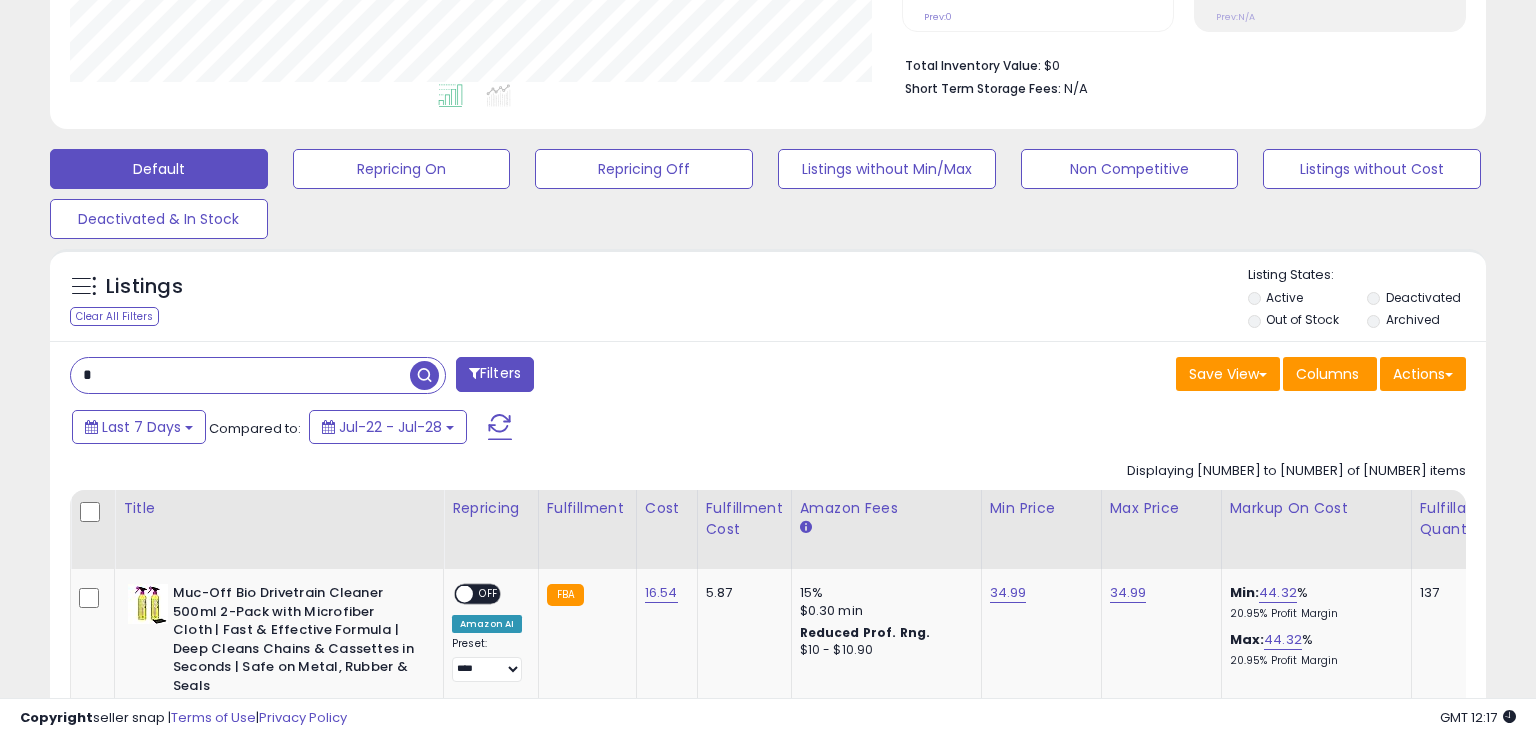 paste on "***" 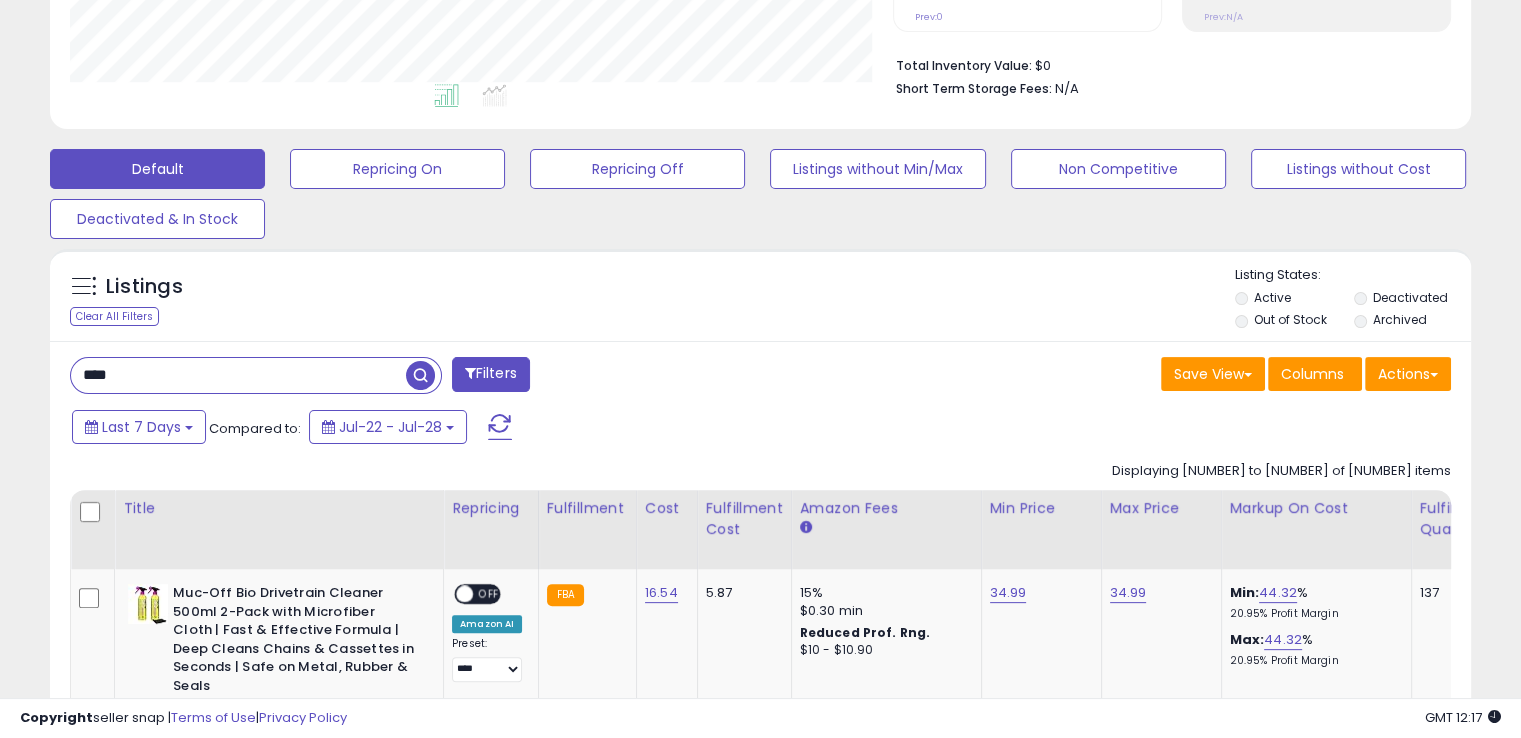 scroll, scrollTop: 409, scrollLeft: 822, axis: both 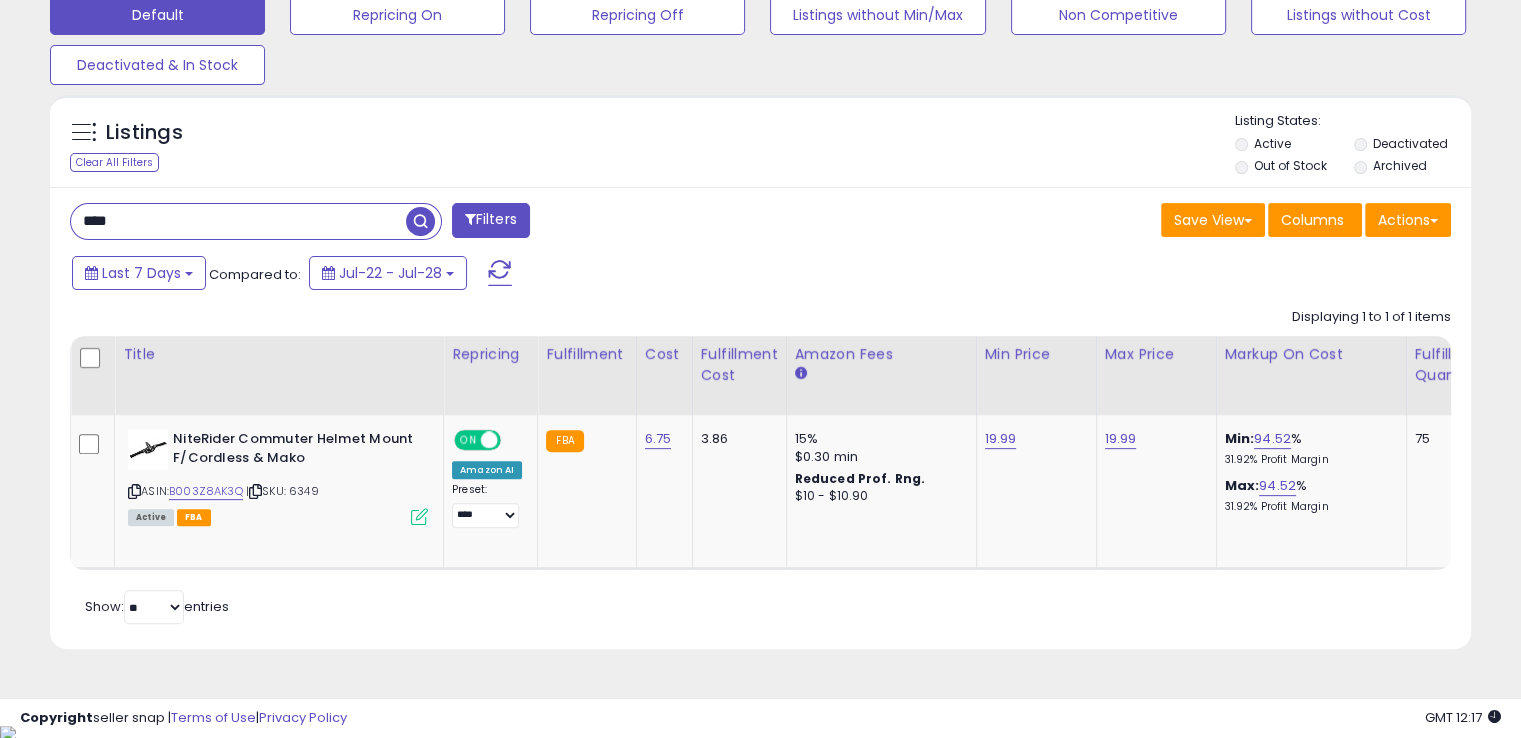 click on "****" at bounding box center [238, 221] 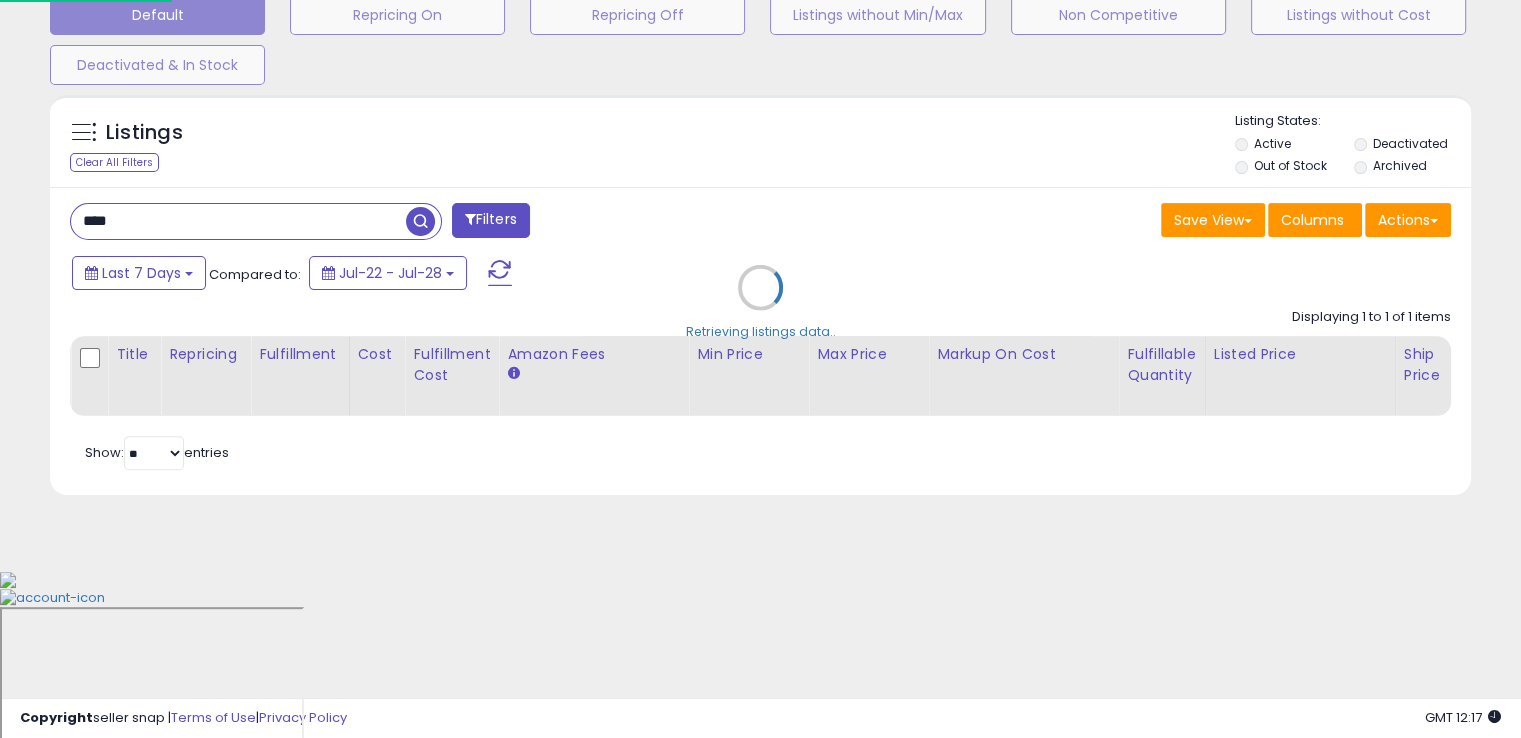 scroll, scrollTop: 999589, scrollLeft: 999168, axis: both 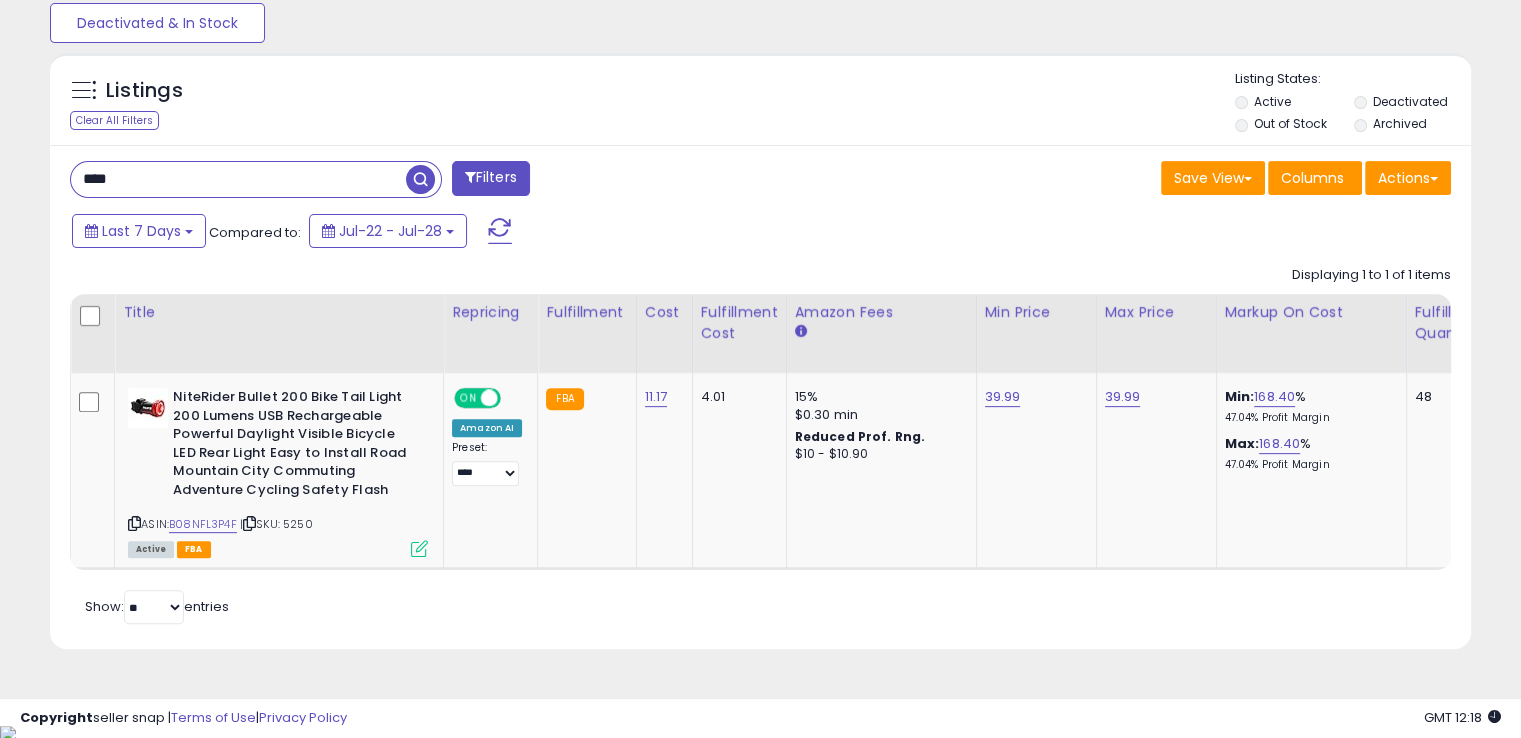 click on "****" at bounding box center [238, 179] 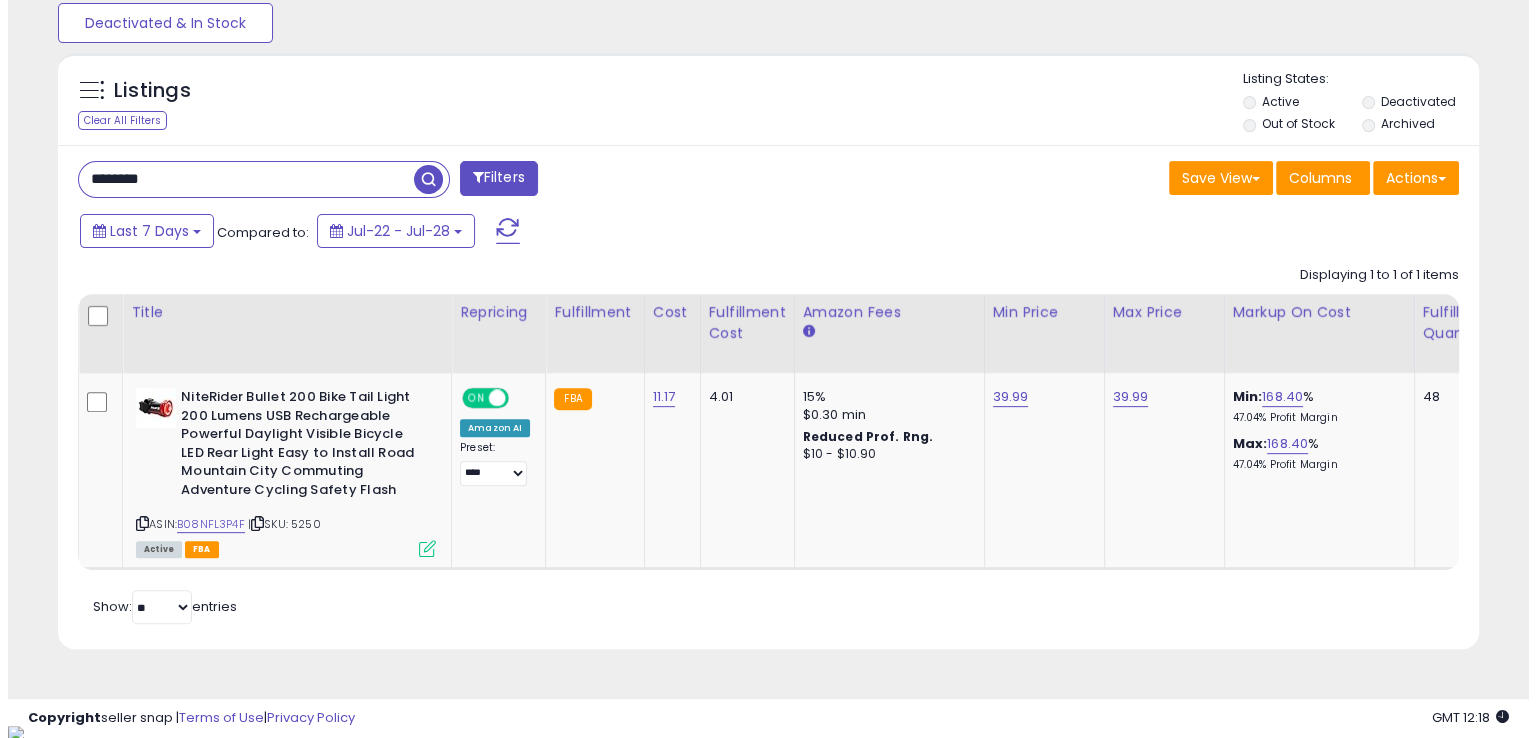 scroll, scrollTop: 481, scrollLeft: 0, axis: vertical 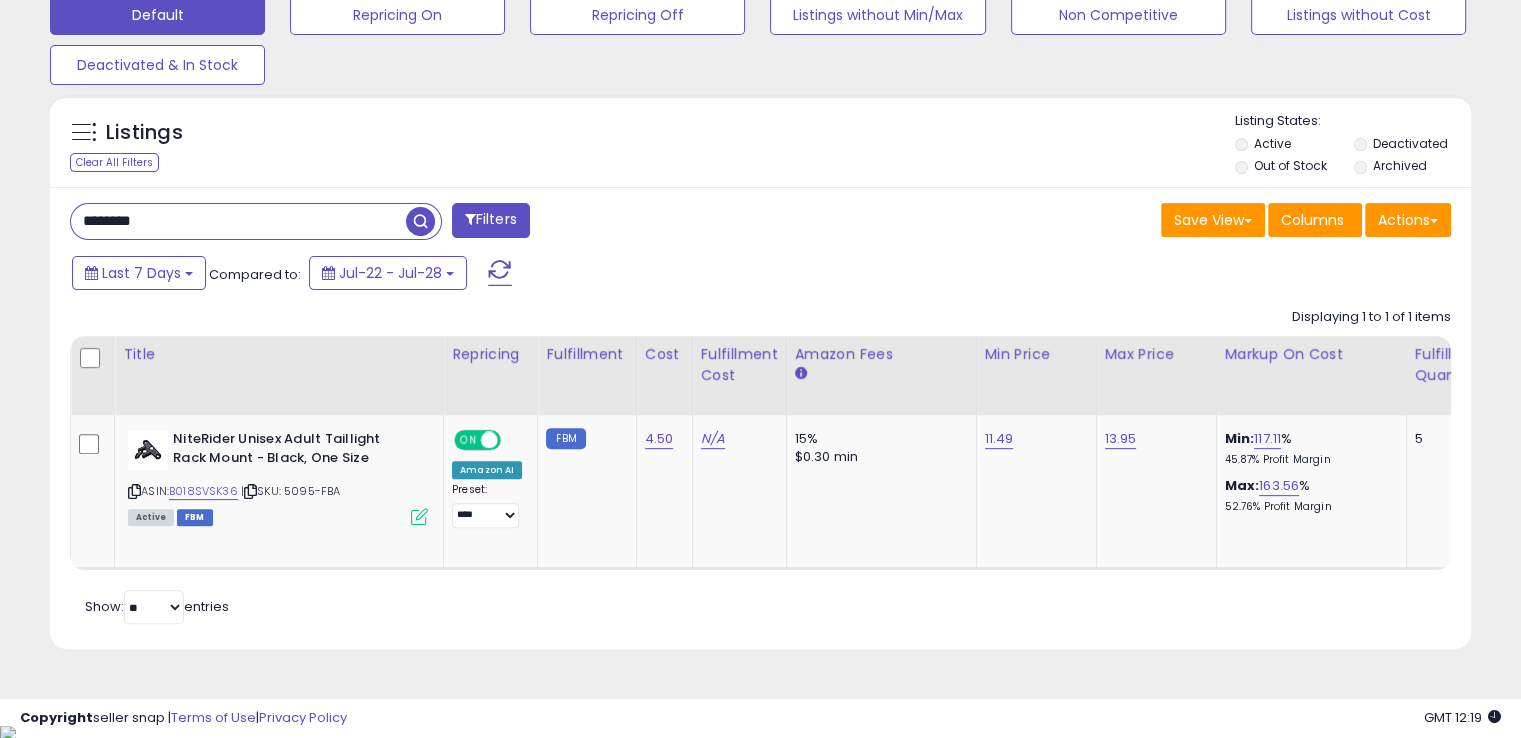 click on "********" at bounding box center (238, 221) 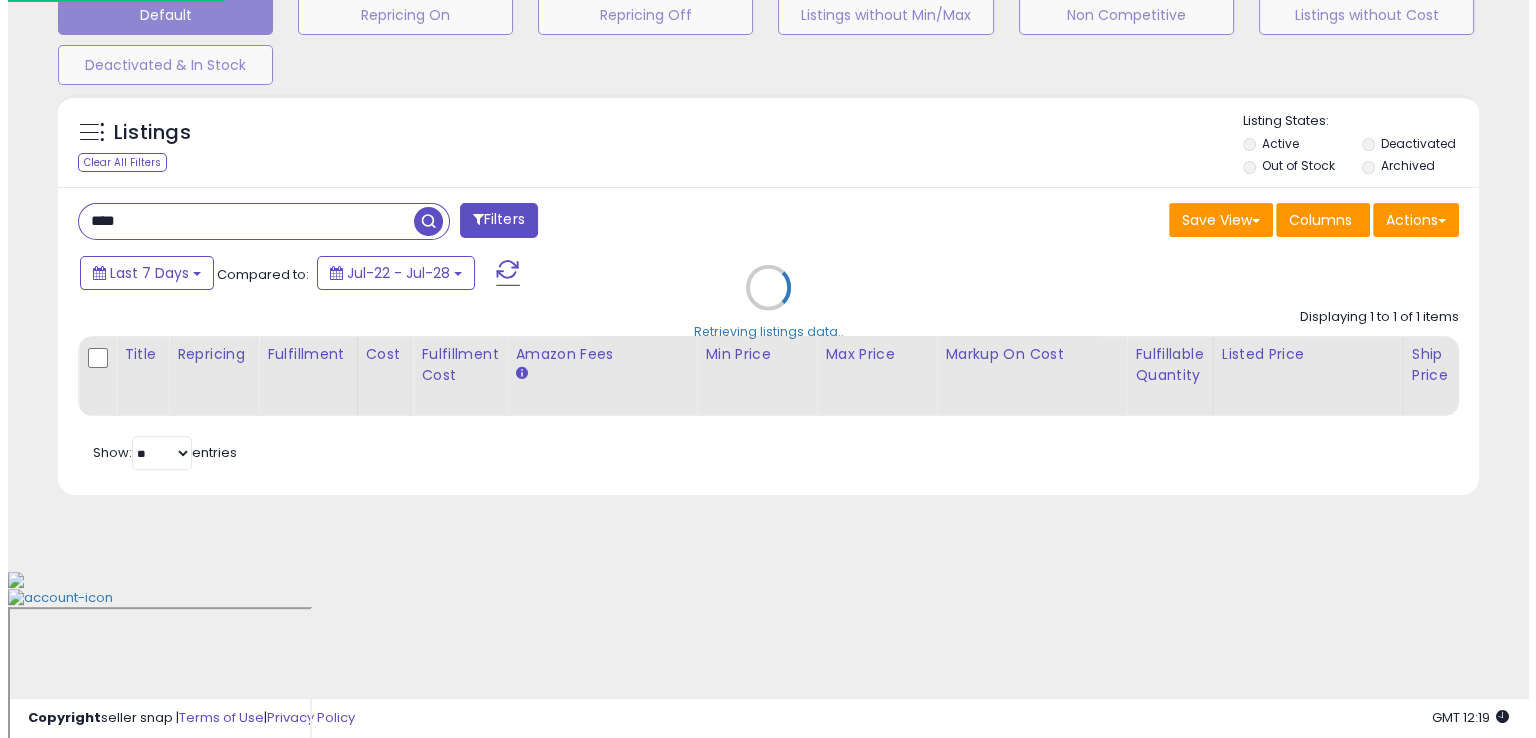 scroll, scrollTop: 481, scrollLeft: 0, axis: vertical 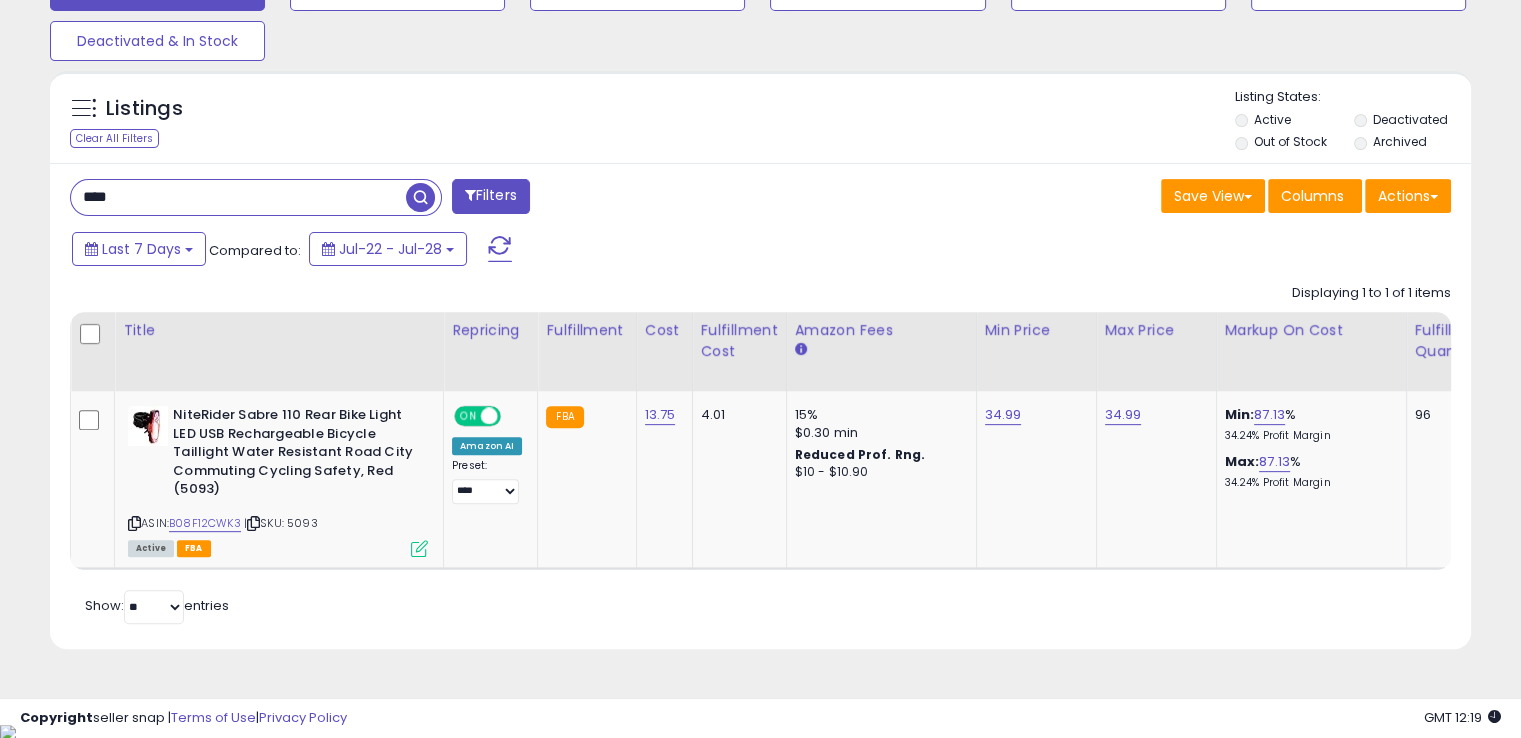 click on "****" at bounding box center [238, 197] 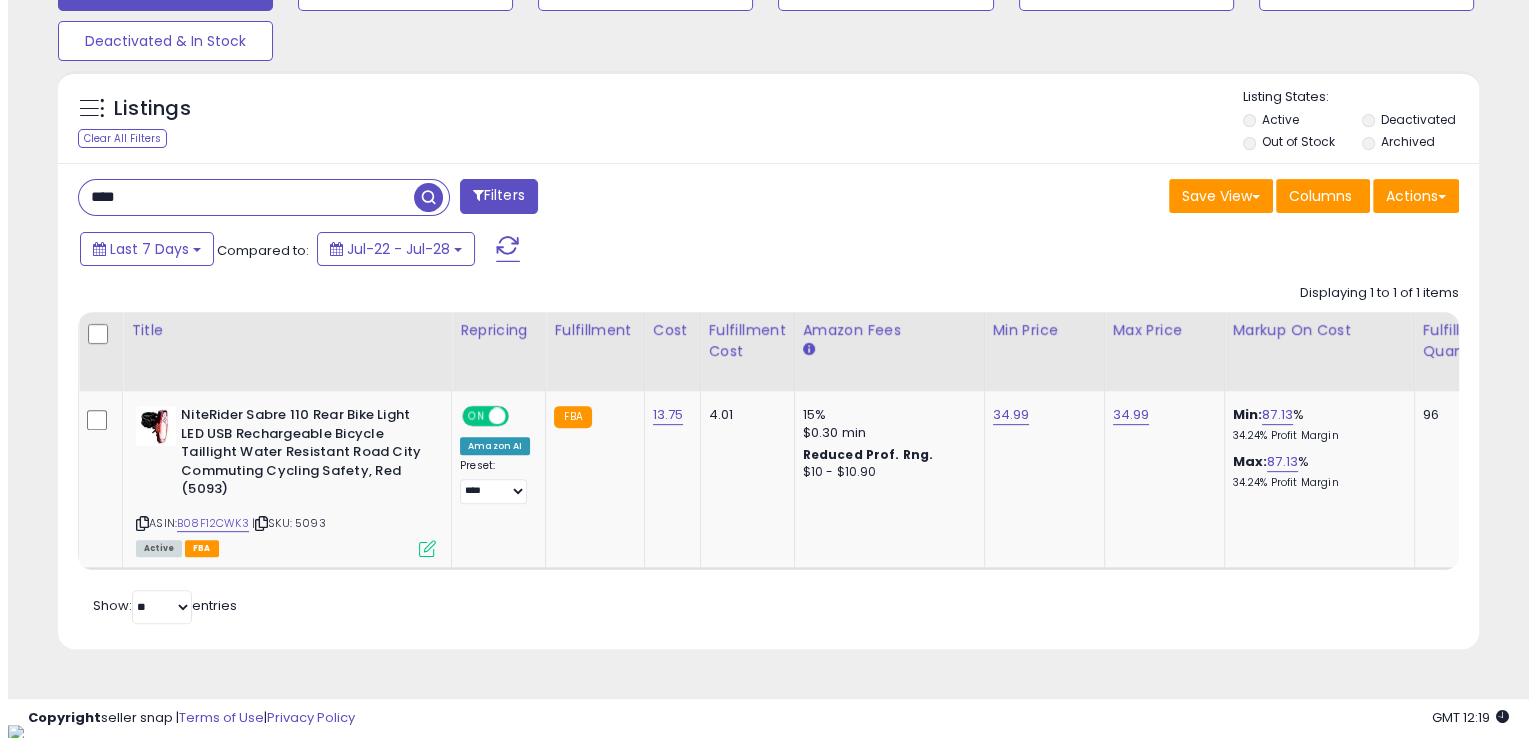 scroll, scrollTop: 481, scrollLeft: 0, axis: vertical 